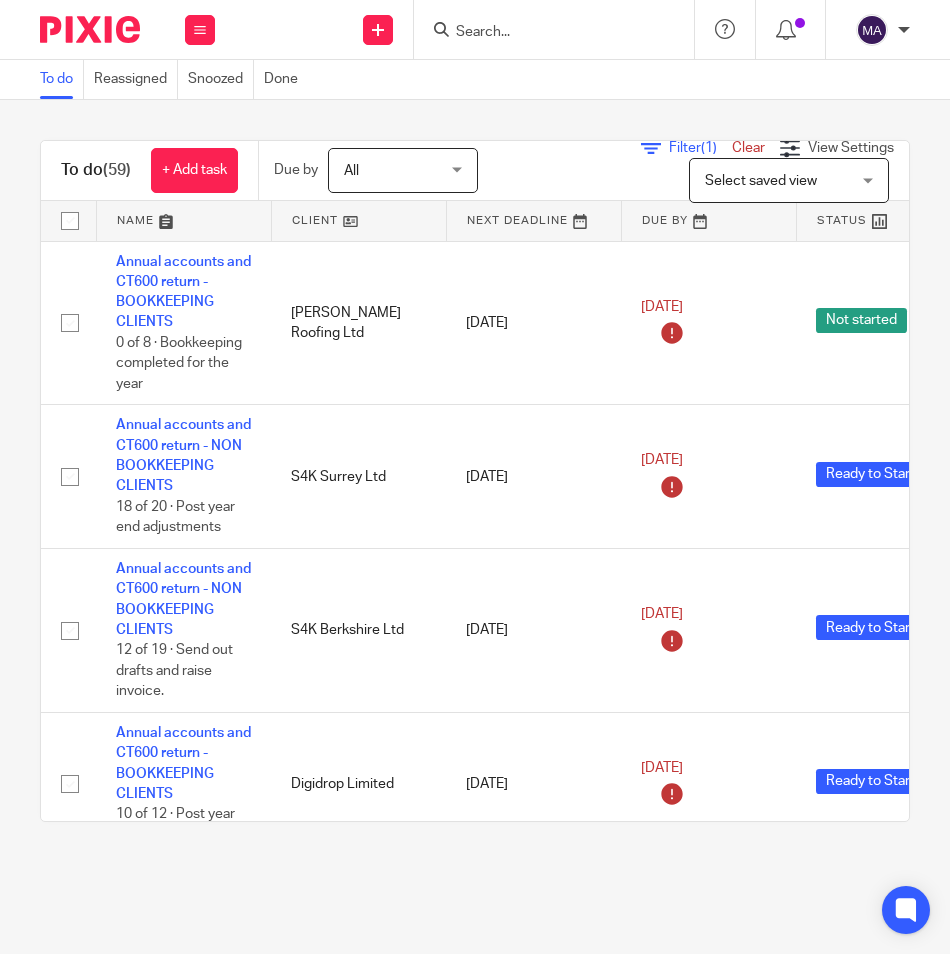 scroll, scrollTop: 0, scrollLeft: 0, axis: both 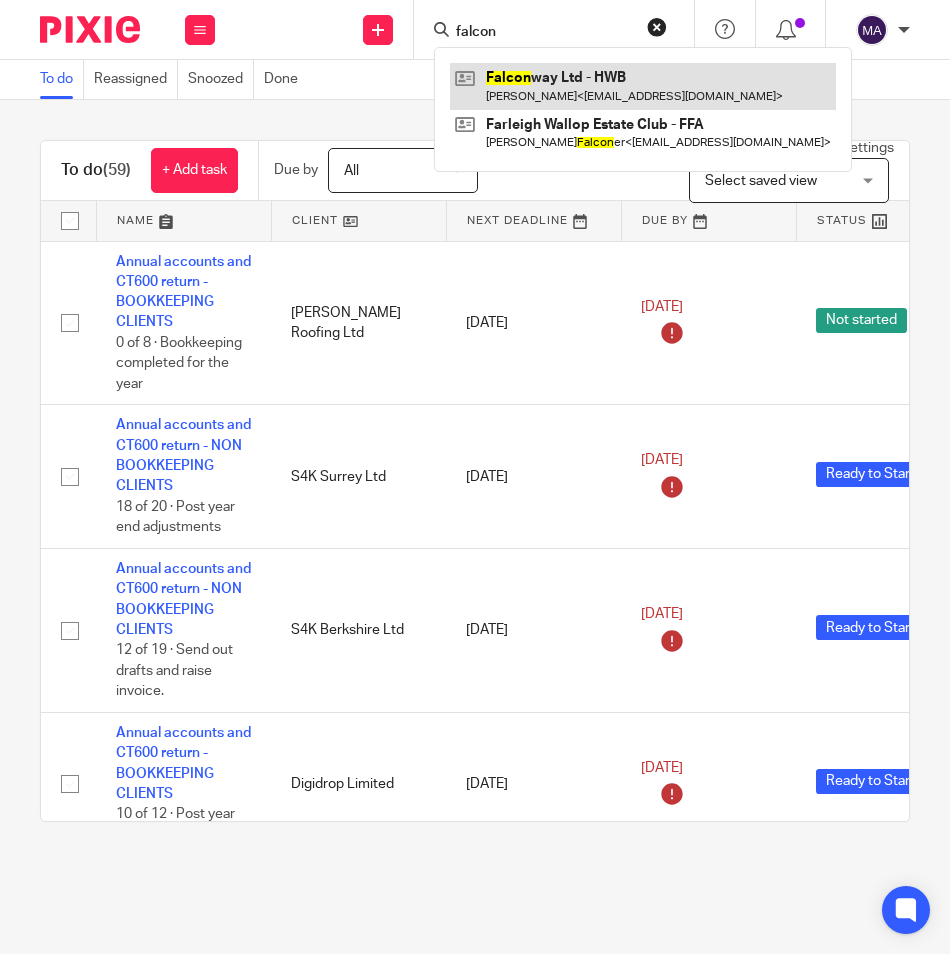 type on "falcon" 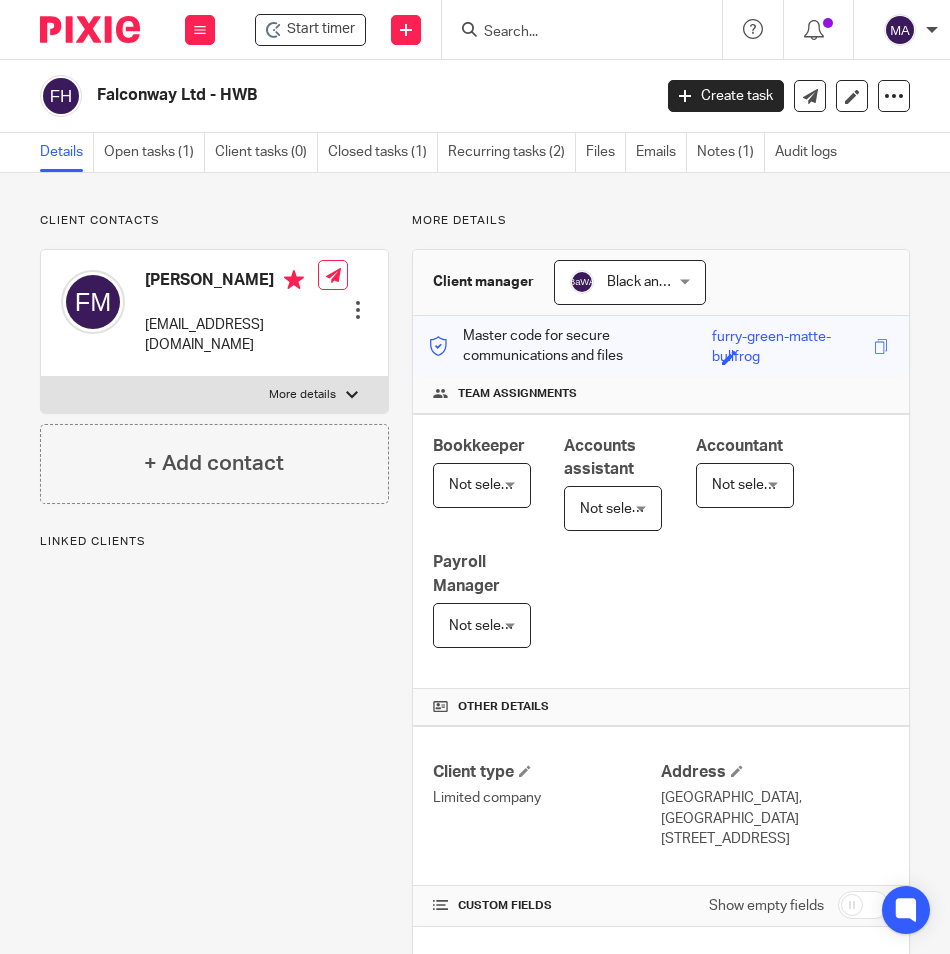 scroll, scrollTop: 0, scrollLeft: 0, axis: both 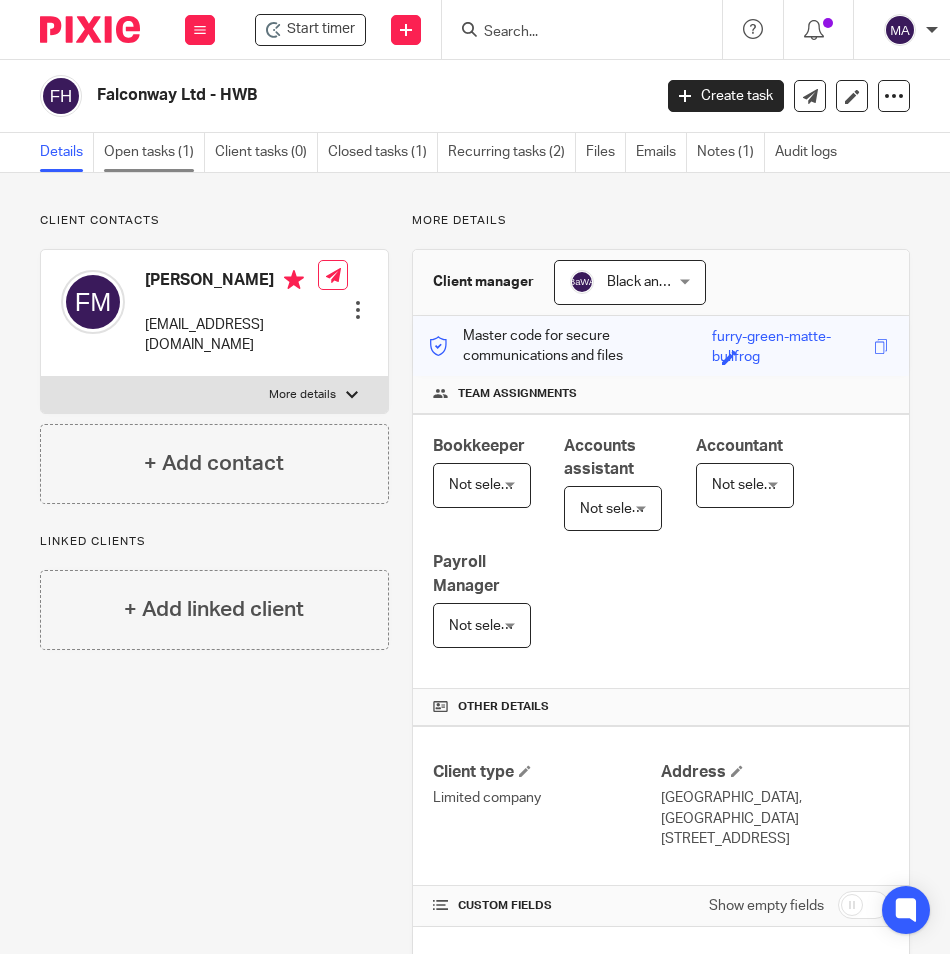 click on "Open tasks (1)" at bounding box center (154, 152) 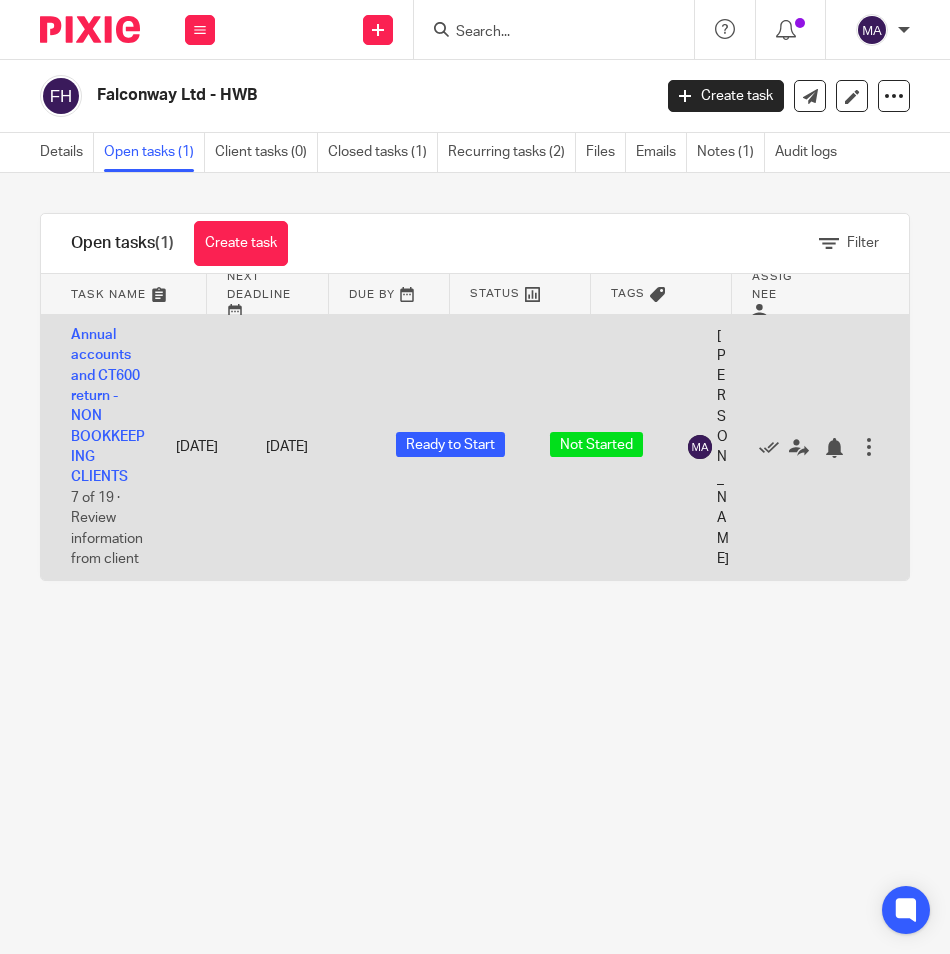 scroll, scrollTop: 0, scrollLeft: 0, axis: both 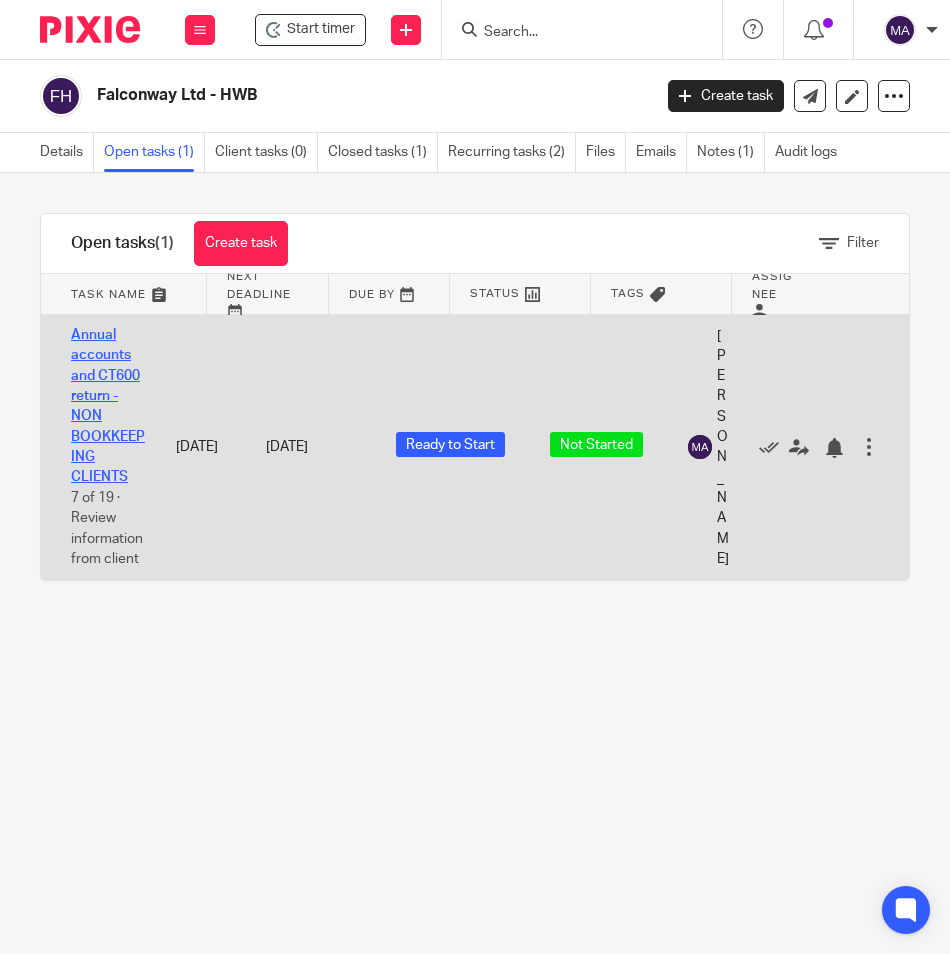 click on "Annual accounts and CT600 return - NON BOOKKEEPING CLIENTS" at bounding box center [108, 406] 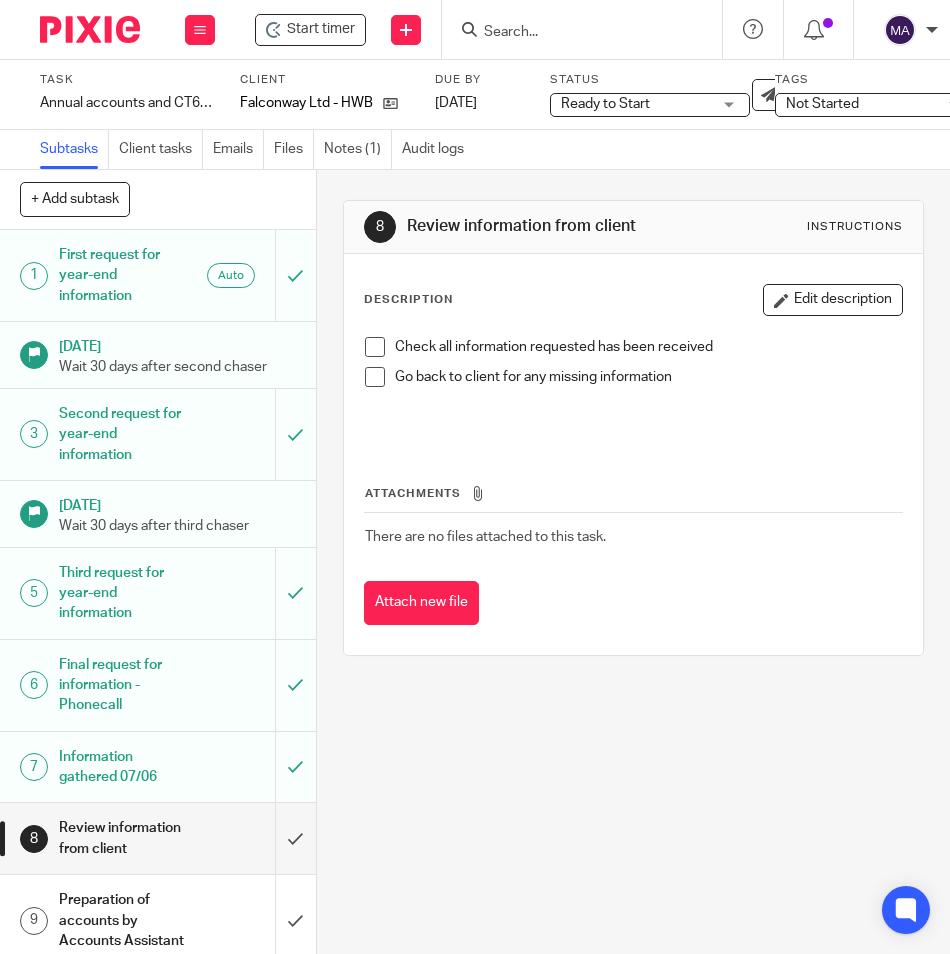 scroll, scrollTop: 0, scrollLeft: 0, axis: both 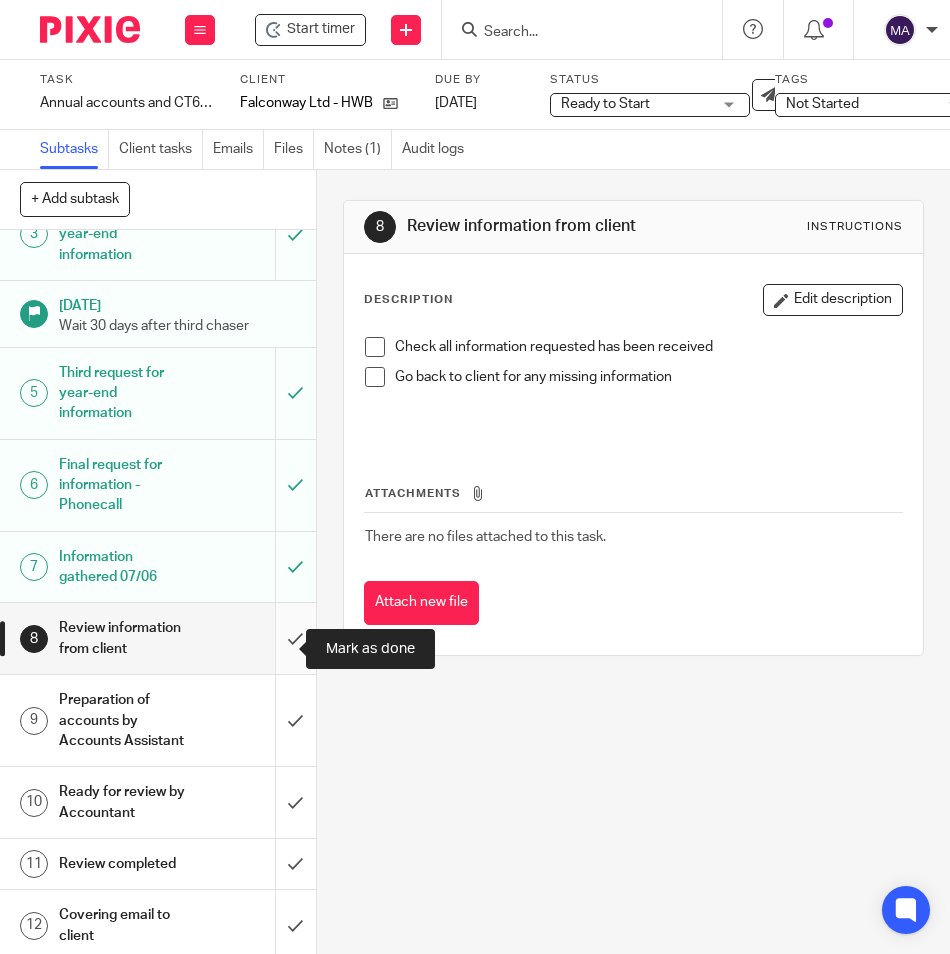 click at bounding box center (158, 638) 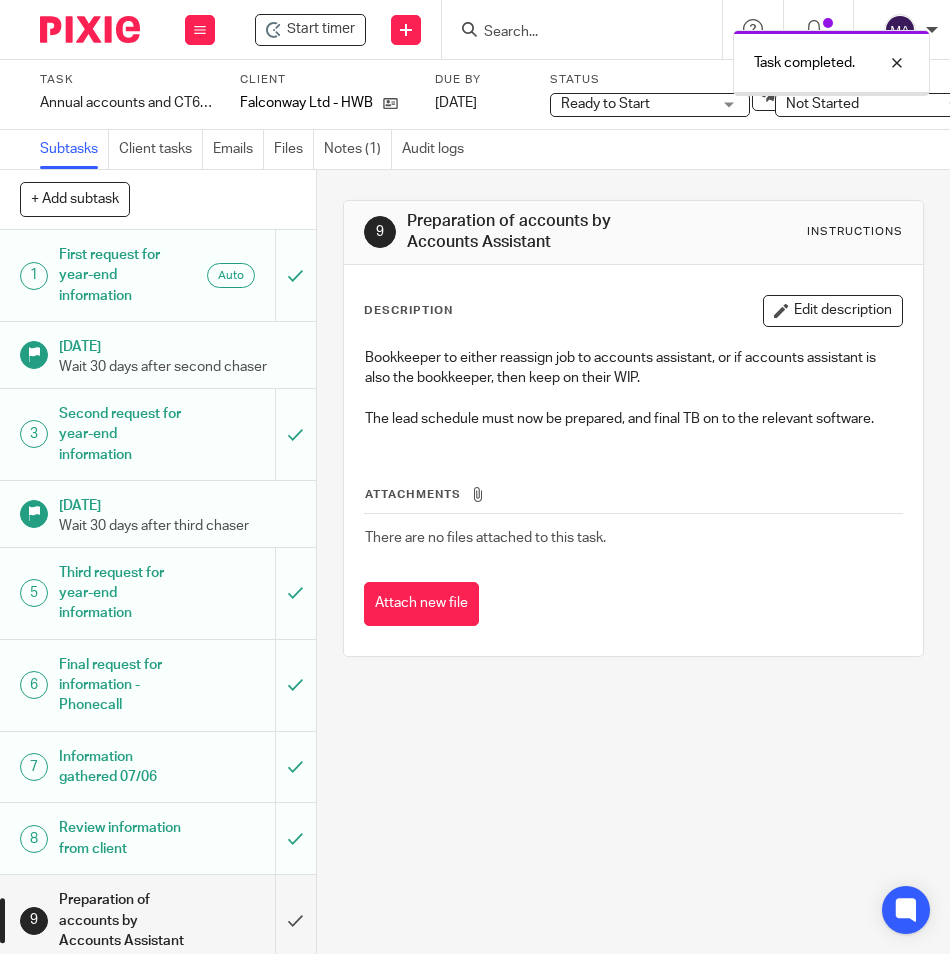 scroll, scrollTop: 0, scrollLeft: 0, axis: both 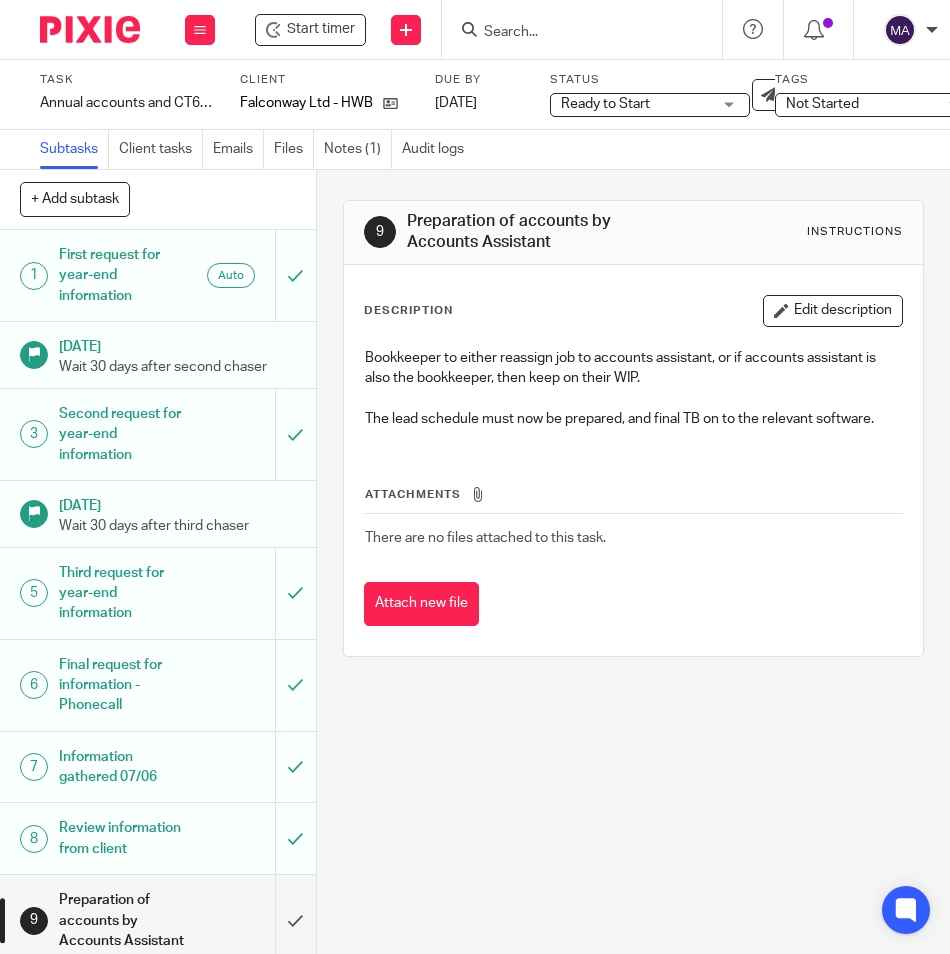 drag, startPoint x: 567, startPoint y: 903, endPoint x: 507, endPoint y: 842, distance: 85.56284 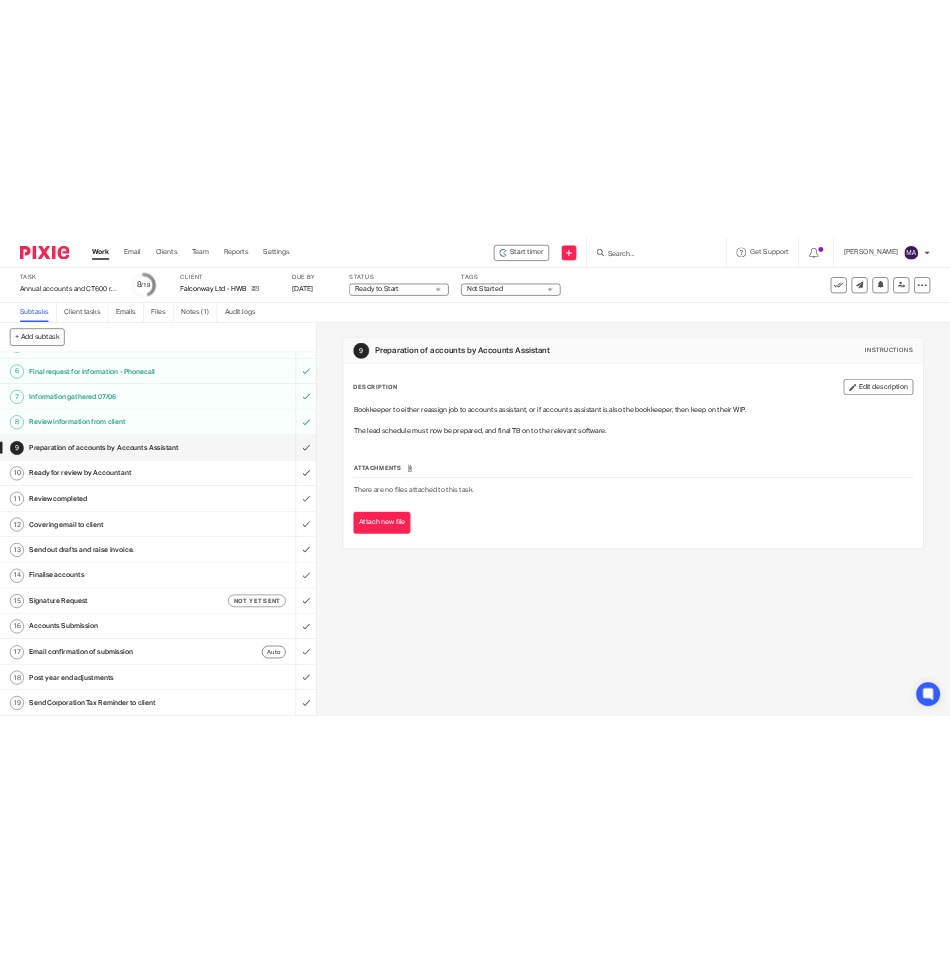 scroll, scrollTop: 500, scrollLeft: 0, axis: vertical 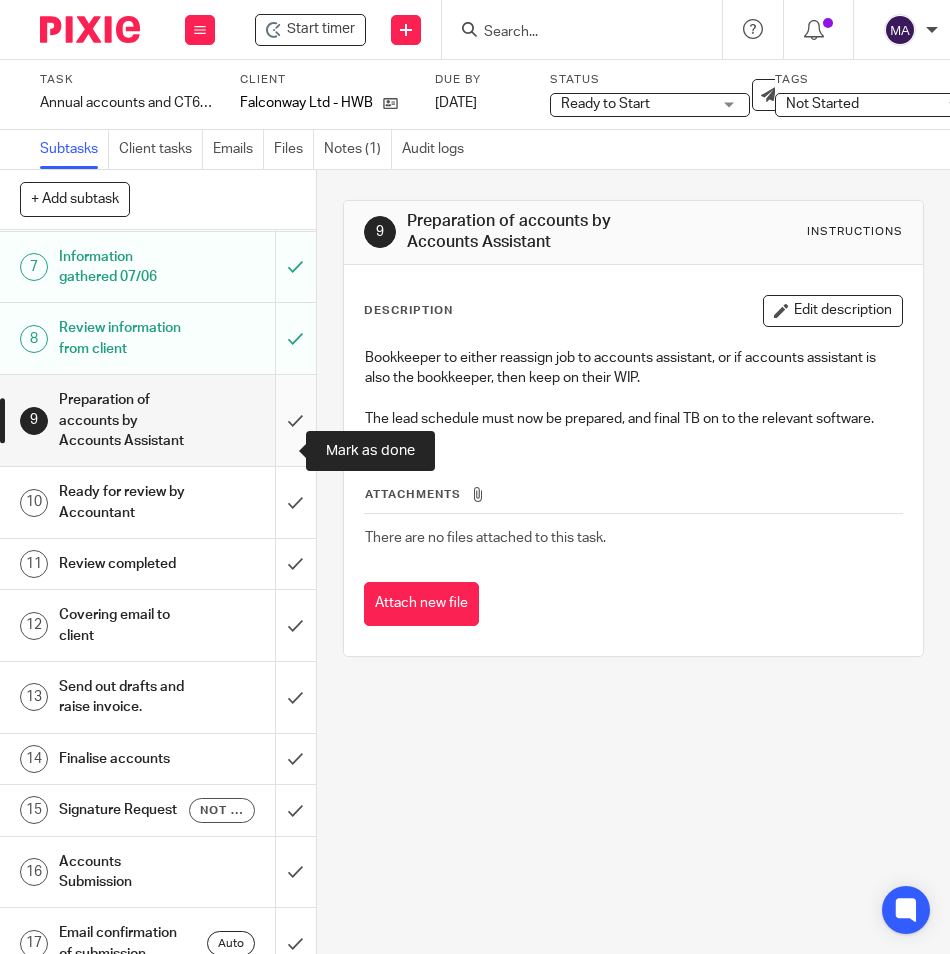 click at bounding box center [158, 420] 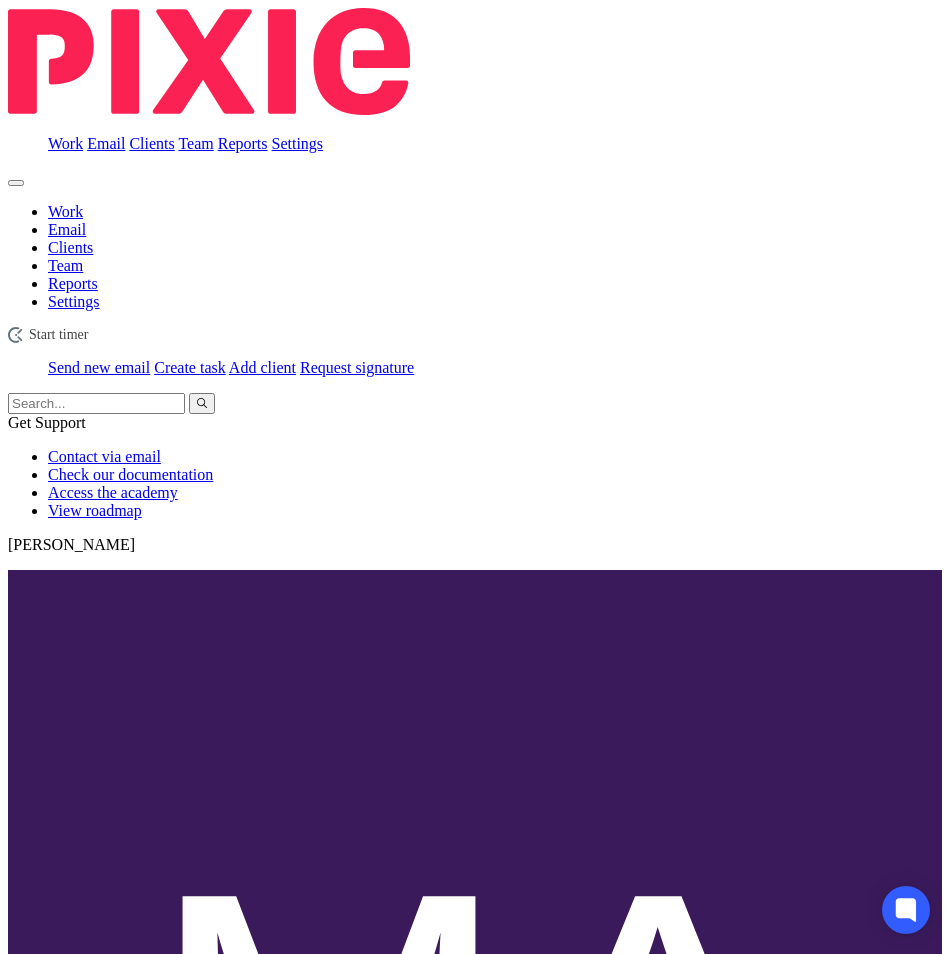 scroll, scrollTop: 0, scrollLeft: 0, axis: both 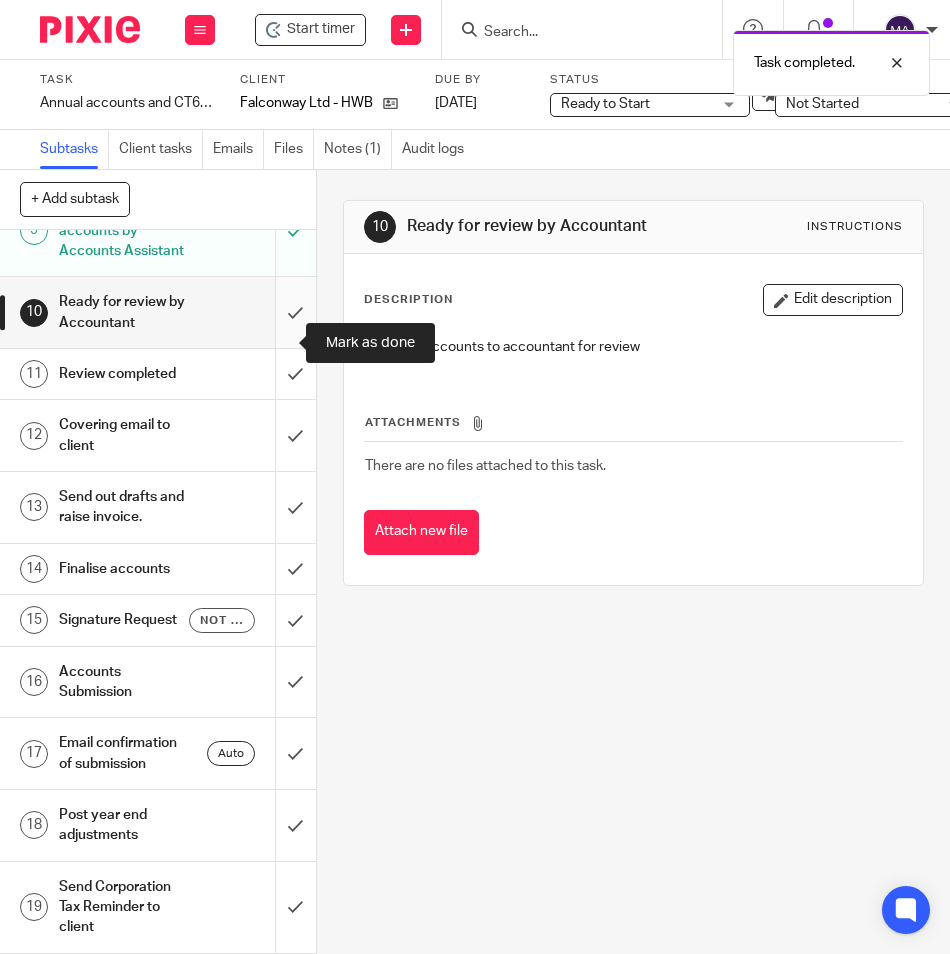 click at bounding box center [158, 312] 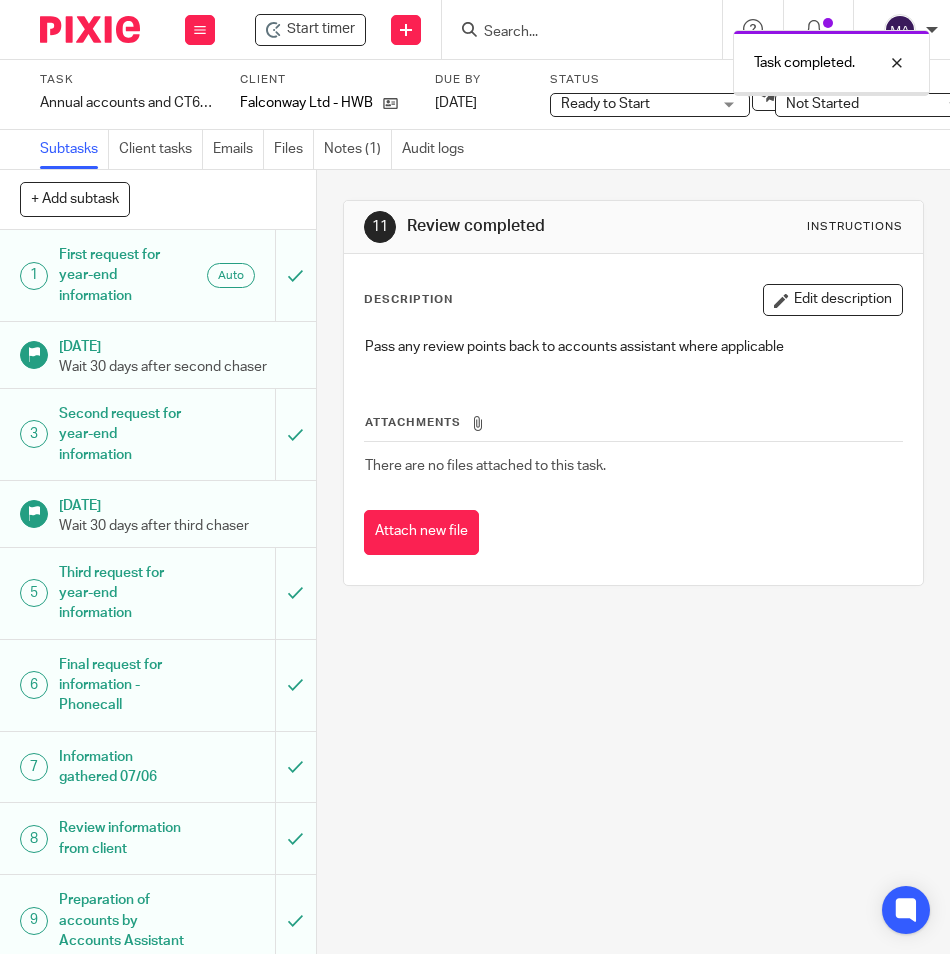 scroll, scrollTop: 0, scrollLeft: 0, axis: both 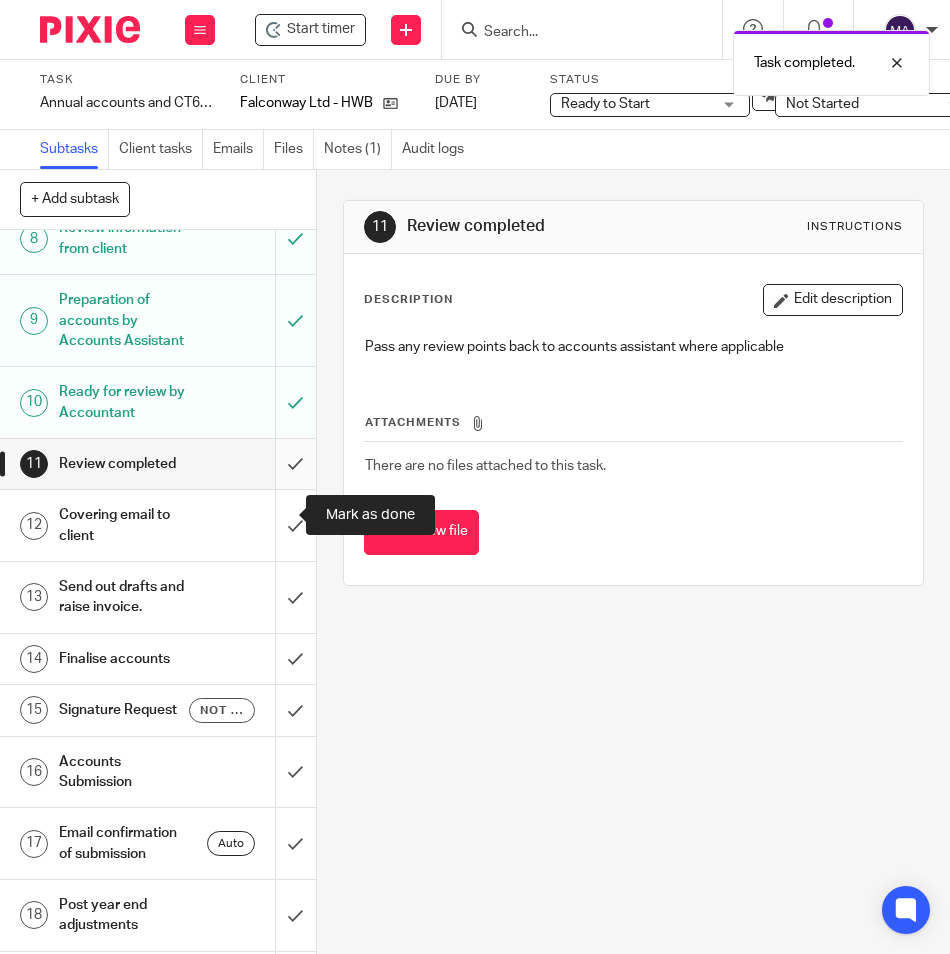 click at bounding box center [158, 464] 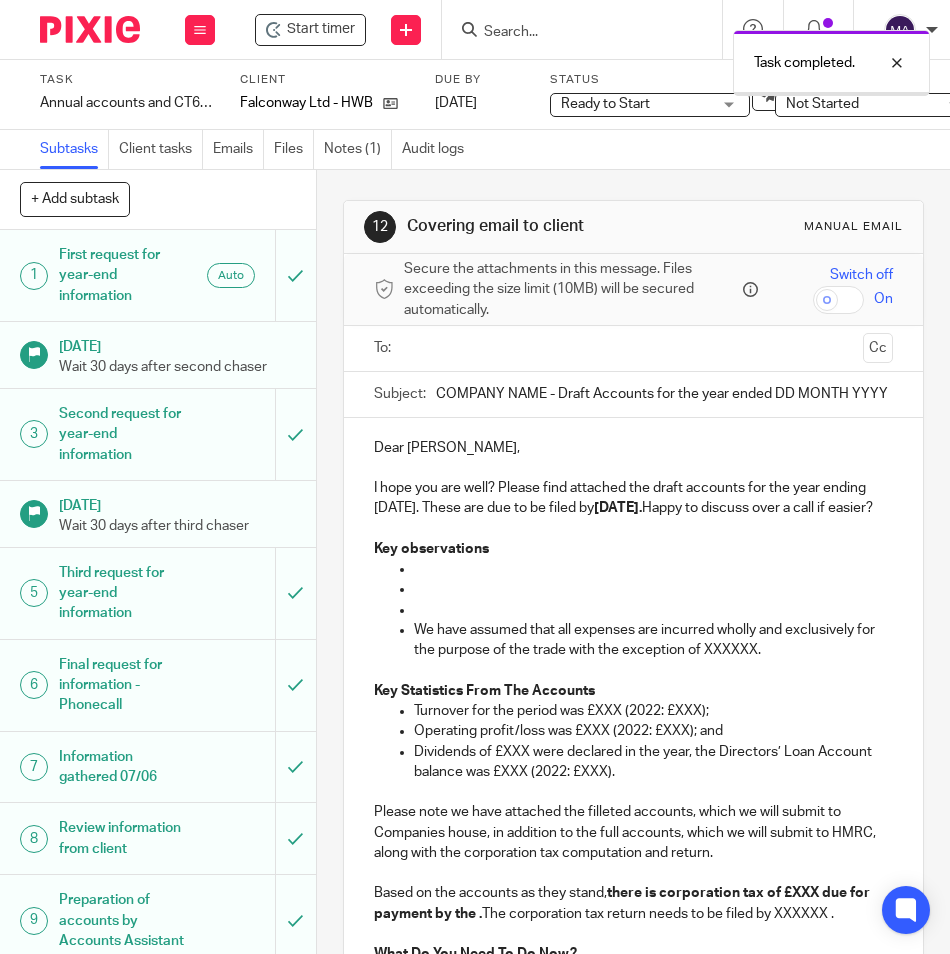 click at bounding box center (632, 348) 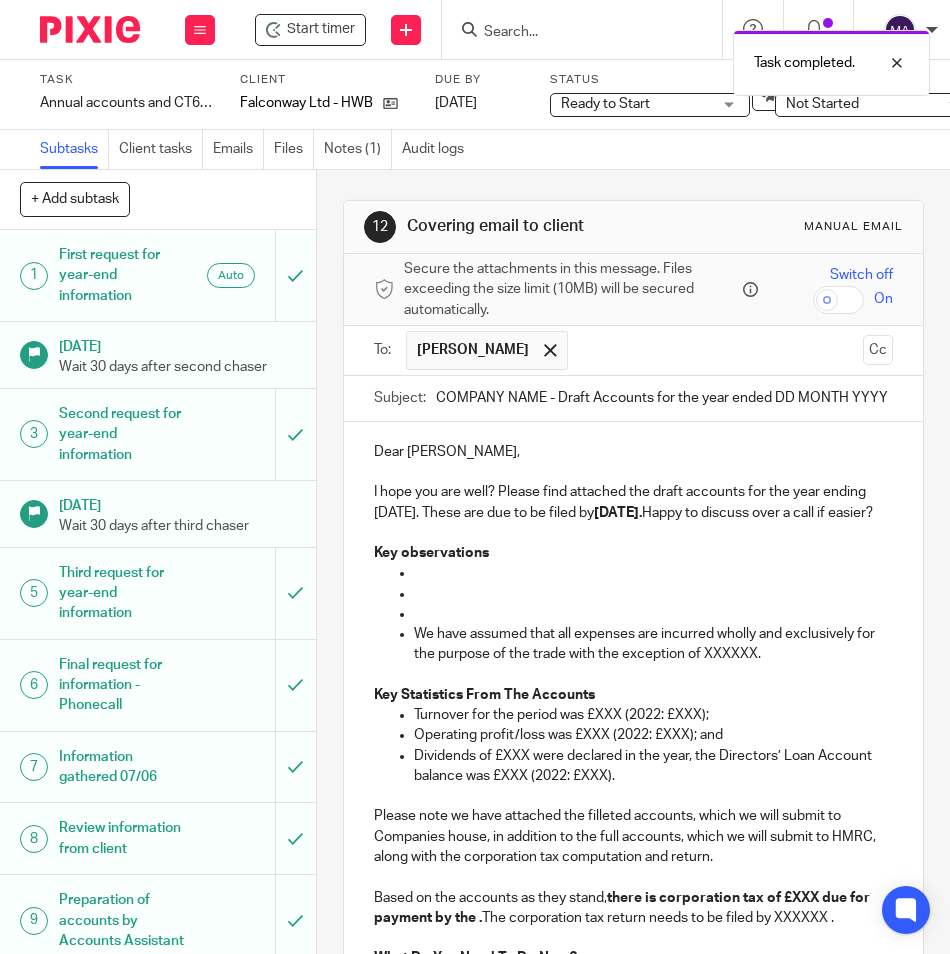 drag, startPoint x: 536, startPoint y: 397, endPoint x: 361, endPoint y: 341, distance: 183.74167 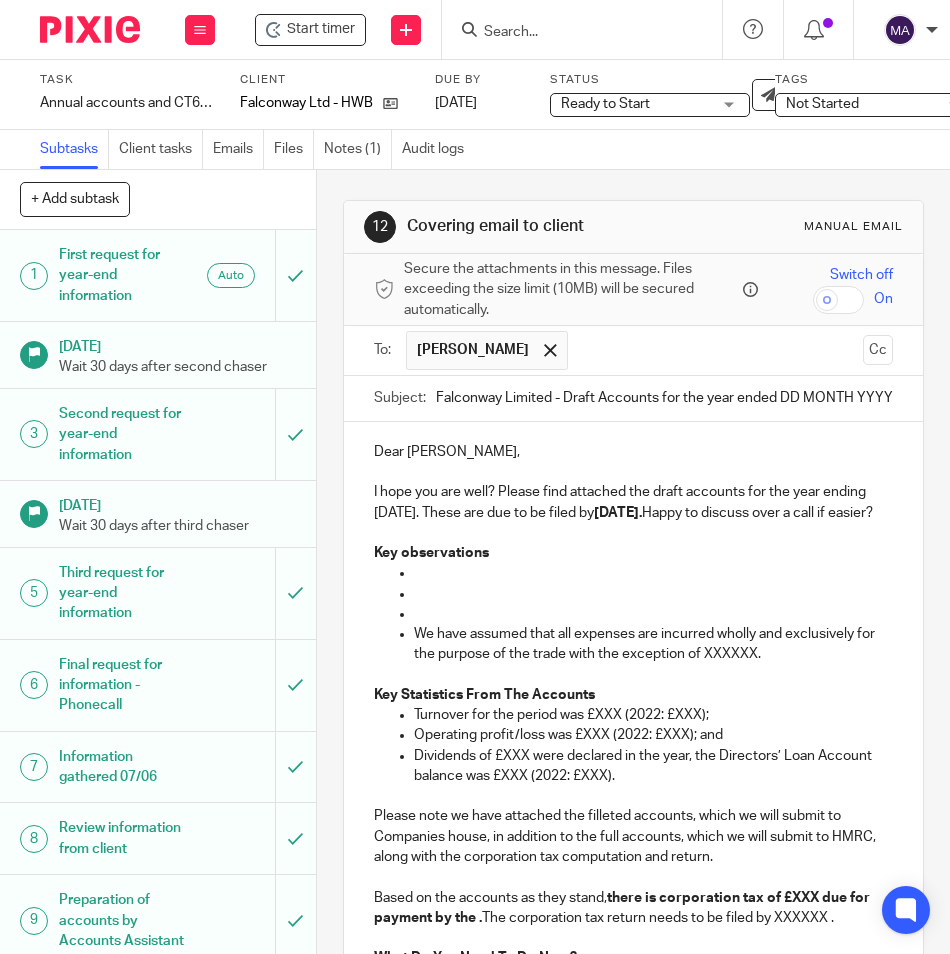 scroll, scrollTop: 0, scrollLeft: 22, axis: horizontal 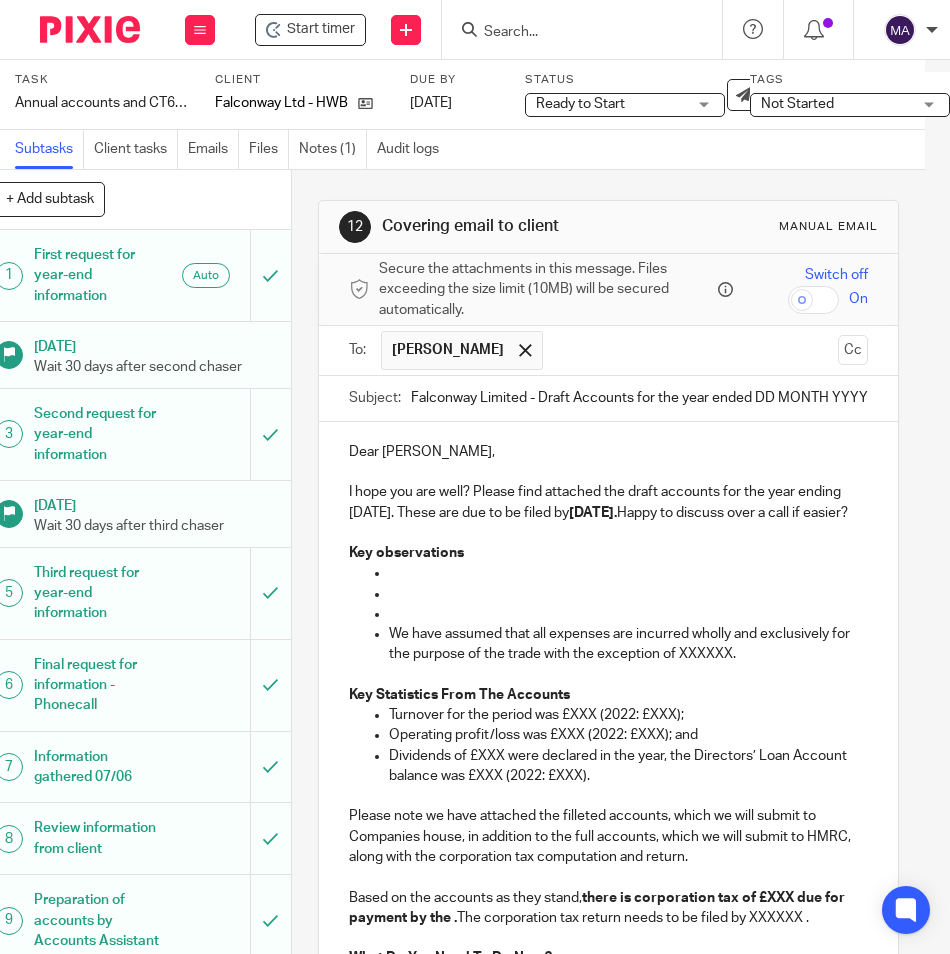 drag, startPoint x: 776, startPoint y: 396, endPoint x: 855, endPoint y: 266, distance: 152.12166 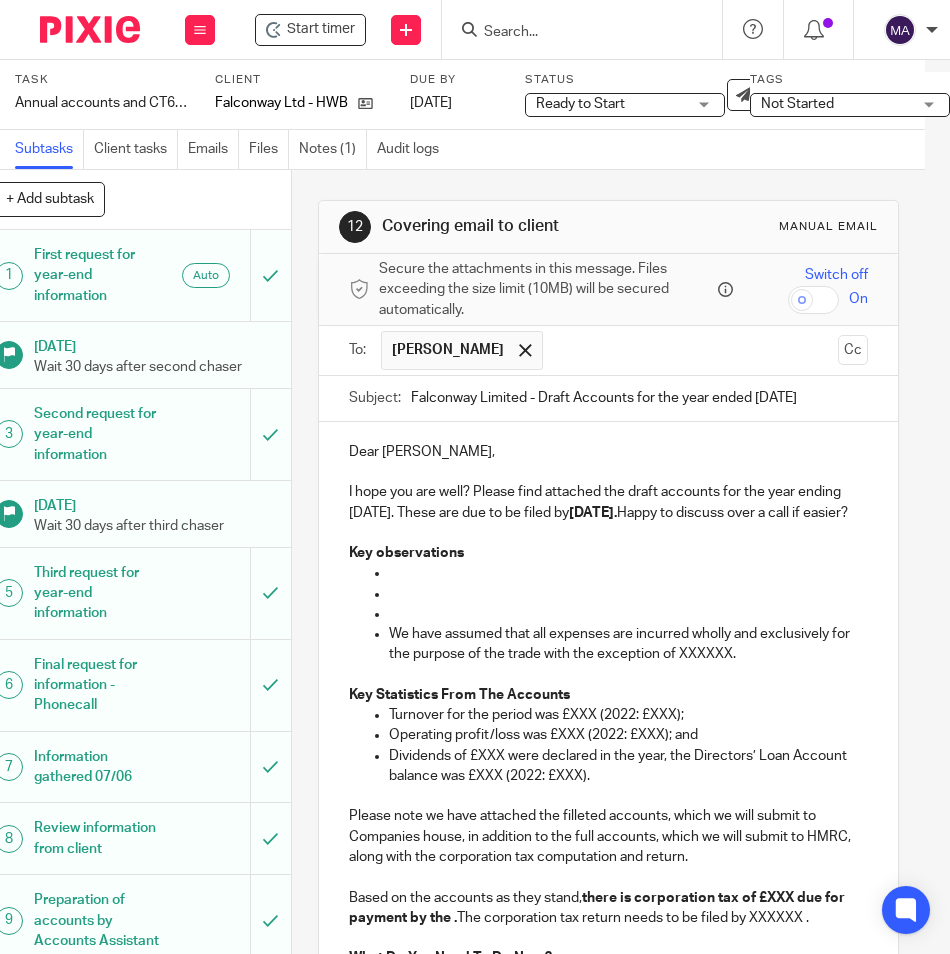 scroll, scrollTop: 0, scrollLeft: 17, axis: horizontal 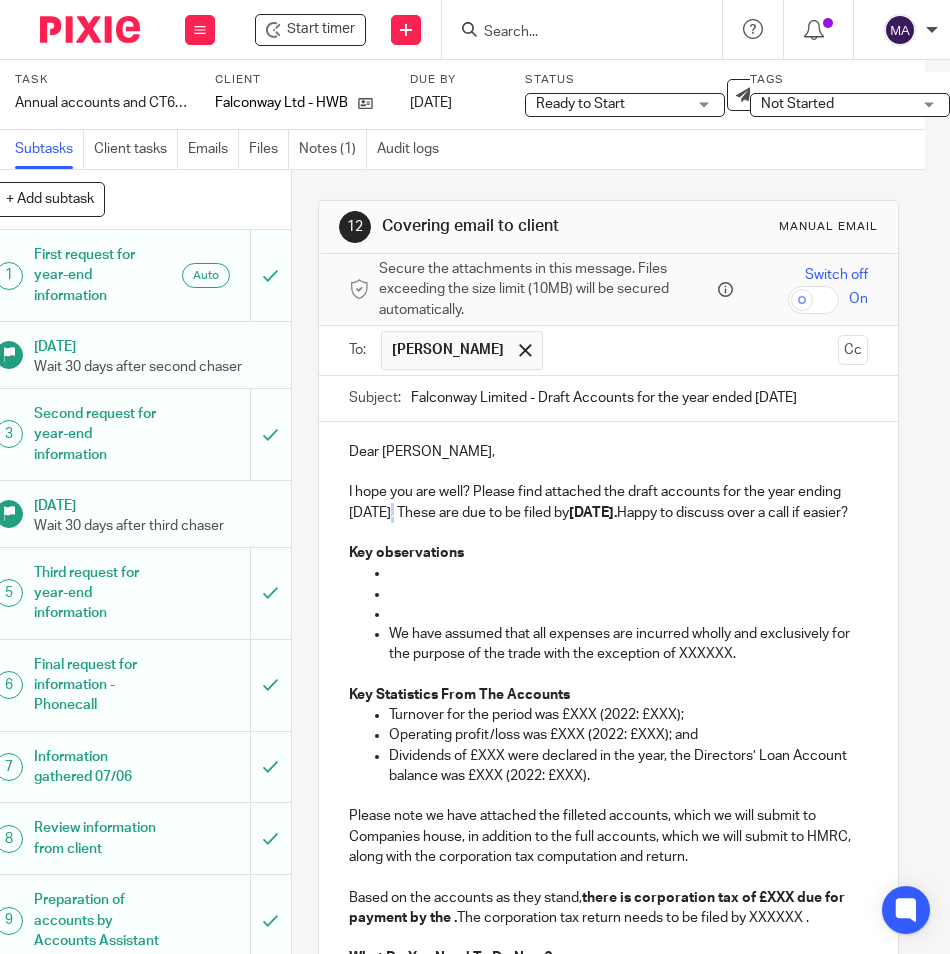 click on "I hope you are well? Please find attached the draft accounts for the year ending 31 Jan 2025. These are due to be filed by  31 Oct 2025.  Happy to discuss over a call if easier?" at bounding box center (608, 502) 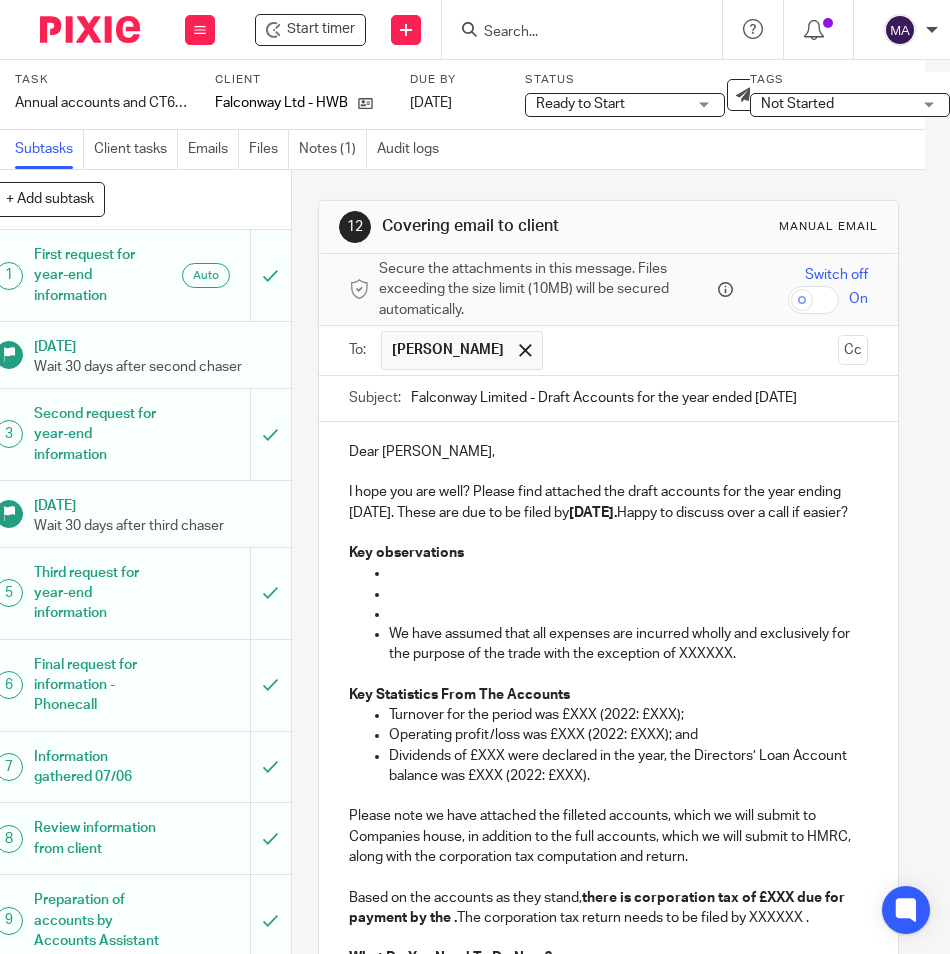 type 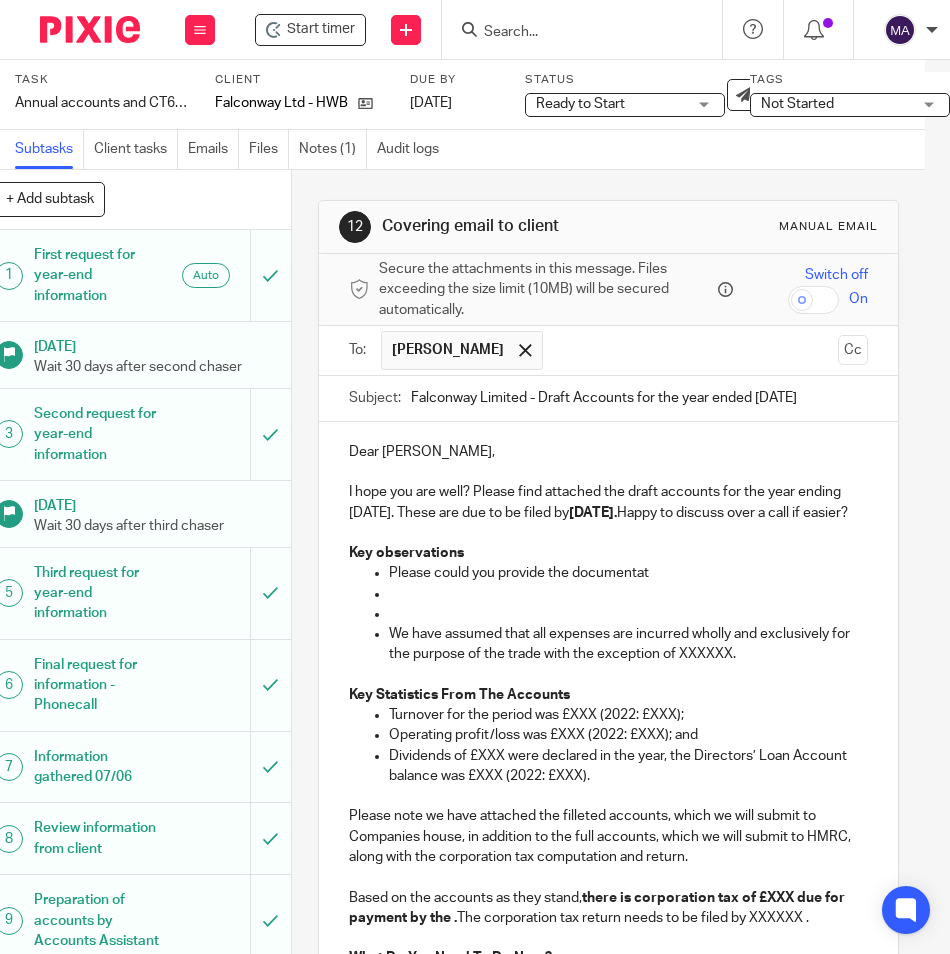 click on "Please could you provide the documentat" at bounding box center [628, 573] 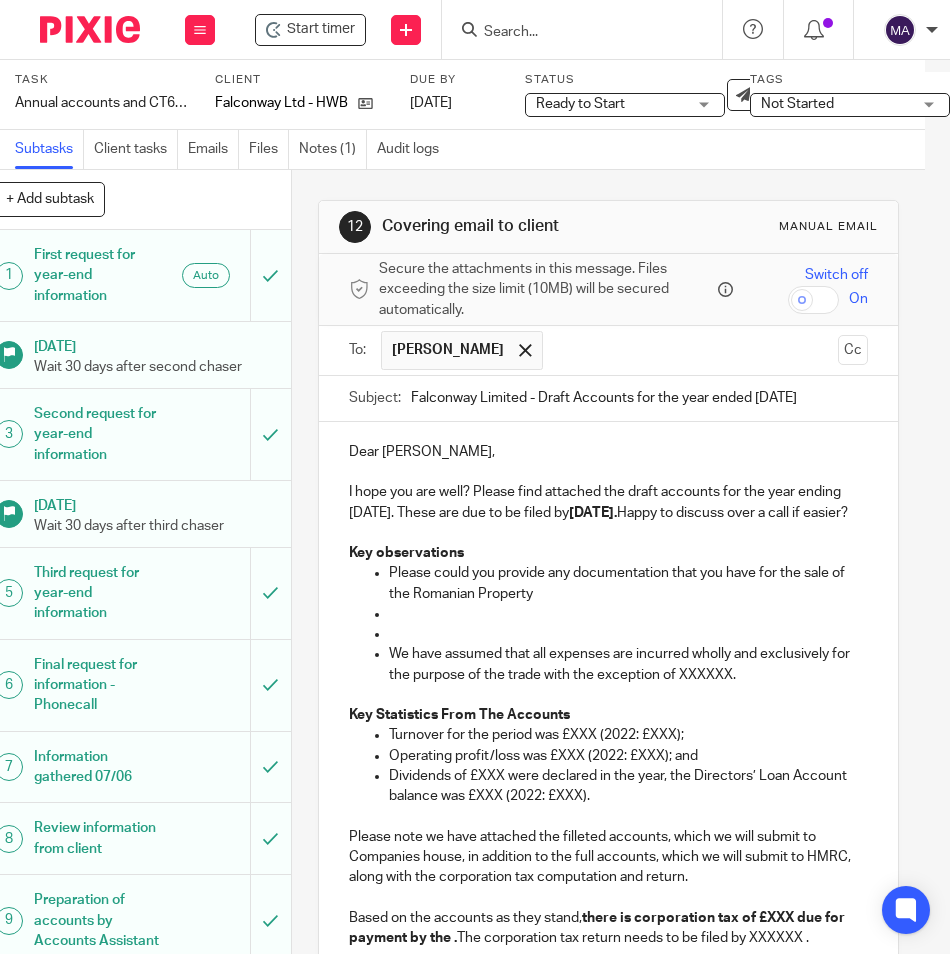 click on "Please could you provide any documentation that you have for the sale of the Romanian Property" at bounding box center [628, 583] 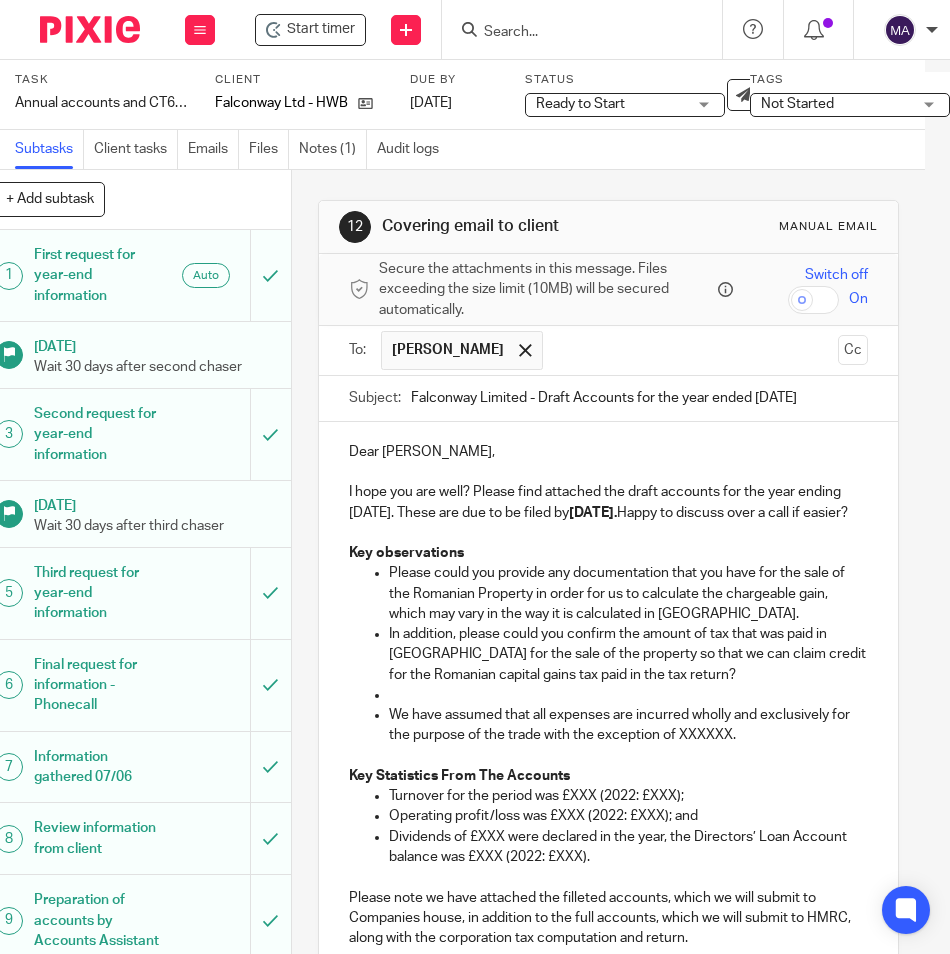 click on "Please could you provide any documentation that you have for the sale of the Romanian Property in order for us to calculate the chargeable gain, which may vary in the way it is calculated in Romania." at bounding box center (628, 593) 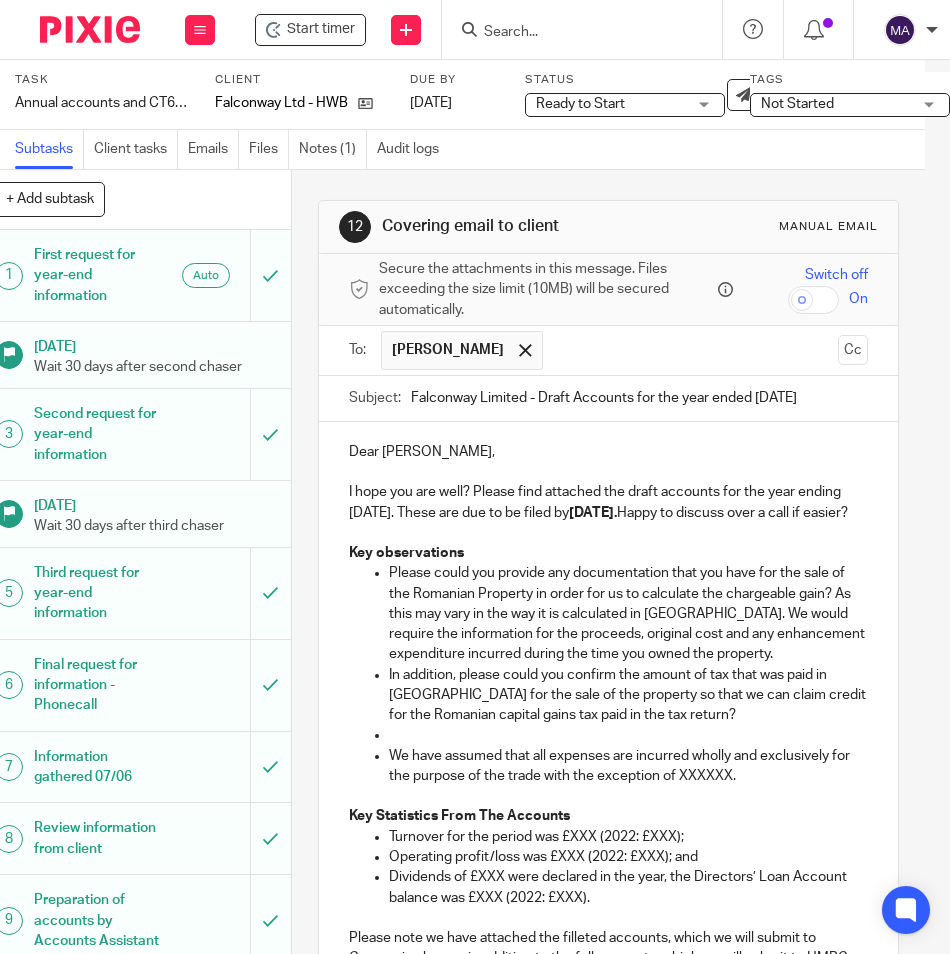 click on "In addition, please could you confirm the amount of tax that was paid in Romania for the sale of the property so that we can claim credit for the Romanian capital gains tax paid in the tax return?" at bounding box center (628, 695) 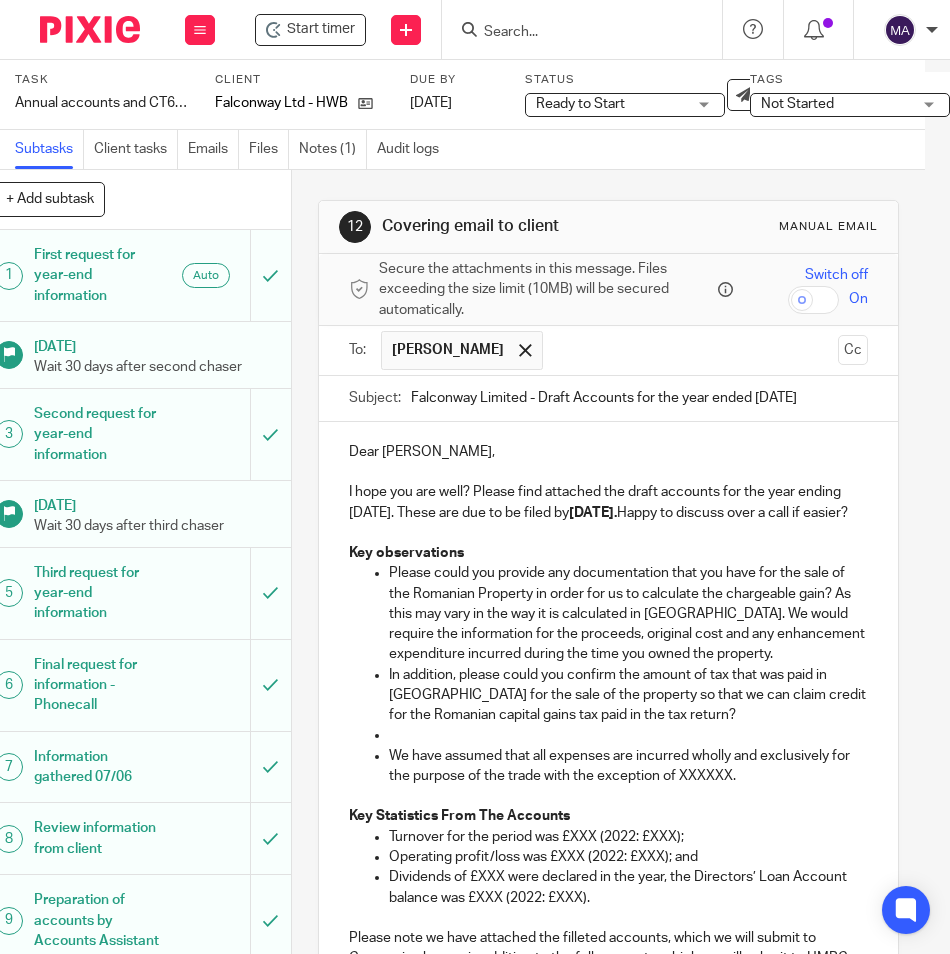 click at bounding box center (608, 533) 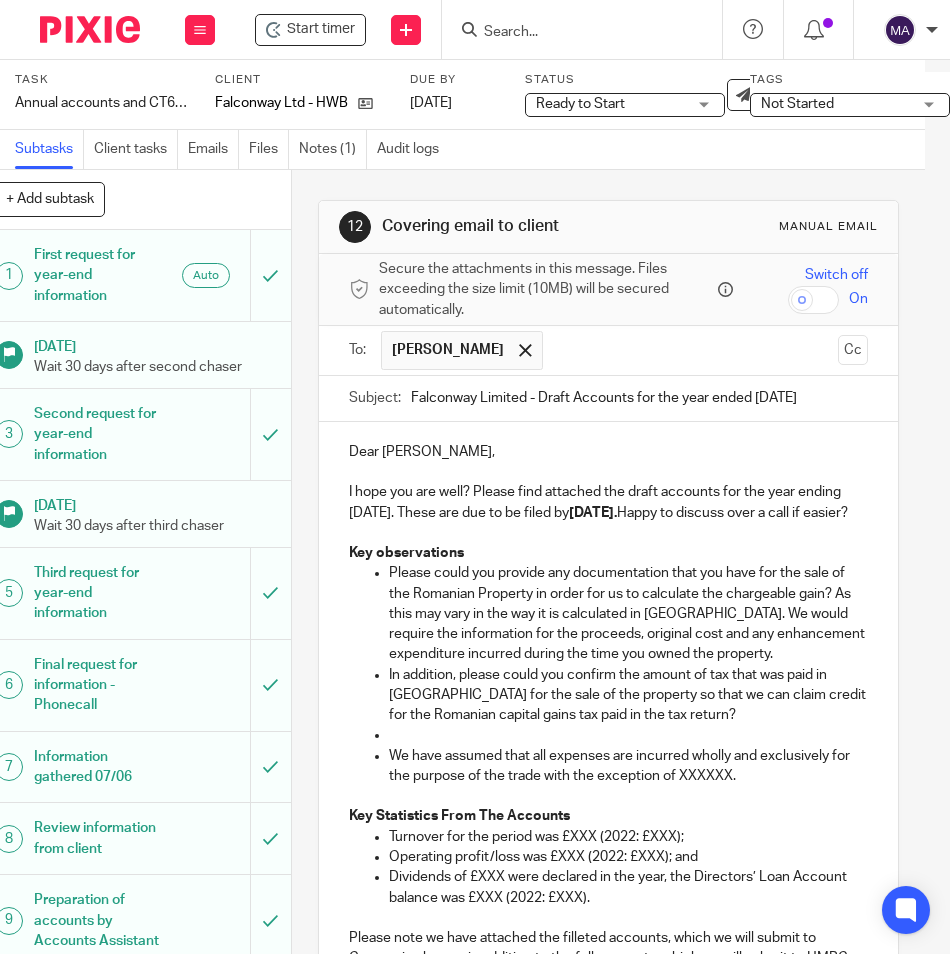 drag, startPoint x: 683, startPoint y: 700, endPoint x: 560, endPoint y: 745, distance: 130.97328 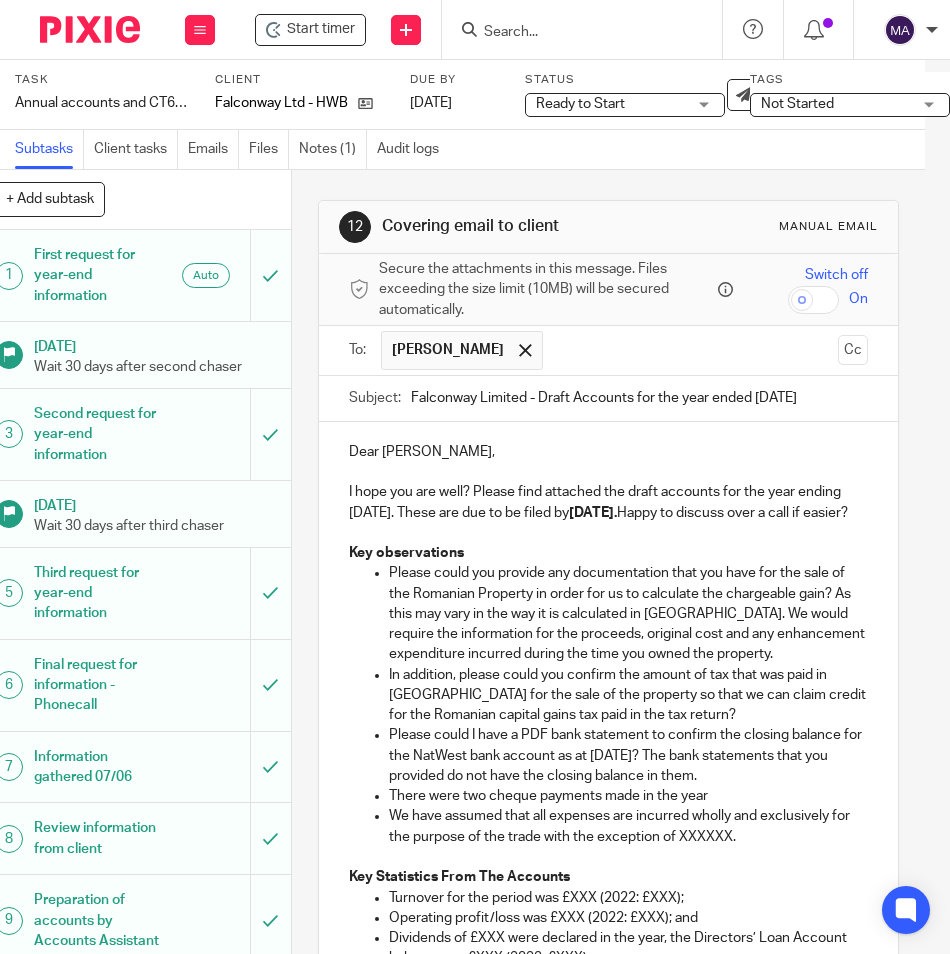 click on "There were two cheque payments made in the year" at bounding box center (628, 796) 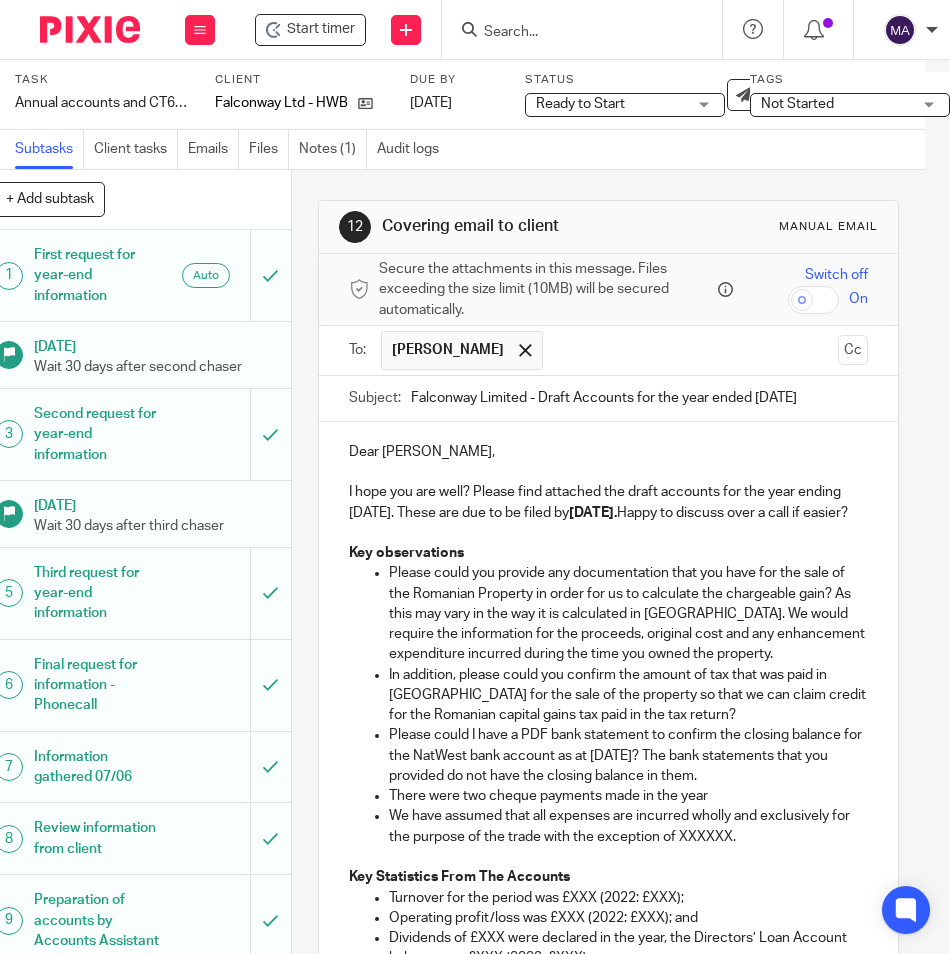 click on "Please could I have a PDF bank statement to confirm the closing balance for the NatWest bank account as at 31st January 2025? The bank statements that you provided do not have the closing balance in them." at bounding box center (628, 755) 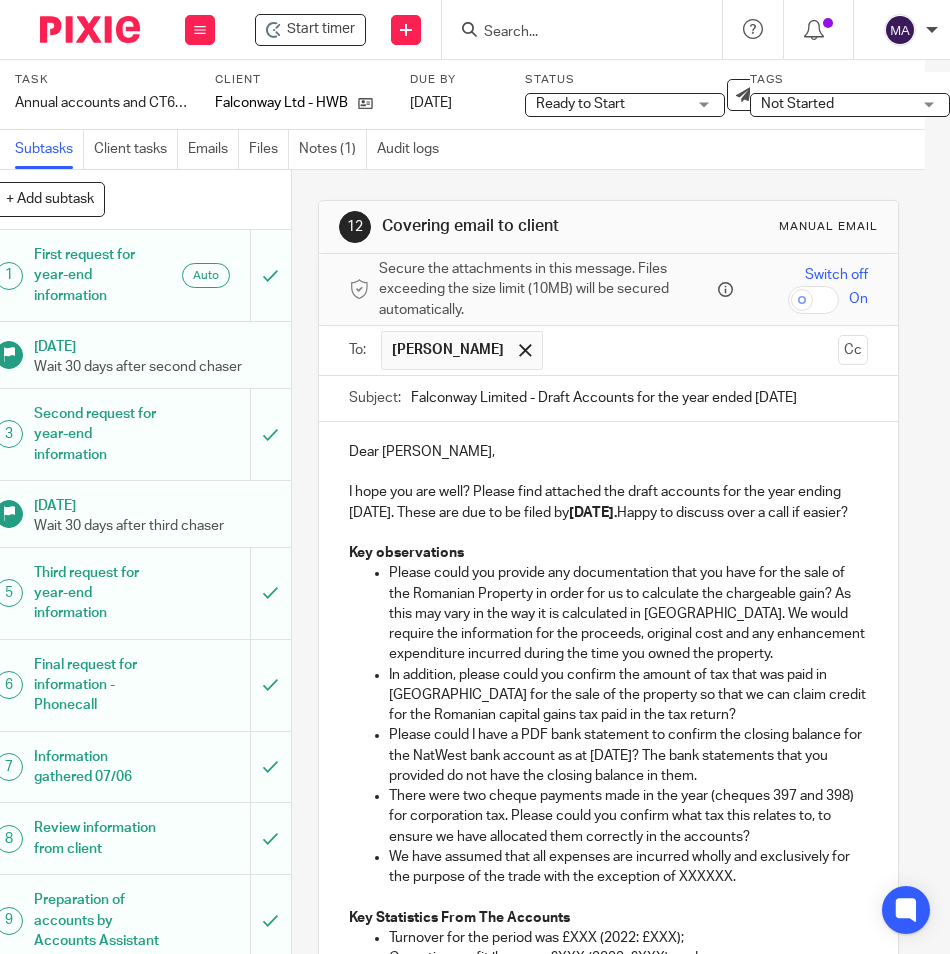 drag, startPoint x: 765, startPoint y: 867, endPoint x: 793, endPoint y: 871, distance: 28.284271 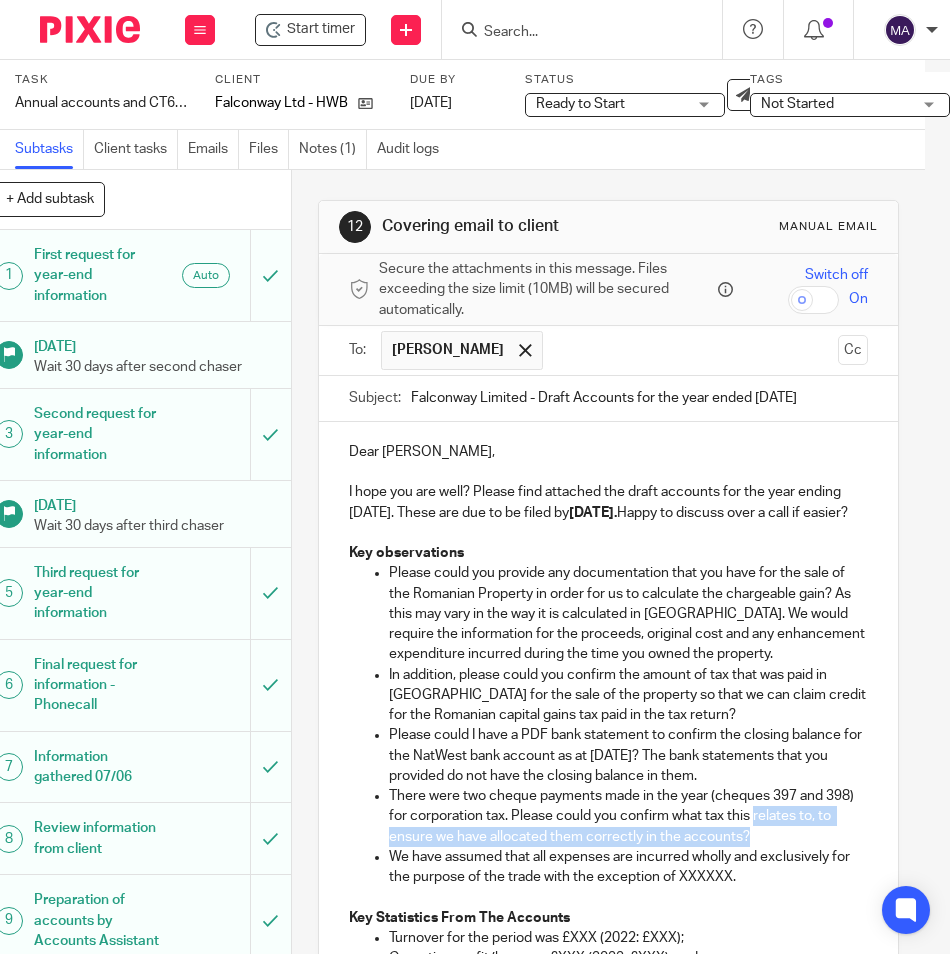 click on "There were two cheque payments made in the year (cheques 397 and 398) for corporation tax. Please could you confirm what tax this relates to, to ensure we have allocated them correctly in the accounts?" at bounding box center (628, 816) 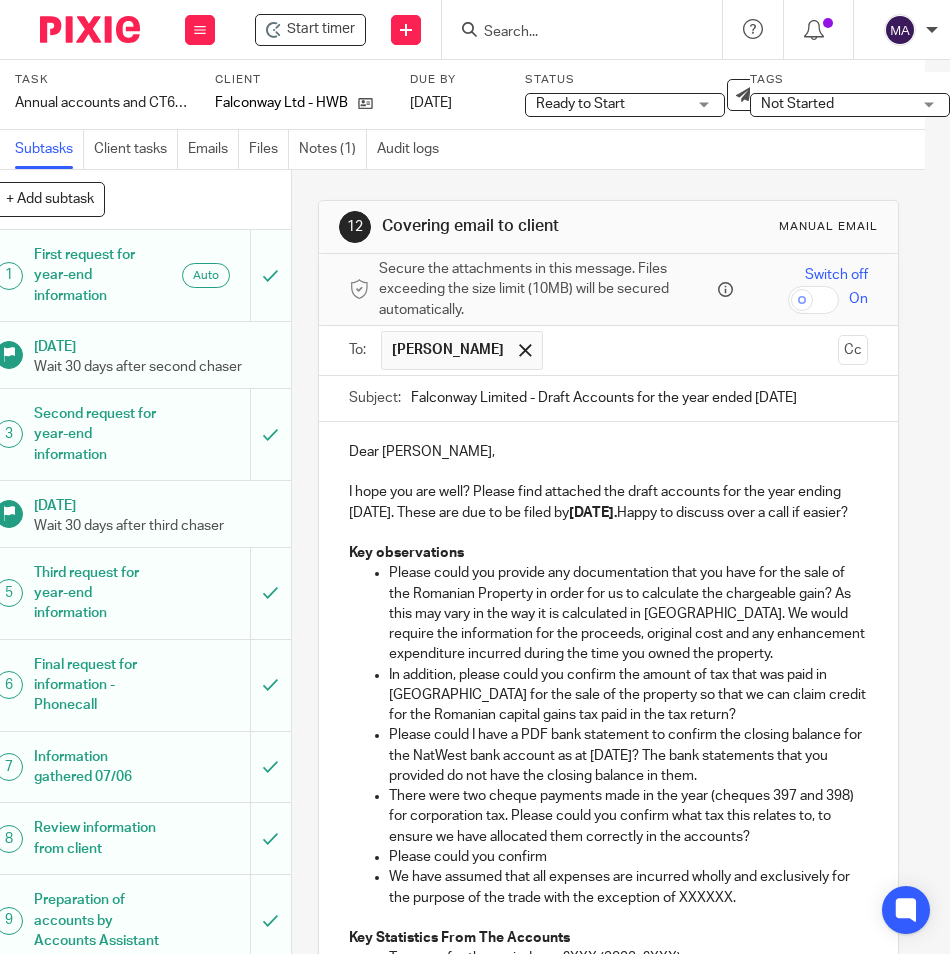 drag, startPoint x: 594, startPoint y: 882, endPoint x: 577, endPoint y: 893, distance: 20.248457 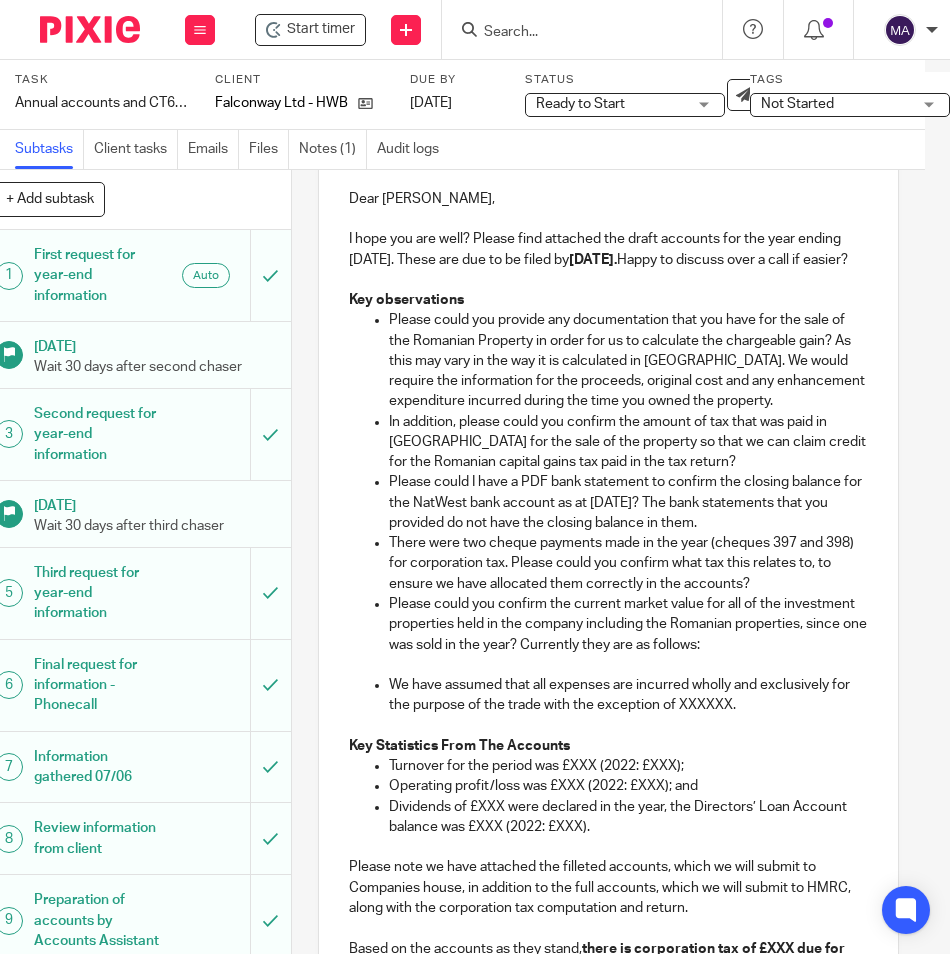scroll, scrollTop: 289, scrollLeft: 0, axis: vertical 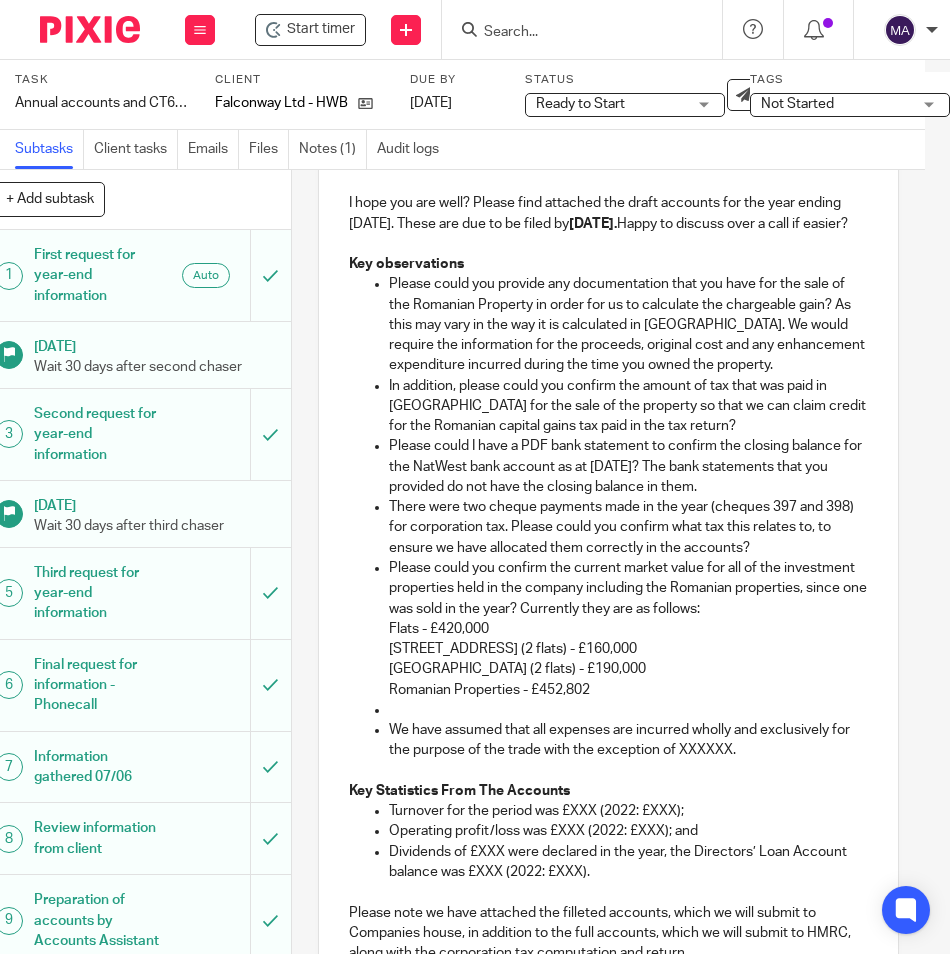 click at bounding box center [628, 710] 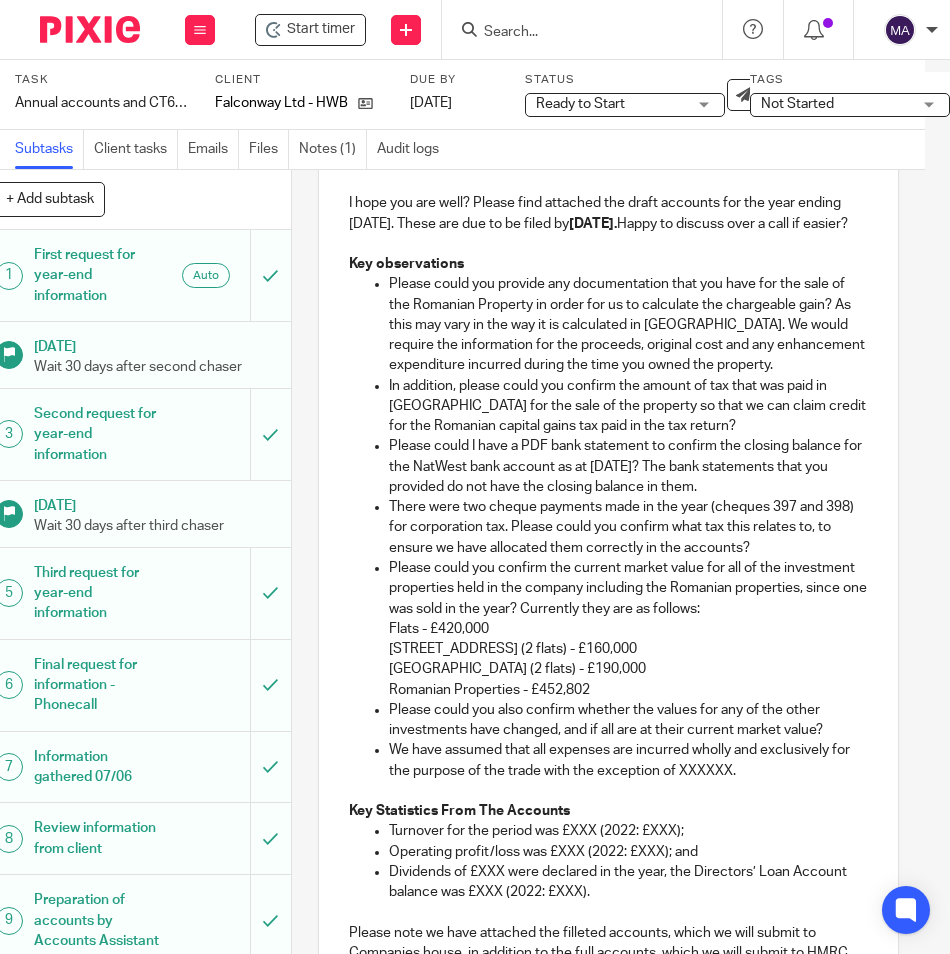 click on "Please could you also confirm whether the values for any of the other investments have changed, and if all are at their current market value?" at bounding box center [628, 720] 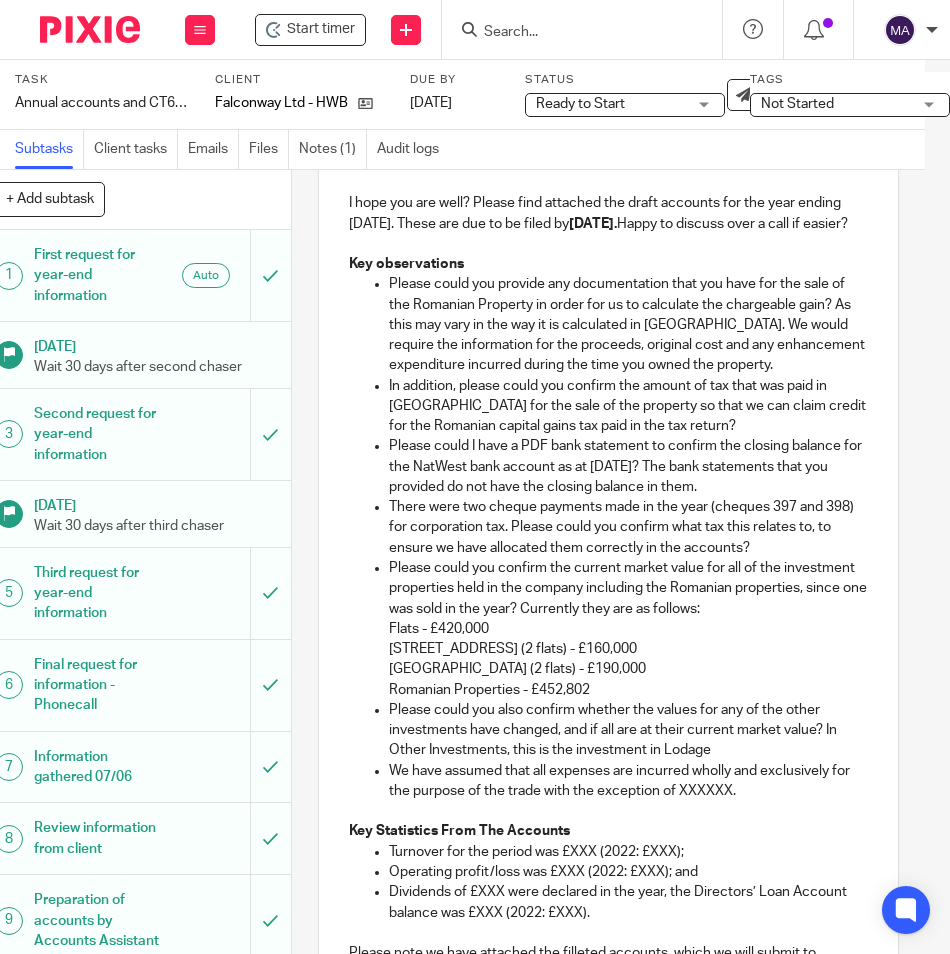 drag, startPoint x: 675, startPoint y: 749, endPoint x: 734, endPoint y: 745, distance: 59.135437 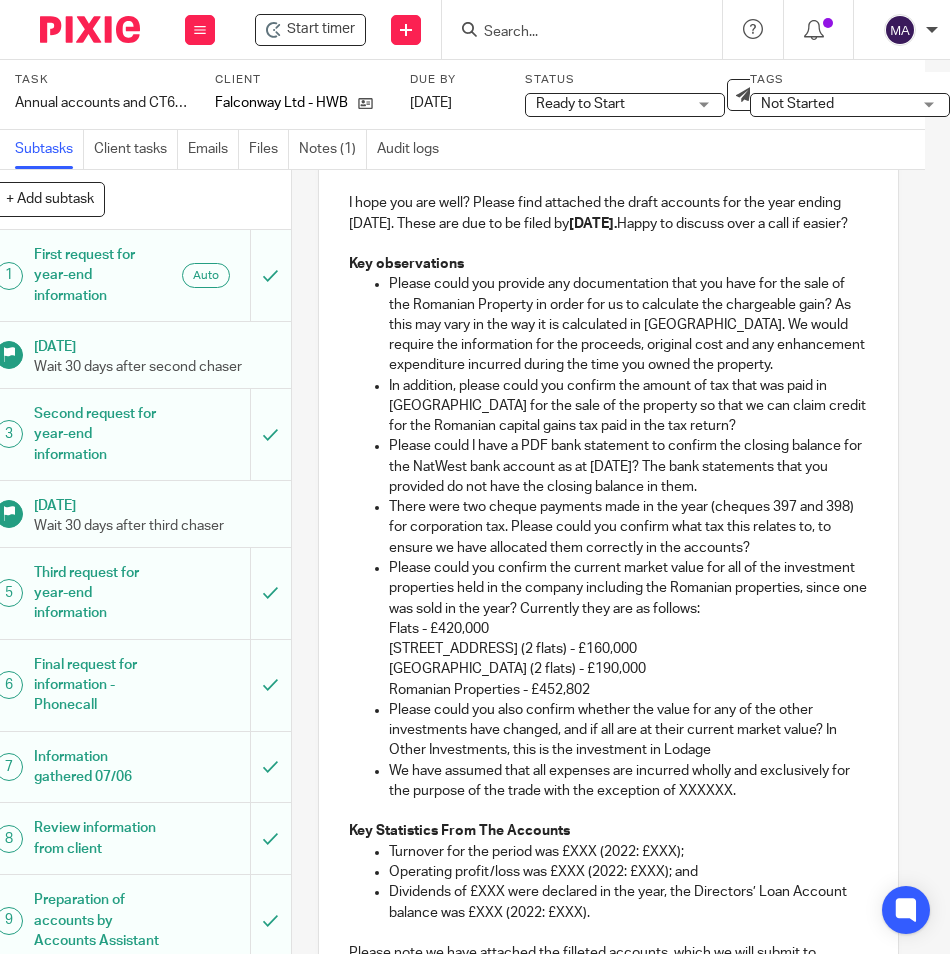 click on "Please could you also confirm whether the value for any of the other investments have changed, and if all are at their current market value? In Other Investments, this is the investment in Lodage" at bounding box center (628, 730) 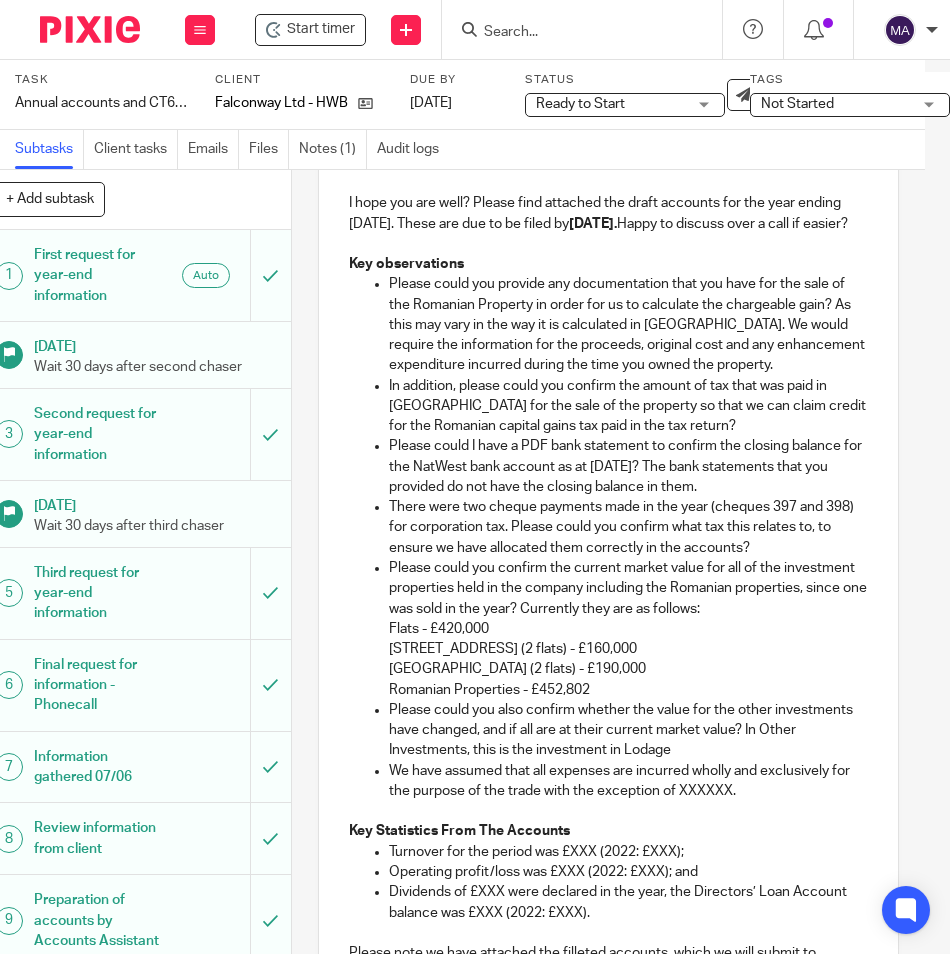 click on "Please could you also confirm whether the value for the other investments have changed, and if all are at their current market value? In Other Investments, this is the investment in Lodage" at bounding box center (628, 730) 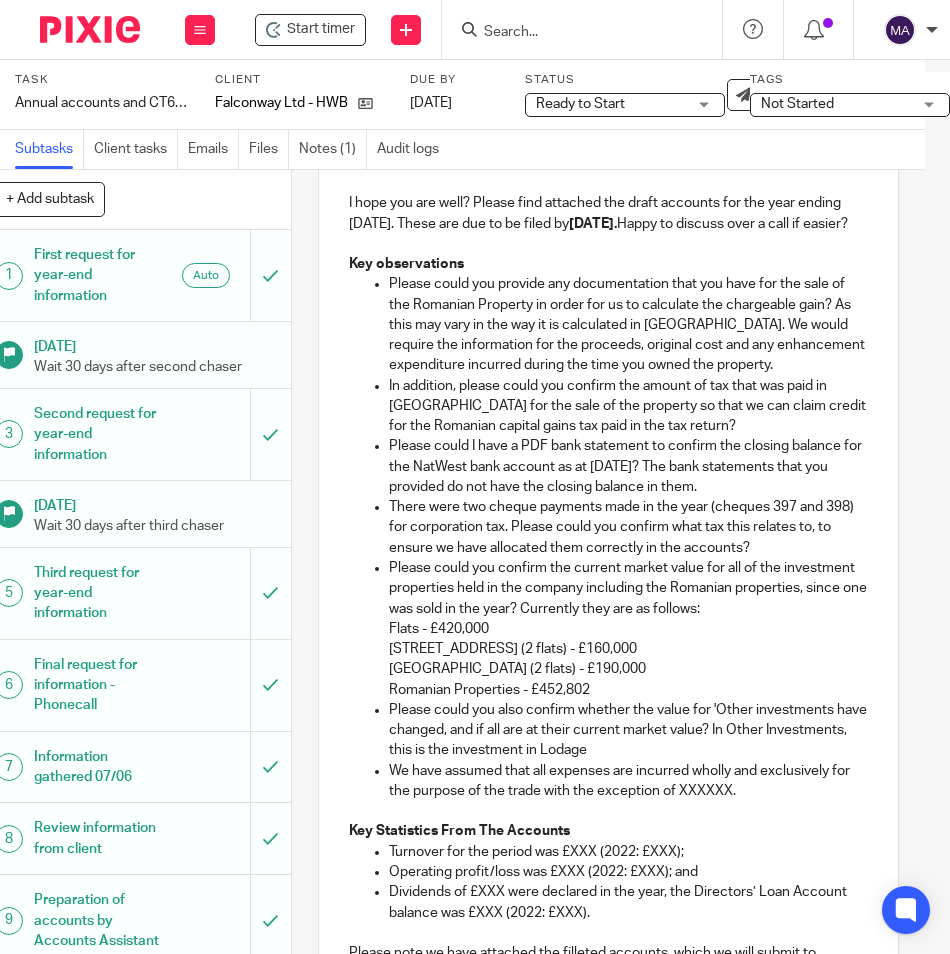 click on "Please could you also confirm whether the value for 'Other investments have changed, and if all are at their current market value? In Other Investments, this is the investment in Lodage" at bounding box center (628, 730) 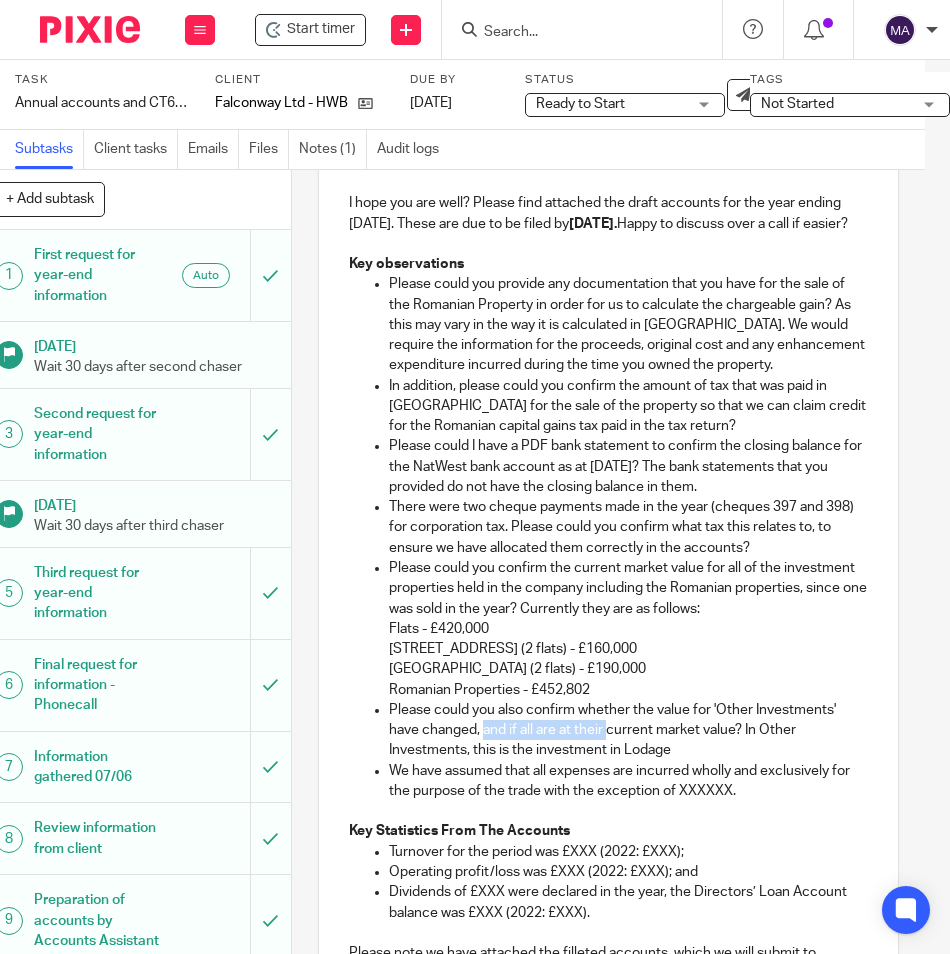 drag, startPoint x: 586, startPoint y: 771, endPoint x: 464, endPoint y: 777, distance: 122.14745 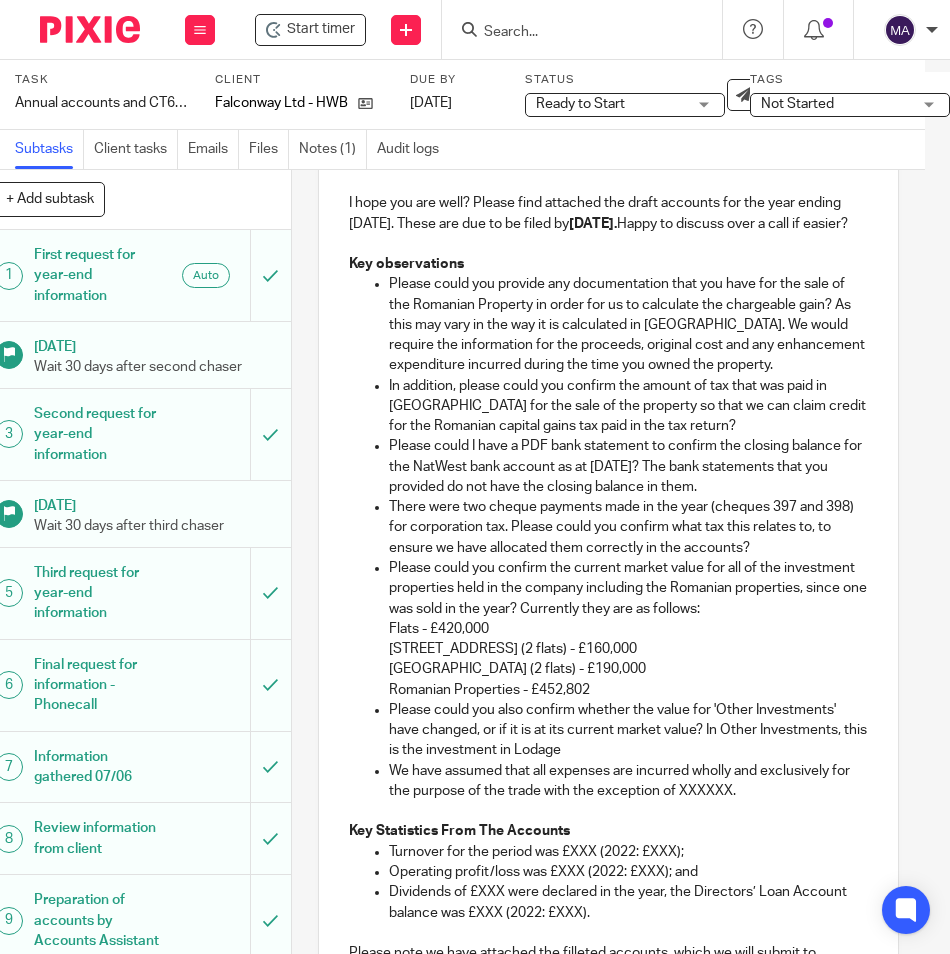 click on "Please could you also confirm whether the value for 'Other Investments' have changed, or if it is at its current market value? In Other Investments, this is the investment in Lodage" at bounding box center [628, 730] 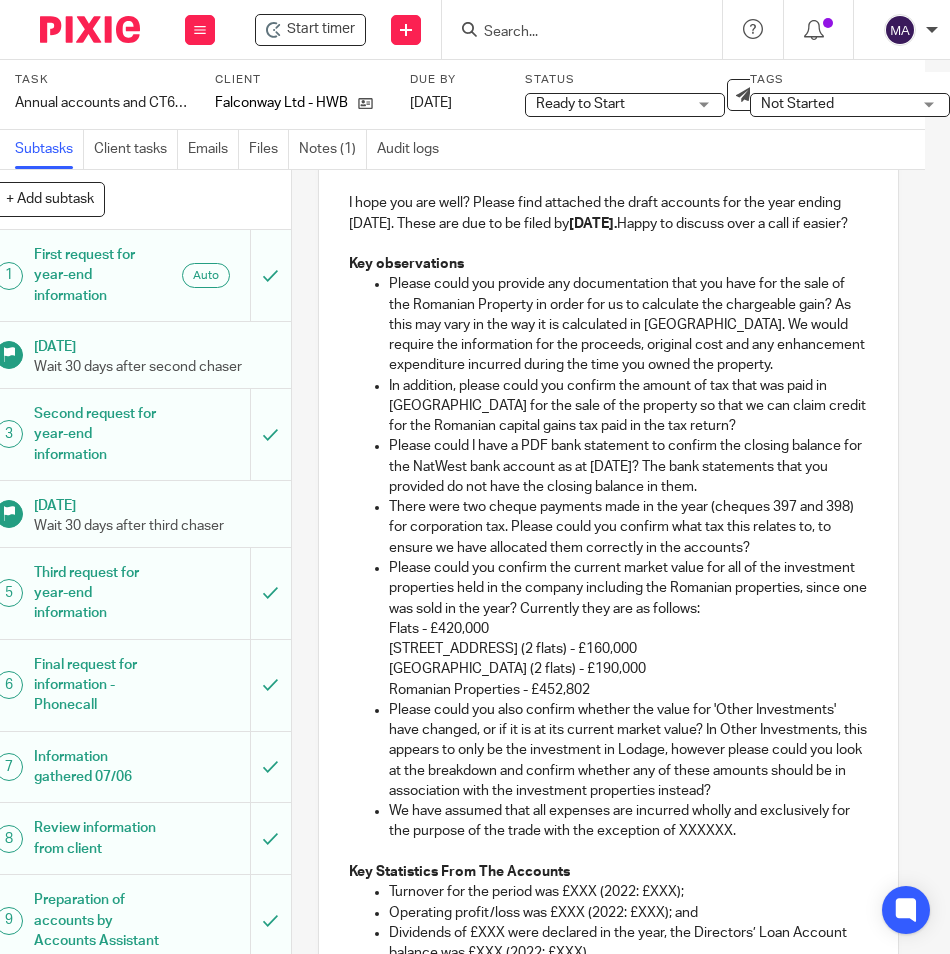 click on "Dear Farid,   I hope you are well? Please find attached the draft accounts for the year ending 31 January 2025. These are due to be filed by  31 October 2025.  Happy to discuss over a call if easier?   Key observations Please could you provide any documentation that you have for the sale of the Romanian Property in order for us to calculate the chargeable gain? As this may vary in the way it is calculated in Romania. We would require the information for the proceeds, original cost and any enhancement expenditure incurred during the time you owned the property. In addition, please could you confirm the amount of tax that was paid in Romania for the sale of the property so that we can claim credit for the Romanian capital gains tax paid in the tax return? Please could I have a PDF bank statement to confirm the closing balance for the NatWest bank account as at 31st January 2025? The bank statements that you provided do not have the closing balance in them. Flats - £420,000 Romanian Properties - £452,802" at bounding box center [608, 819] 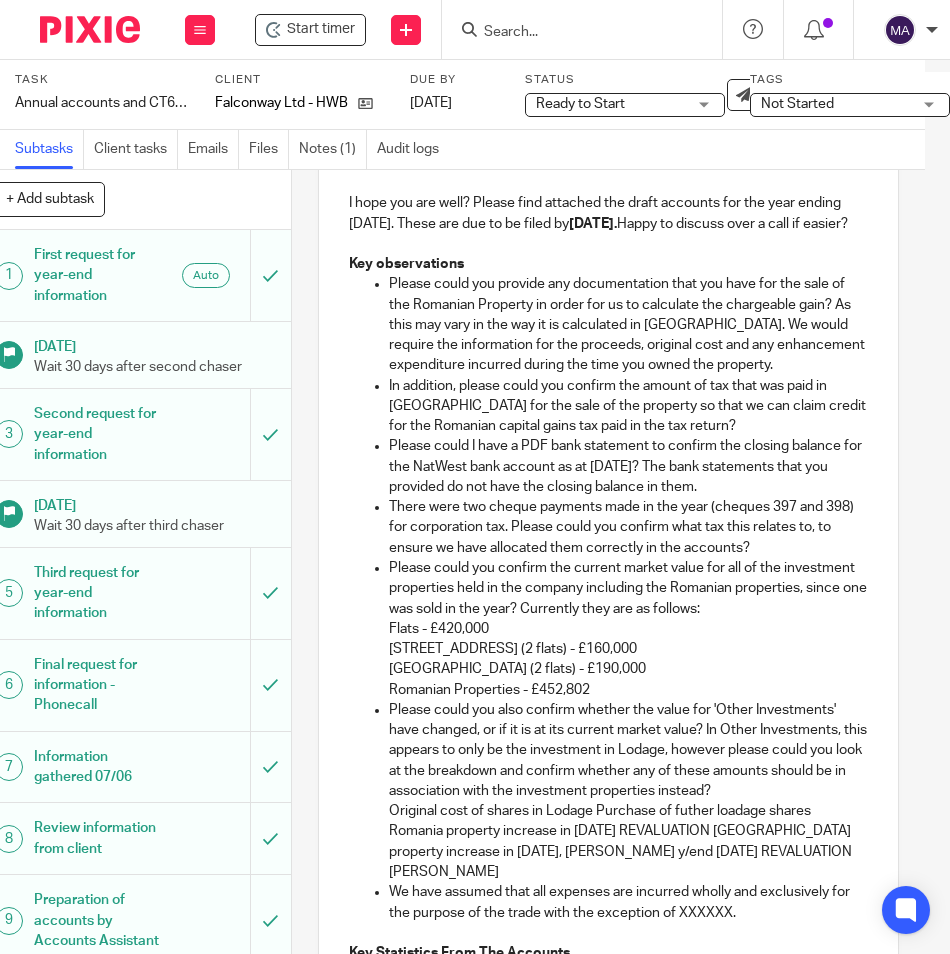 click on "Please could you also confirm whether the value for 'Other Investments' have changed, or if it is at its current market value? In Other Investments, this appears to only be the investment in Lodage, however please could you look at the breakdown and confirm whether any of these amounts should be in association with the investment properties instead?" at bounding box center [628, 750] 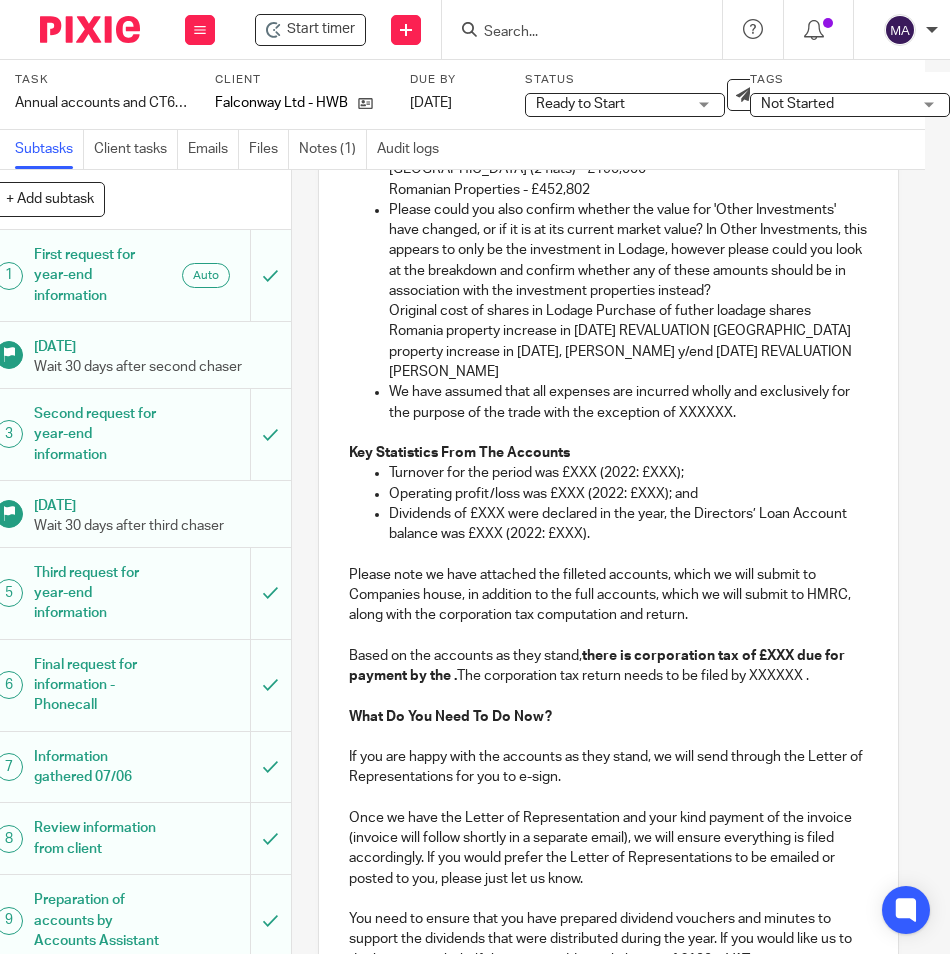 scroll, scrollTop: 1232, scrollLeft: 0, axis: vertical 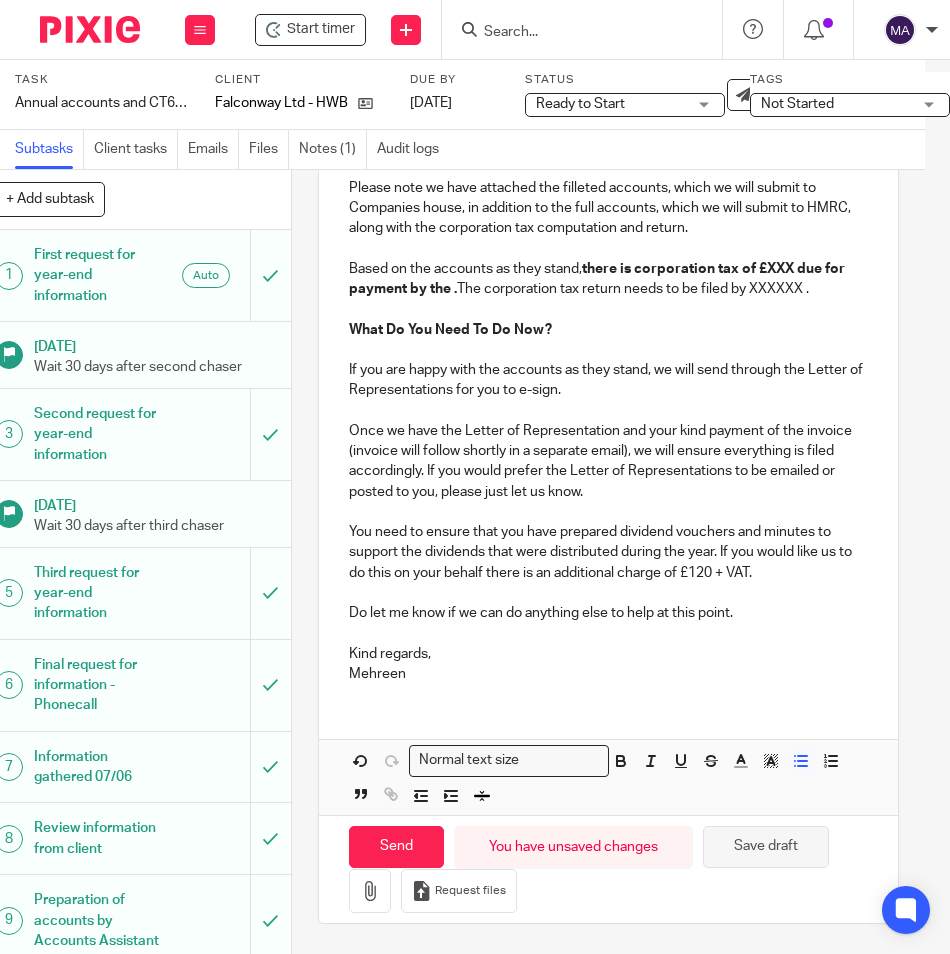 click on "Save draft" at bounding box center [766, 847] 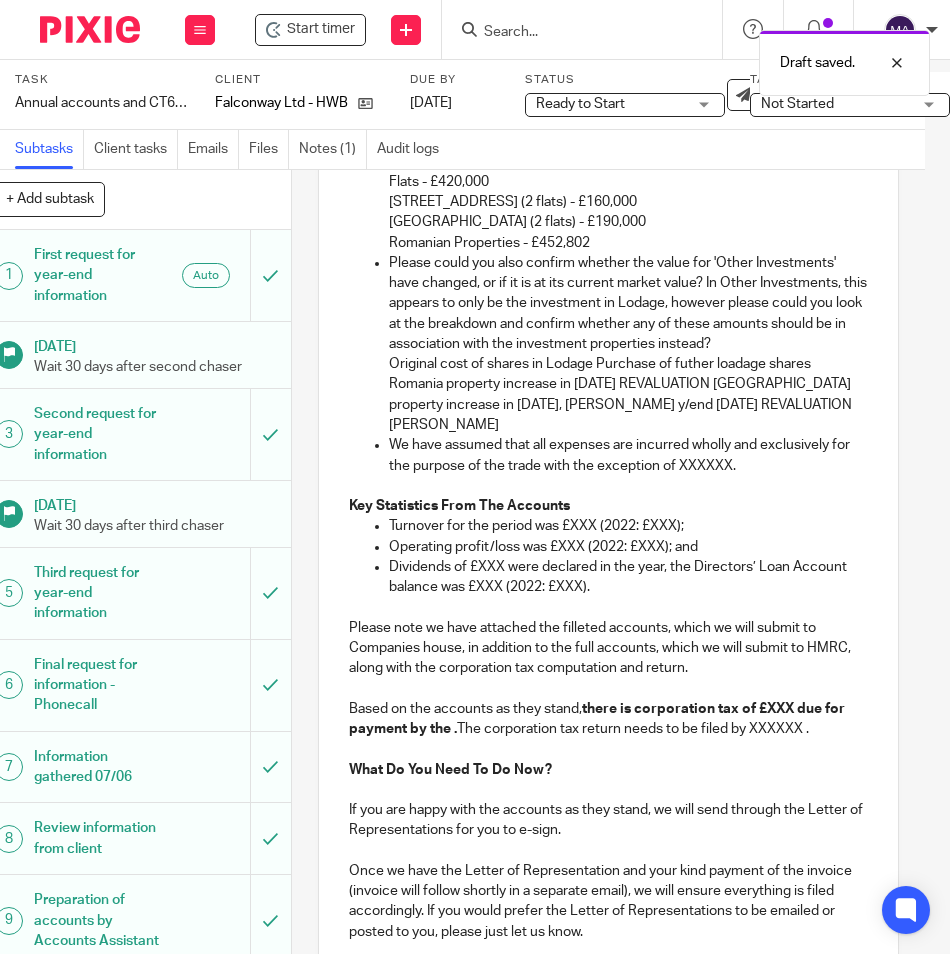 scroll, scrollTop: 732, scrollLeft: 0, axis: vertical 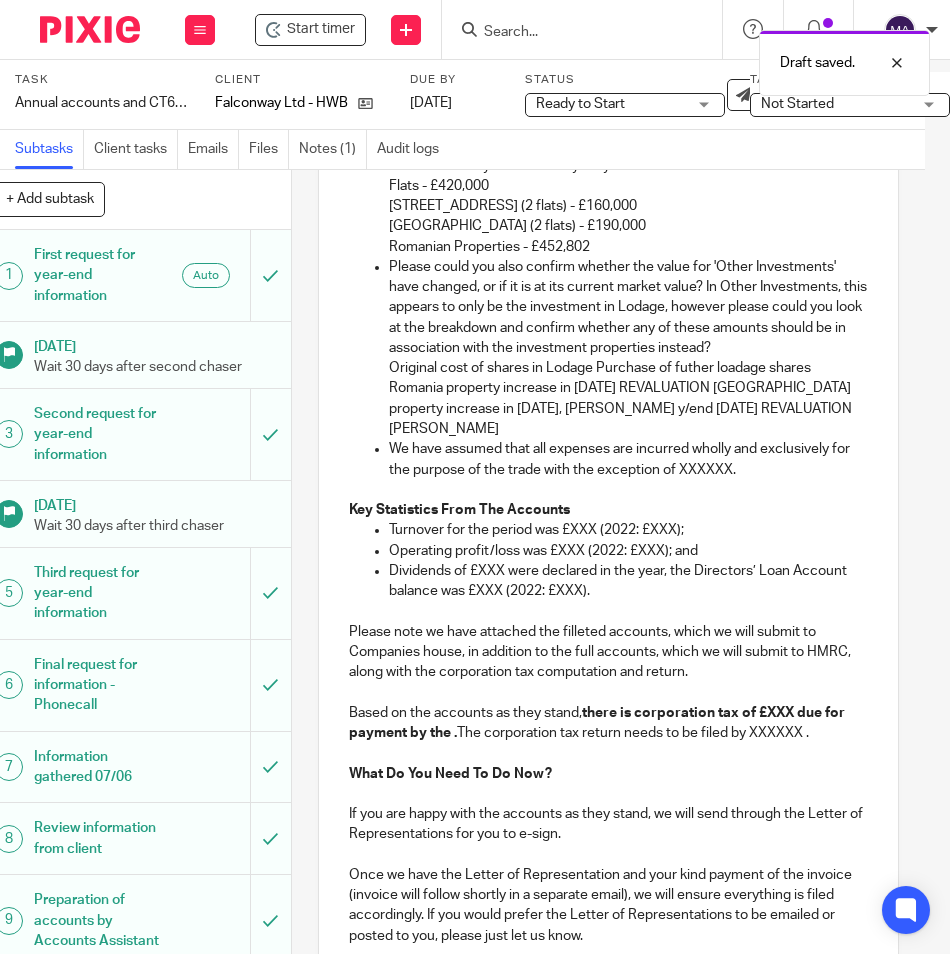 click on "Original cost of shares in Lodage Purchase of futher loadage shares Romania property increase in 31/1/08 REVALUATION Romania property increase in 31/1/13, Dr Turner y/end 31.1.20 REVALUATION Dumitru Florescu" at bounding box center [628, 398] 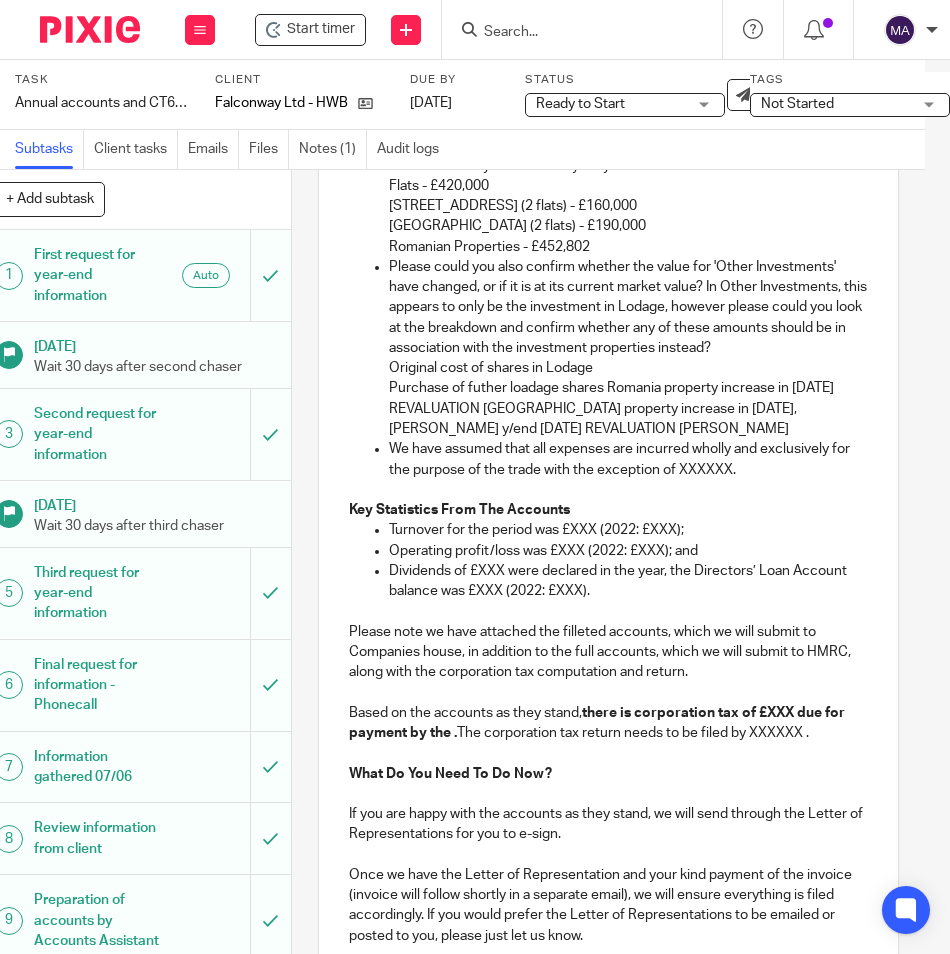 click on "Purchase of futher loadage shares Romania property increase in 31/1/08 REVALUATION Romania property increase in 31/1/13, Dr Turner y/end 31.1.20 REVALUATION Dumitru Florescu" at bounding box center [628, 408] 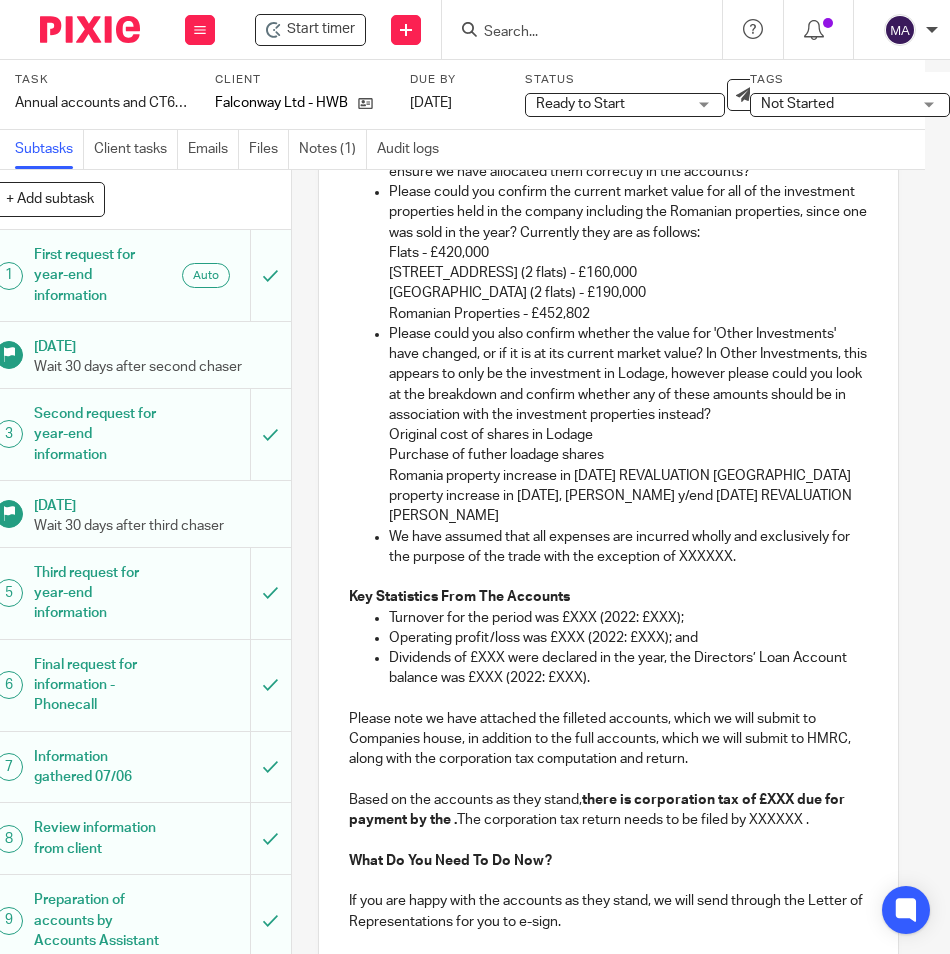 scroll, scrollTop: 632, scrollLeft: 0, axis: vertical 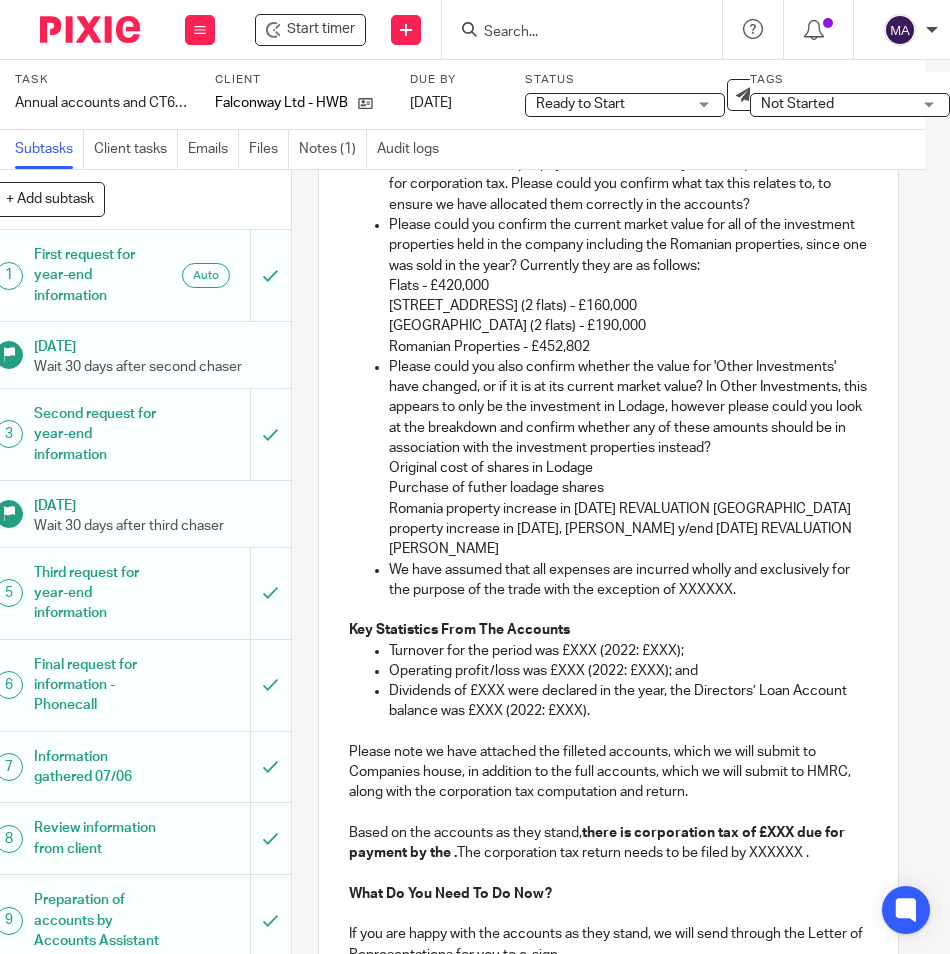 click on "Please could you provide any documentation that you have for the sale of the Romanian Property in order for us to calculate the chargeable gain? As this may vary in the way it is calculated in Romania. We would require the information for the proceeds, original cost and any enhancement expenditure incurred during the time you owned the property. In addition, please could you confirm the amount of tax that was paid in Romania for the sale of the property so that we can claim credit for the Romanian capital gains tax paid in the tax return? Please could I have a PDF bank statement to confirm the closing balance for the NatWest bank account as at 31st January 2025? The bank statements that you provided do not have the closing balance in them. There were two cheque payments made in the year (cheques 397 and 398) for corporation tax. Please could you confirm what tax this relates to, to ensure we have allocated them correctly in the accounts? Flats - £420,000 312 London Road (2 flats) - £160,000" at bounding box center (608, 265) 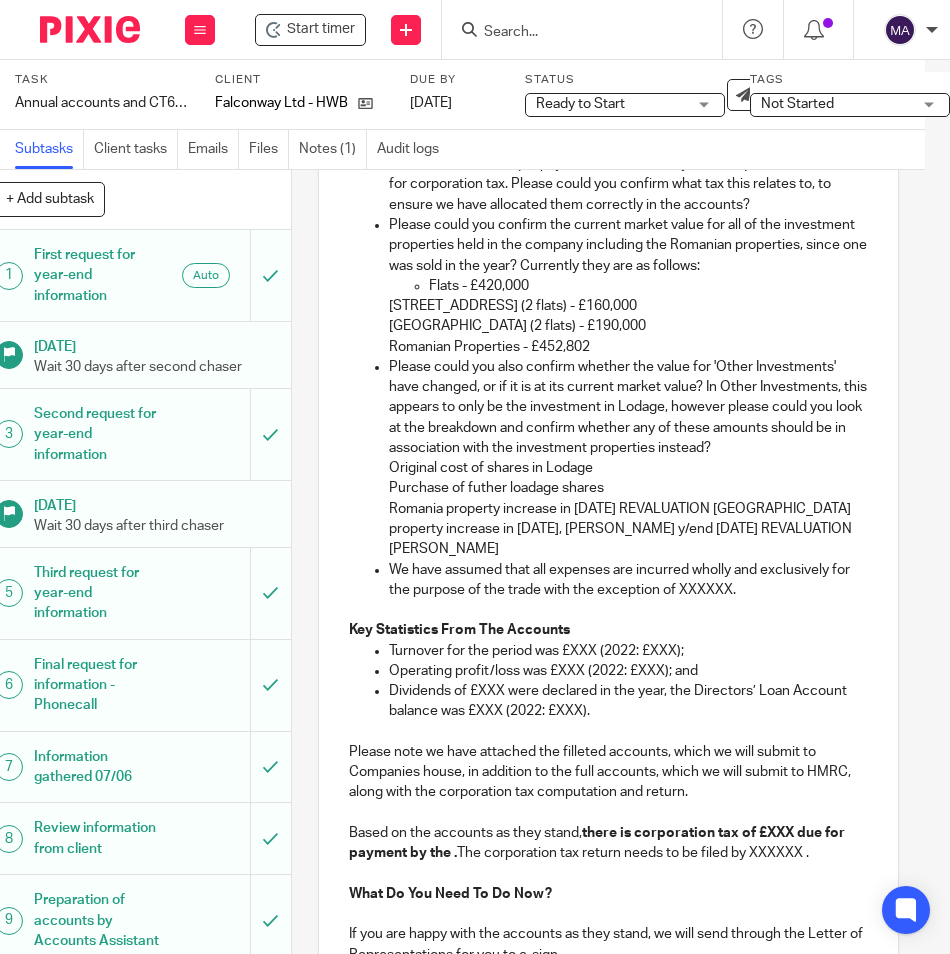 click on "312 London Road (2 flats) - £160,000" at bounding box center (628, 306) 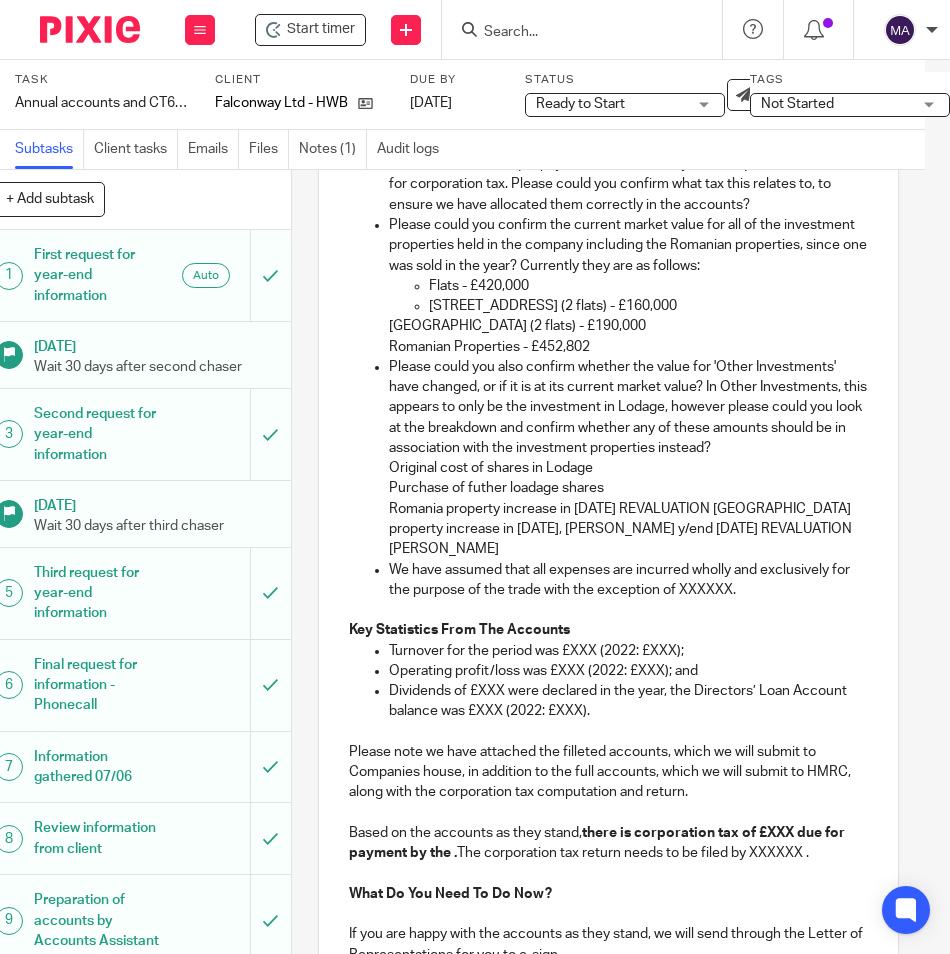 click on "Please could you provide any documentation that you have for the sale of the Romanian Property in order for us to calculate the chargeable gain? As this may vary in the way it is calculated in Romania. We would require the information for the proceeds, original cost and any enhancement expenditure incurred during the time you owned the property. In addition, please could you confirm the amount of tax that was paid in Romania for the sale of the property so that we can claim credit for the Romanian capital gains tax paid in the tax return? Please could I have a PDF bank statement to confirm the closing balance for the NatWest bank account as at 31st January 2025? The bank statements that you provided do not have the closing balance in them. There were two cheque payments made in the year (cheques 397 and 398) for corporation tax. Please could you confirm what tax this relates to, to ensure we have allocated them correctly in the accounts? Flats - £420,000 312 London Road (2 flats) - £160,000" at bounding box center [608, 265] 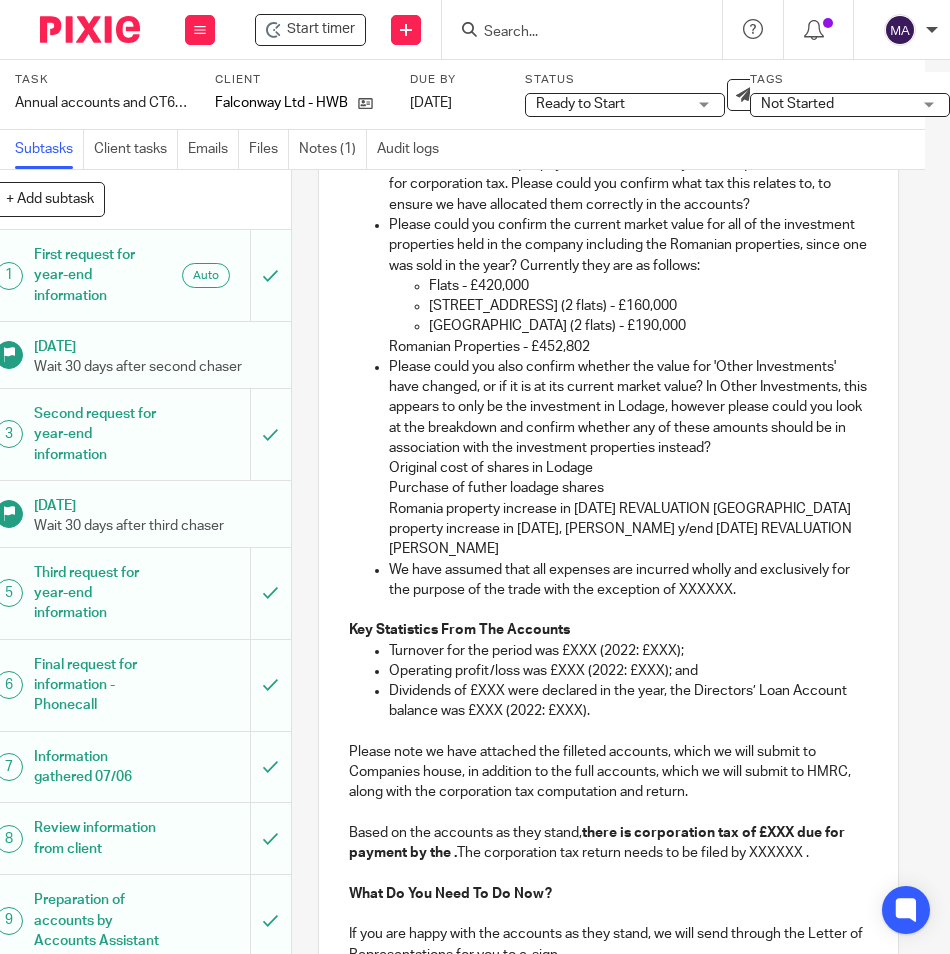 click on "Please could you provide any documentation that you have for the sale of the Romanian Property in order for us to calculate the chargeable gain? As this may vary in the way it is calculated in Romania. We would require the information for the proceeds, original cost and any enhancement expenditure incurred during the time you owned the property. In addition, please could you confirm the amount of tax that was paid in Romania for the sale of the property so that we can claim credit for the Romanian capital gains tax paid in the tax return? Please could I have a PDF bank statement to confirm the closing balance for the NatWest bank account as at 31st January 2025? The bank statements that you provided do not have the closing balance in them. There were two cheque payments made in the year (cheques 397 and 398) for corporation tax. Please could you confirm what tax this relates to, to ensure we have allocated them correctly in the accounts? Flats - £420,000 312 London Road (2 flats) - £160,000" at bounding box center [608, 265] 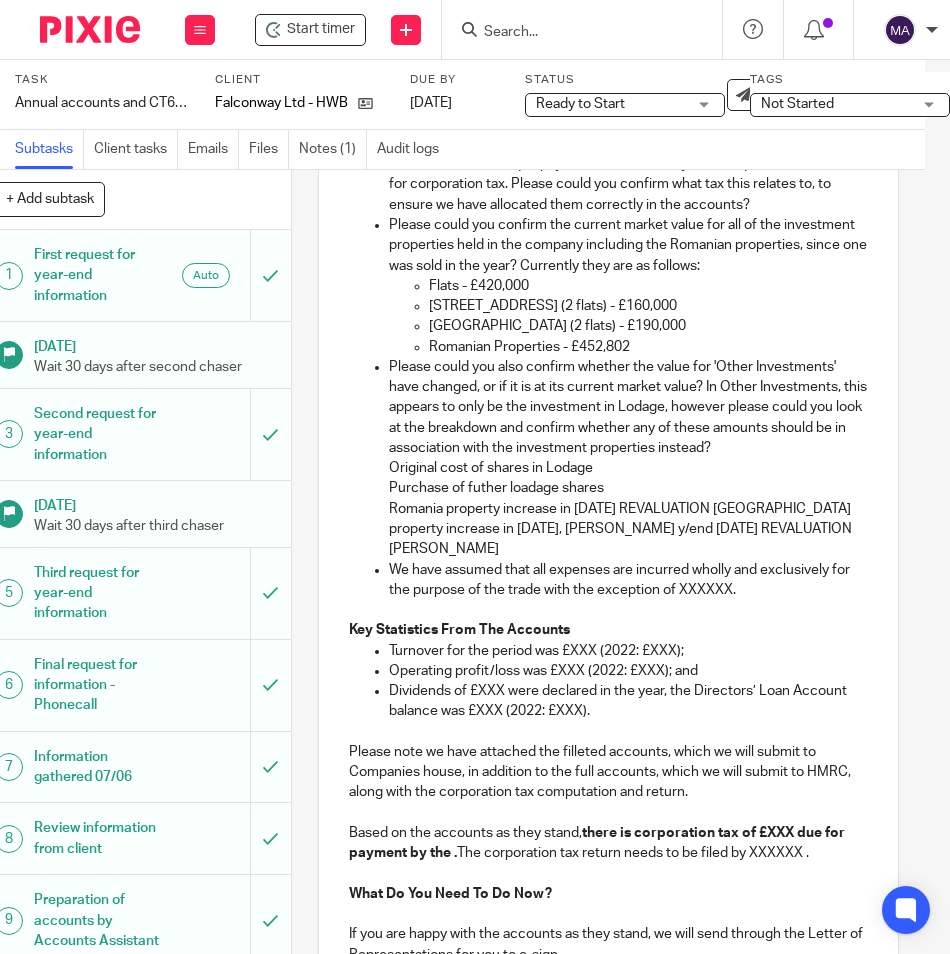 click on "Romania property increase in 31/1/08 REVALUATION Romania property increase in 31/1/13, Dr Turner y/end 31.1.20 REVALUATION Dumitru Florescu" at bounding box center (628, 529) 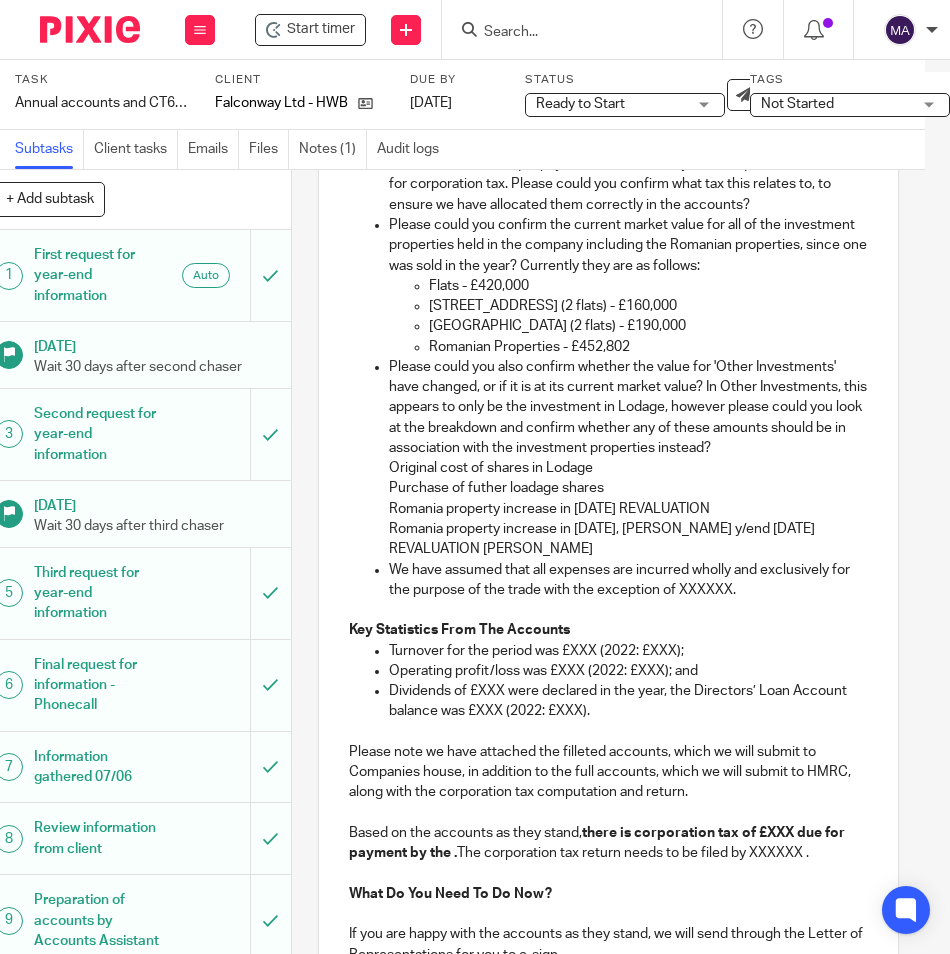 click on "Romania property increase in 31/1/13, Dr Turner y/end 31.1.20 REVALUATION Dumitru Florescu" at bounding box center (628, 539) 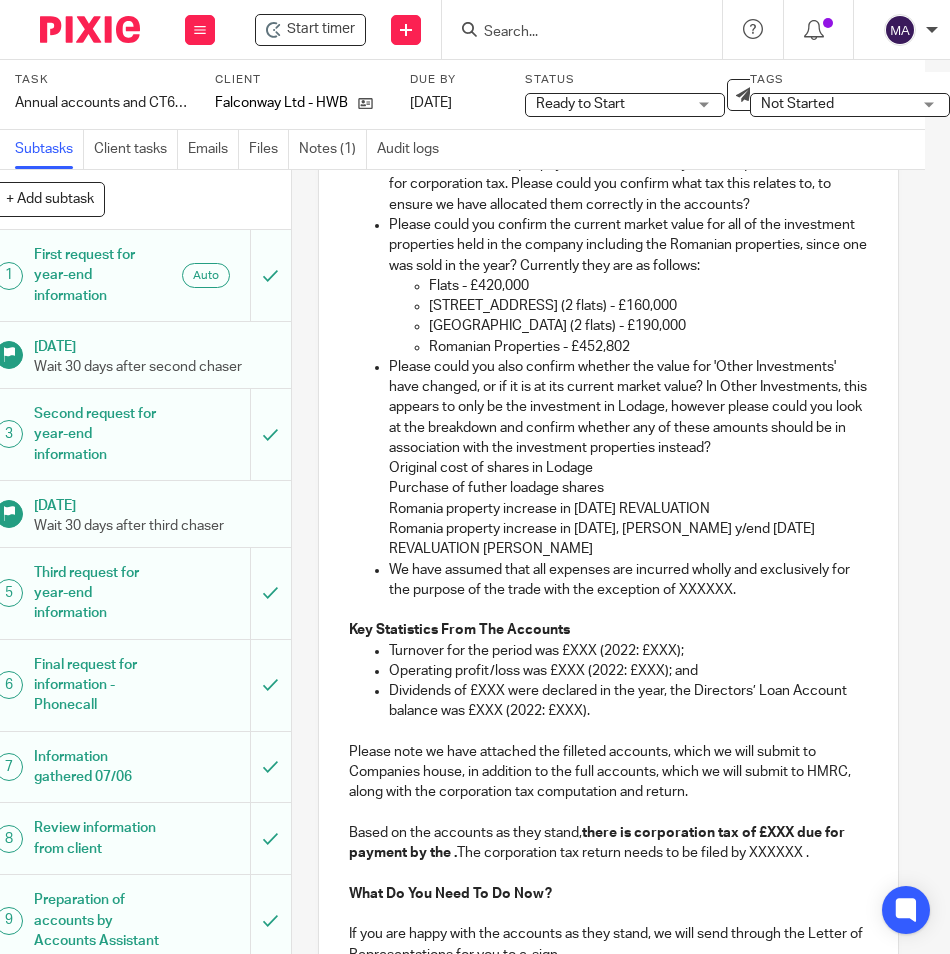 click on "Romania property increase in 31/1/13, Dr Turner y/end 31.1.20 REVALUATION Dumitru Florescu" at bounding box center [628, 539] 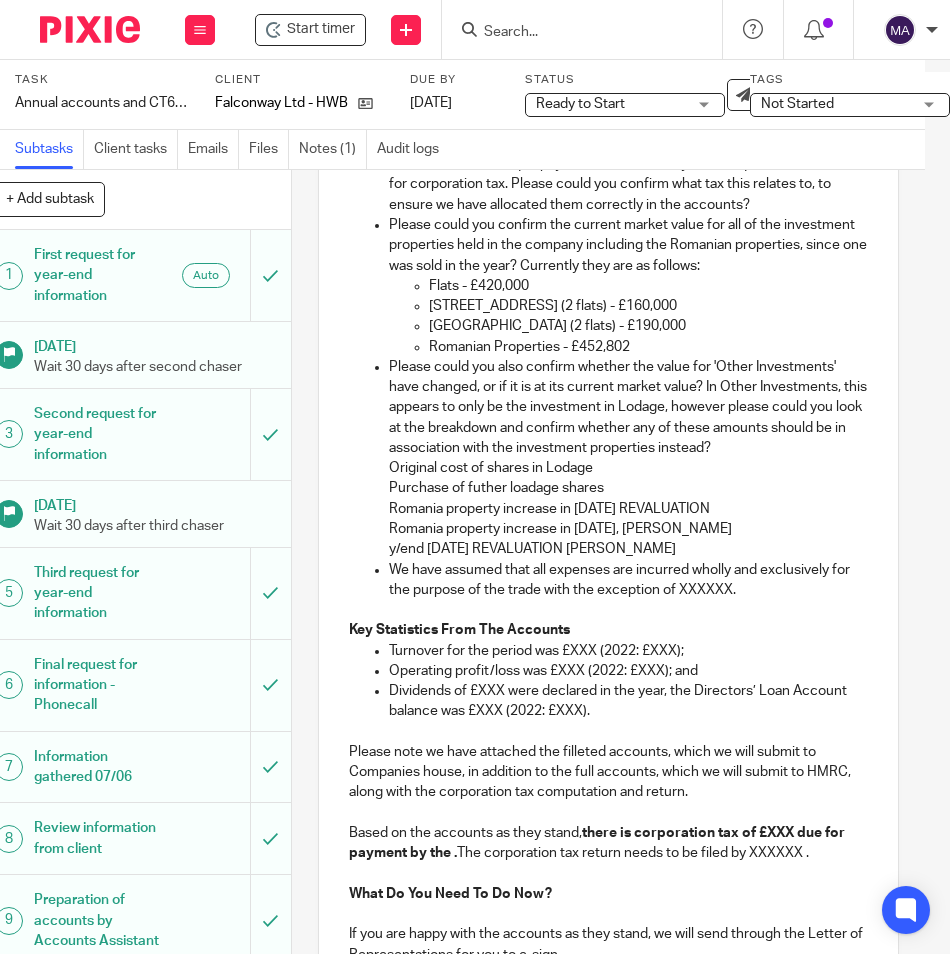 click on "y/end 31.1.20 REVALUATION Dumitru Florescu" at bounding box center [628, 549] 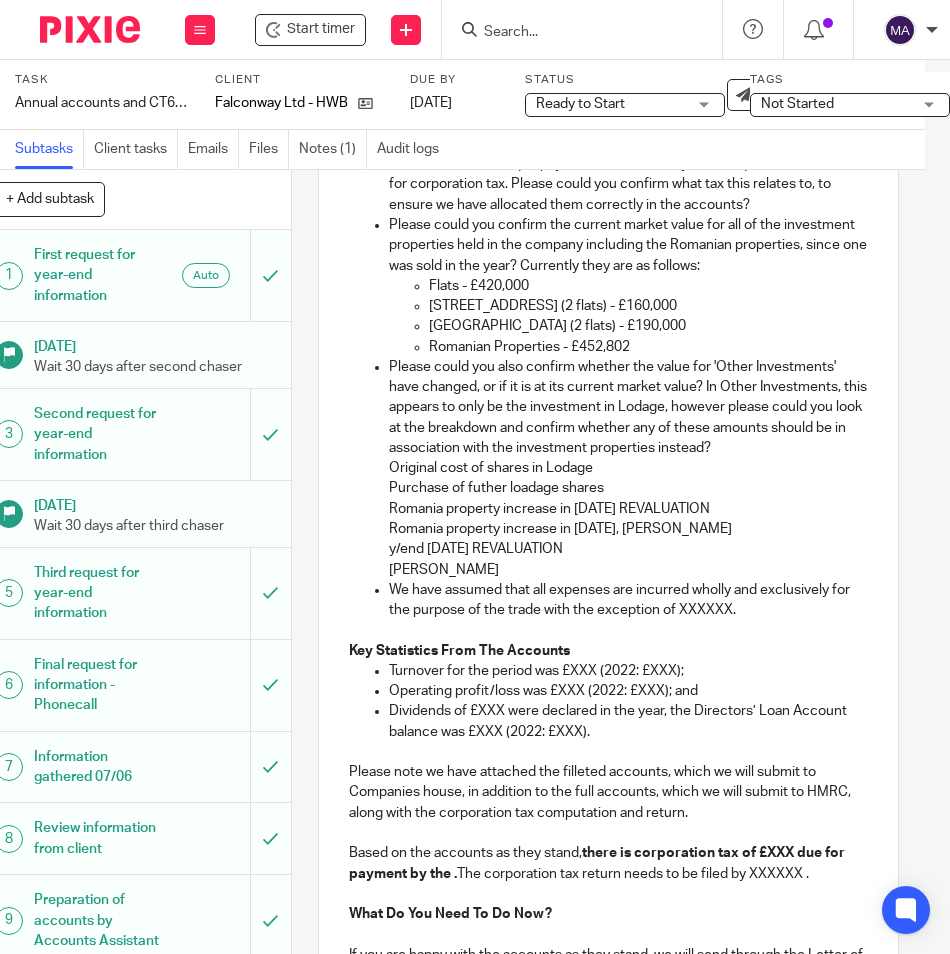 click on "Original cost of shares in Lodage" at bounding box center [628, 468] 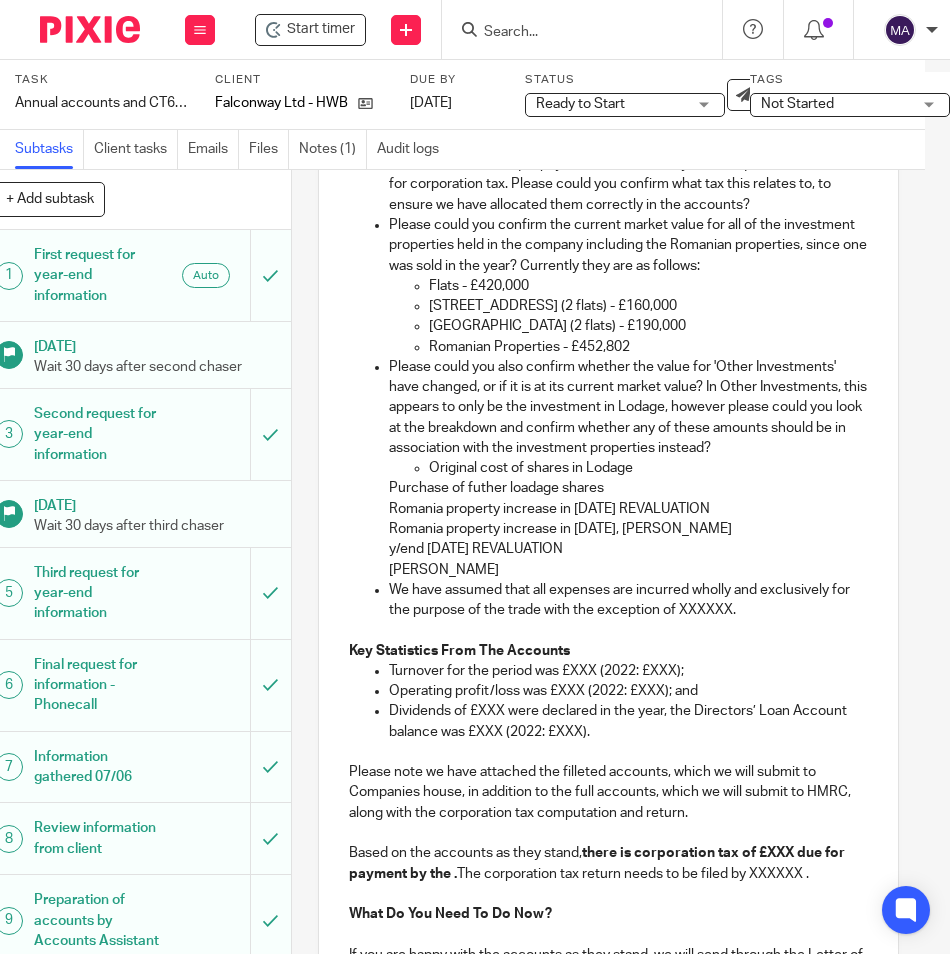 drag, startPoint x: 368, startPoint y: 528, endPoint x: 423, endPoint y: 521, distance: 55.443665 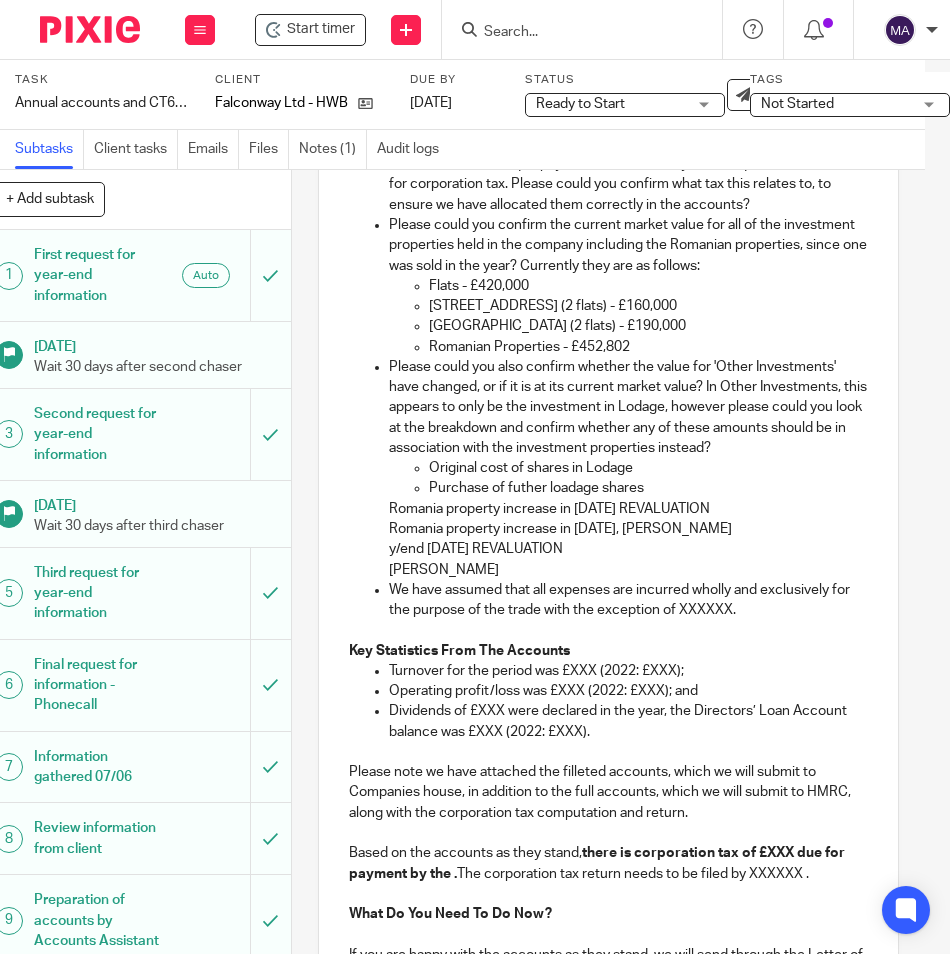 click on "Please could you provide any documentation that you have for the sale of the Romanian Property in order for us to calculate the chargeable gain? As this may vary in the way it is calculated in Romania. We would require the information for the proceeds, original cost and any enhancement expenditure incurred during the time you owned the property. In addition, please could you confirm the amount of tax that was paid in Romania for the sale of the property so that we can claim credit for the Romanian capital gains tax paid in the tax return? Please could I have a PDF bank statement to confirm the closing balance for the NatWest bank account as at 31st January 2025? The bank statements that you provided do not have the closing balance in them. There were two cheque payments made in the year (cheques 397 and 398) for corporation tax. Please could you confirm what tax this relates to, to ensure we have allocated them correctly in the accounts? Flats - £420,000 312 London Road (2 flats) - £160,000 Dumitru Florescu" at bounding box center (608, 275) 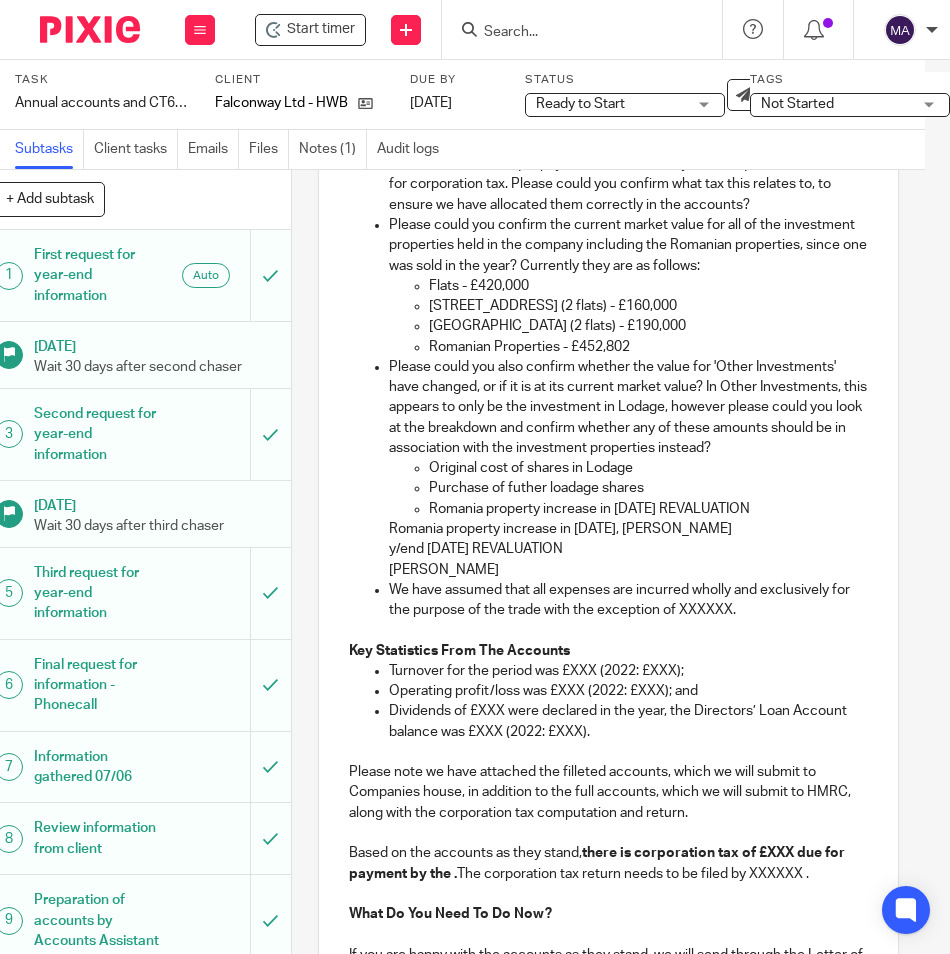 click on "Please could you provide any documentation that you have for the sale of the Romanian Property in order for us to calculate the chargeable gain? As this may vary in the way it is calculated in Romania. We would require the information for the proceeds, original cost and any enhancement expenditure incurred during the time you owned the property. In addition, please could you confirm the amount of tax that was paid in Romania for the sale of the property so that we can claim credit for the Romanian capital gains tax paid in the tax return? Please could I have a PDF bank statement to confirm the closing balance for the NatWest bank account as at 31st January 2025? The bank statements that you provided do not have the closing balance in them. There were two cheque payments made in the year (cheques 397 and 398) for corporation tax. Please could you confirm what tax this relates to, to ensure we have allocated them correctly in the accounts? Flats - £420,000 312 London Road (2 flats) - £160,000 Dumitru Florescu" at bounding box center (608, 275) 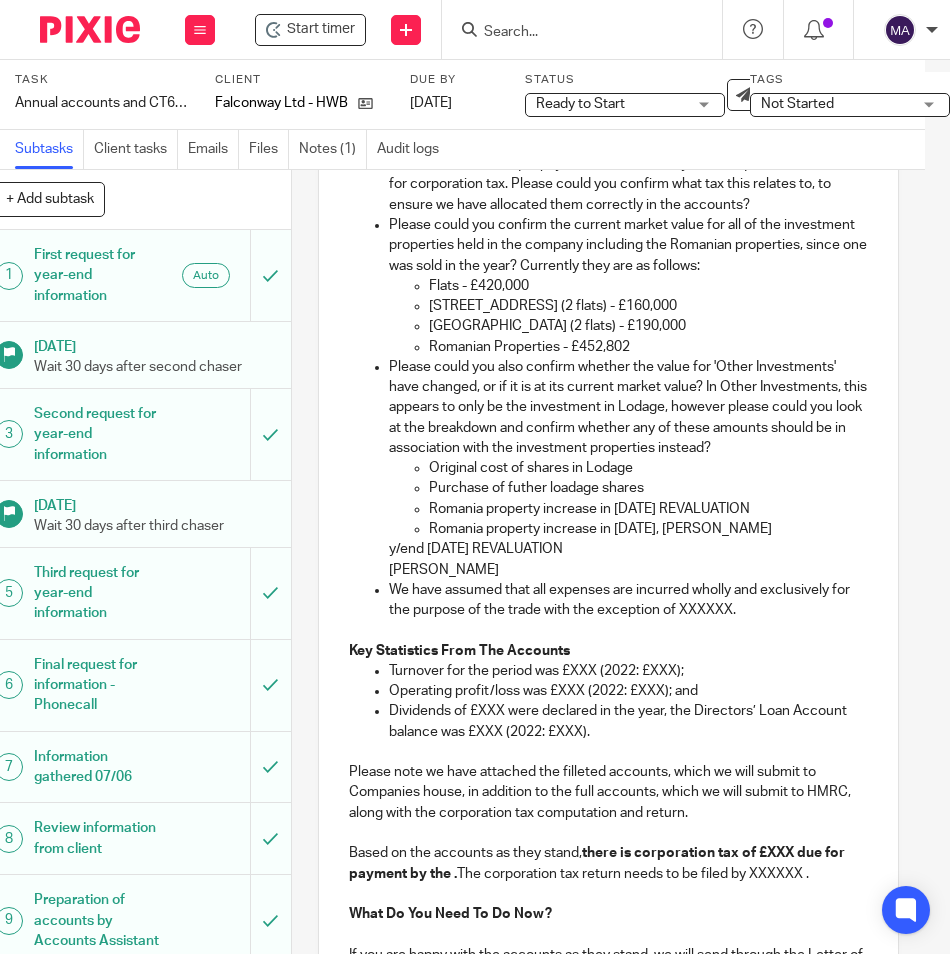 click on "Please could you provide any documentation that you have for the sale of the Romanian Property in order for us to calculate the chargeable gain? As this may vary in the way it is calculated in Romania. We would require the information for the proceeds, original cost and any enhancement expenditure incurred during the time you owned the property. In addition, please could you confirm the amount of tax that was paid in Romania for the sale of the property so that we can claim credit for the Romanian capital gains tax paid in the tax return? Please could I have a PDF bank statement to confirm the closing balance for the NatWest bank account as at 31st January 2025? The bank statements that you provided do not have the closing balance in them. There were two cheque payments made in the year (cheques 397 and 398) for corporation tax. Please could you confirm what tax this relates to, to ensure we have allocated them correctly in the accounts? Flats - £420,000 312 London Road (2 flats) - £160,000 Dumitru Florescu" at bounding box center [608, 275] 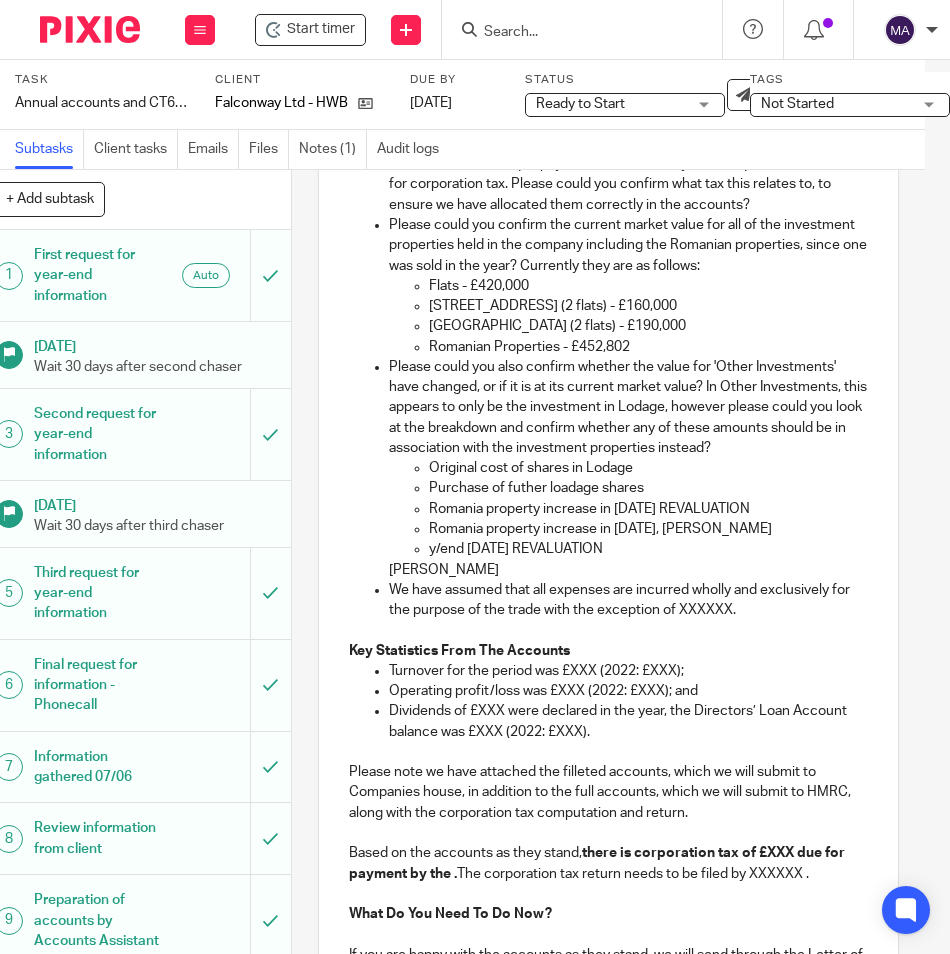 click on "Please could you provide any documentation that you have for the sale of the Romanian Property in order for us to calculate the chargeable gain? As this may vary in the way it is calculated in Romania. We would require the information for the proceeds, original cost and any enhancement expenditure incurred during the time you owned the property. In addition, please could you confirm the amount of tax that was paid in Romania for the sale of the property so that we can claim credit for the Romanian capital gains tax paid in the tax return? Please could I have a PDF bank statement to confirm the closing balance for the NatWest bank account as at 31st January 2025? The bank statements that you provided do not have the closing balance in them. There were two cheque payments made in the year (cheques 397 and 398) for corporation tax. Please could you confirm what tax this relates to, to ensure we have allocated them correctly in the accounts? Flats - £420,000 312 London Road (2 flats) - £160,000 Dumitru Florescu" at bounding box center [608, 275] 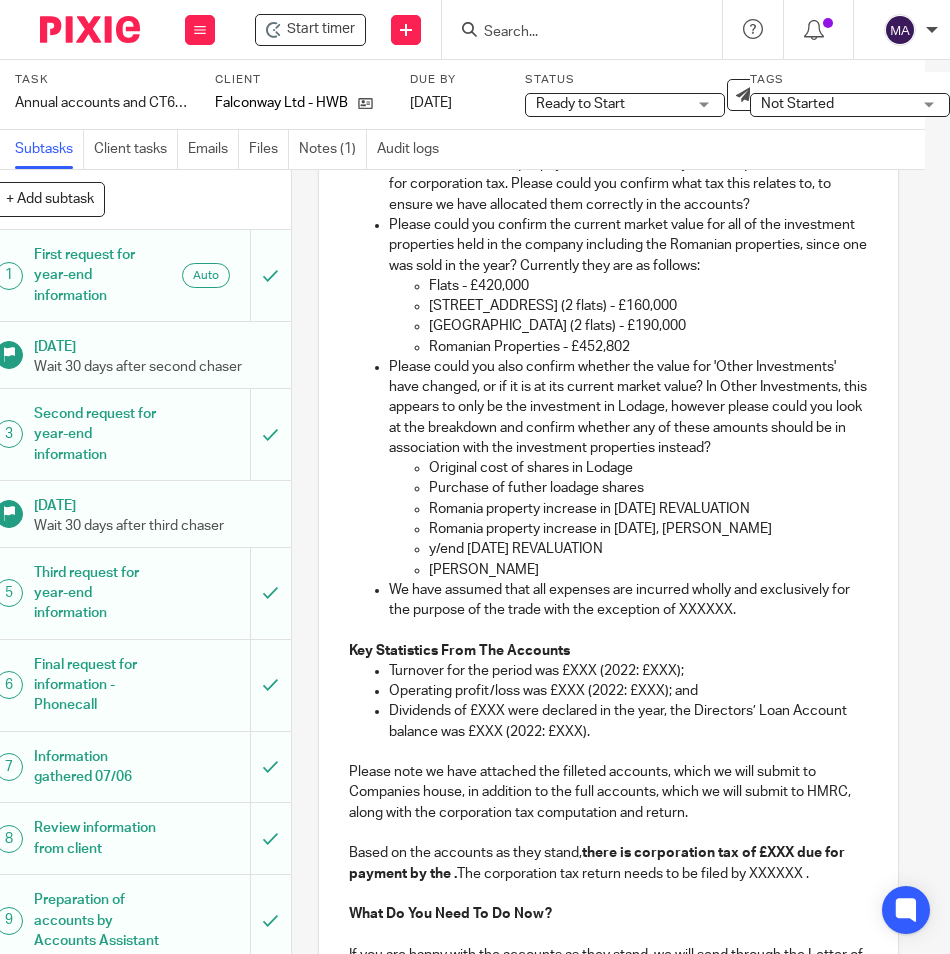 click on "Original cost of shares in Lodage" at bounding box center [648, 468] 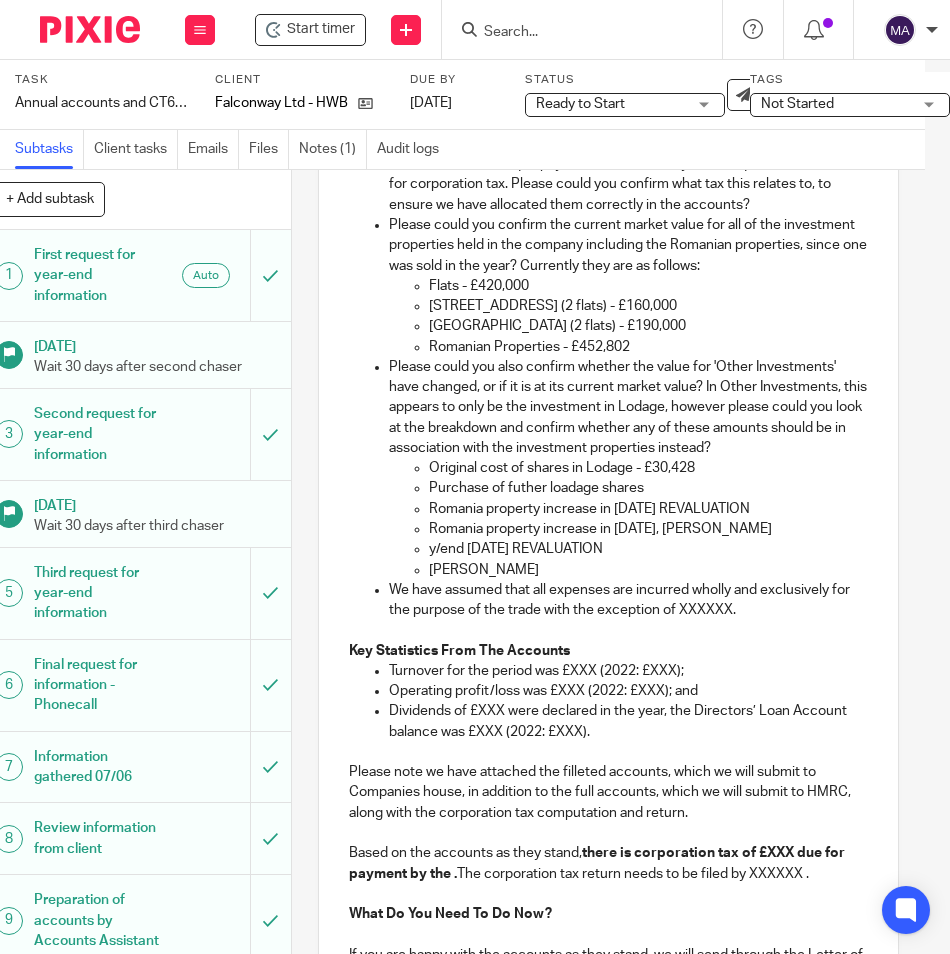 click on "Purchase of futher loadage shares" at bounding box center (648, 488) 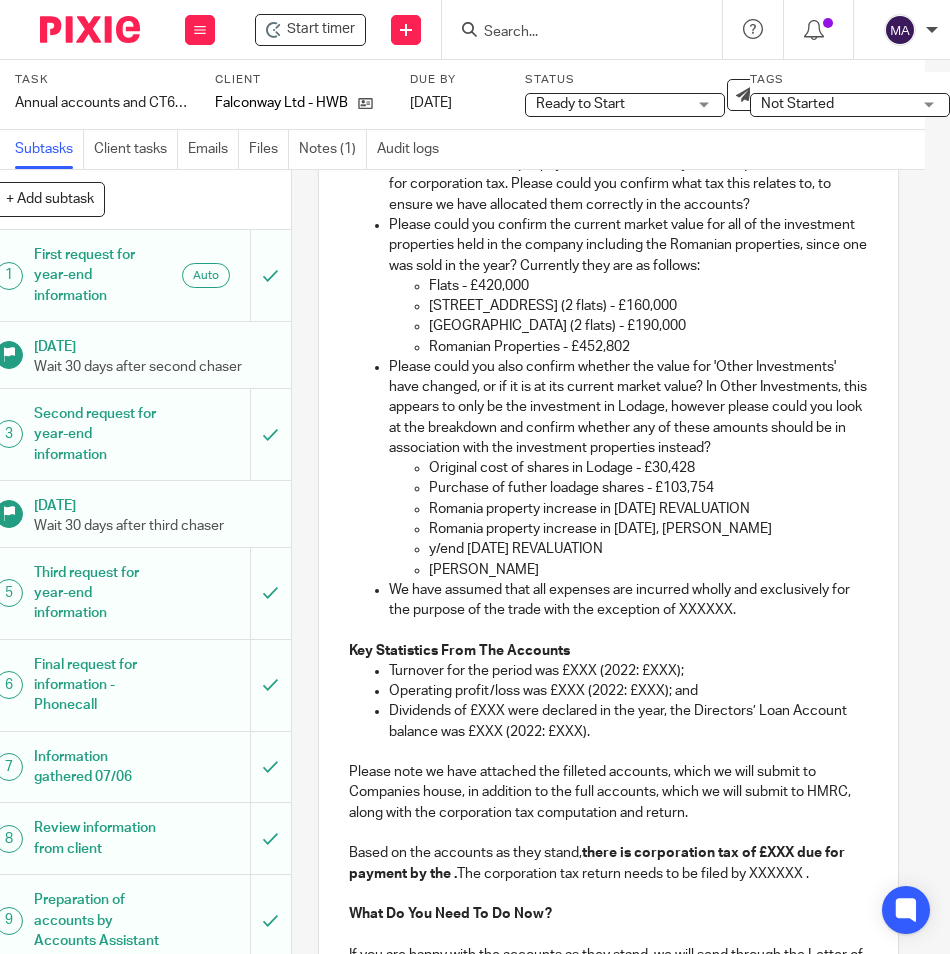 click on "Romania property increase in 31/1/08 REVALUATION" at bounding box center (648, 509) 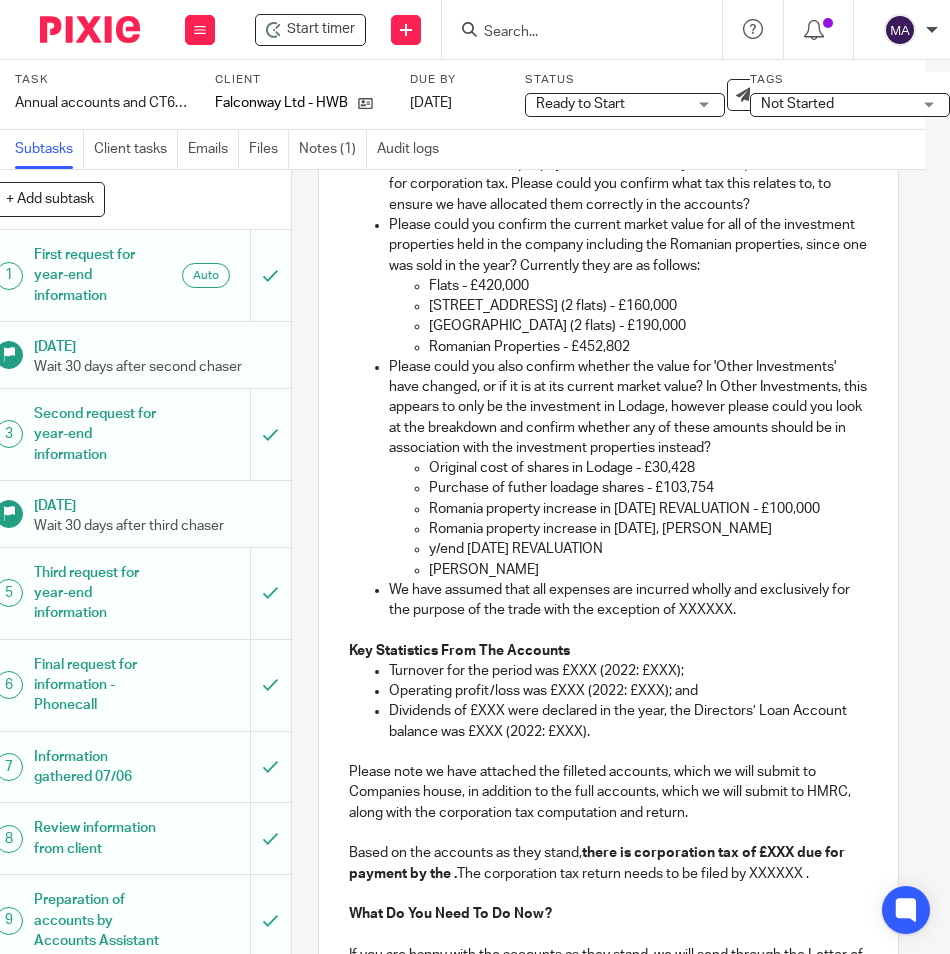click on "Romania property increase in 31/1/13, Dr Turner" at bounding box center [648, 529] 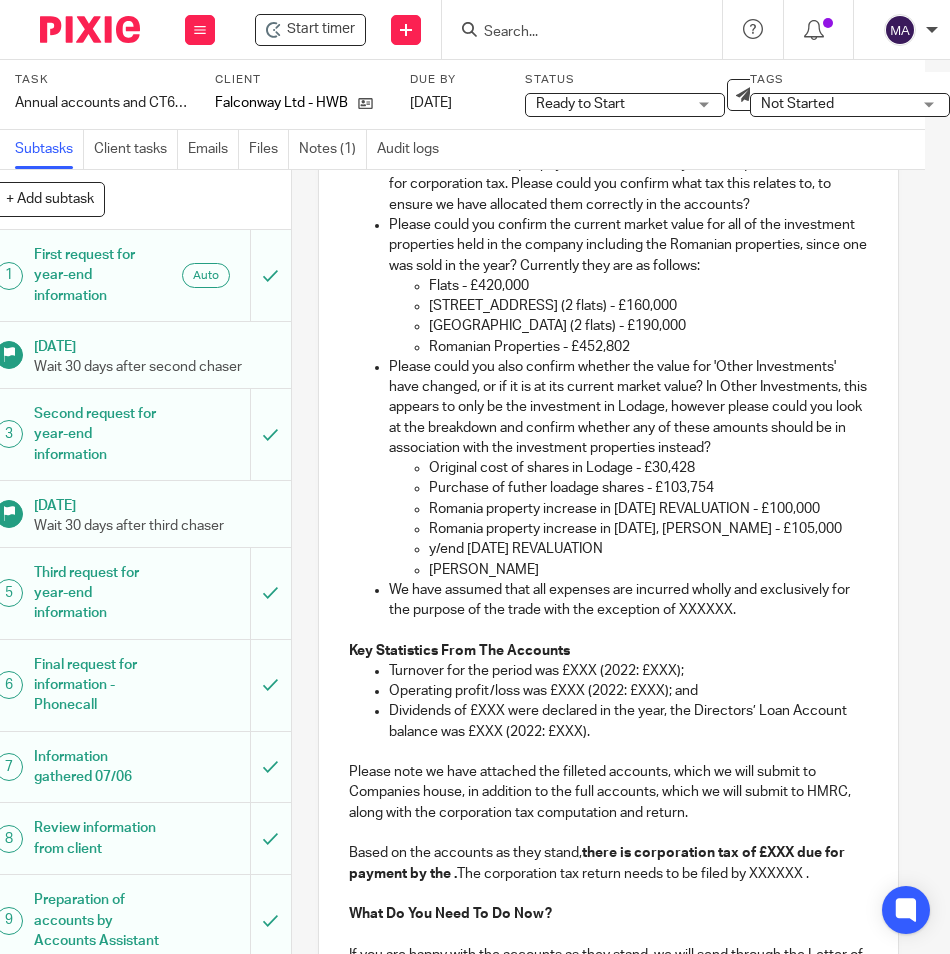 click on "Dumitru Florescu" at bounding box center [648, 570] 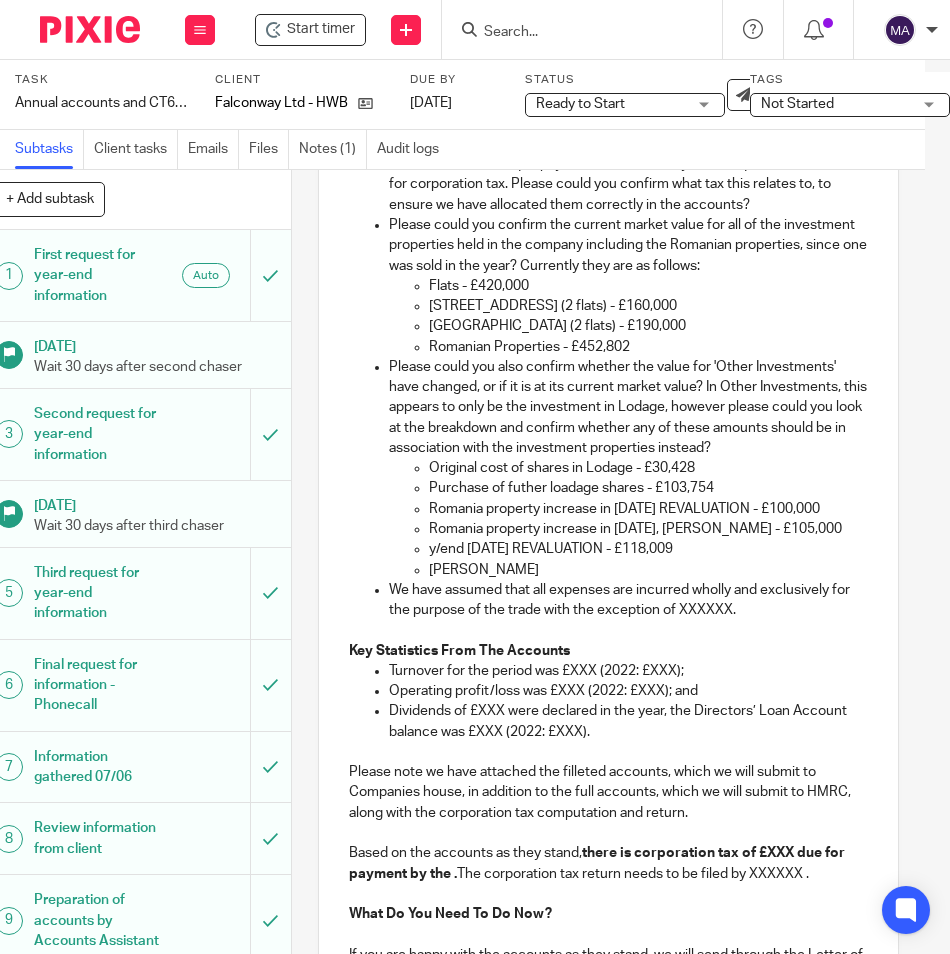 click on "Dumitru Florescu" at bounding box center (648, 570) 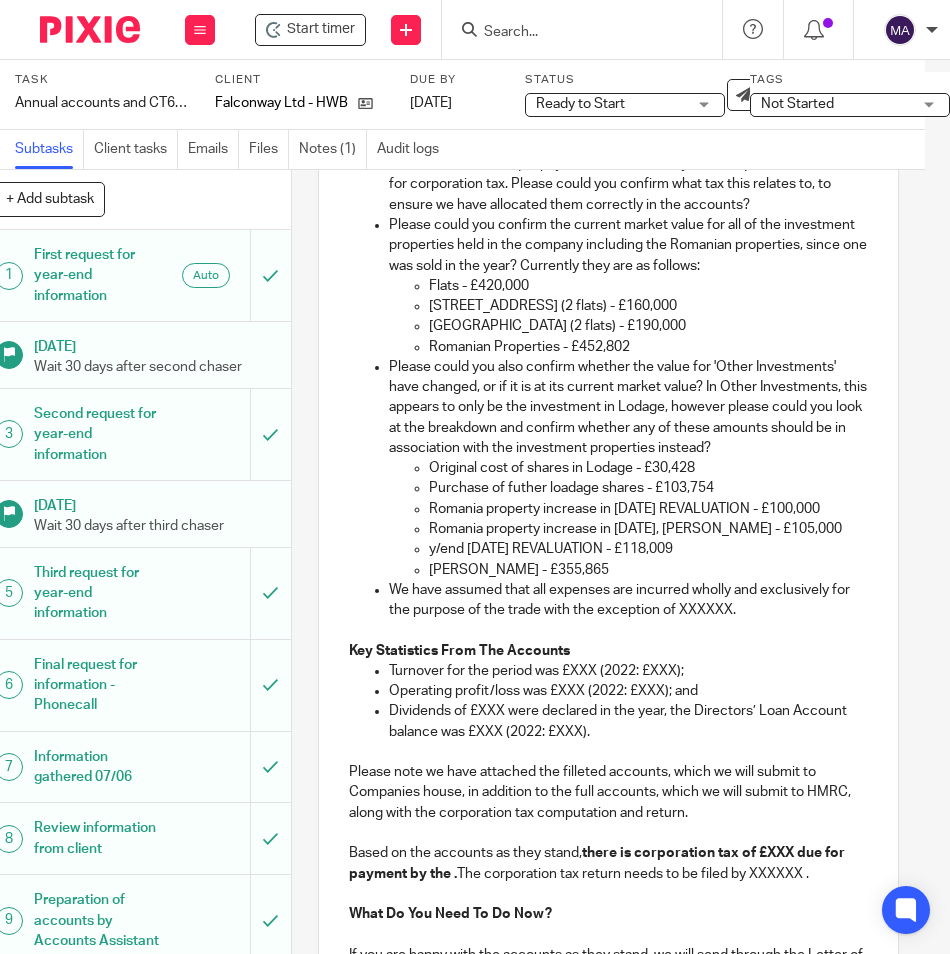 scroll, scrollTop: 232, scrollLeft: 0, axis: vertical 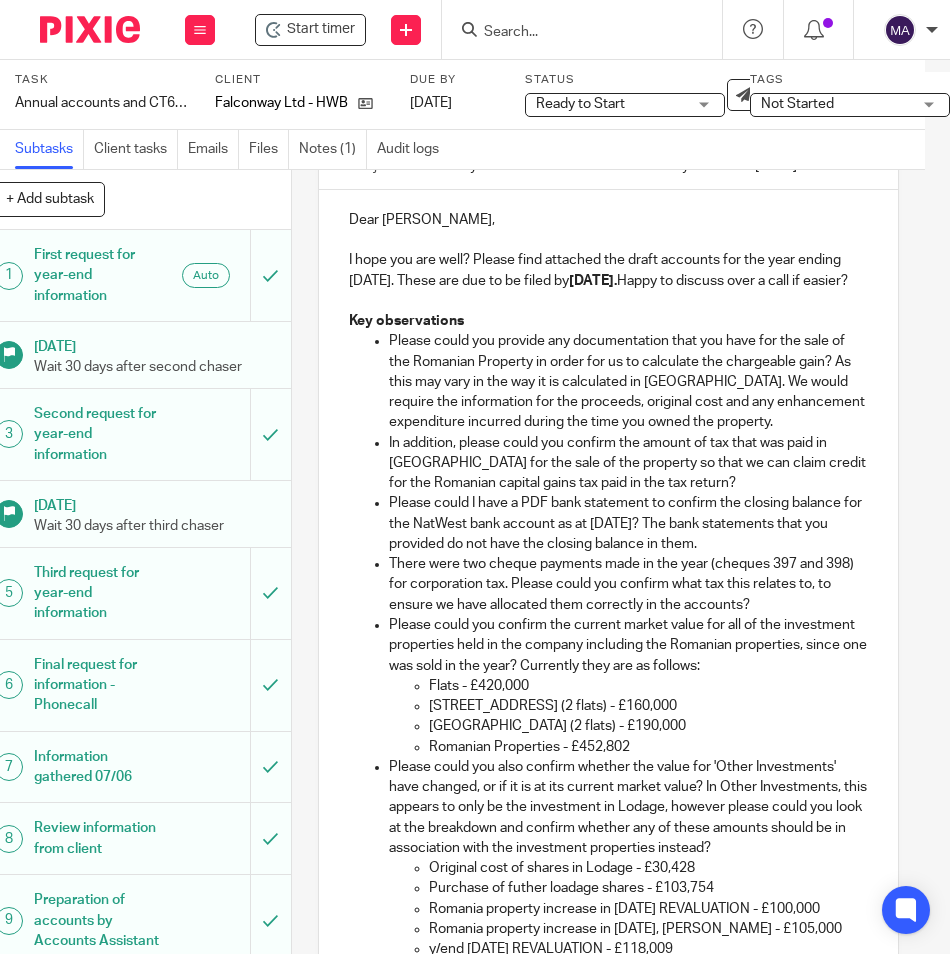 click on "In addition, please could you confirm the amount of tax that was paid in Romania for the sale of the property so that we can claim credit for the Romanian capital gains tax paid in the tax return?" at bounding box center (628, 463) 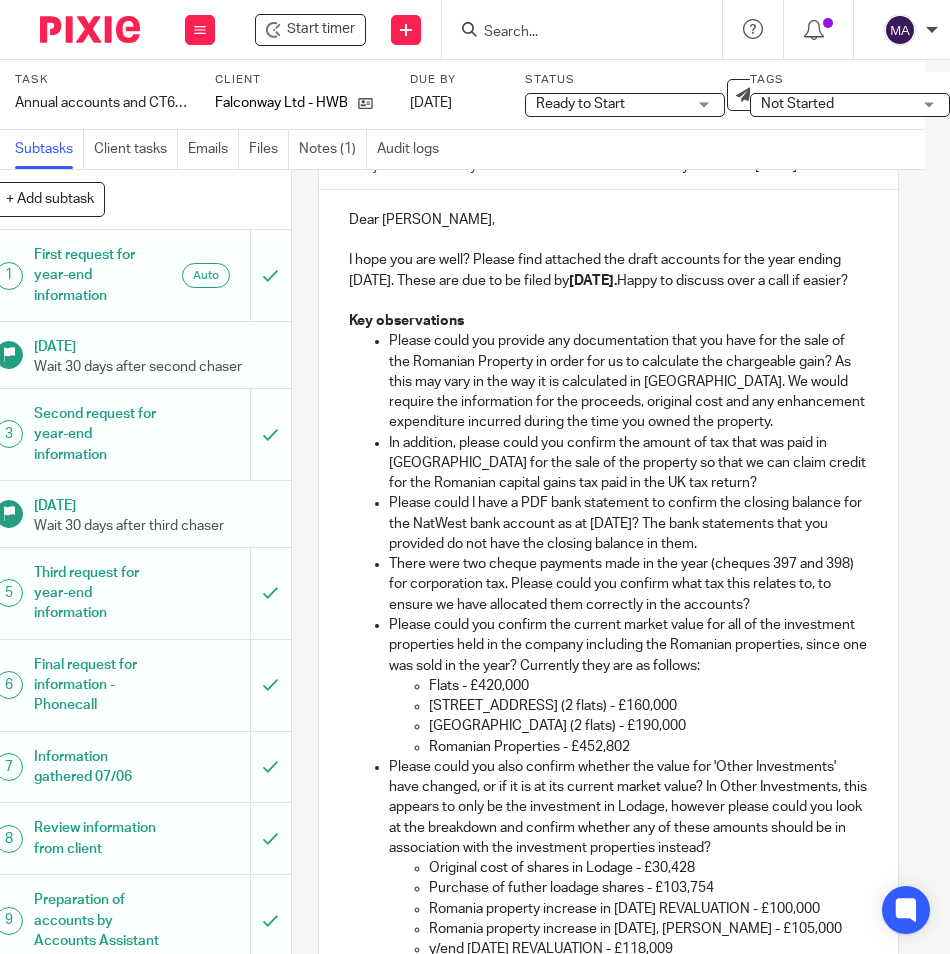 click on "Please could I have a PDF bank statement to confirm the closing balance for the NatWest bank account as at 31st January 2025? The bank statements that you provided do not have the closing balance in them." at bounding box center [628, 523] 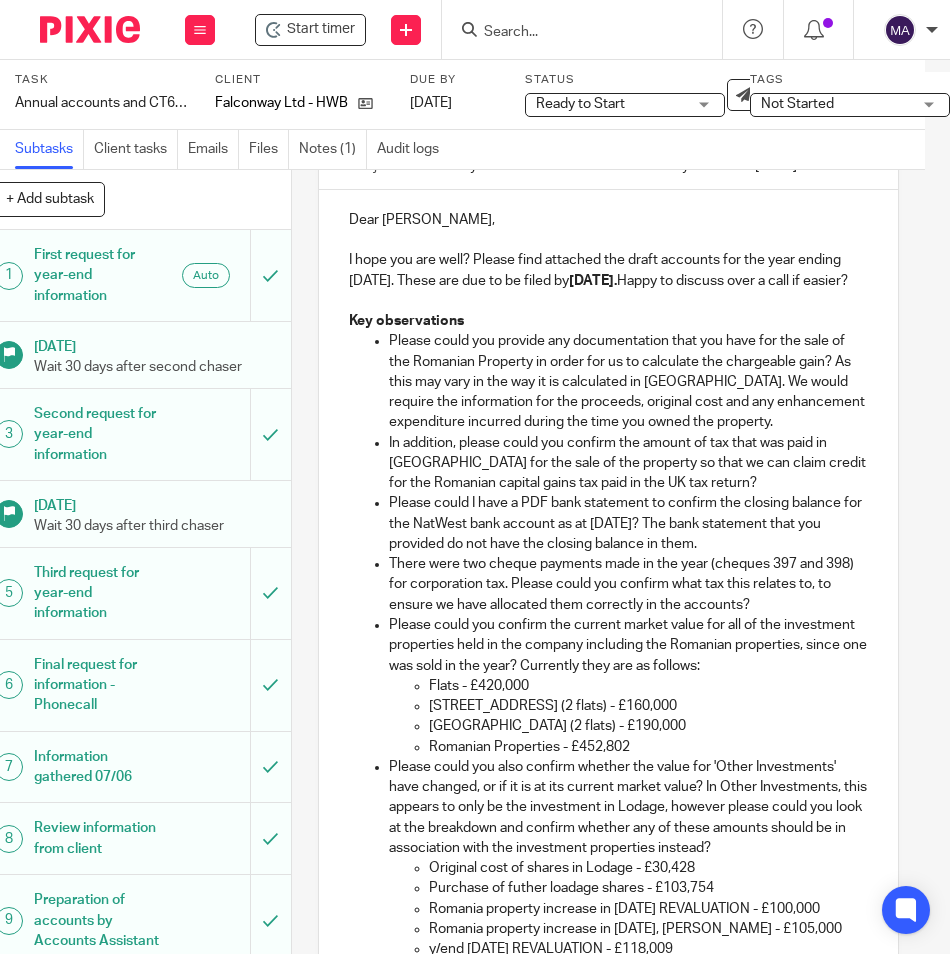 click on "Please could I have a PDF bank statement to confirm the closing balance for the NatWest bank account as at 31st January 2025? The bank statement that you provided do not have the closing balance in them." at bounding box center [628, 523] 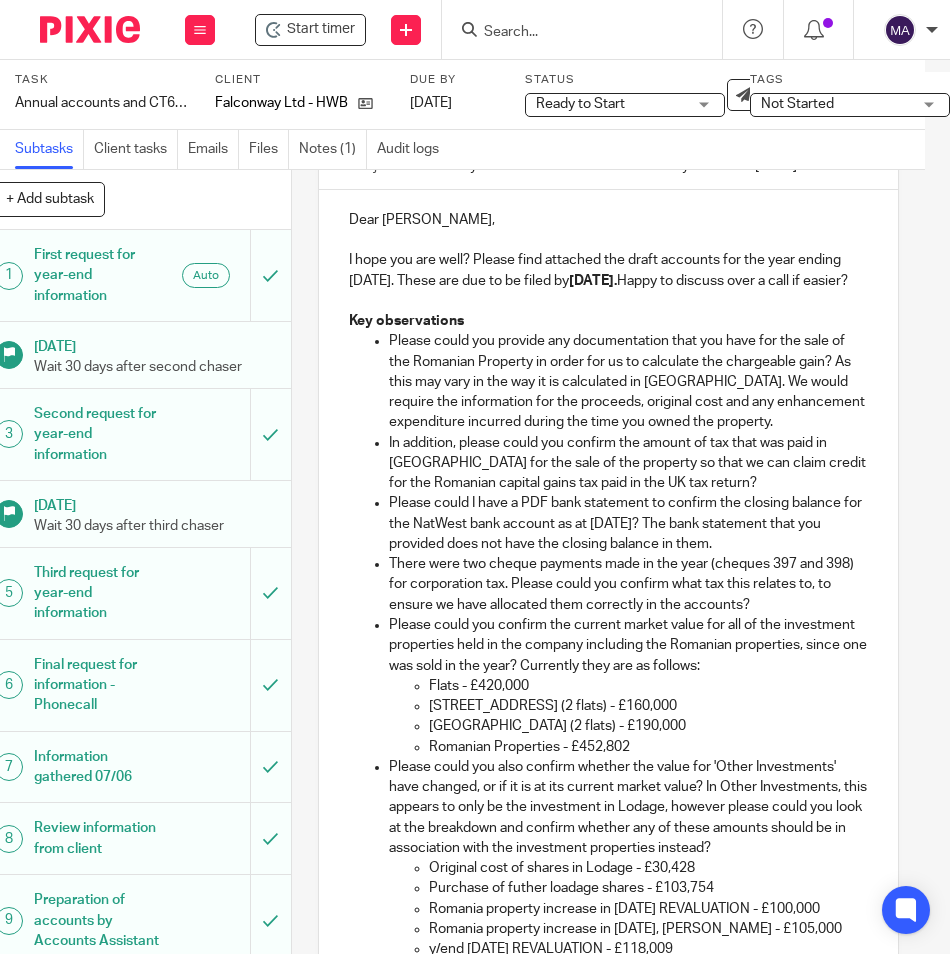 click on "Please could I have a PDF bank statement to confirm the closing balance for the NatWest bank account as at 31st January 2025? The bank statement that you provided does not have the closing balance in them." at bounding box center [628, 523] 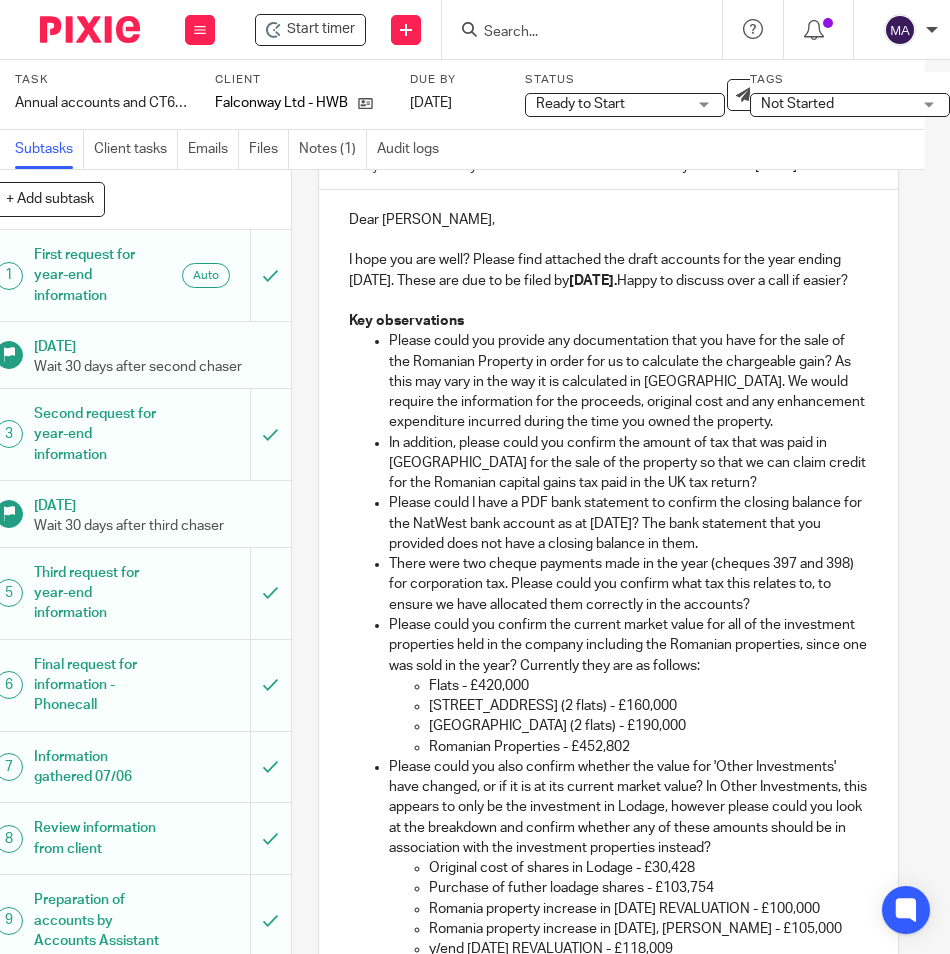 click on "Please could I have a PDF bank statement to confirm the closing balance for the NatWest bank account as at 31st January 2025? The bank statement that you provided does not have a closing balance in them." at bounding box center [628, 523] 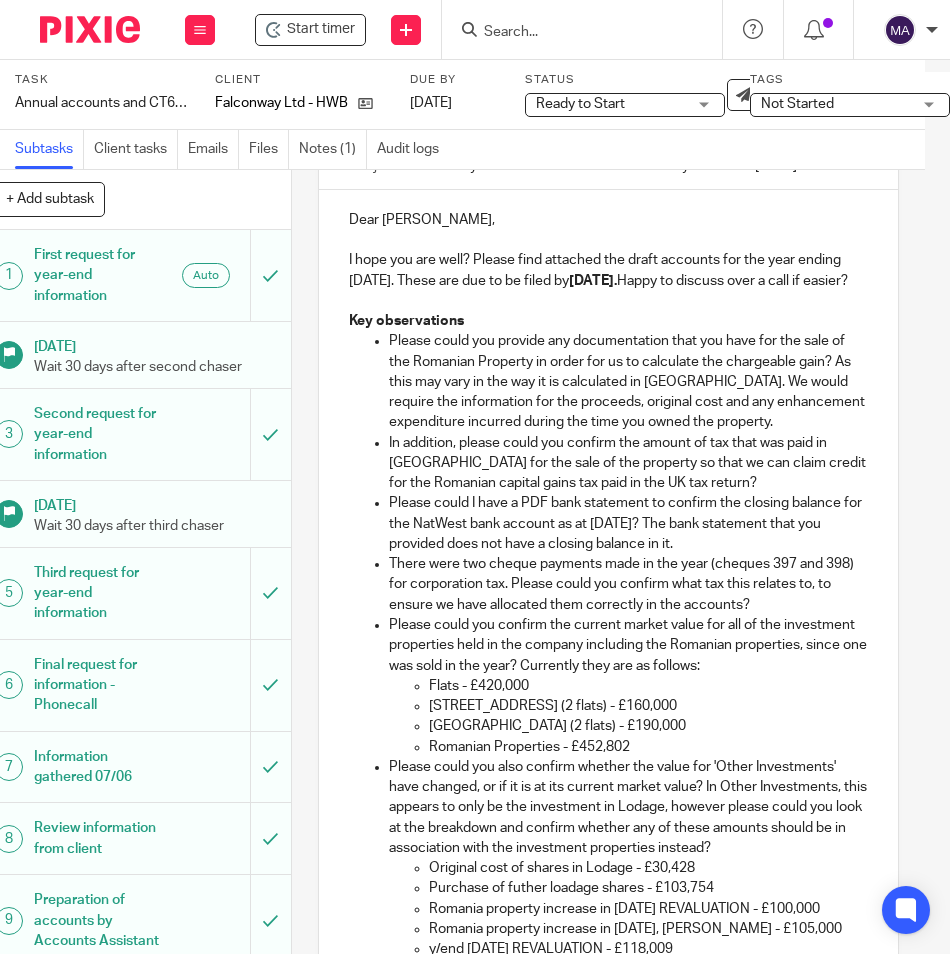 drag, startPoint x: 402, startPoint y: 833, endPoint x: 414, endPoint y: 820, distance: 17.691807 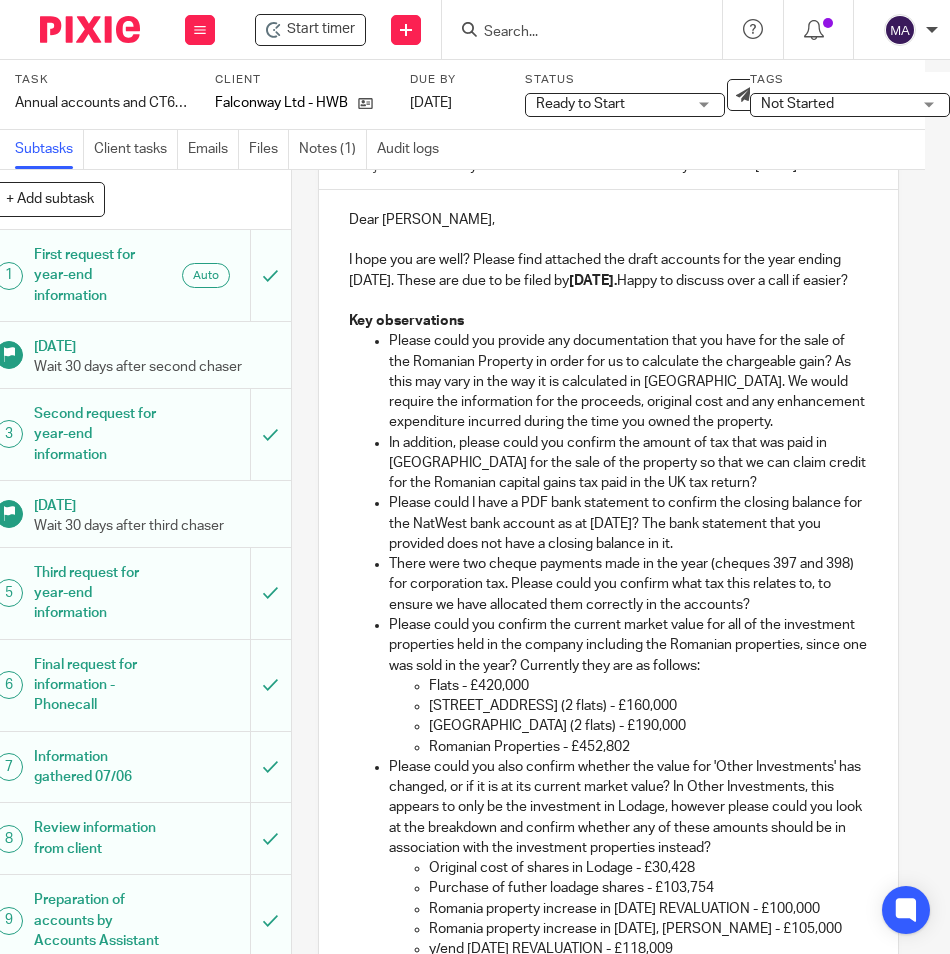 click on "Romanian Properties - £452,802" at bounding box center [648, 747] 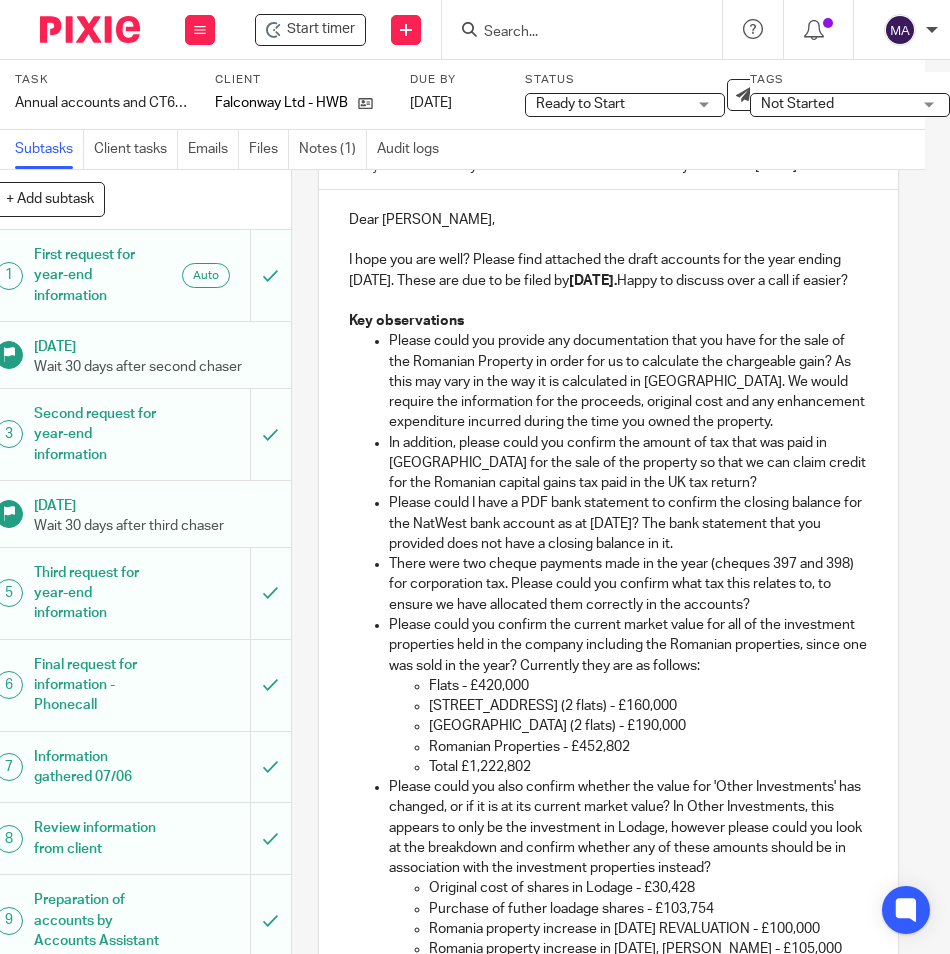 click on "Flats - £420,000 312 London Road (2 flats) - £160,000 18 Avenue Road (2 flats) - £190,000 Romanian Properties - £452,802 Total £1,222,802" at bounding box center [628, 726] 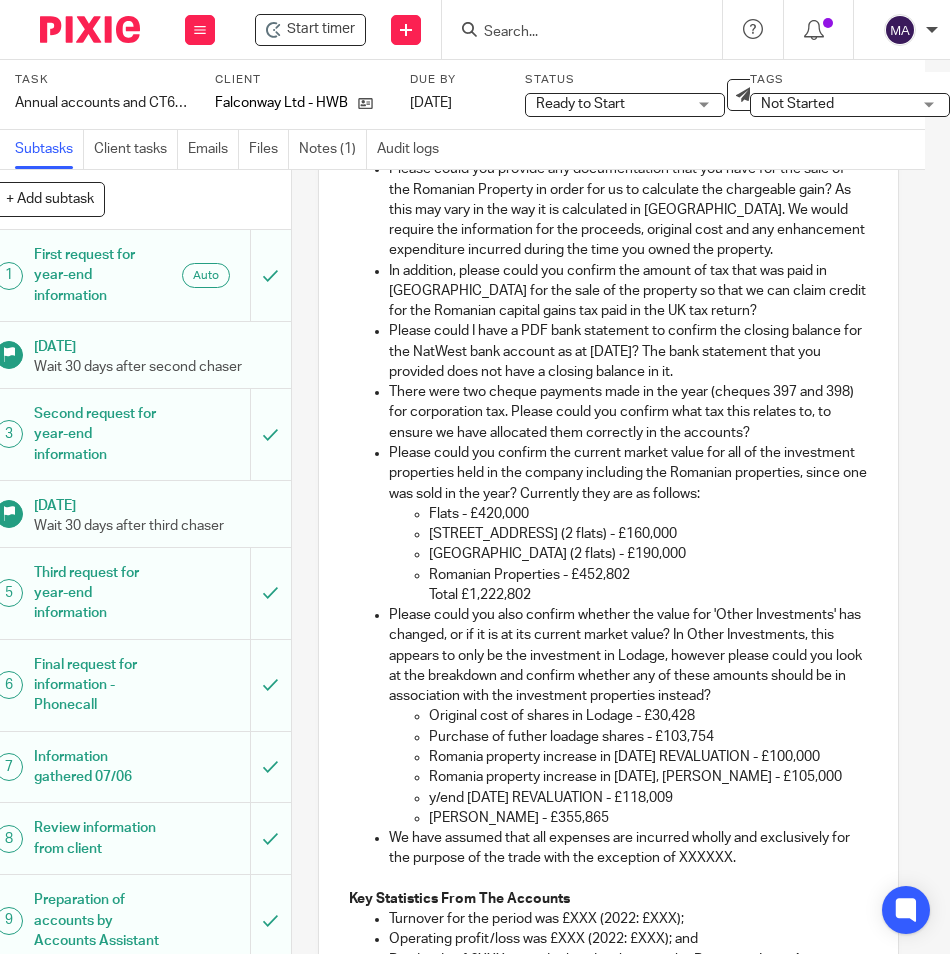 scroll, scrollTop: 432, scrollLeft: 0, axis: vertical 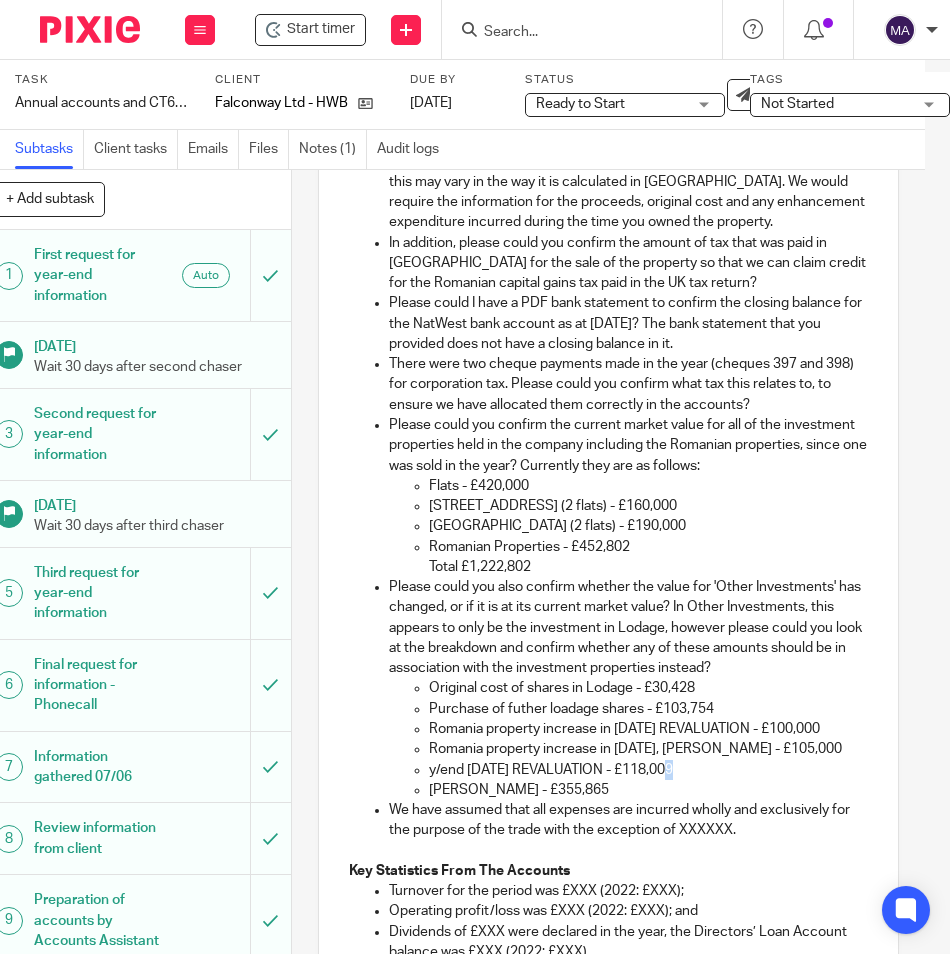 click on "y/end 31.1.20 REVALUATION - £118,009" at bounding box center [648, 770] 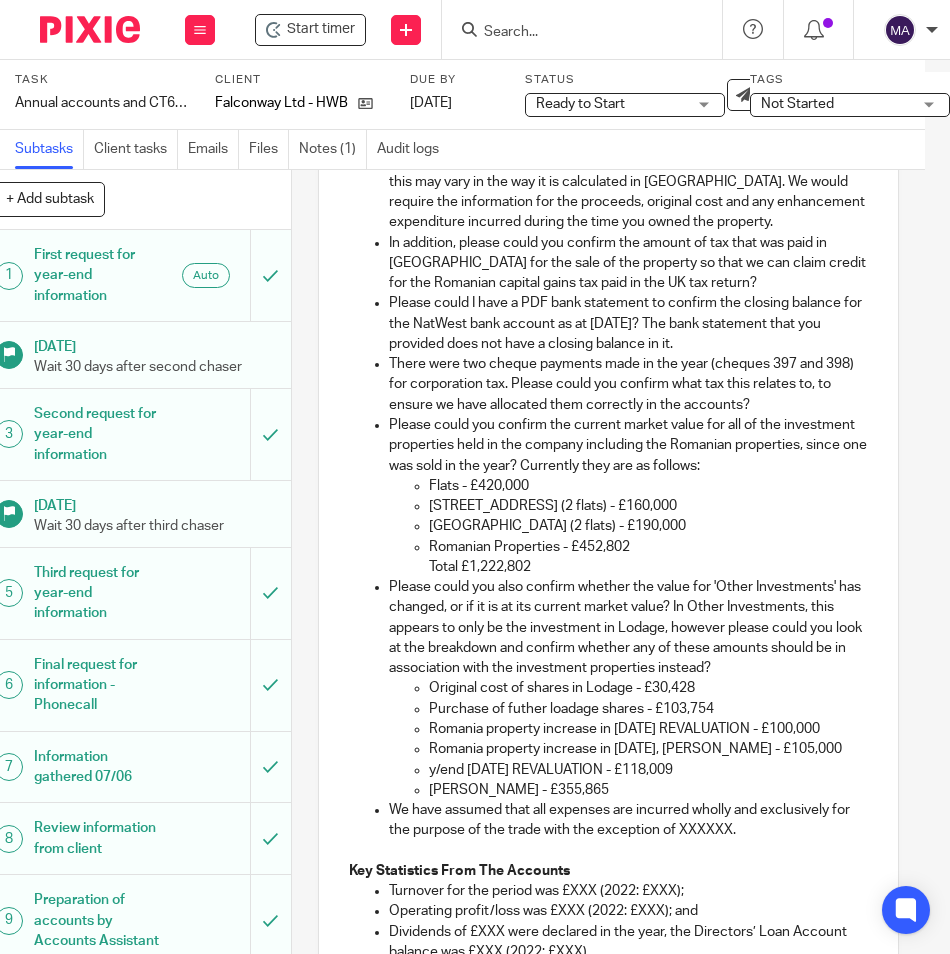 click on "Dumitru Florescu - £355,865" at bounding box center [648, 790] 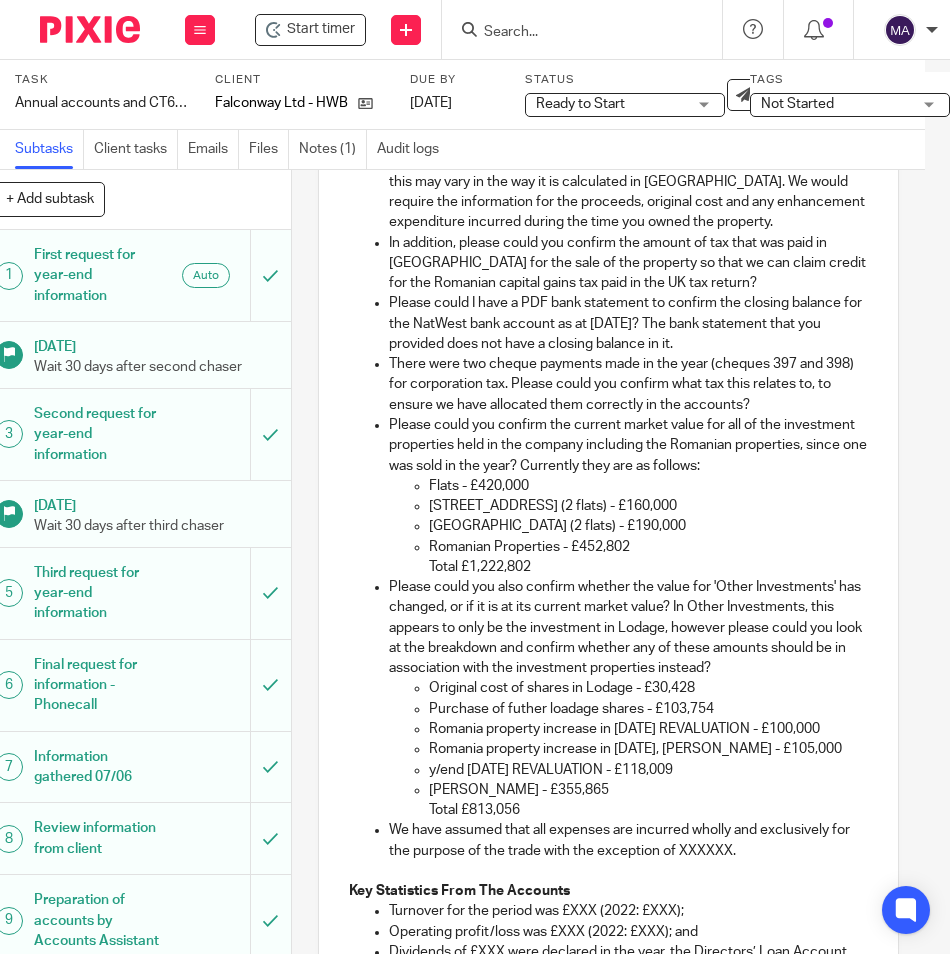 scroll, scrollTop: 632, scrollLeft: 0, axis: vertical 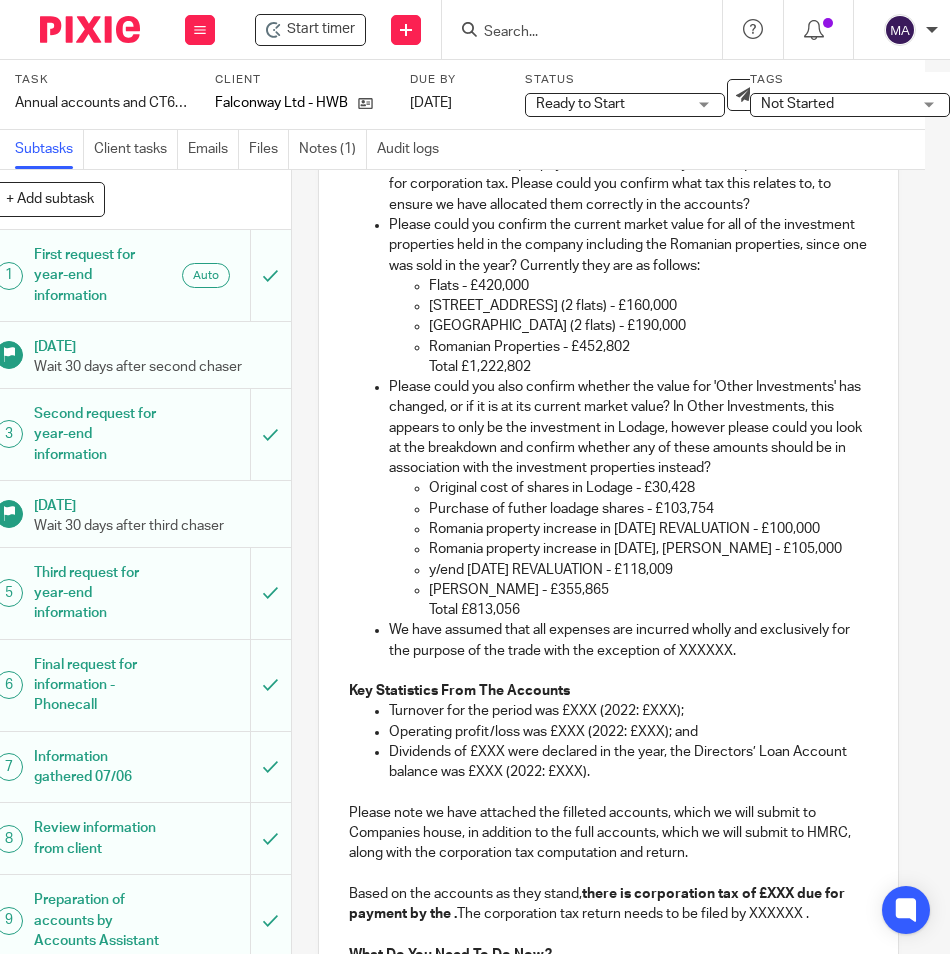 click on "Total £813,056" at bounding box center (648, 610) 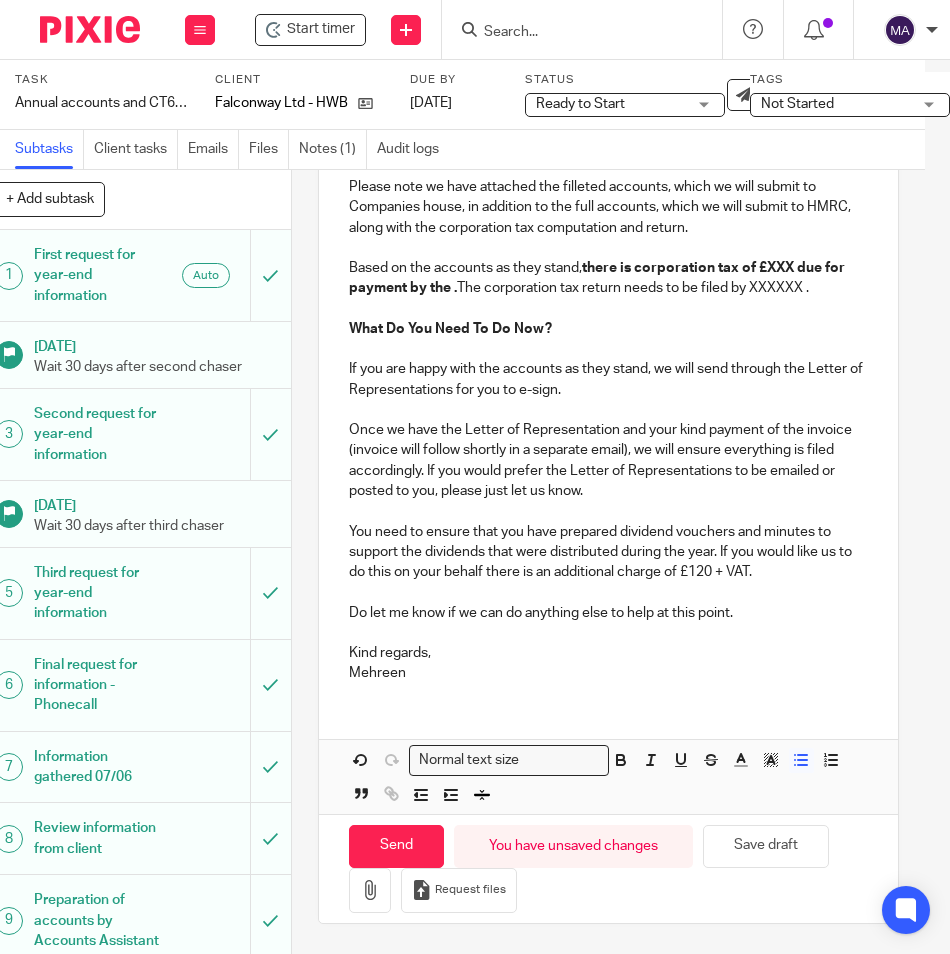 scroll, scrollTop: 1332, scrollLeft: 0, axis: vertical 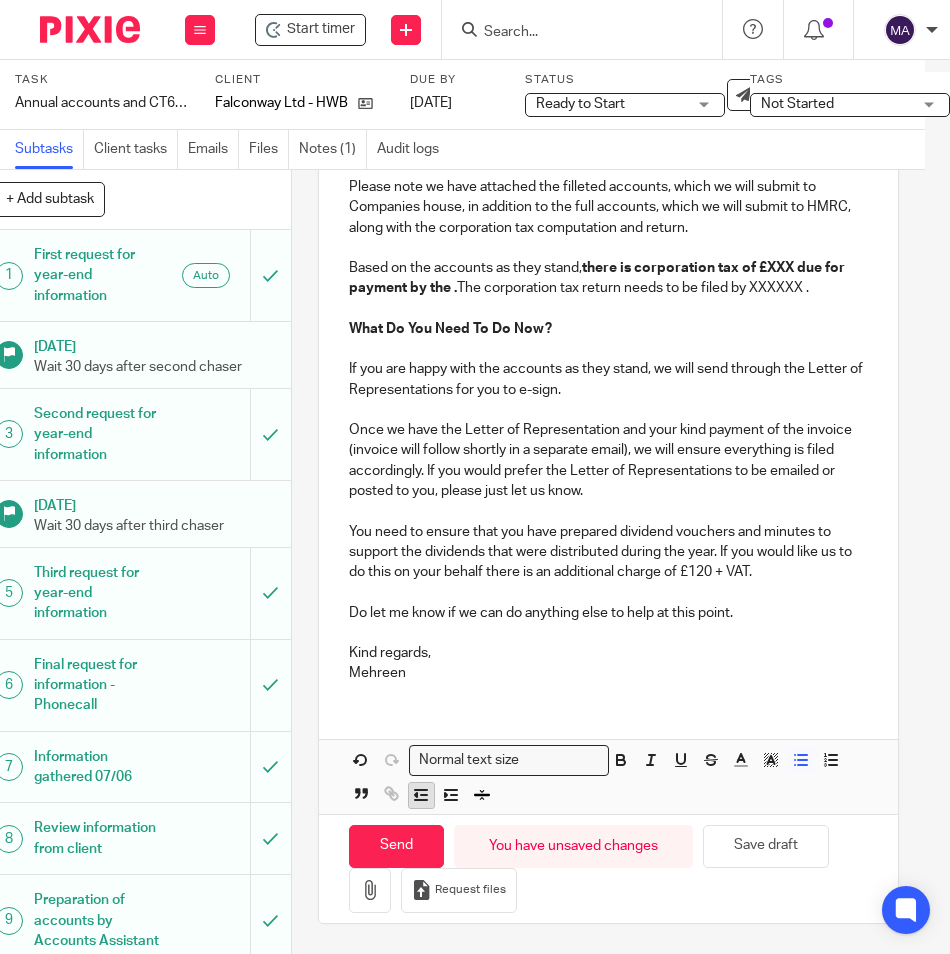 click 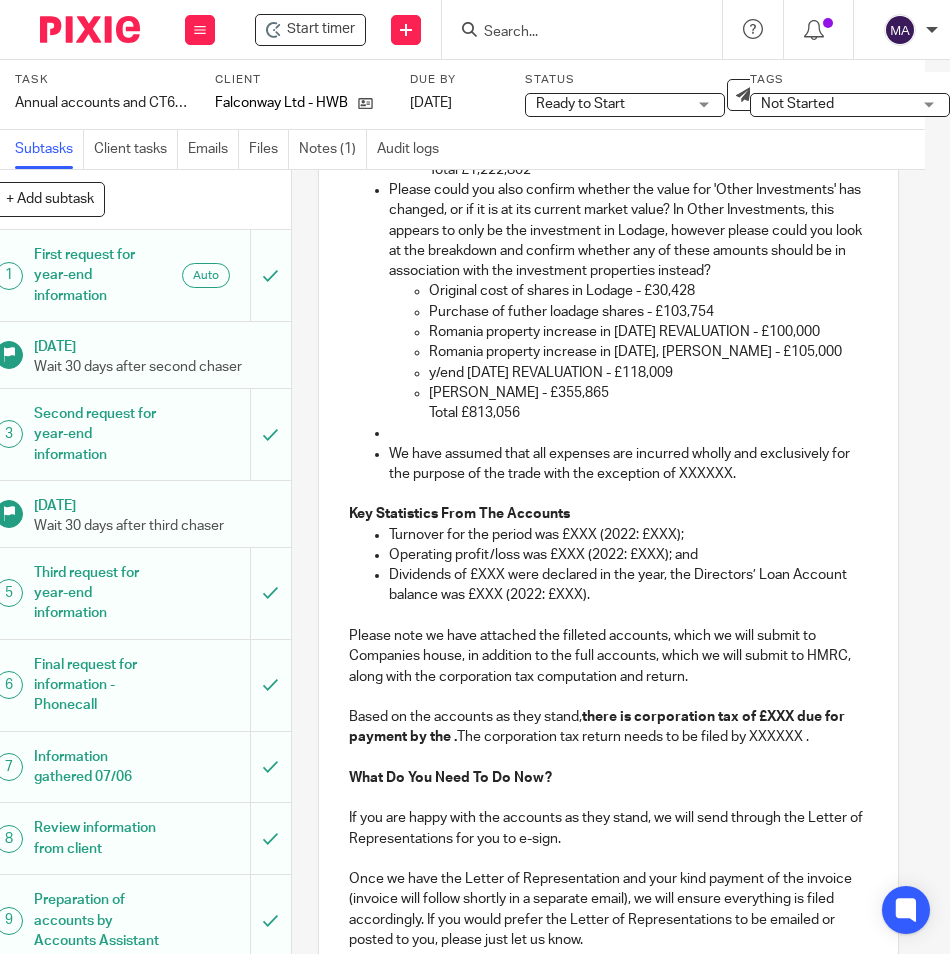 scroll, scrollTop: 821, scrollLeft: 0, axis: vertical 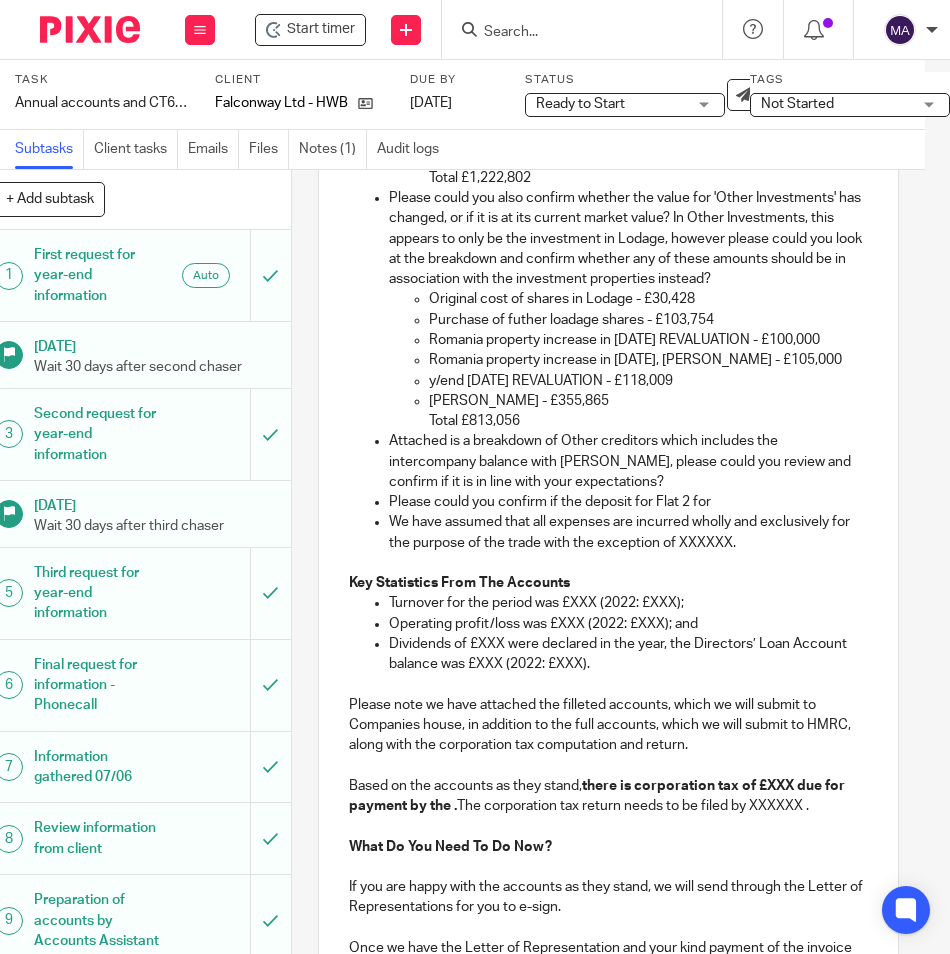 click on "Key Statistics From The Accounts" at bounding box center (459, 583) 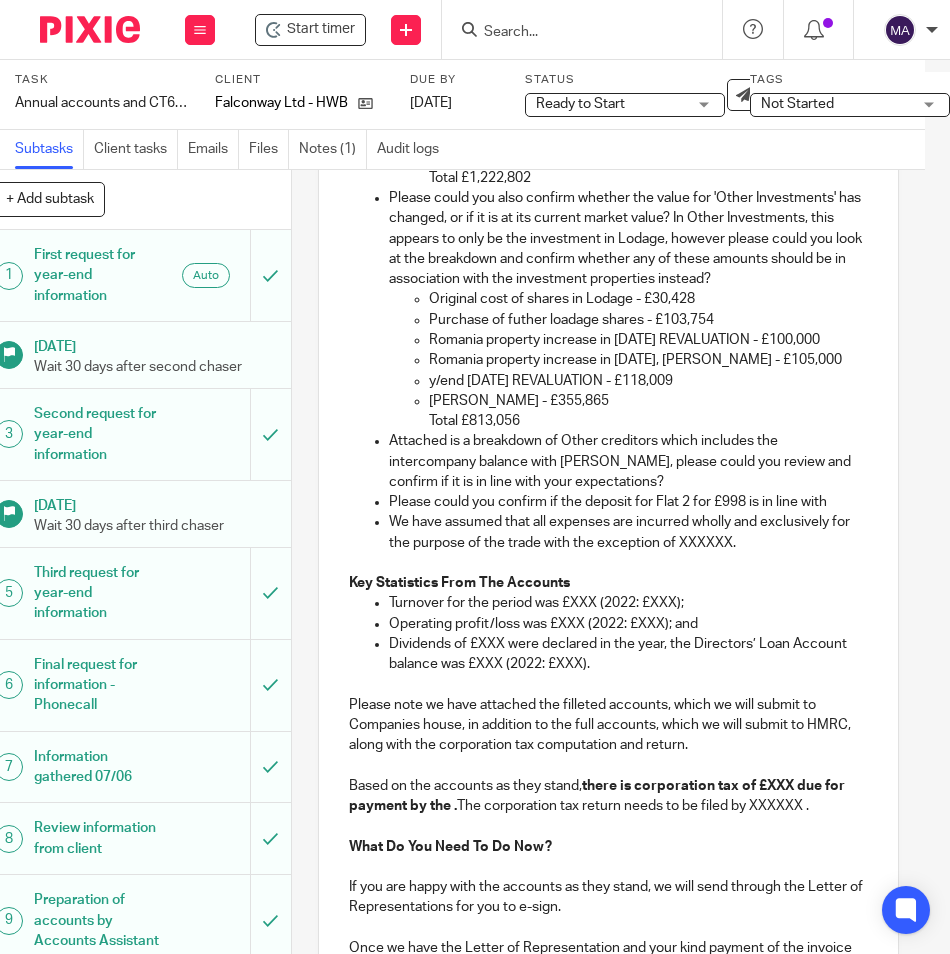 drag, startPoint x: 732, startPoint y: 540, endPoint x: 749, endPoint y: 537, distance: 17.262676 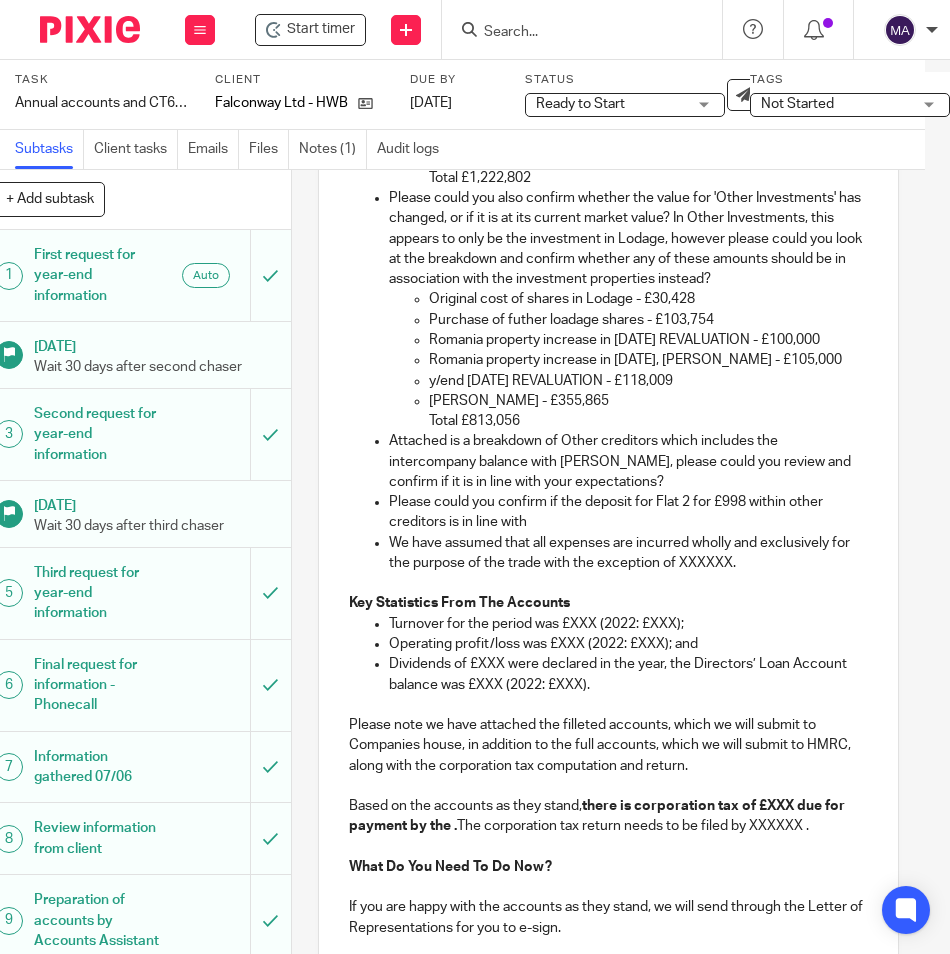 click on "Please could you confirm if the deposit for Flat 2 for £998 within other creditors is in line with" at bounding box center (628, 512) 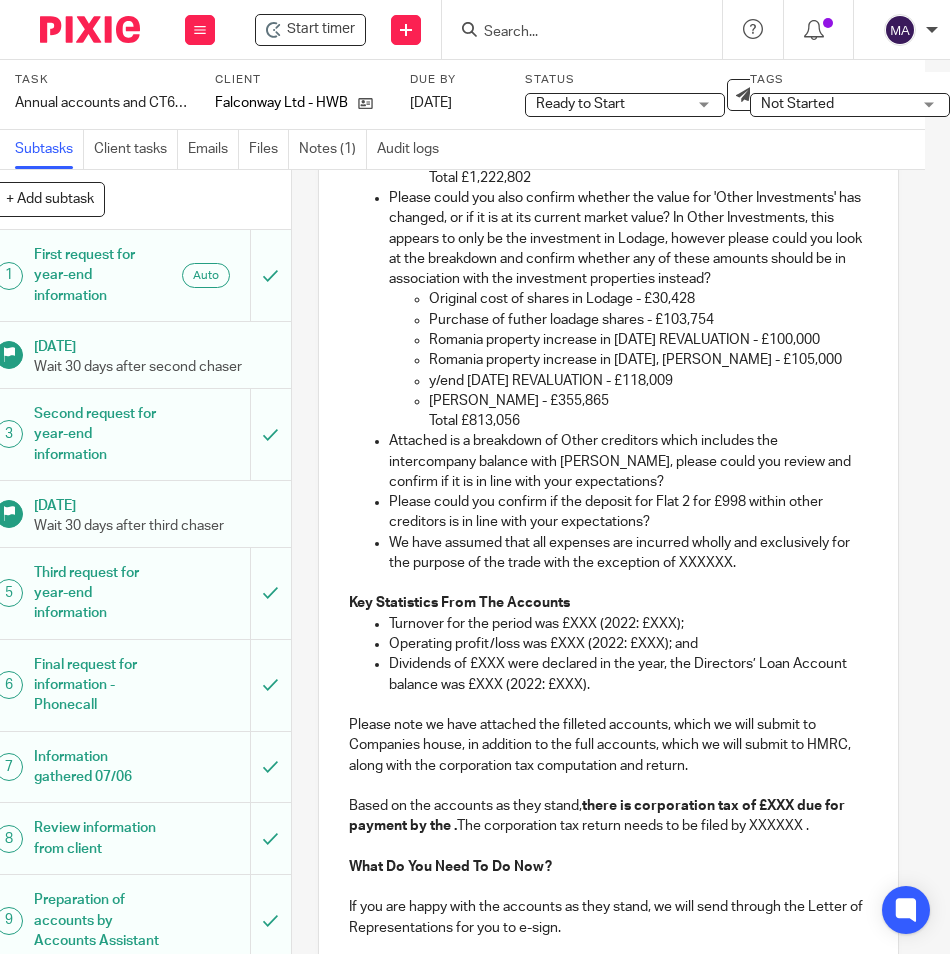 click on "Turnover for the period was £XXX (2022: £XXX);" at bounding box center [628, 624] 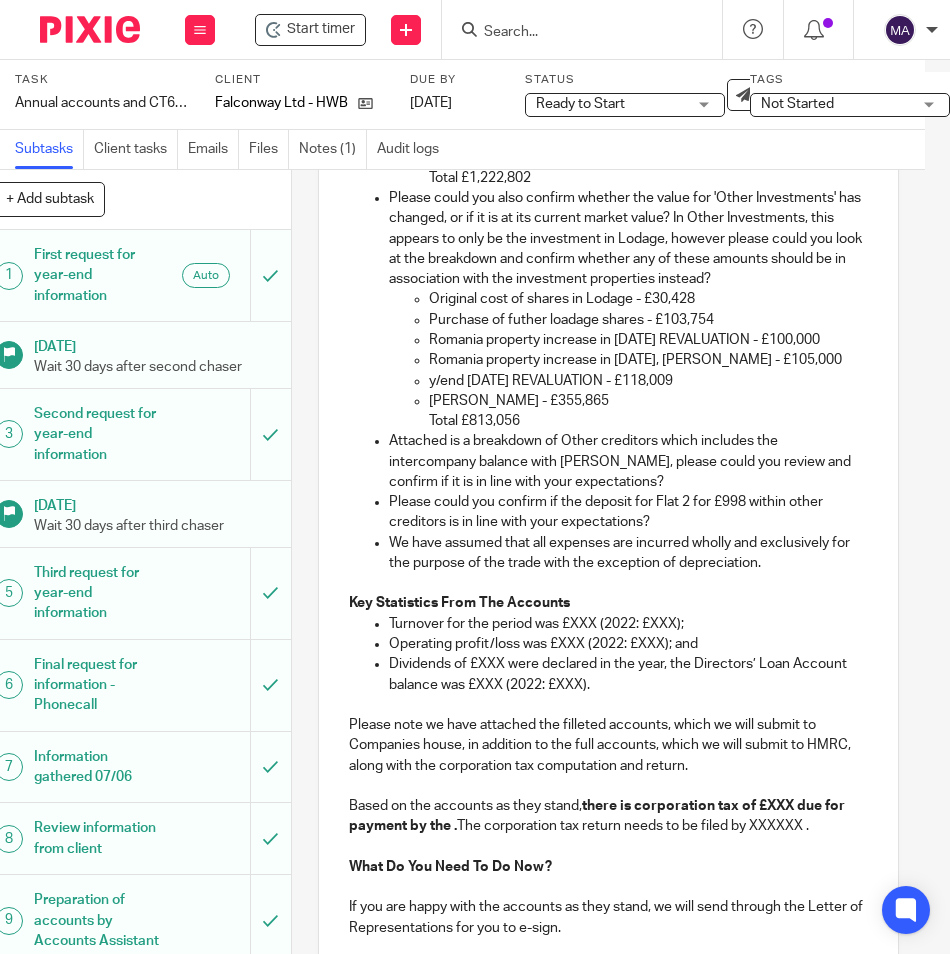 click on "Turnover for the period was £XXX (2022: £XXX);" at bounding box center [628, 624] 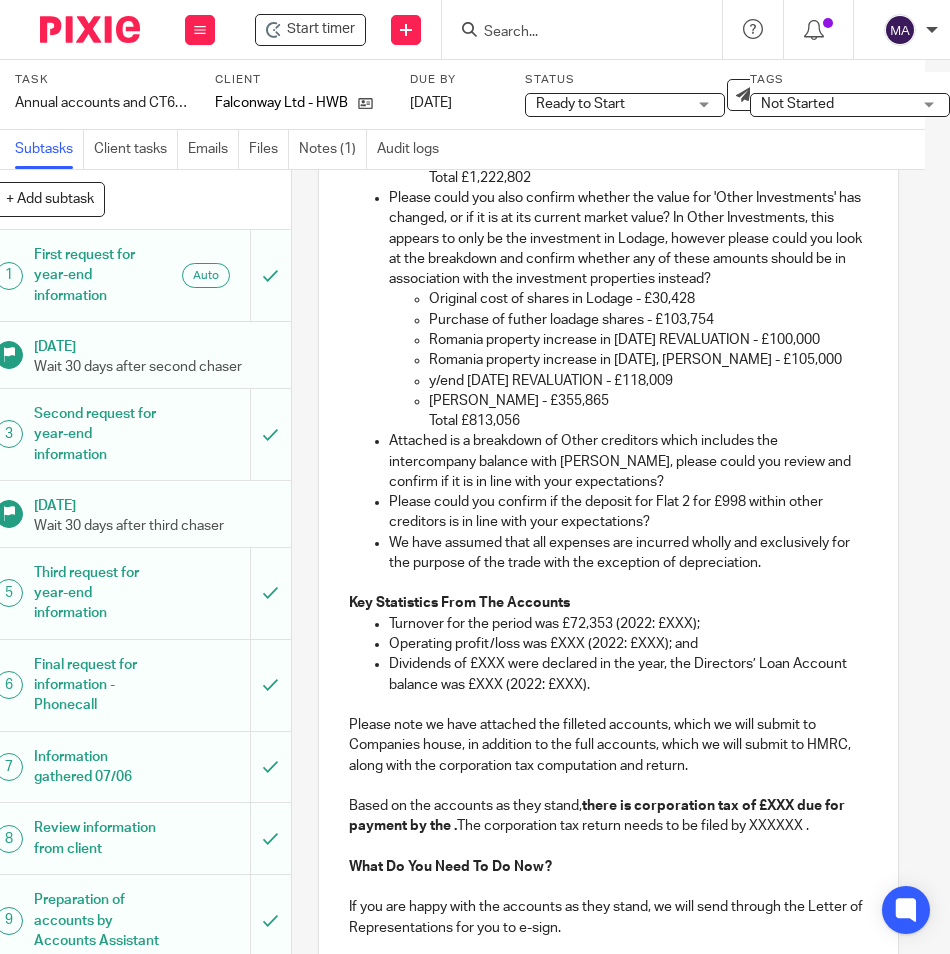 click on "Turnover for the period was £72,353 (2022: £XXX);" at bounding box center [628, 624] 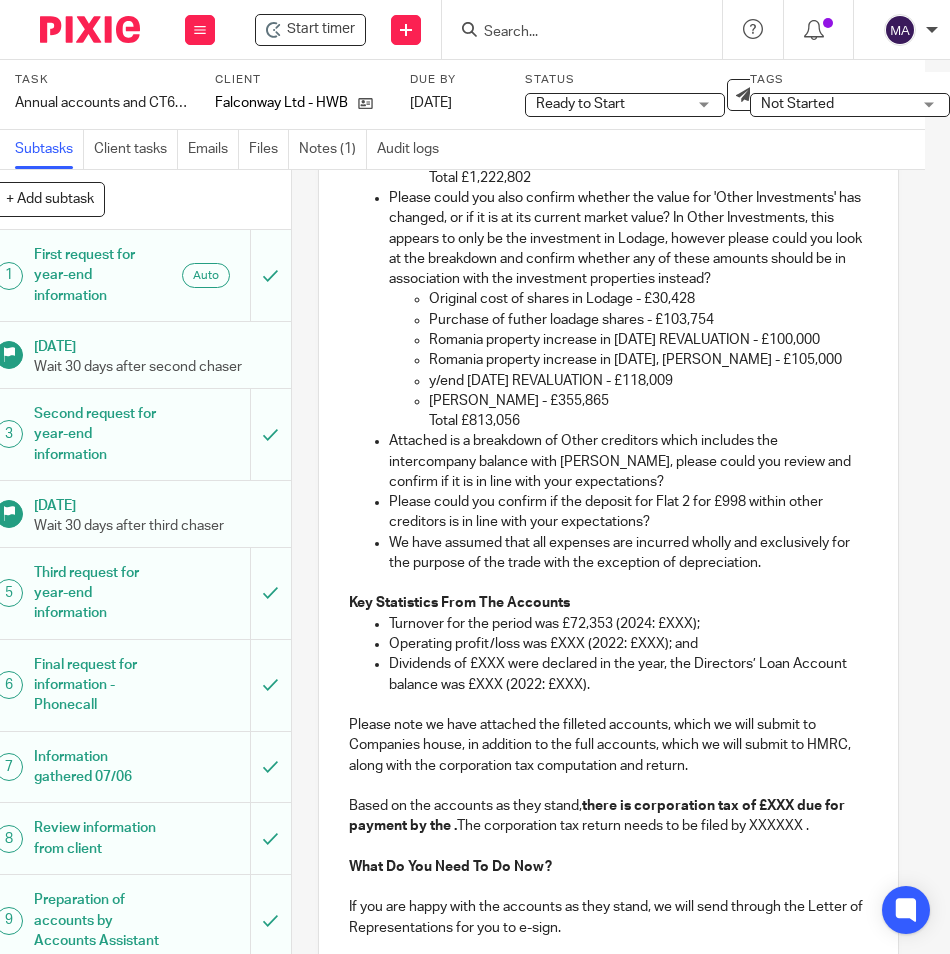click on "Turnover for the period was £72,353 (2024: £XXX);" at bounding box center (628, 624) 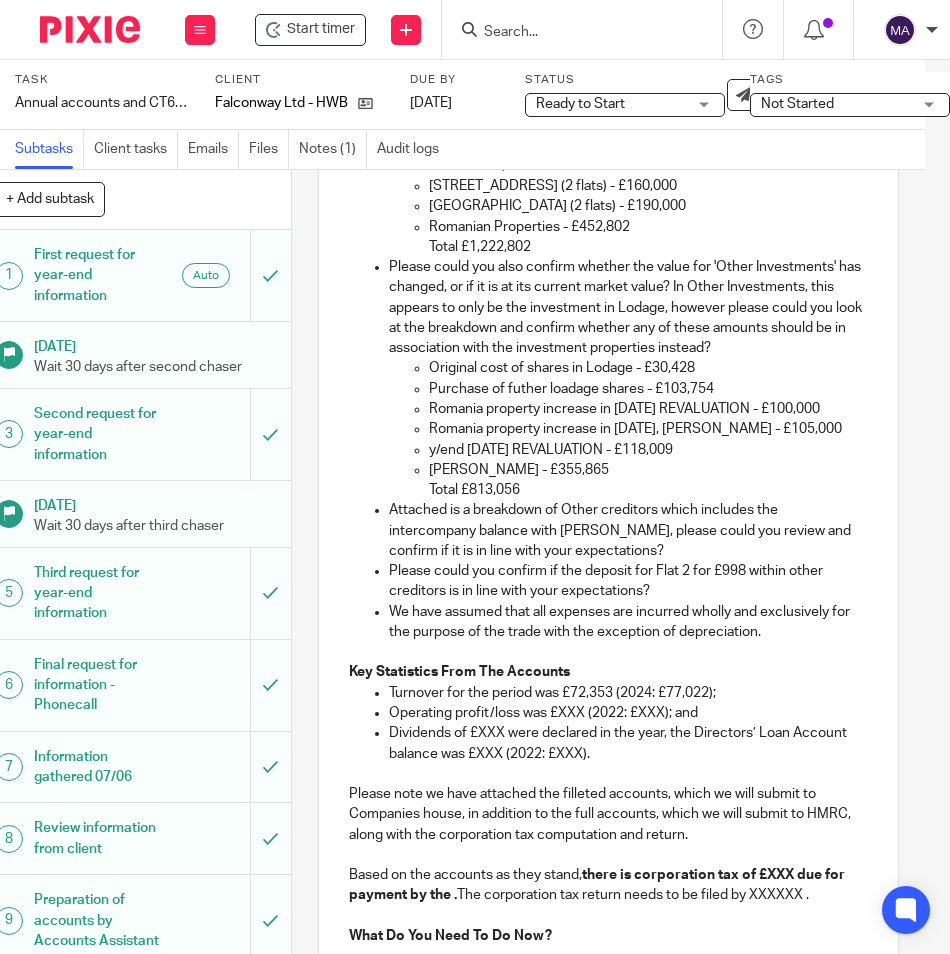 scroll, scrollTop: 821, scrollLeft: 0, axis: vertical 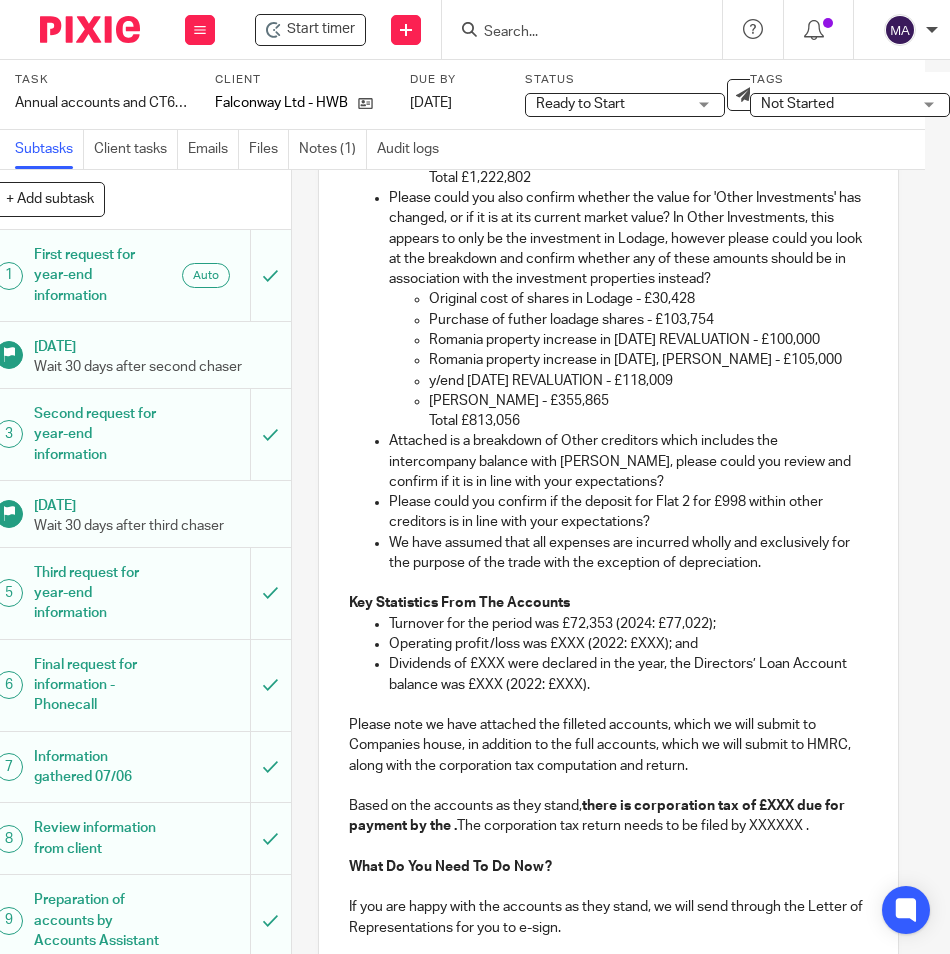 click on "Operating profit/loss was £XXX (2022: £XXX); and" at bounding box center [628, 644] 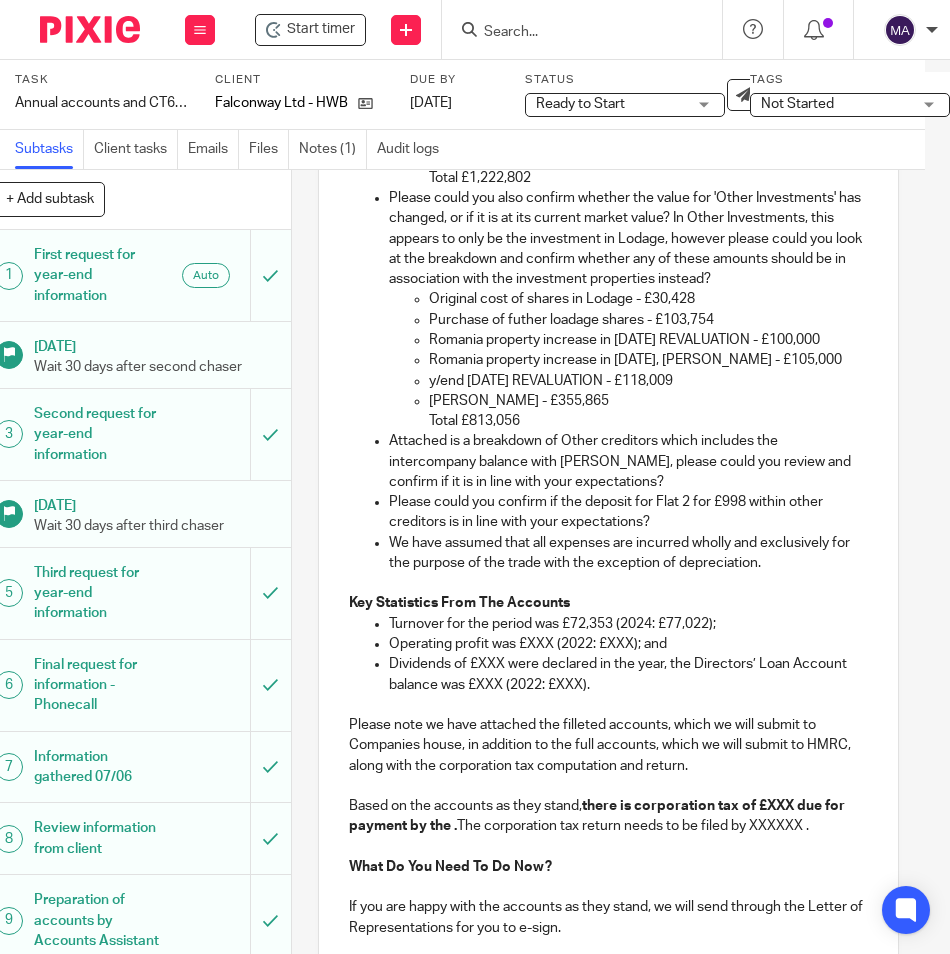 click on "Operating profit was £XXX (2022: £XXX); and" at bounding box center (628, 644) 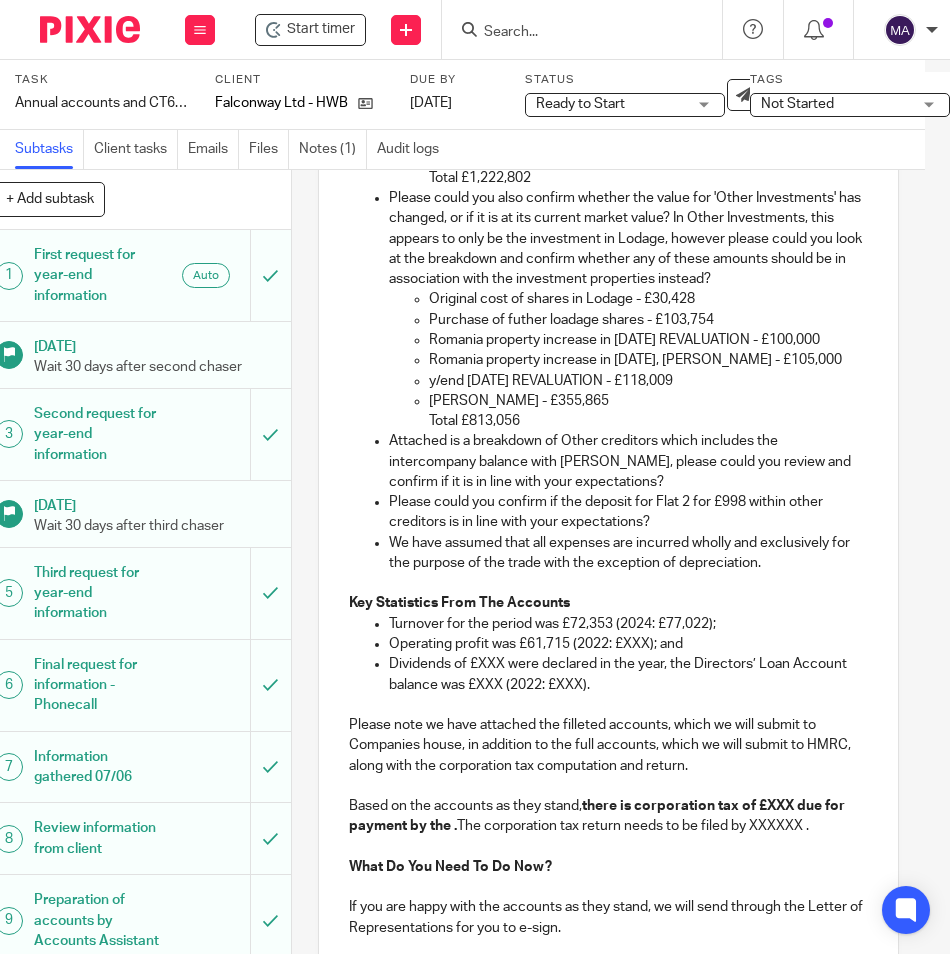 click on "Operating profit was £61,715 (2022: £XXX); and" at bounding box center (628, 644) 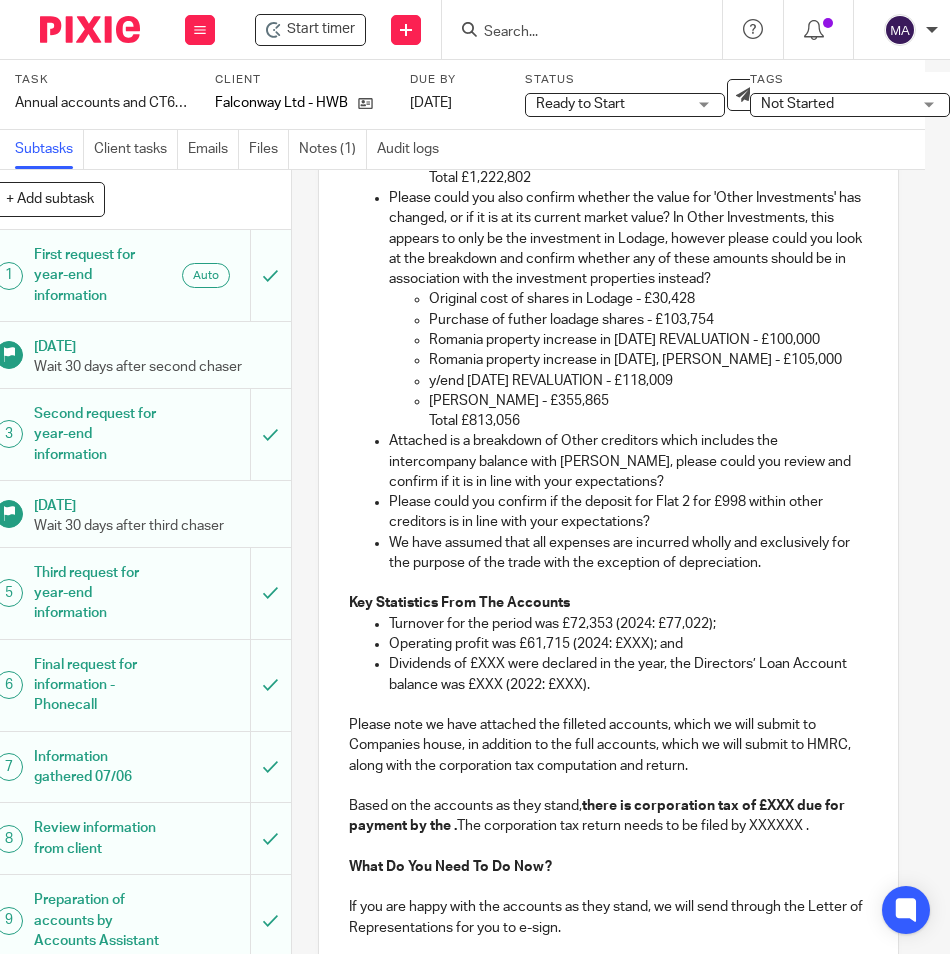 click on "Operating profit was £61,715 (2024: £XXX); and" at bounding box center (628, 644) 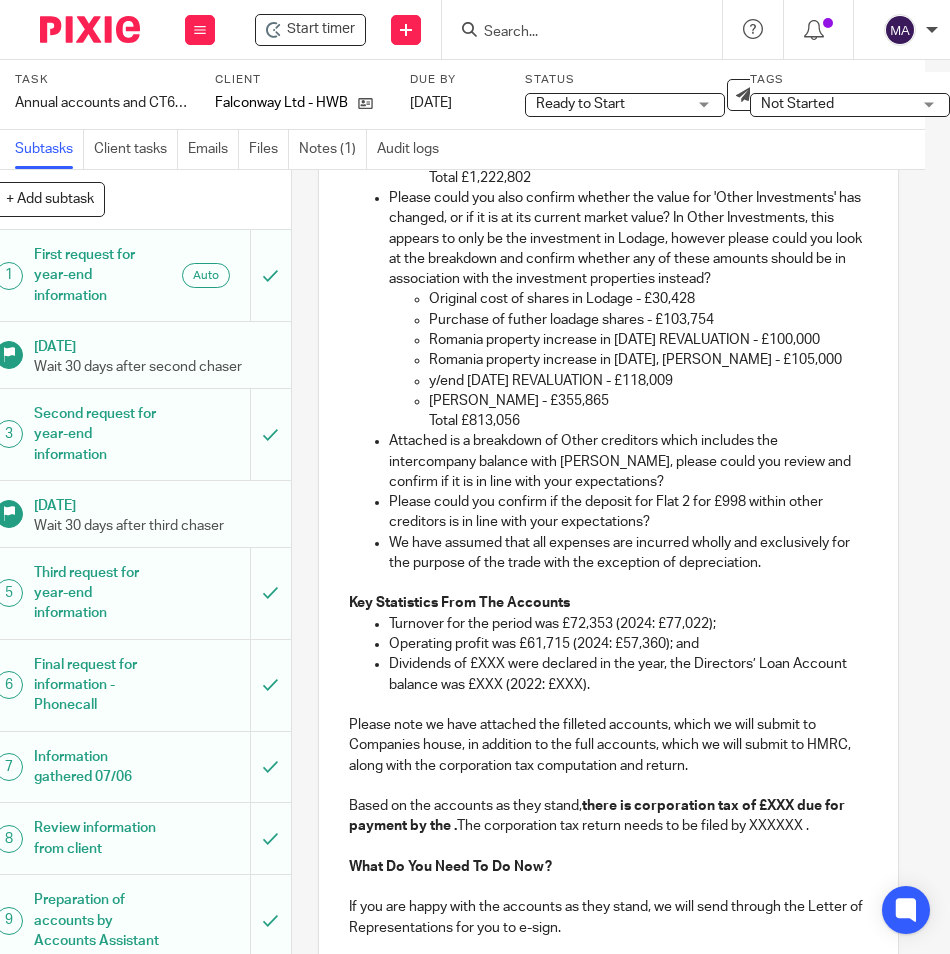 click on "Dividends of £XXX were declared in the year, the Directors’ Loan Account balance was £XXX (2022: £XXX)." at bounding box center (628, 674) 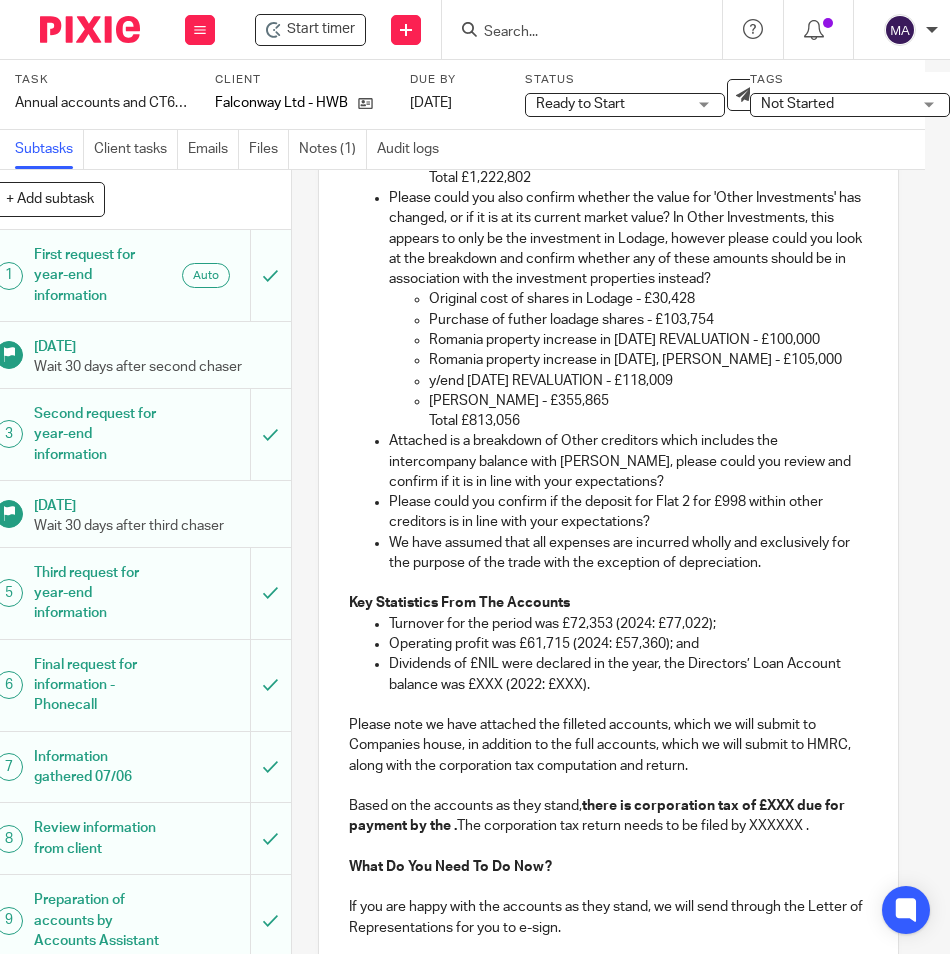 click on "Dividends of £NIL were declared in the year, the Directors’ Loan Account balance was £XXX (2022: £XXX)." at bounding box center (628, 674) 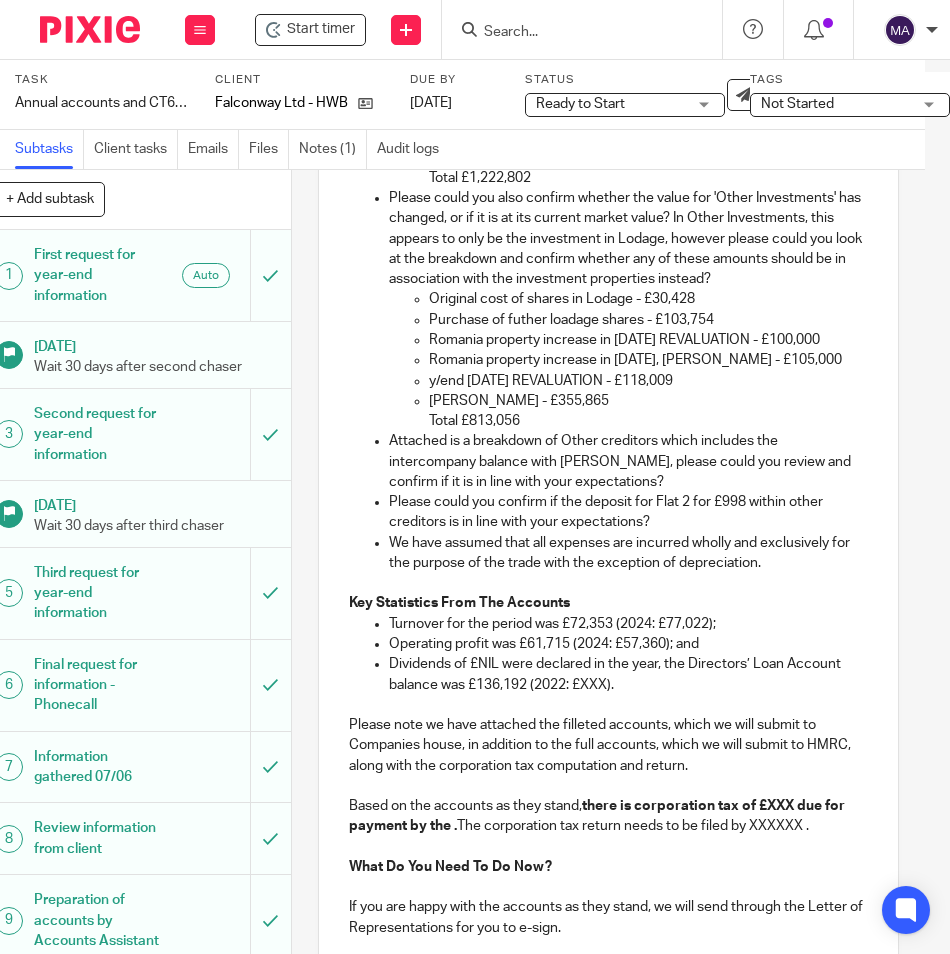 click on "Dividends of £NIL were declared in the year, the Directors’ Loan Account balance was £136,192 (2022: £XXX)." at bounding box center (628, 674) 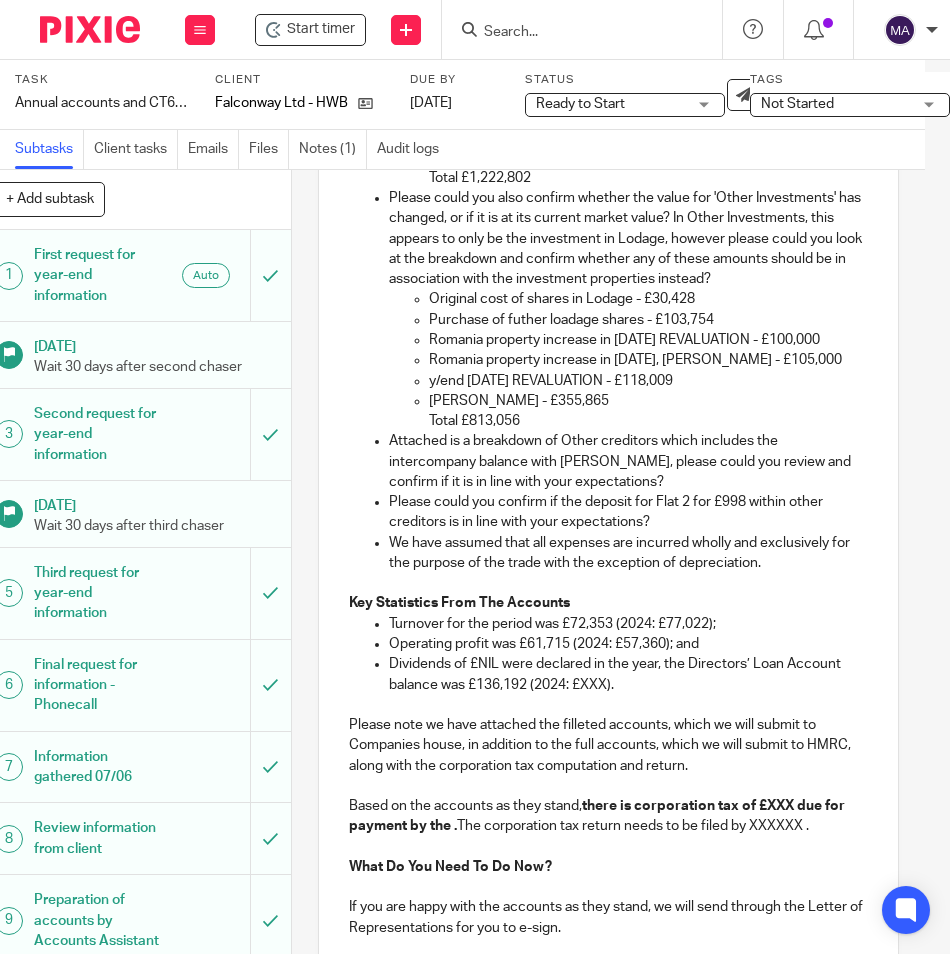 click on "Dividends of £NIL were declared in the year, the Directors’ Loan Account balance was £136,192 (2024: £XXX)." at bounding box center [628, 674] 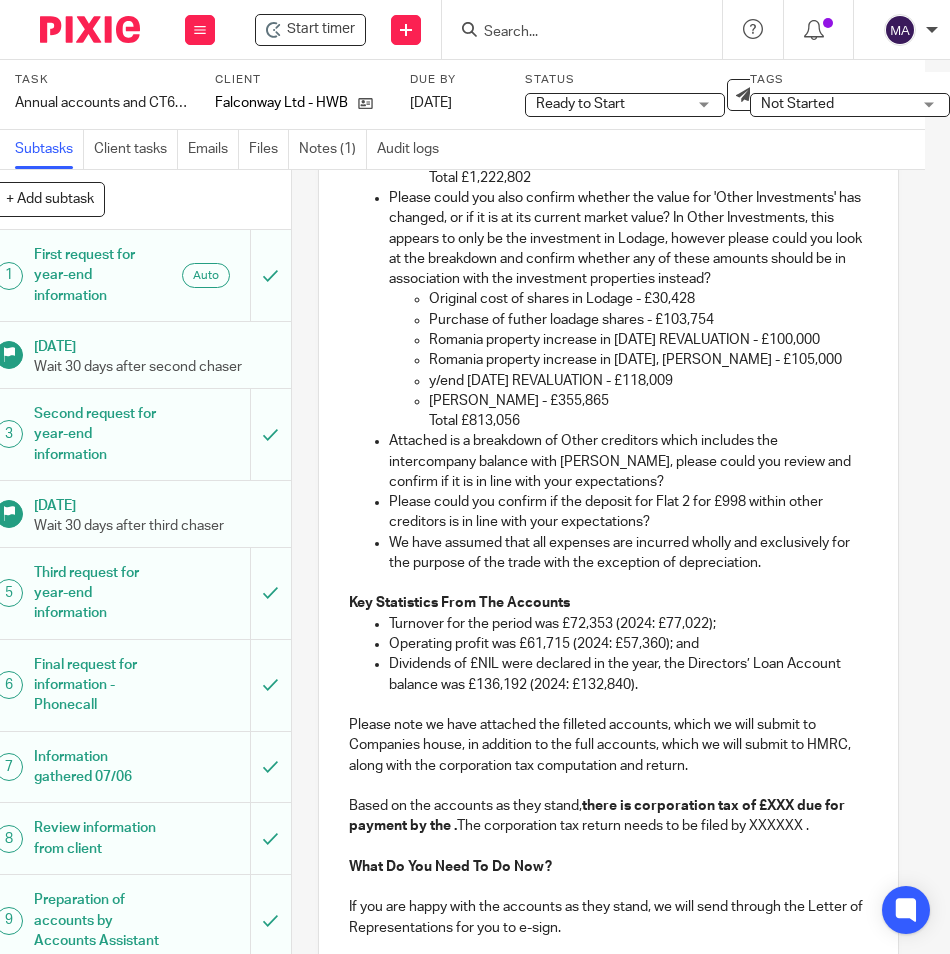 click on "there is corporation tax of £XXX due for payment by the ." at bounding box center (598, 816) 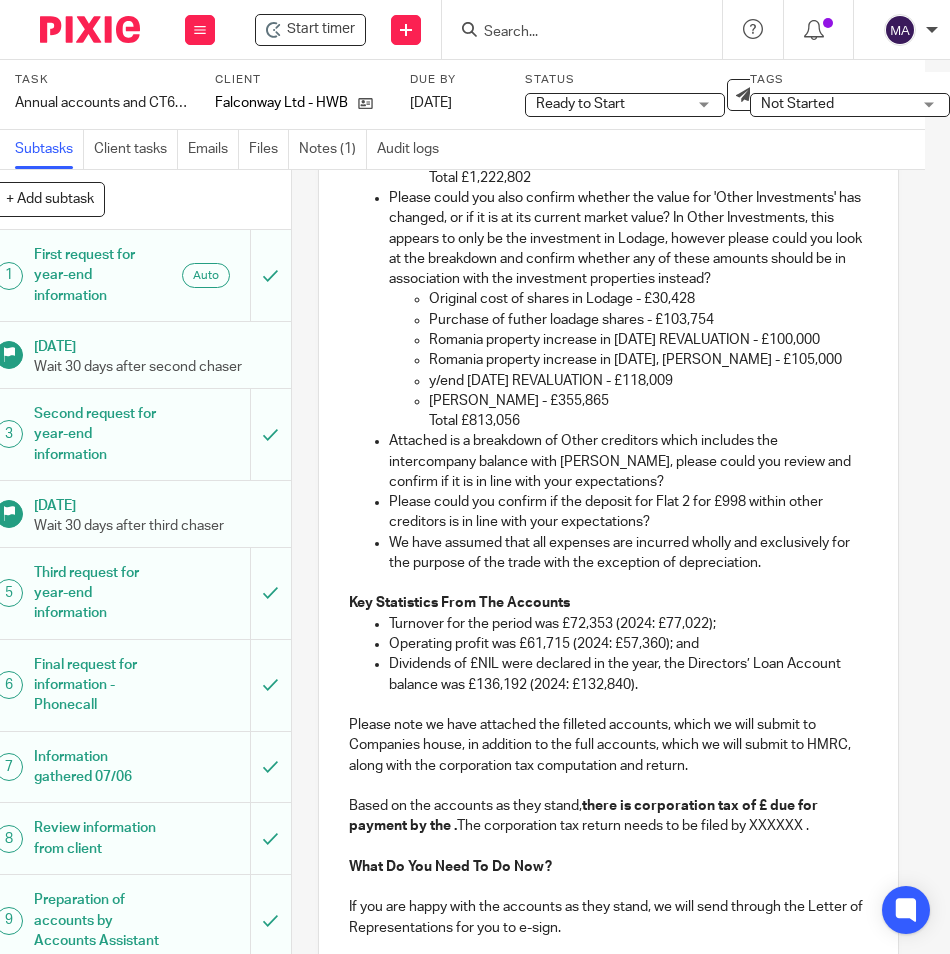drag, startPoint x: 743, startPoint y: 847, endPoint x: 753, endPoint y: 846, distance: 10.049875 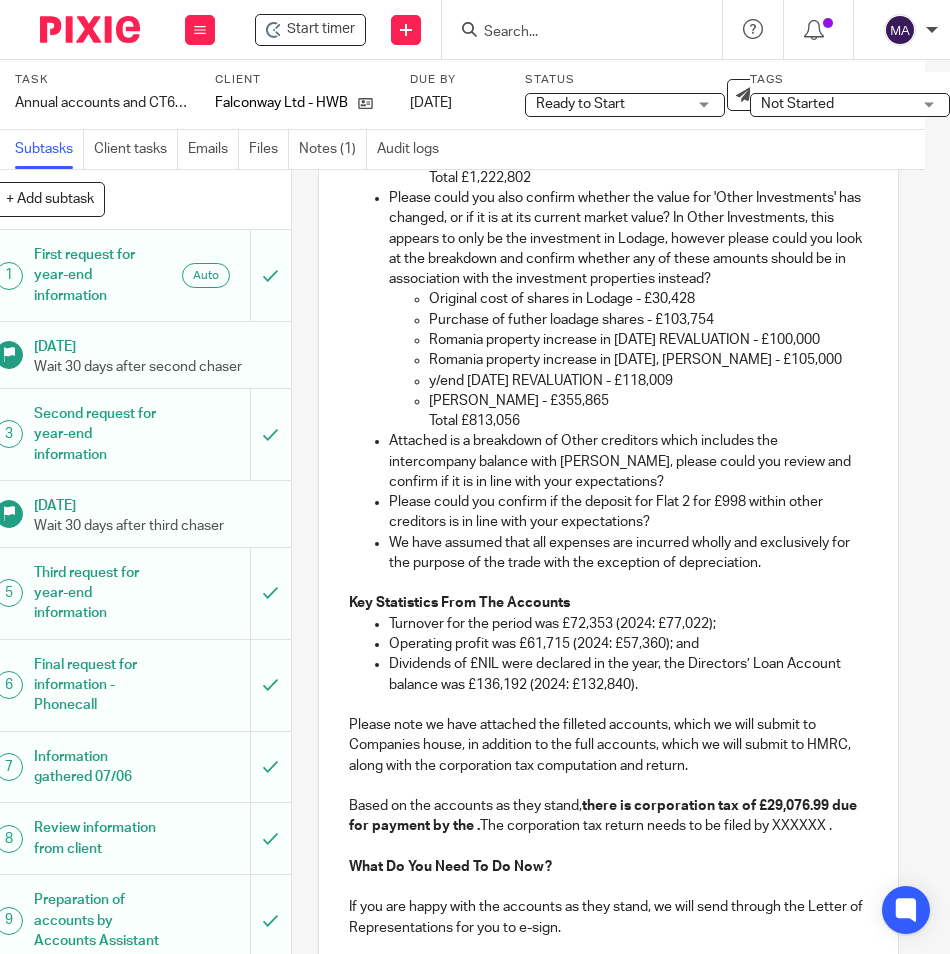 click on "there is corporation tax of £29,076.99 due for payment by the ." at bounding box center (604, 816) 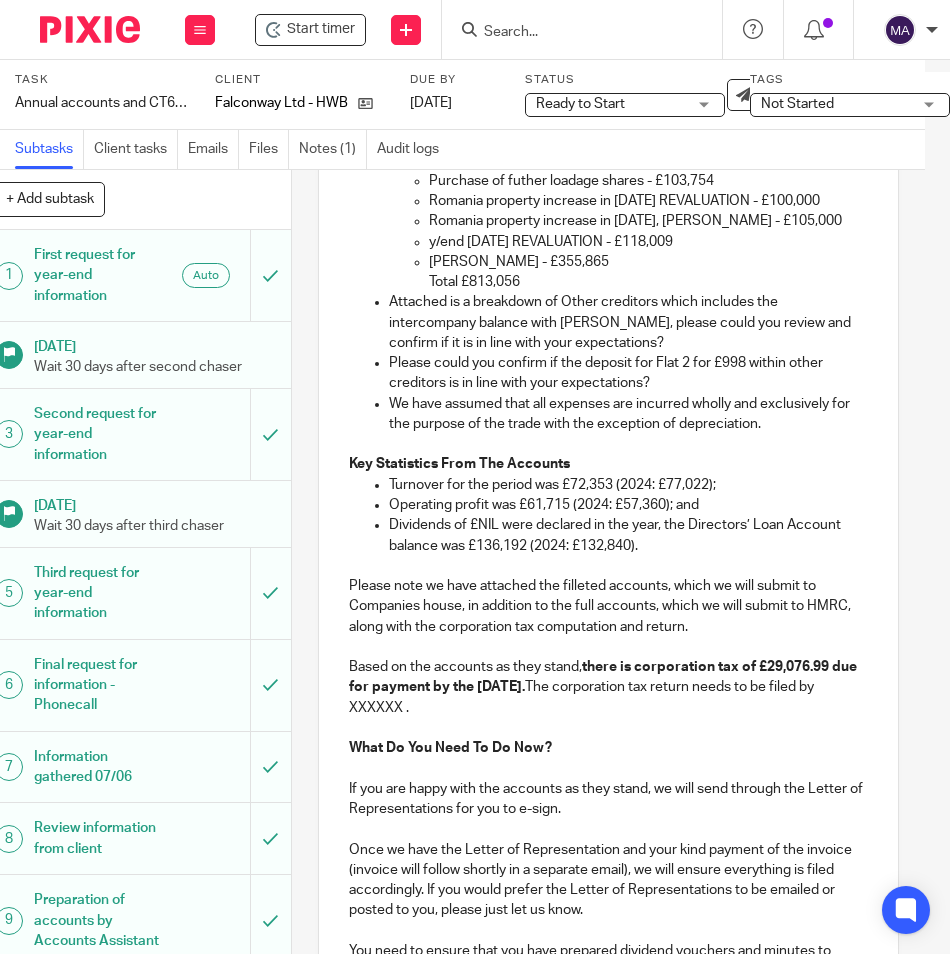 scroll, scrollTop: 961, scrollLeft: 0, axis: vertical 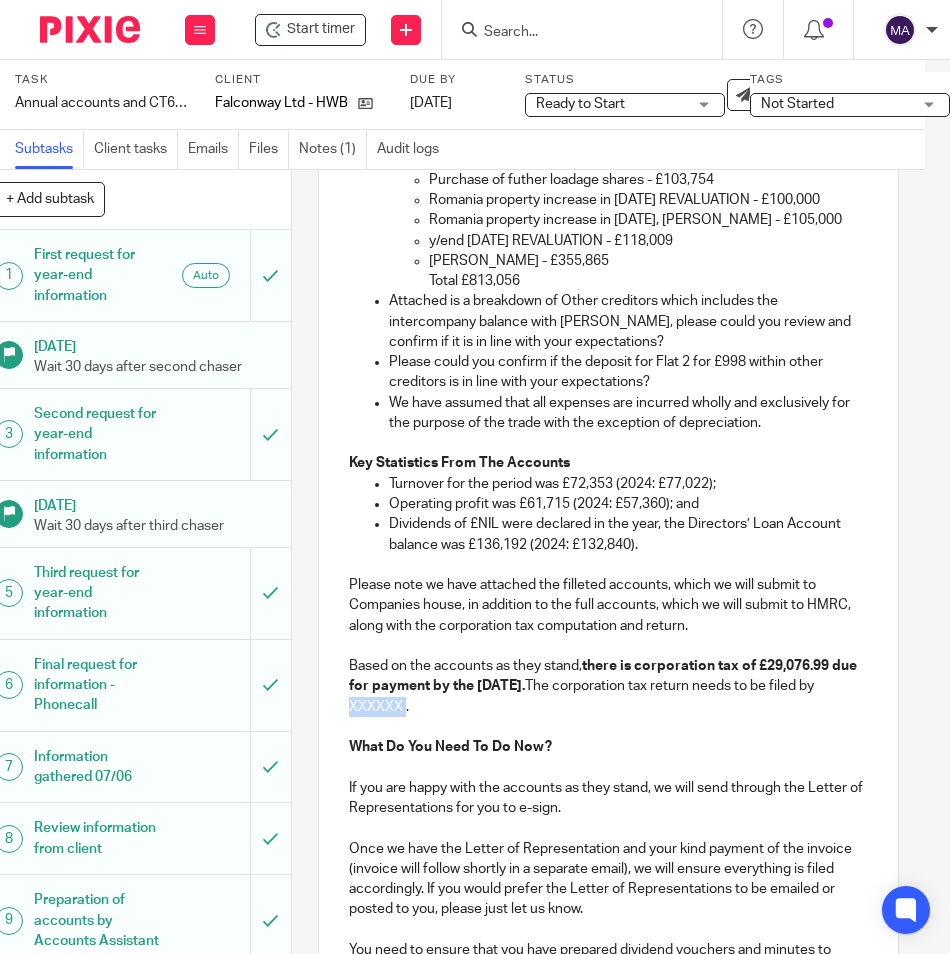 drag, startPoint x: 513, startPoint y: 749, endPoint x: 457, endPoint y: 749, distance: 56 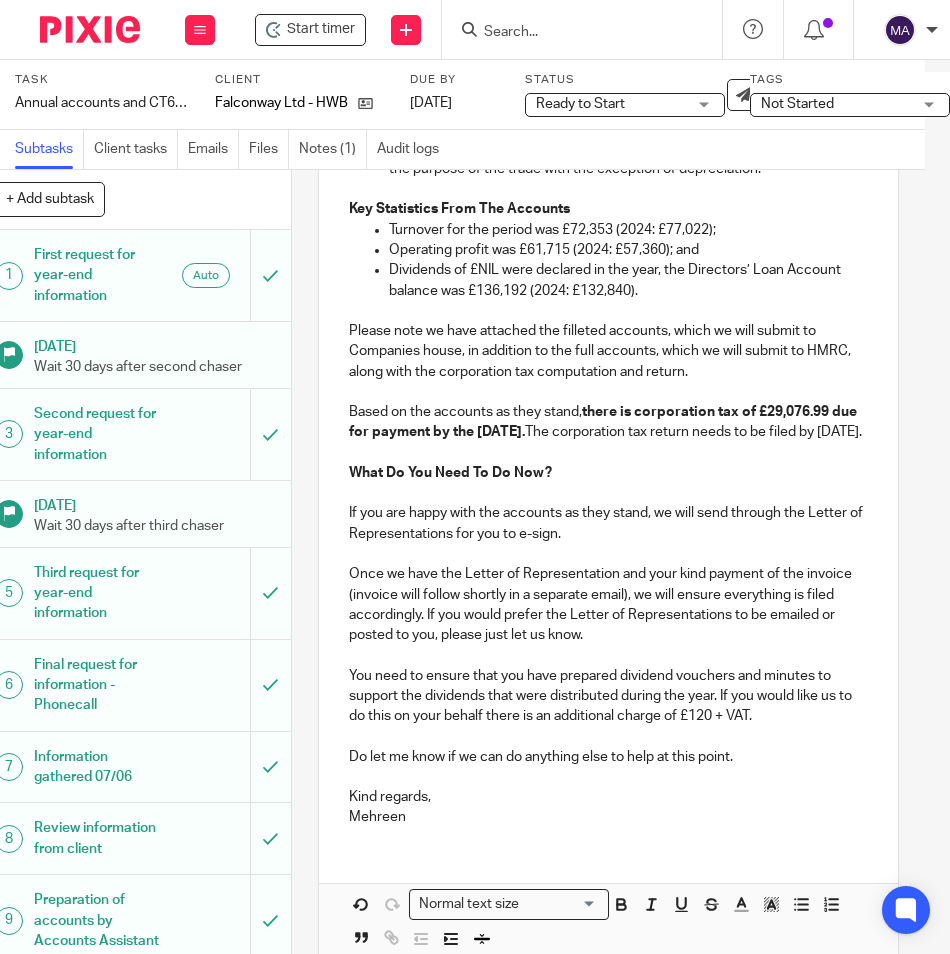 scroll, scrollTop: 1261, scrollLeft: 0, axis: vertical 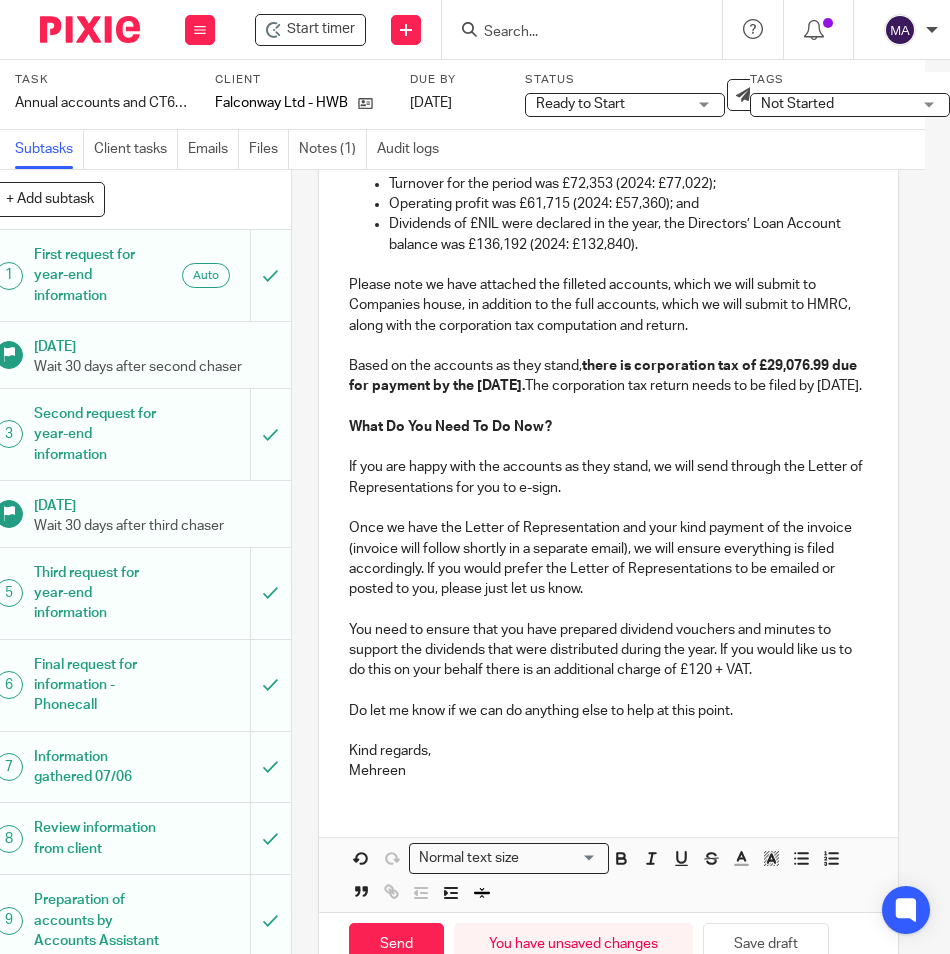 drag, startPoint x: 408, startPoint y: 836, endPoint x: 395, endPoint y: 836, distance: 13 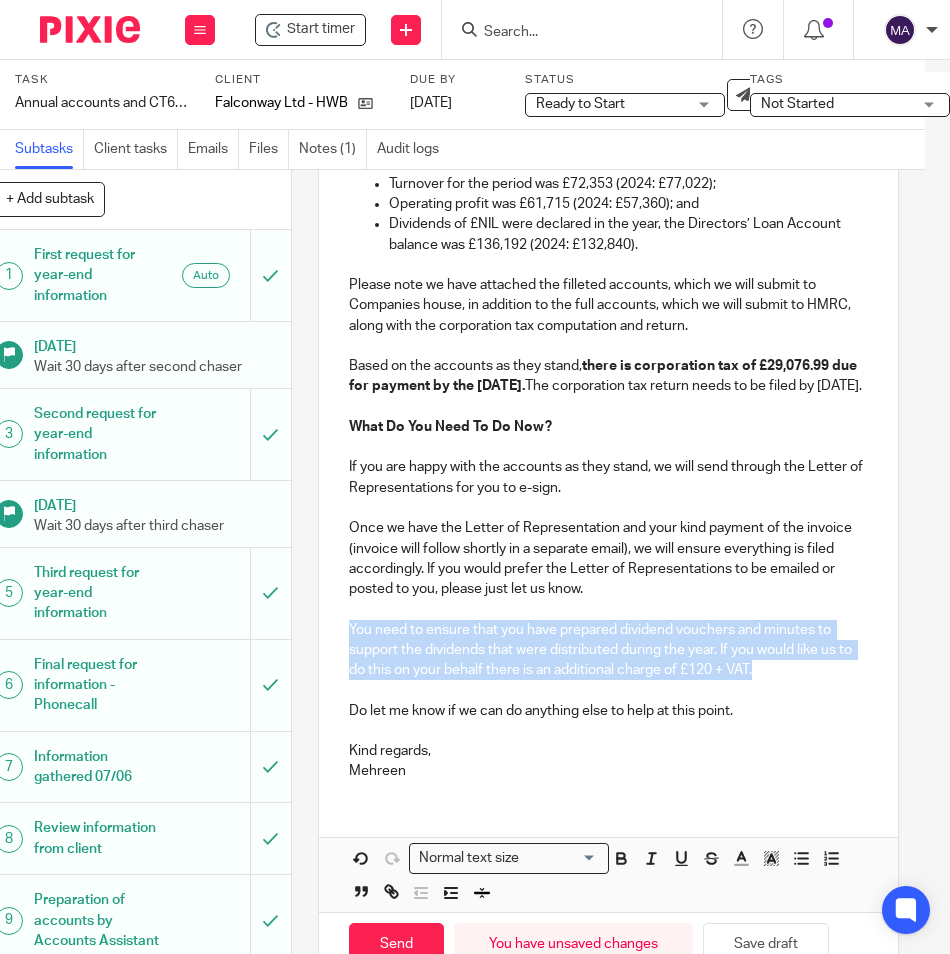 drag, startPoint x: 788, startPoint y: 737, endPoint x: 310, endPoint y: 694, distance: 479.9302 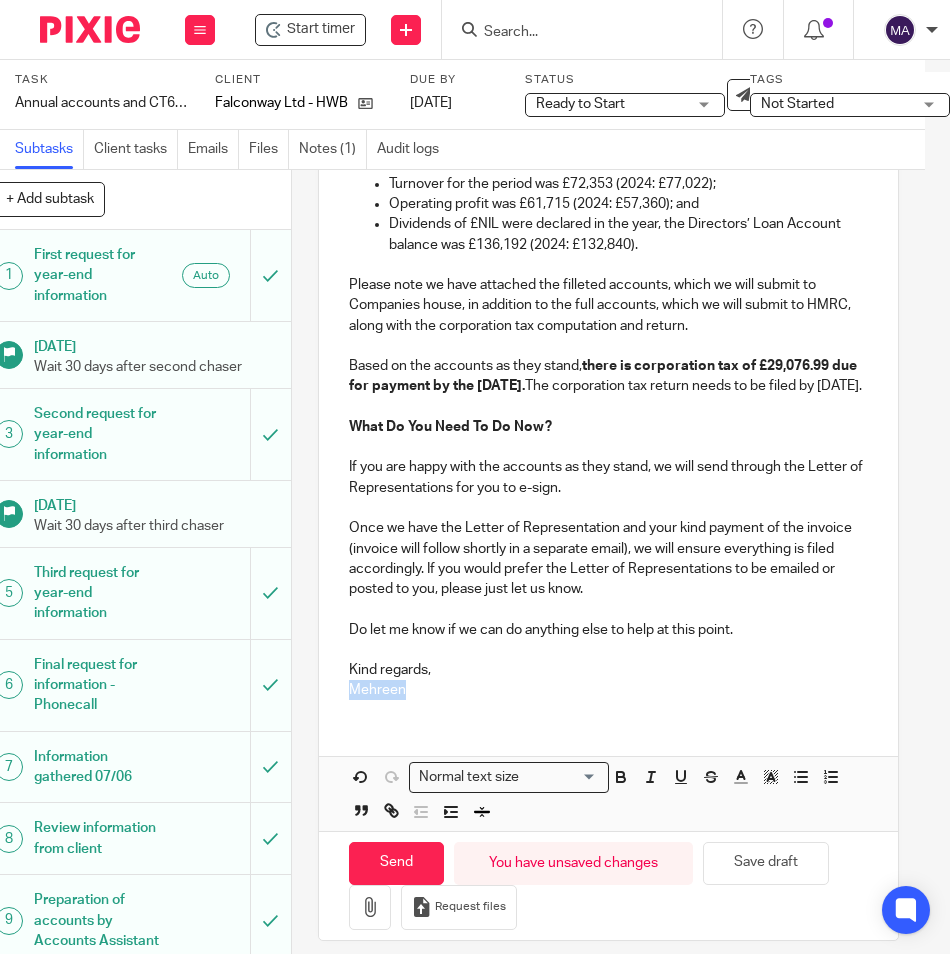 drag, startPoint x: 422, startPoint y: 746, endPoint x: 288, endPoint y: 720, distance: 136.49908 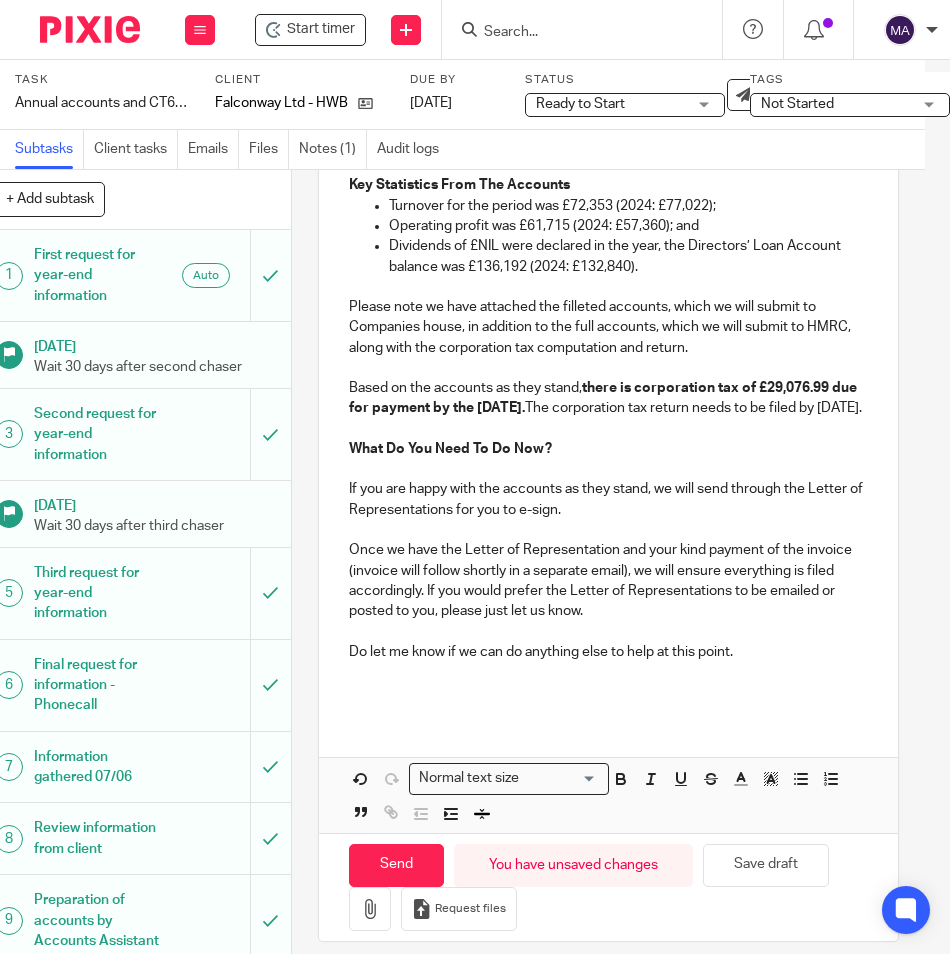 scroll, scrollTop: 1333, scrollLeft: 0, axis: vertical 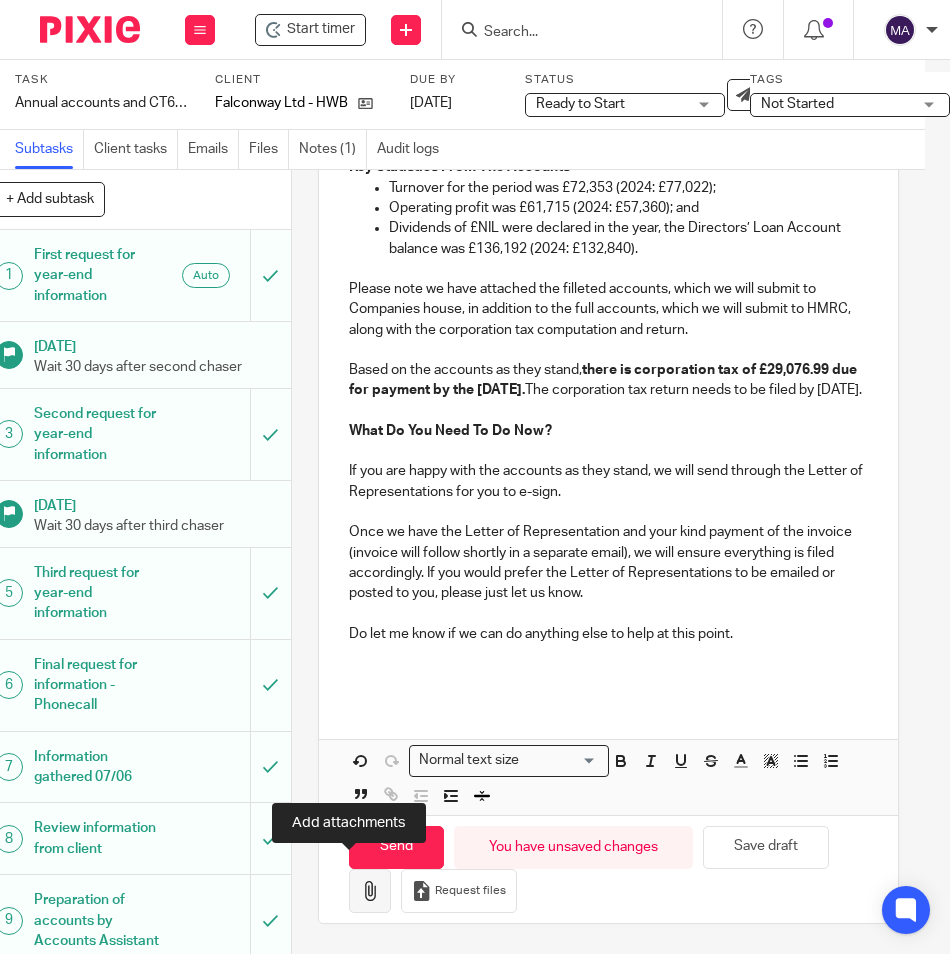 click at bounding box center [370, 891] 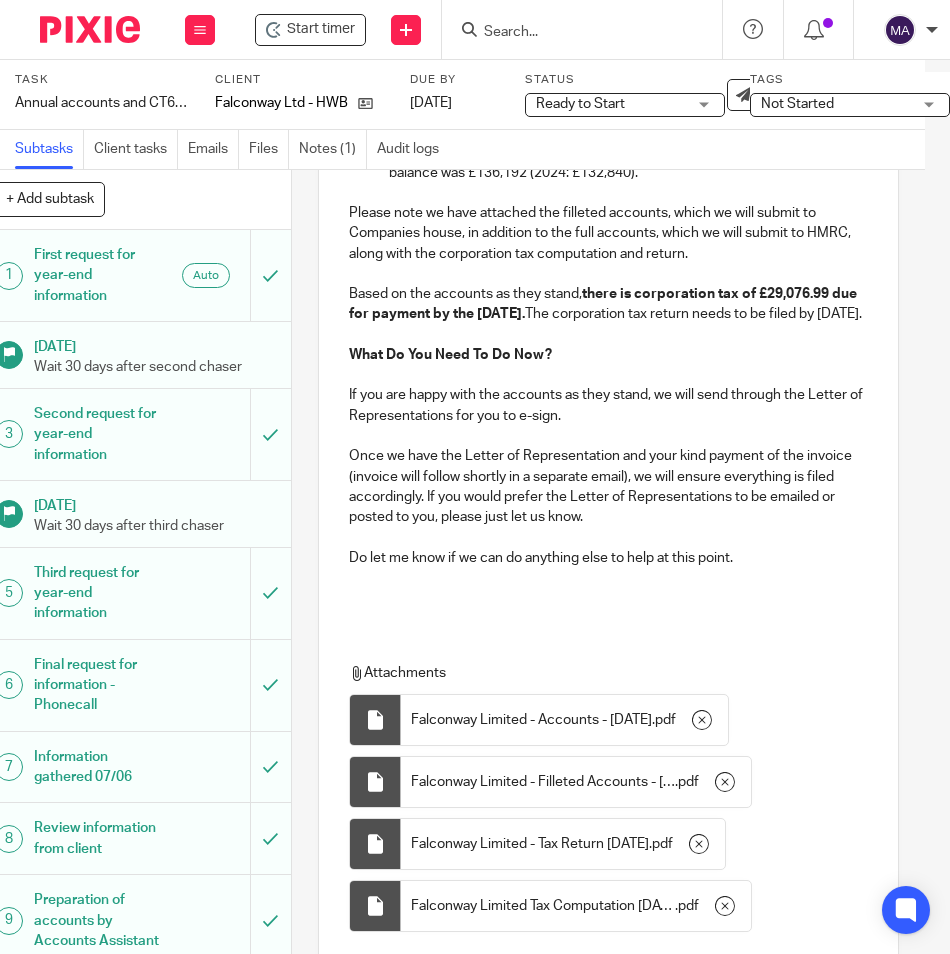 scroll, scrollTop: 1634, scrollLeft: 0, axis: vertical 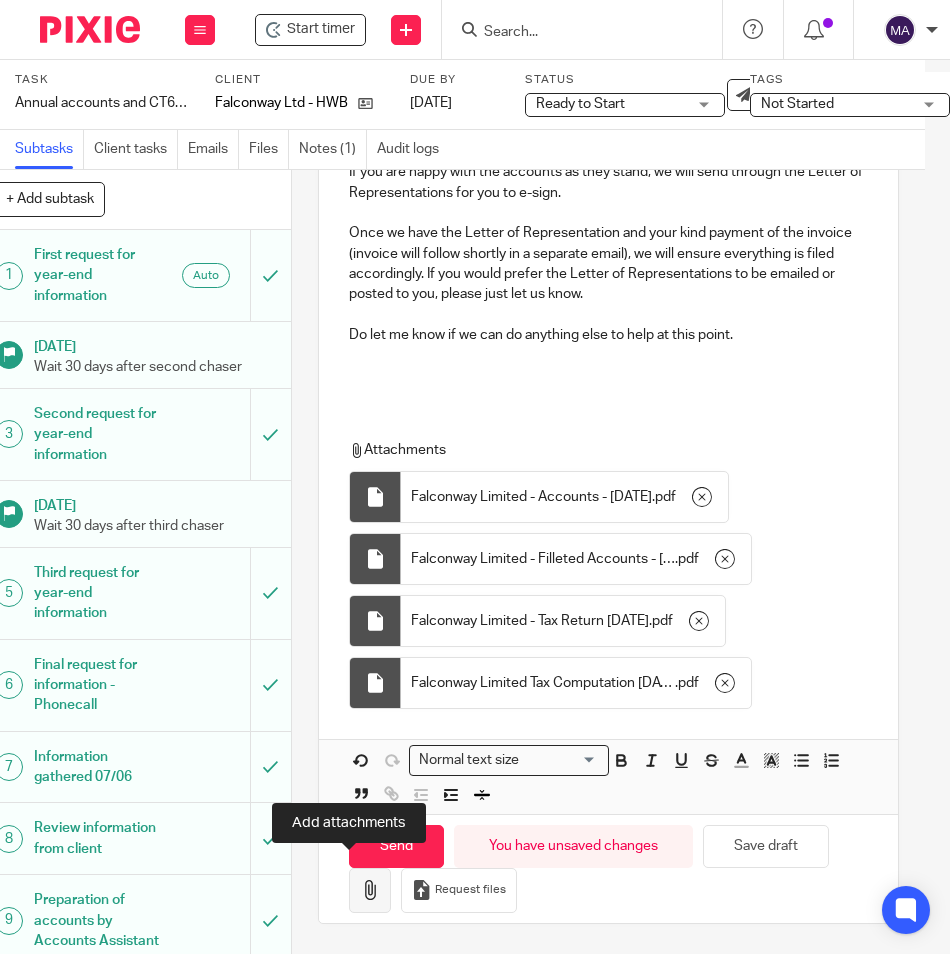 click at bounding box center (370, 890) 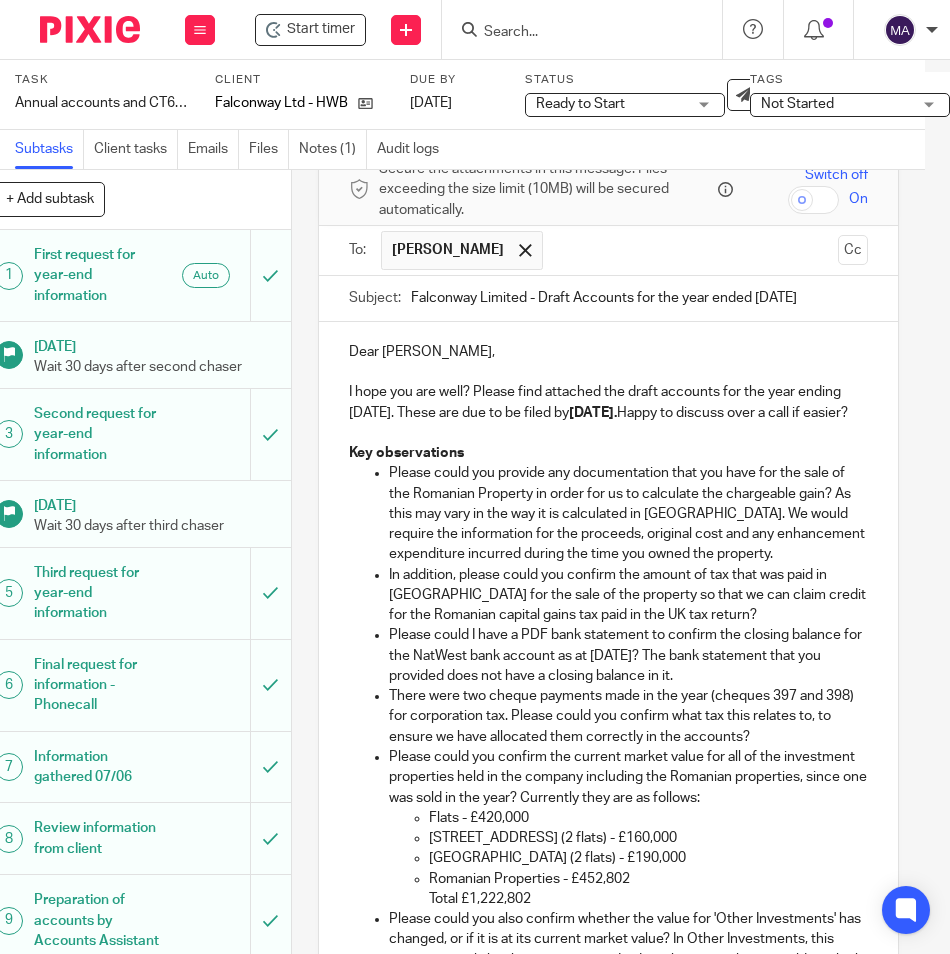 scroll, scrollTop: 200, scrollLeft: 0, axis: vertical 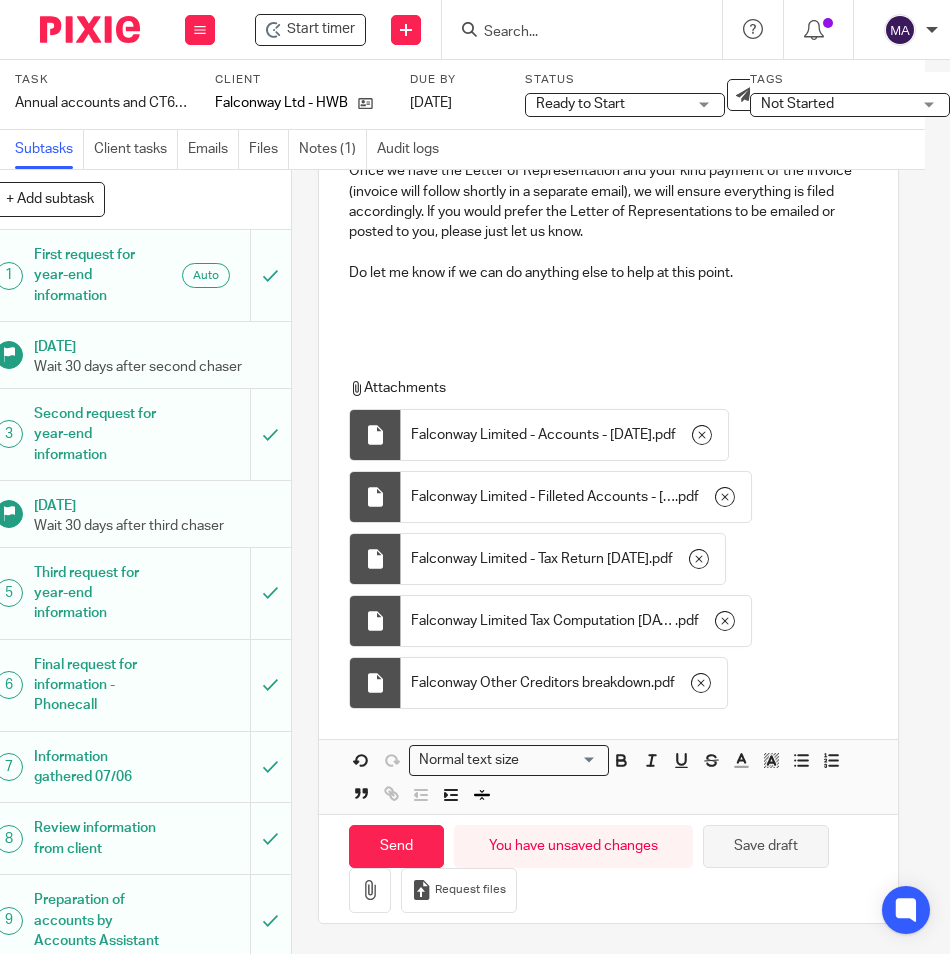 click on "Save draft" at bounding box center [766, 846] 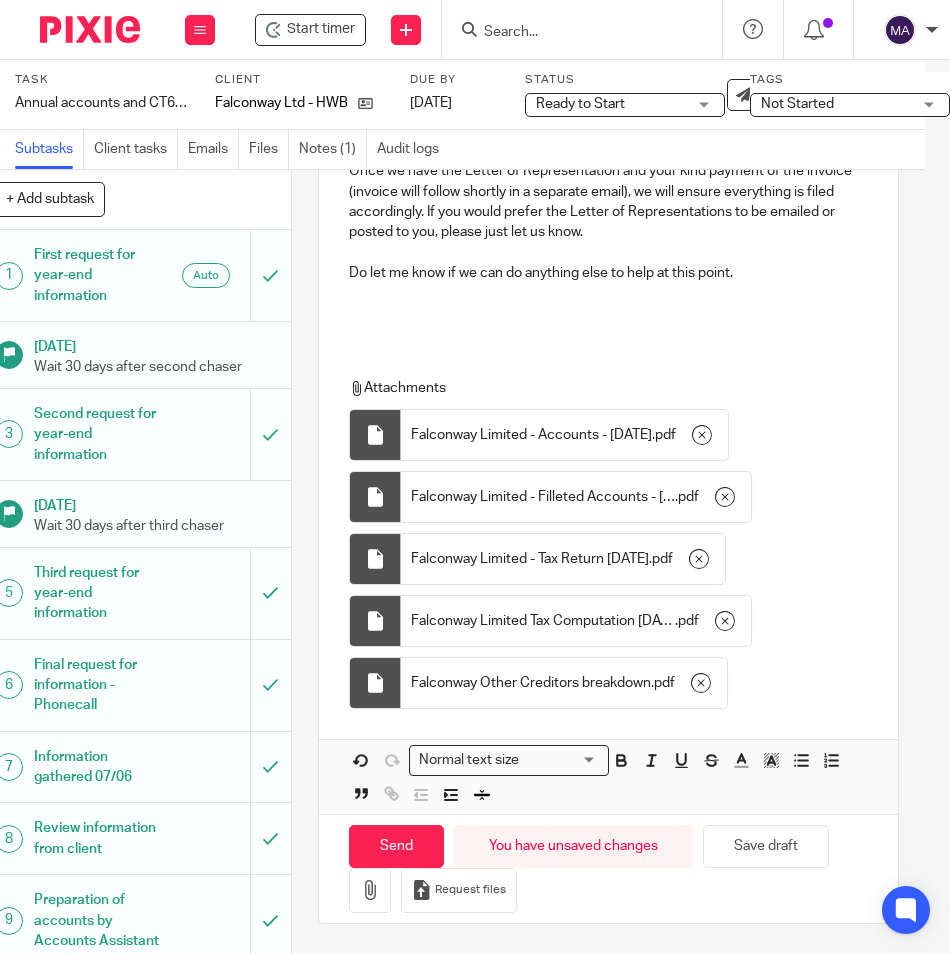 scroll, scrollTop: 1696, scrollLeft: 0, axis: vertical 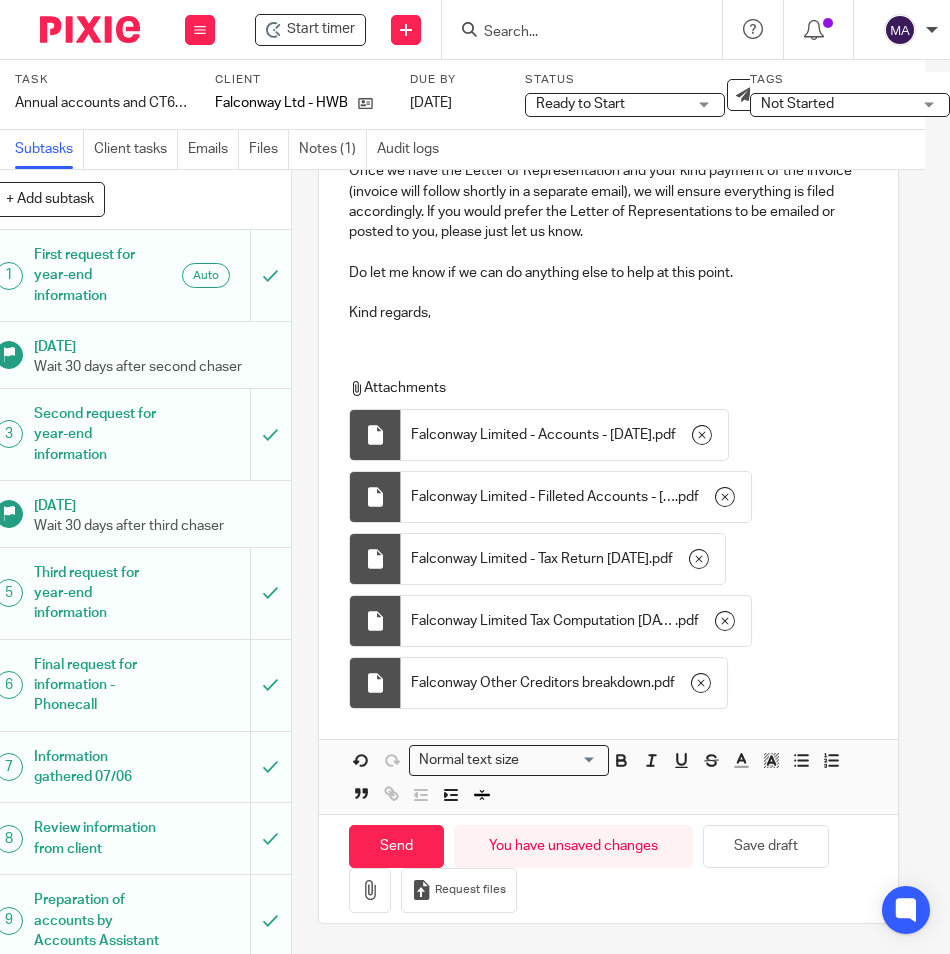click on "Dear Farid,   I hope you are well? Please find attached the draft accounts for the year ending 31 January 2025. These are due to be filed by  31 October 2025.  Happy to discuss over a call if easier?   Key observations Please could you provide any documentation that you have for the sale of the Romanian Property in order for us to calculate the chargeable gain? As this may vary in the way it is calculated in Romania. We would require the information for the proceeds, original cost and any enhancement expenditure incurred during the time you owned the property. In addition, please could you confirm the amount of tax that was paid in Romania for the sale of the property so that we can claim credit for the Romanian capital gains tax paid in the UK tax return? Please could I have a PDF bank statement to confirm the closing balance for the NatWest bank account as at 31st January 2025? The bank statement that you provided does not have a closing balance in it. Flats - £420,000 Romanian Properties - £452,802" at bounding box center (608, -429) 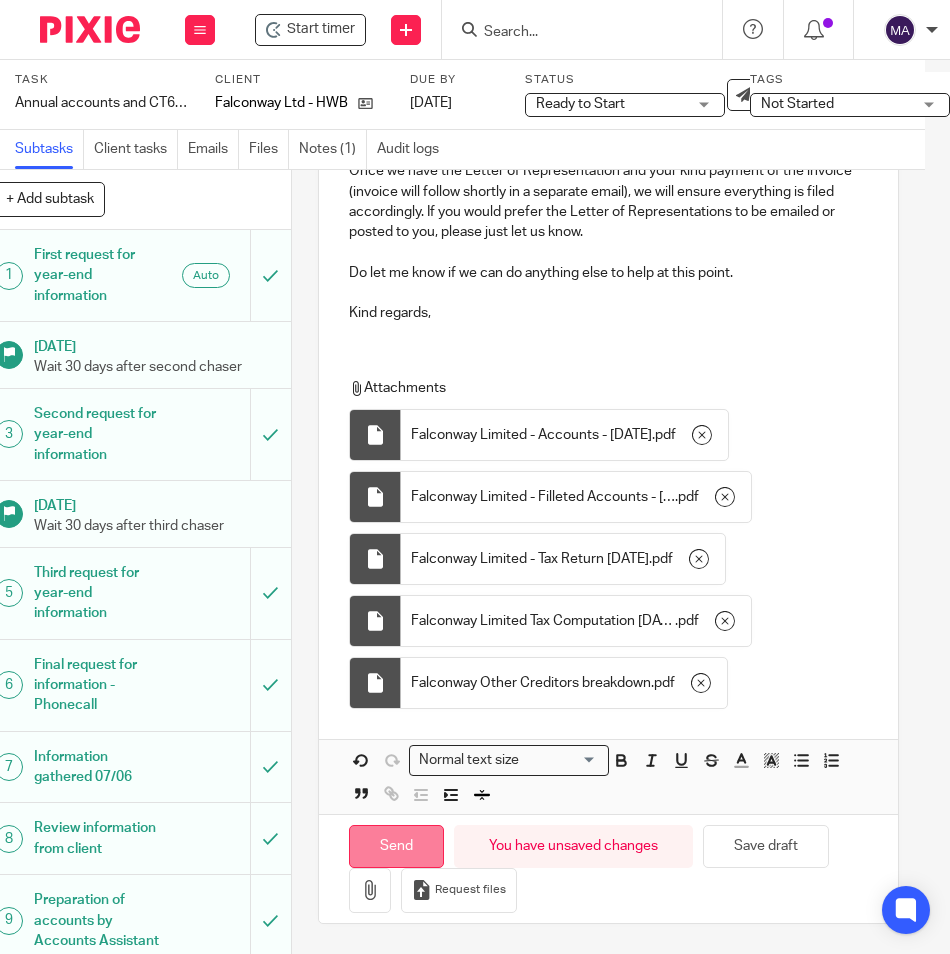 click on "Send" at bounding box center (396, 846) 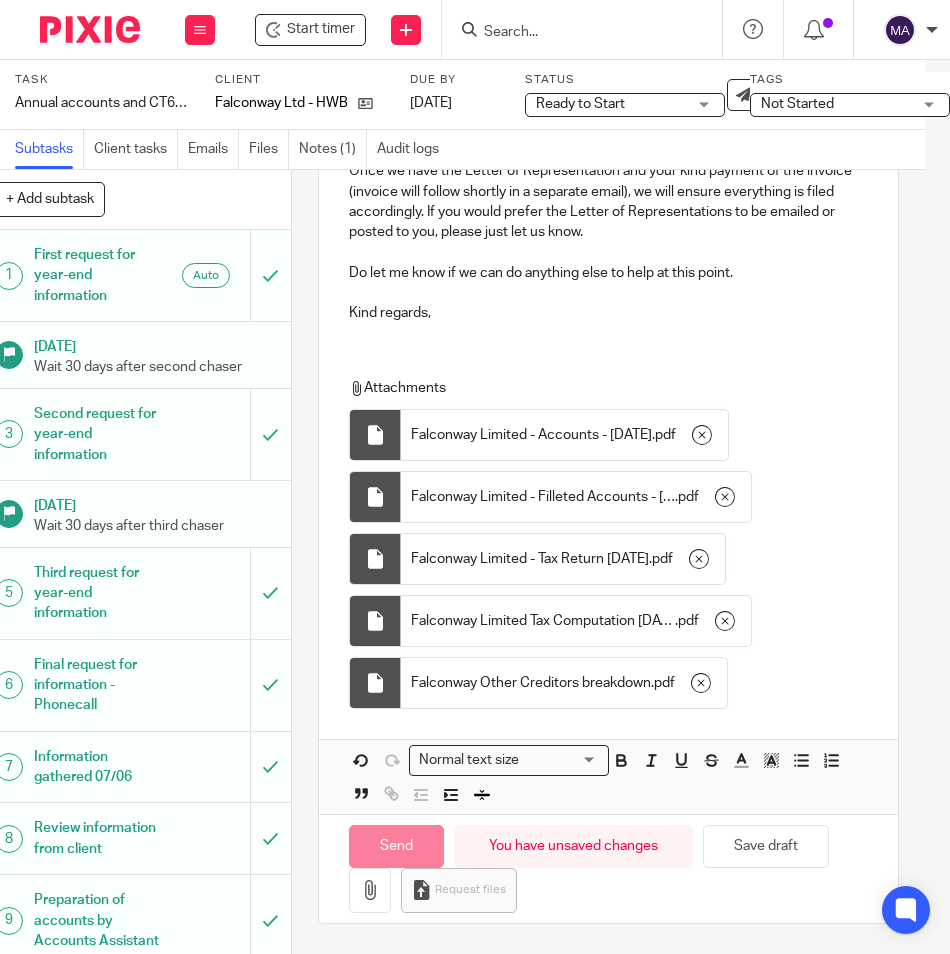 type on "Sent" 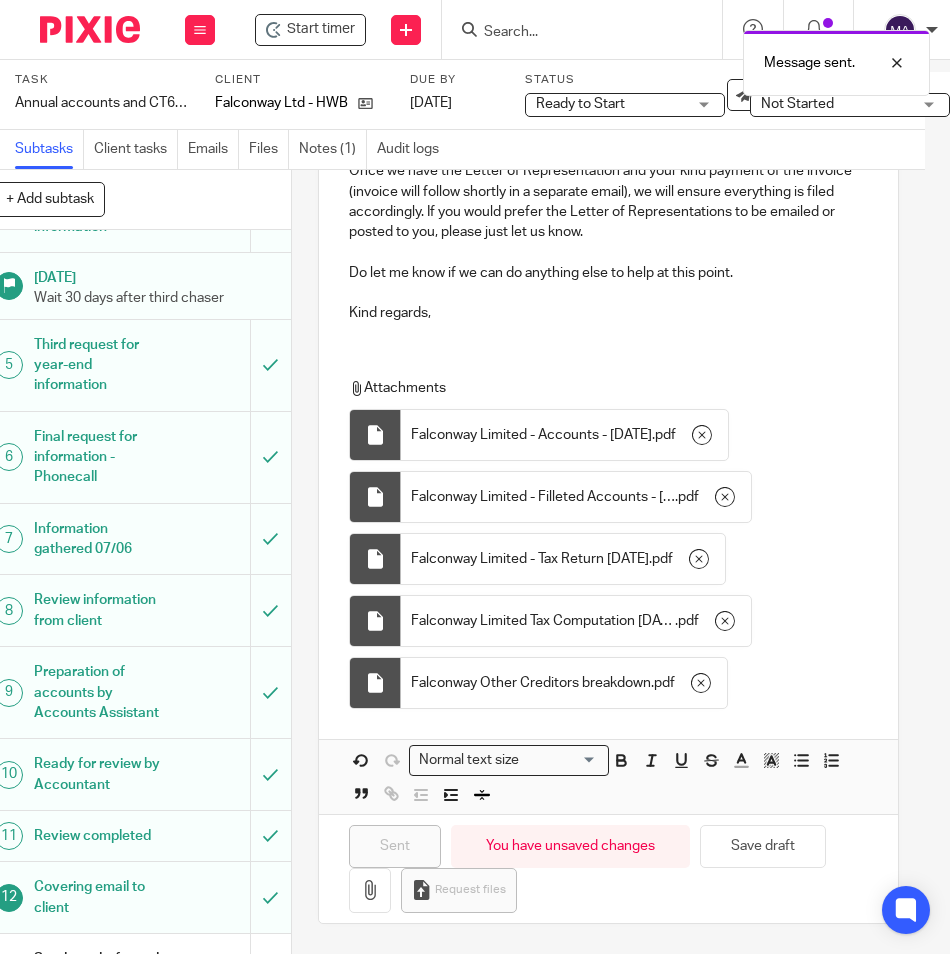 scroll, scrollTop: 600, scrollLeft: 0, axis: vertical 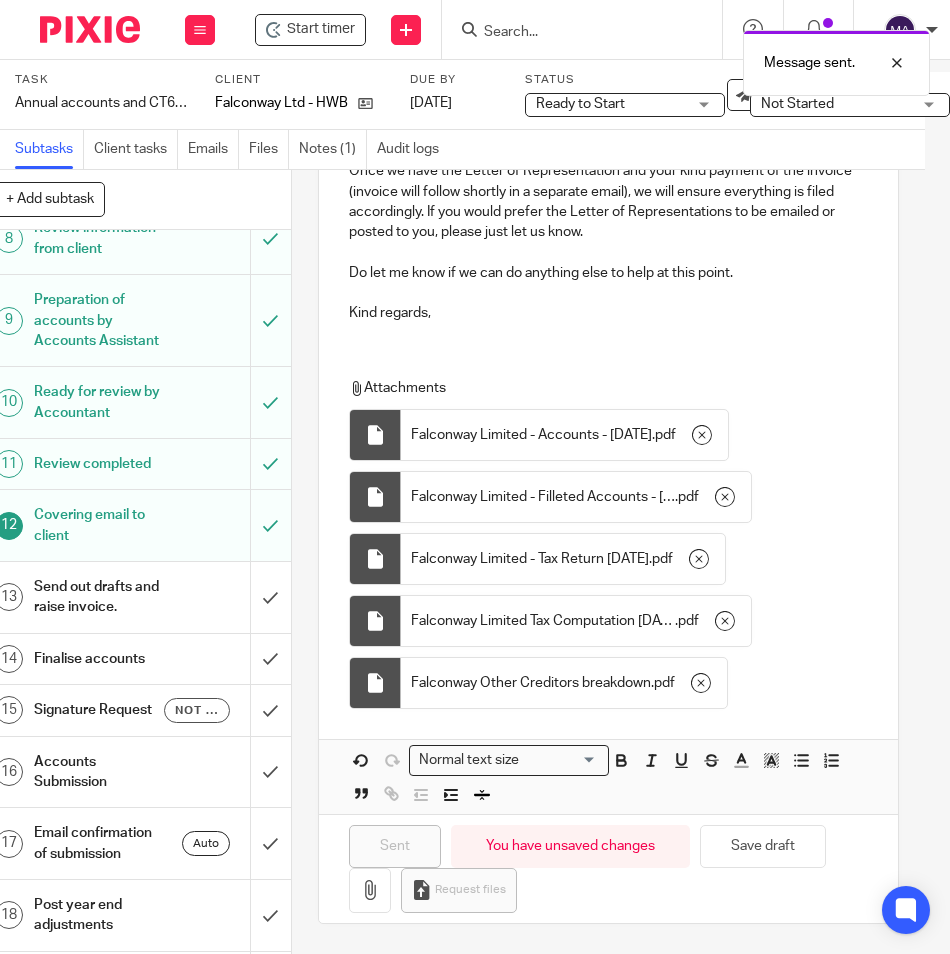 click on "Send out drafts and raise invoice." at bounding box center [99, 597] 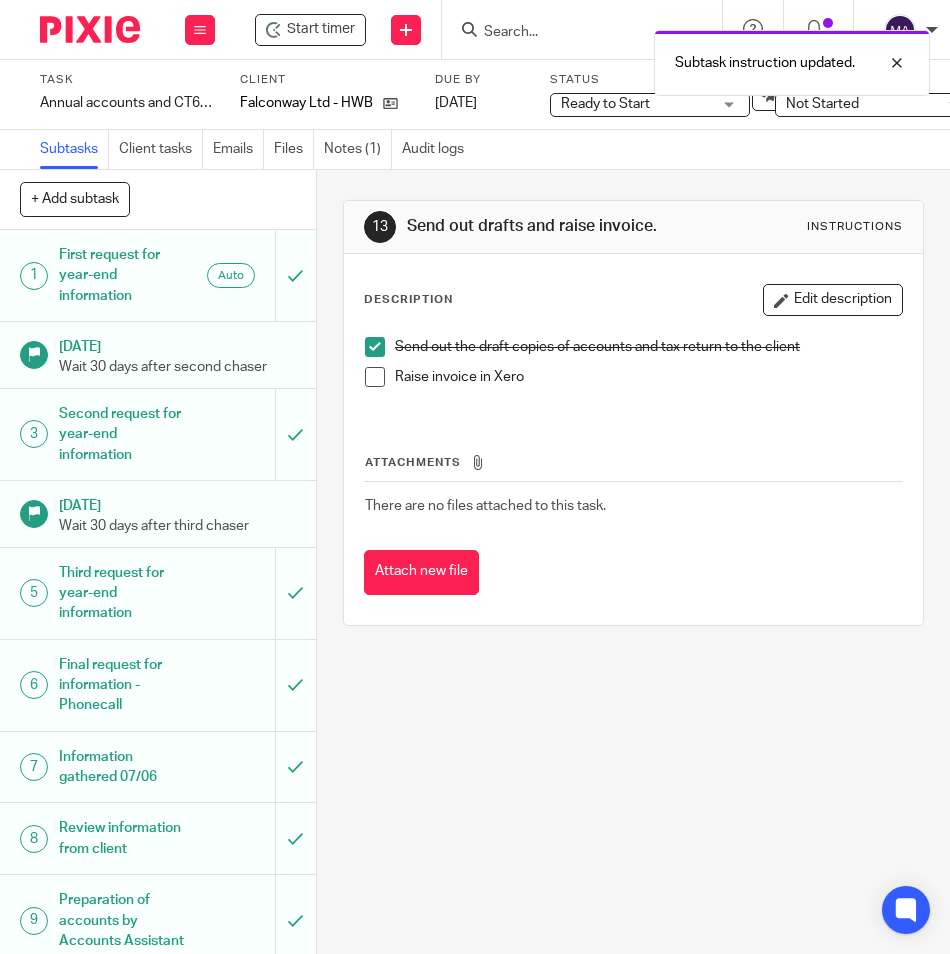 scroll, scrollTop: 0, scrollLeft: 0, axis: both 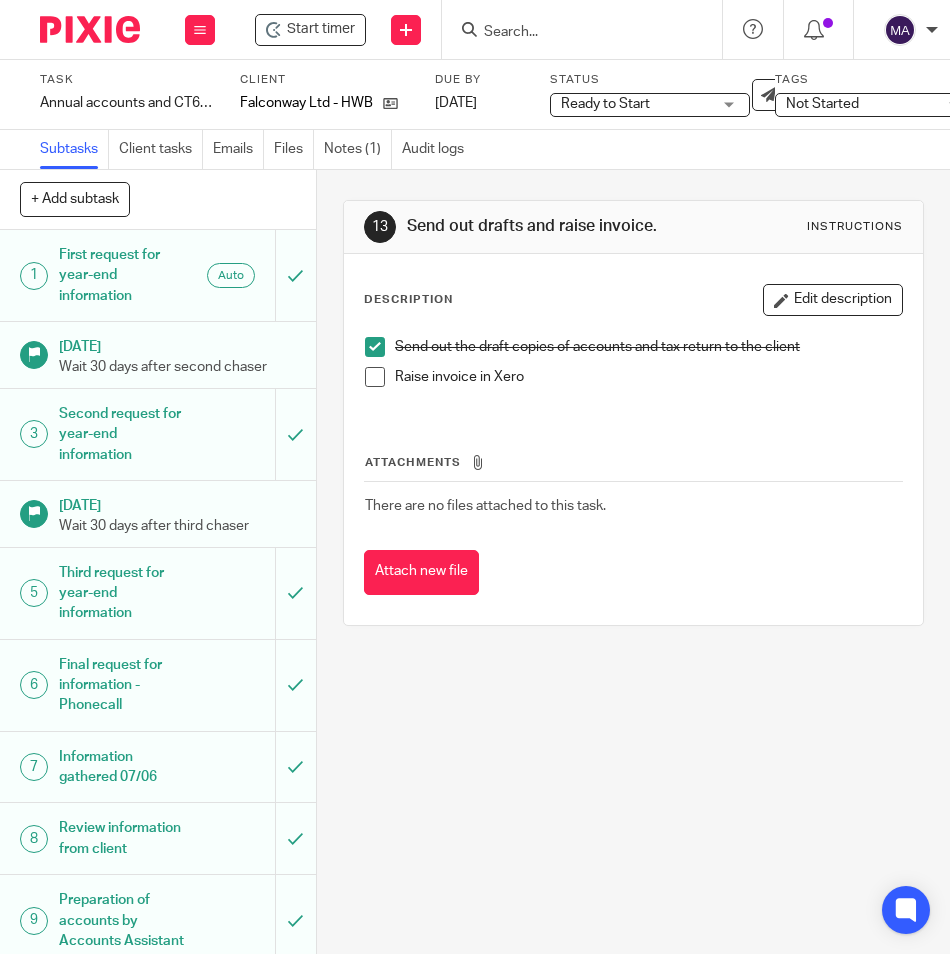 click at bounding box center [375, 377] 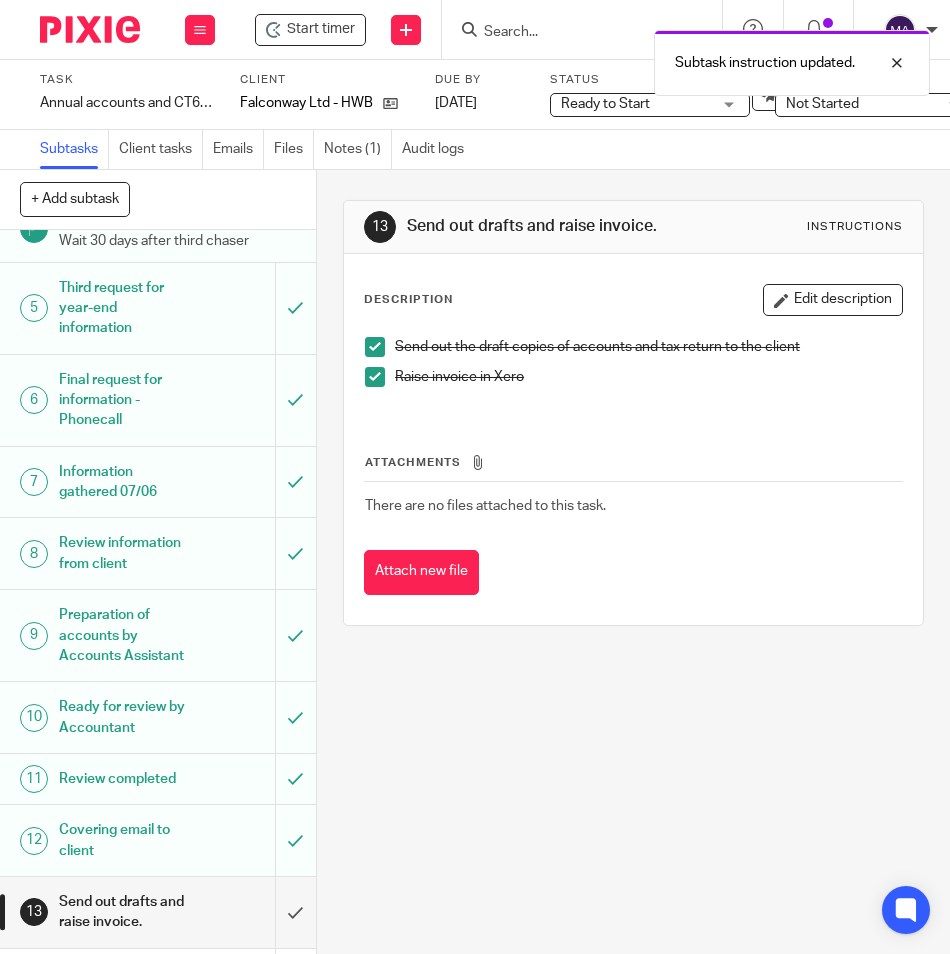 scroll, scrollTop: 600, scrollLeft: 0, axis: vertical 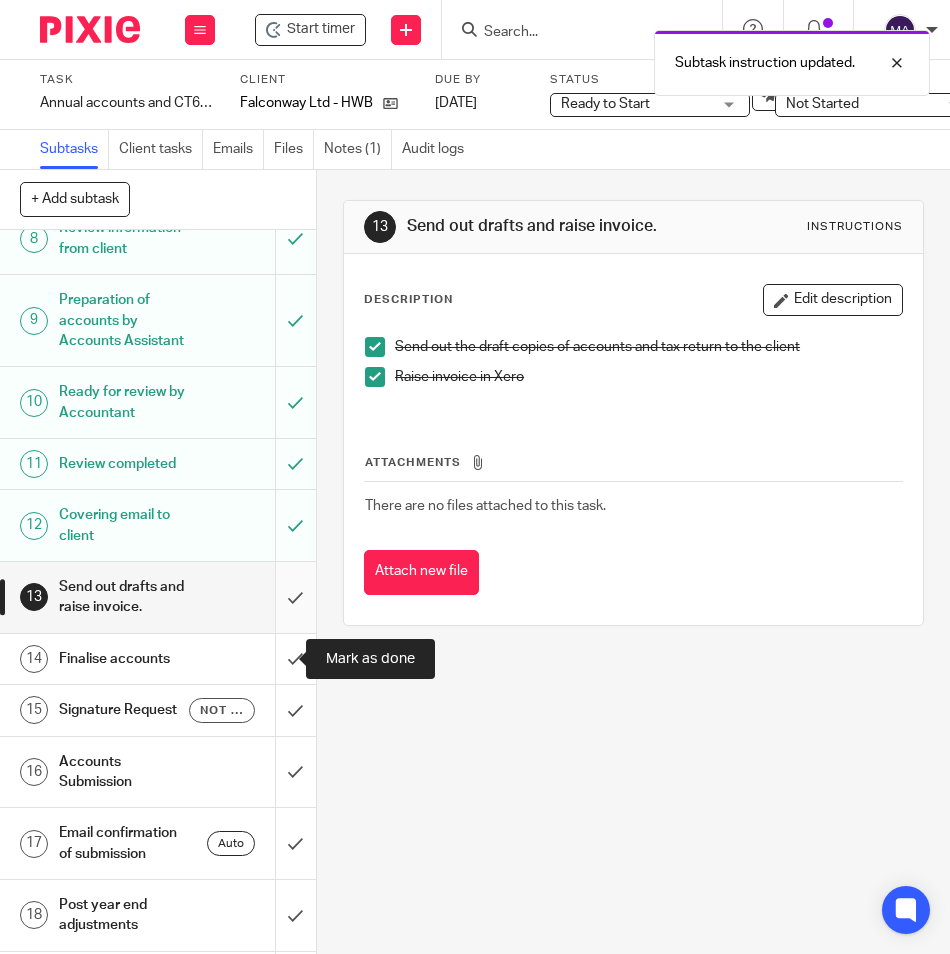 click at bounding box center [158, 597] 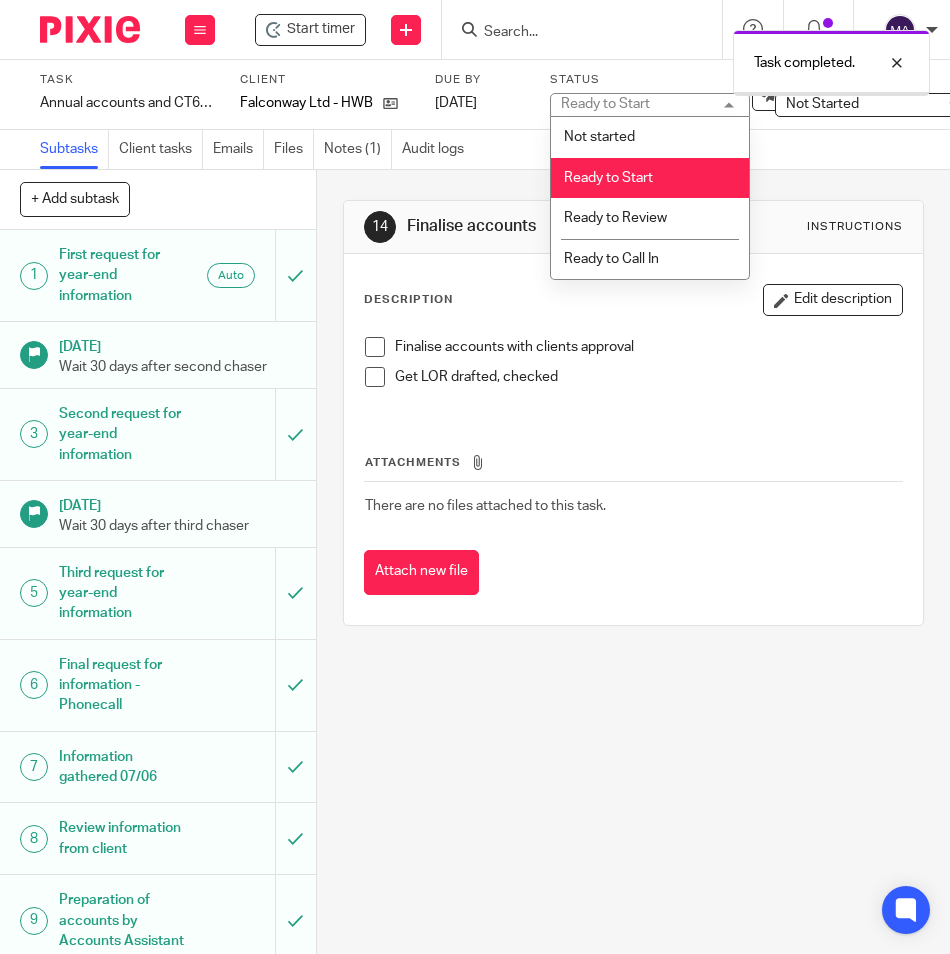 scroll, scrollTop: 0, scrollLeft: 0, axis: both 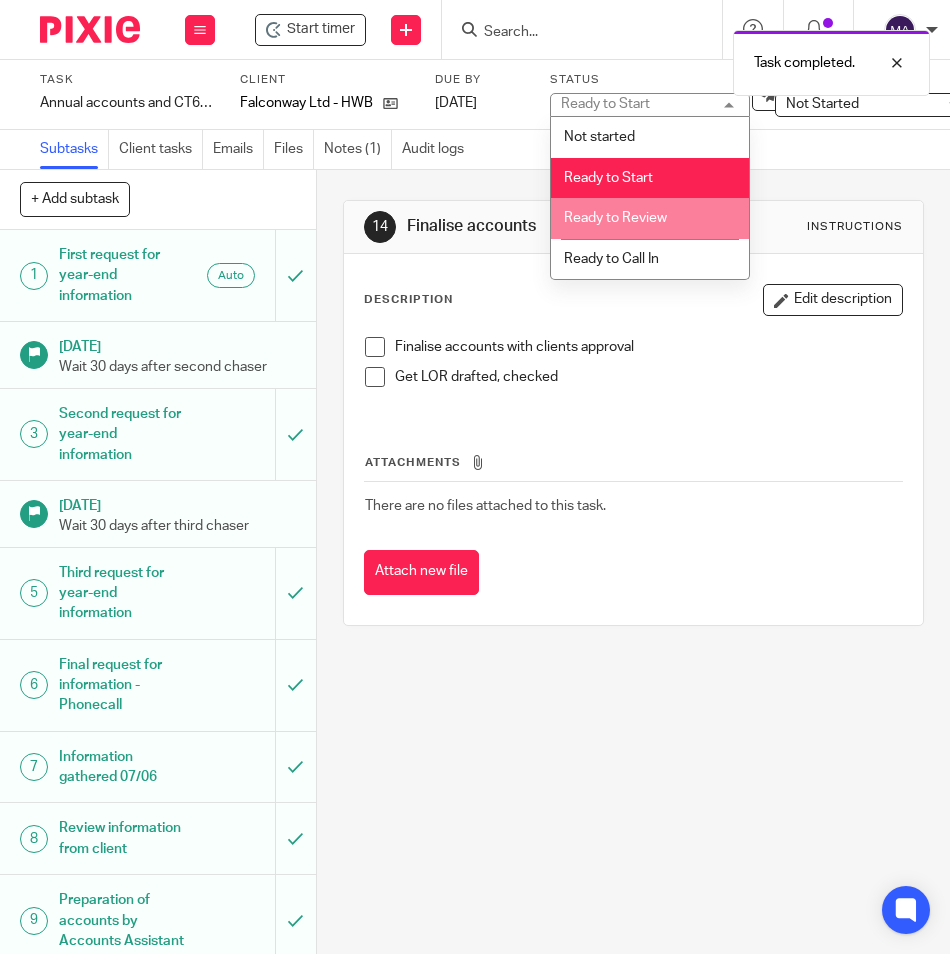 click on "Ready to Review" at bounding box center (615, 218) 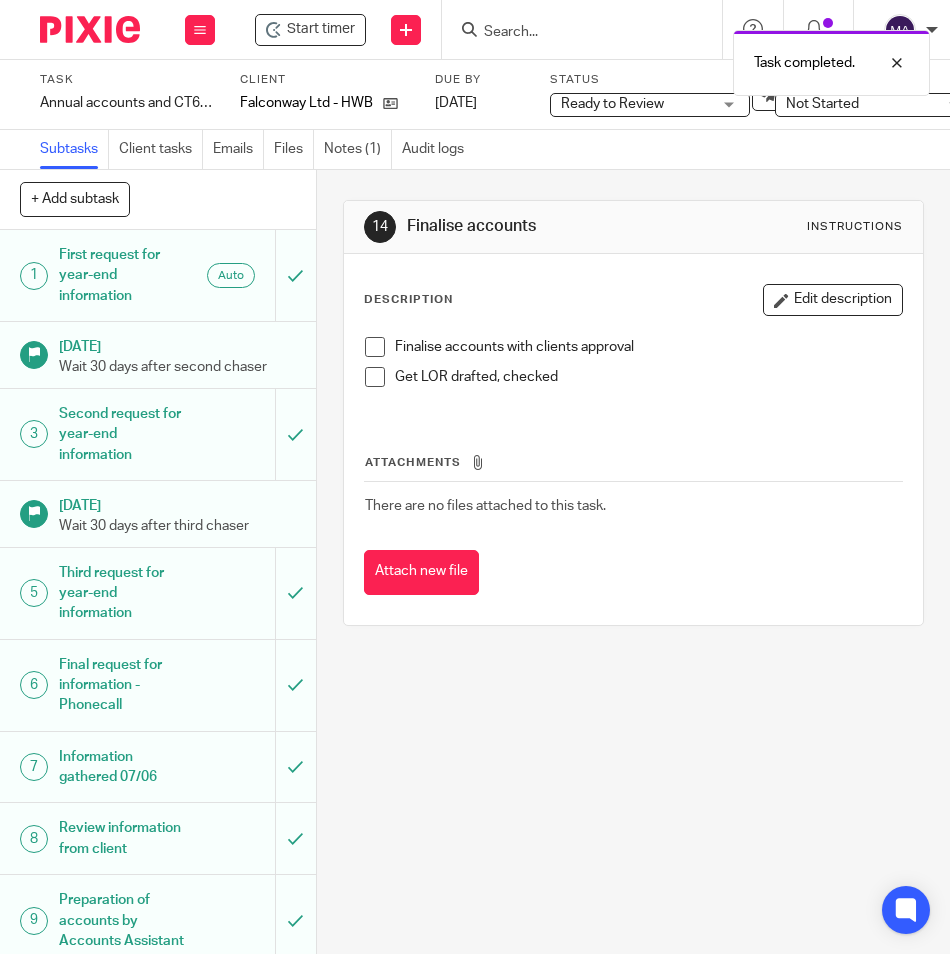 click on "Not Started" at bounding box center (822, 104) 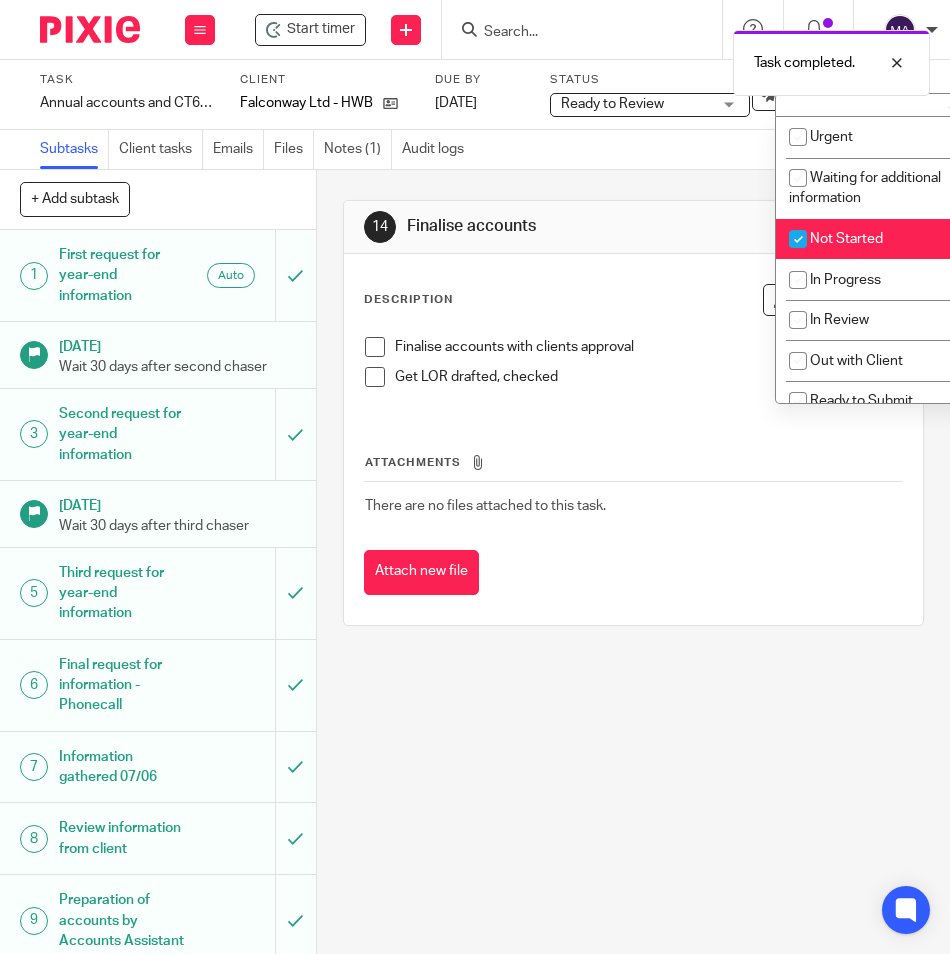 click on "Not Started" at bounding box center (846, 239) 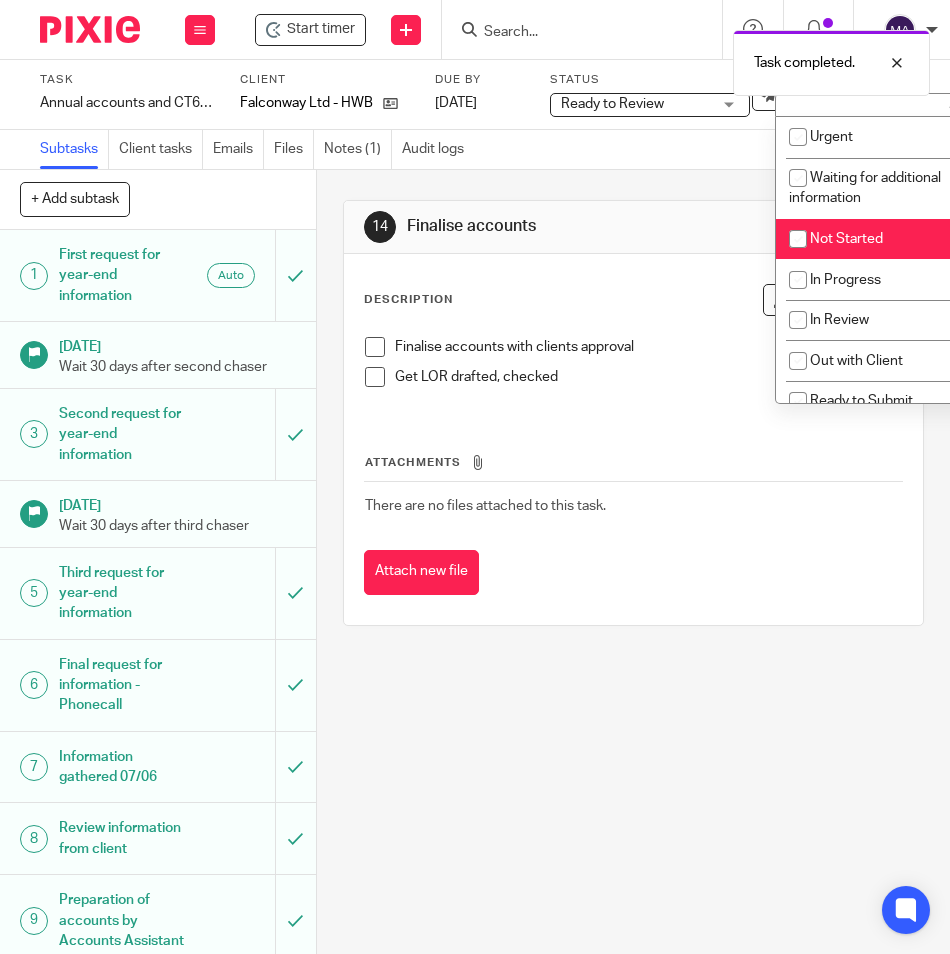 checkbox on "false" 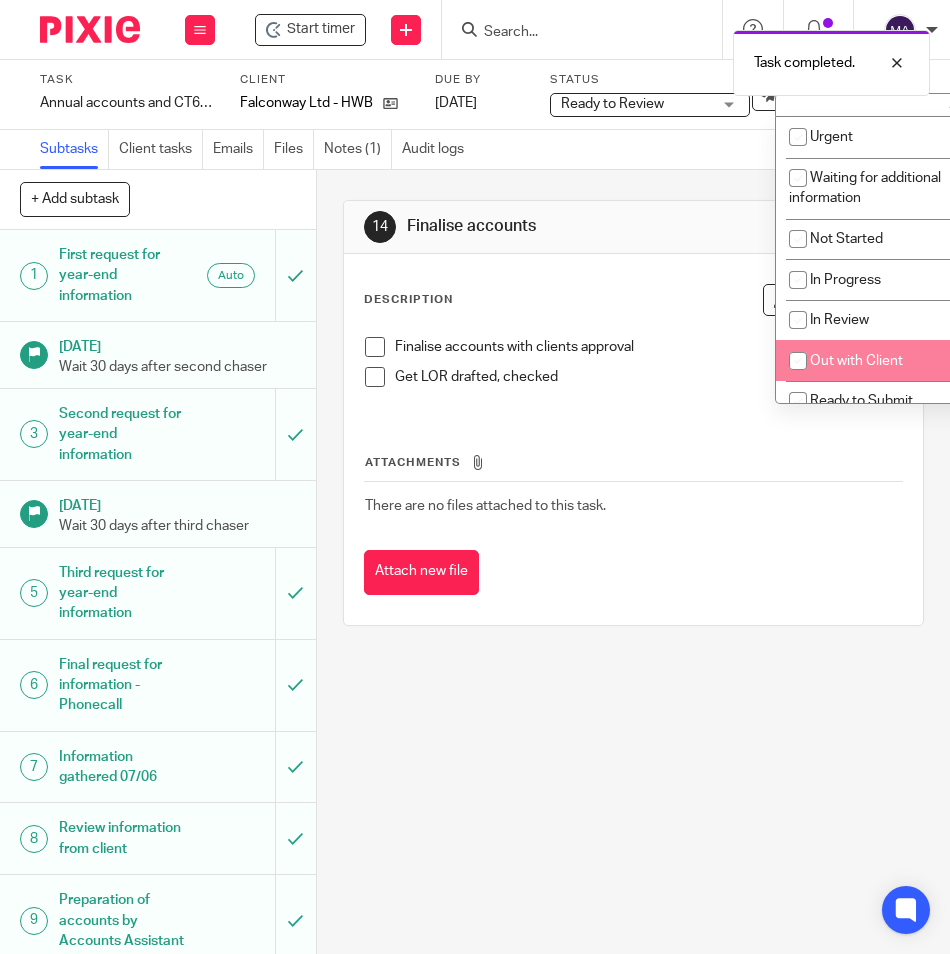 click on "Out with Client" at bounding box center [856, 361] 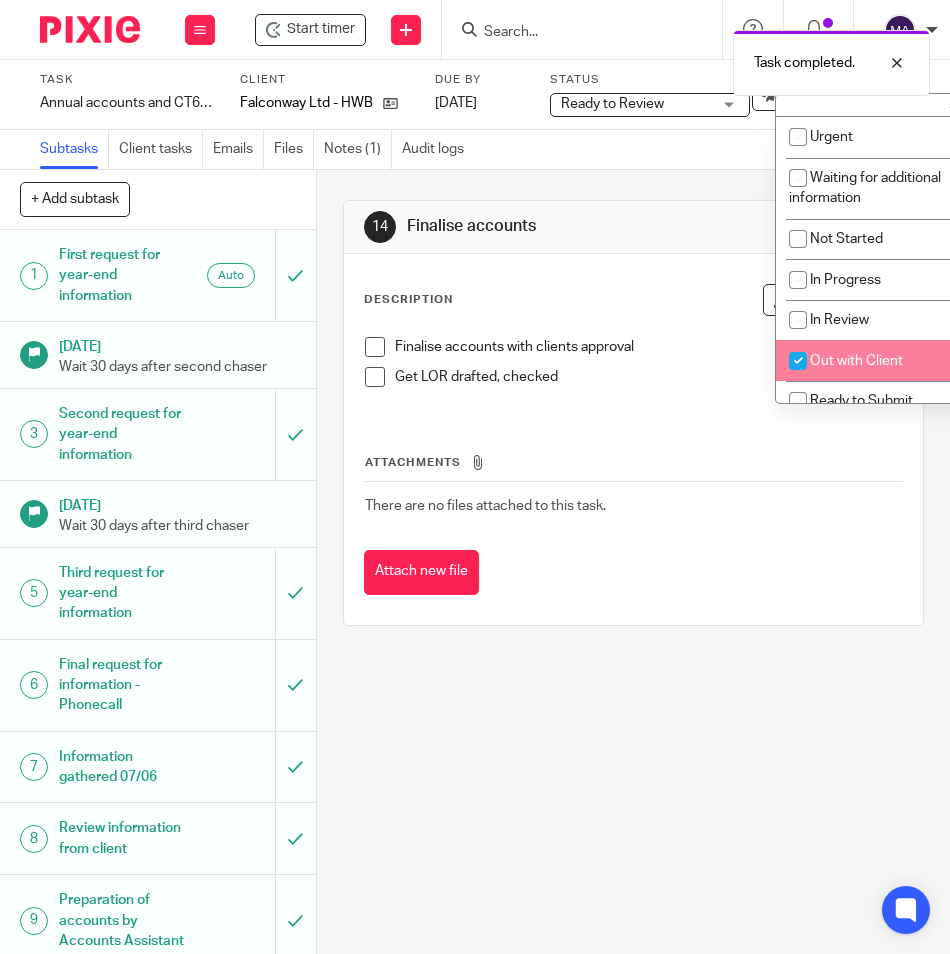 checkbox on "true" 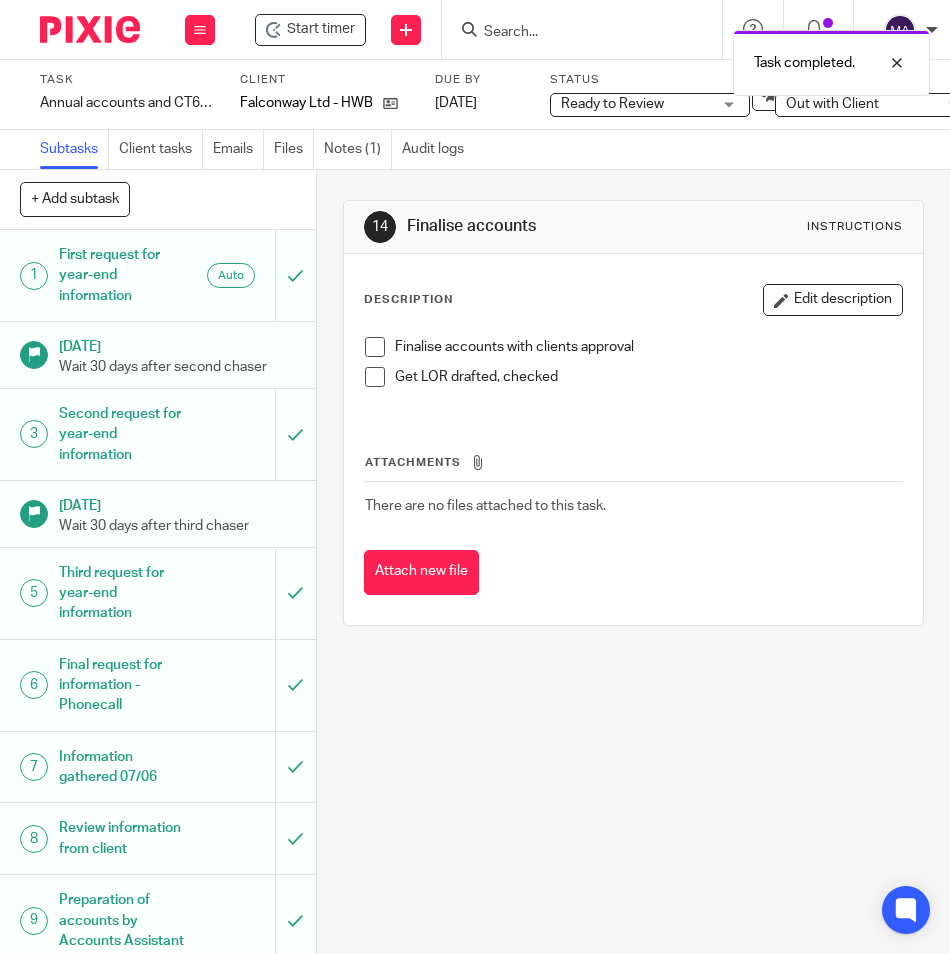 click on "14
Finalise accounts
Instructions
Description
Edit description
Finalise accounts with clients approval   Get LOR drafted, checked            Attachments     There are no files attached to this task.   Attach new file" at bounding box center [633, 562] 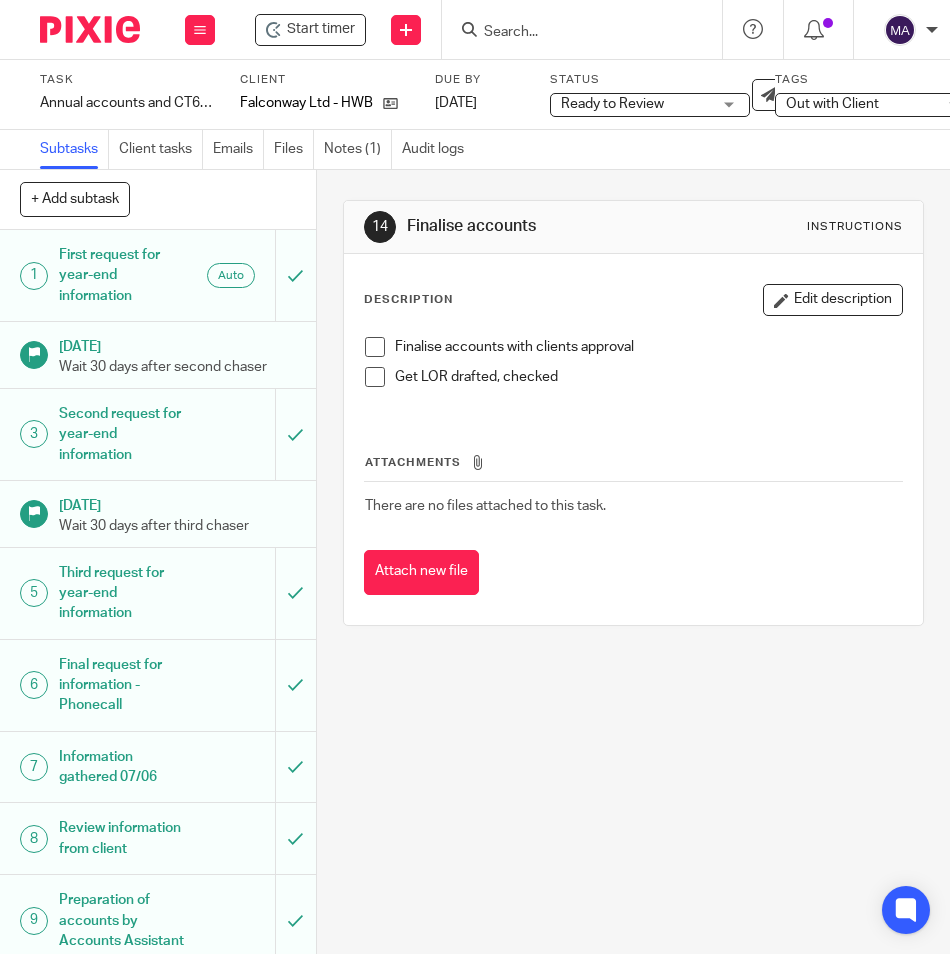 click at bounding box center [572, 33] 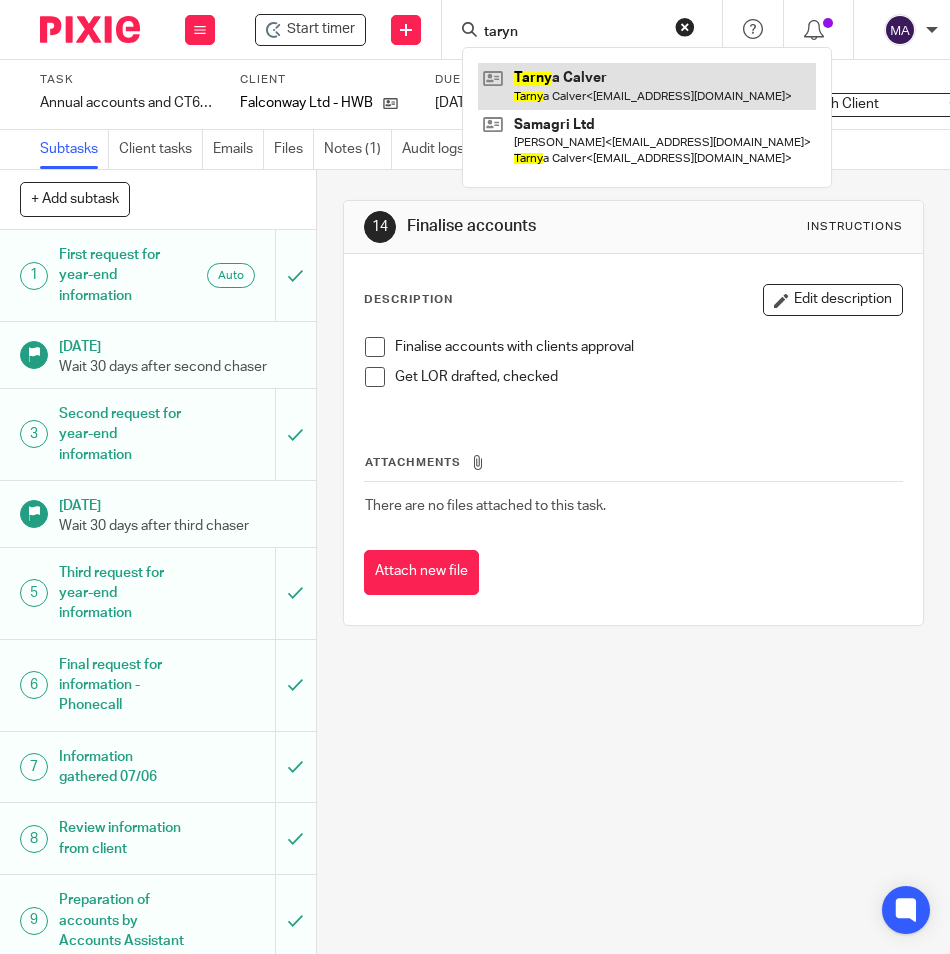type on "taryn" 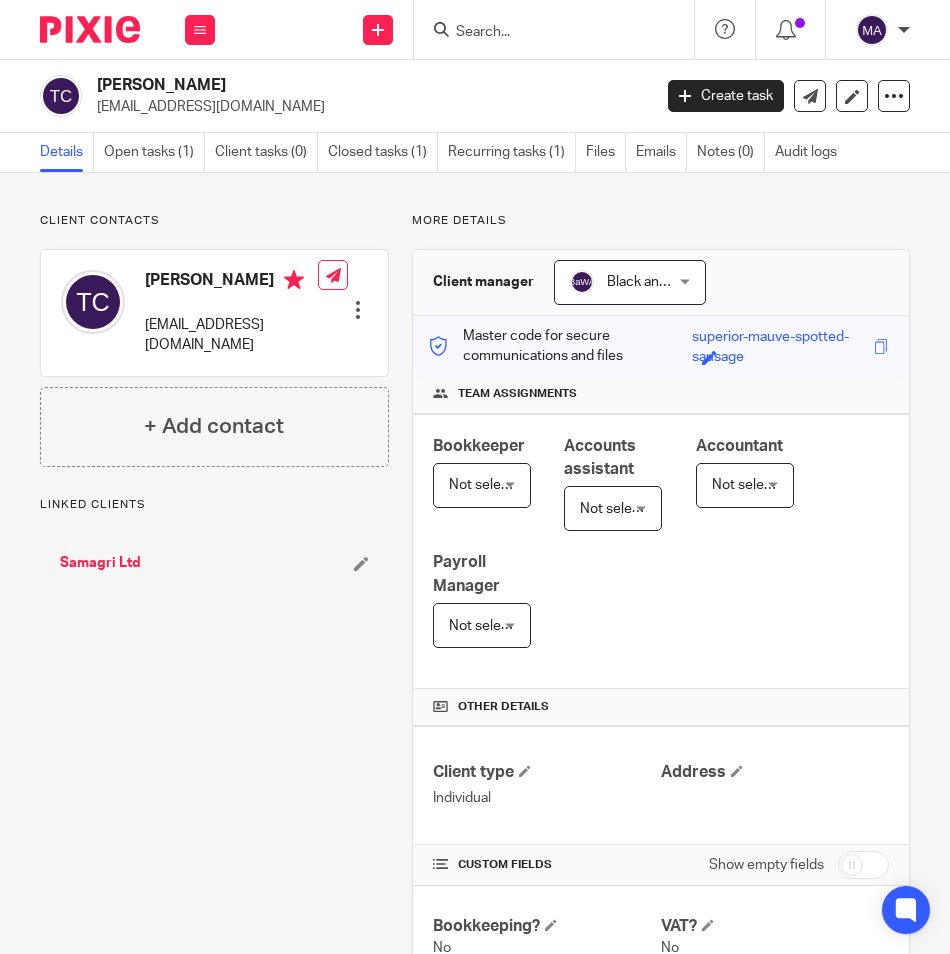 scroll, scrollTop: 0, scrollLeft: 0, axis: both 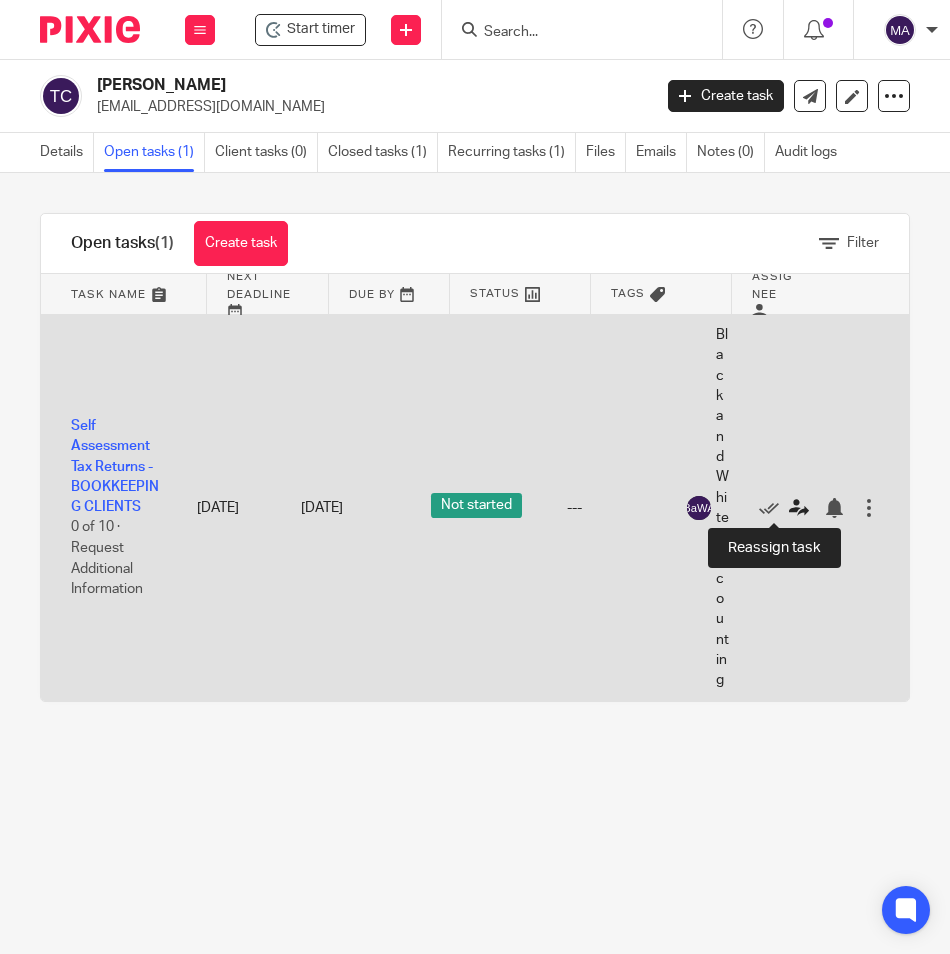 click at bounding box center [799, 508] 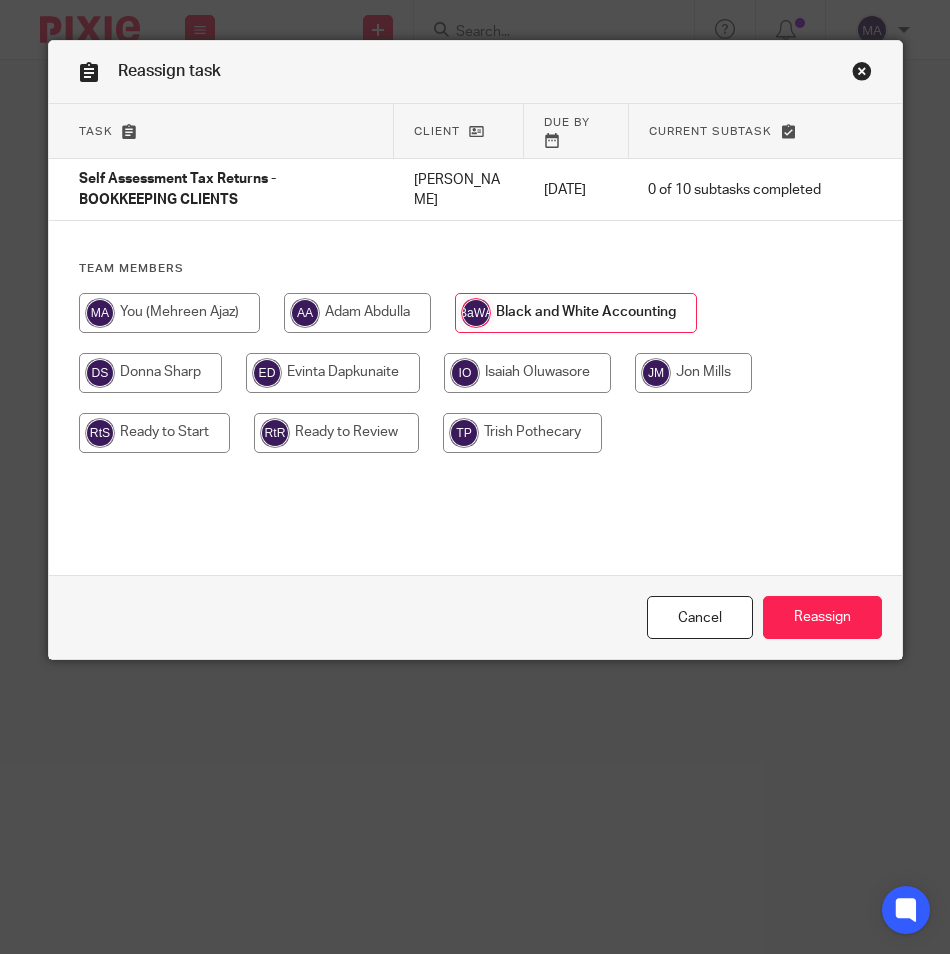 scroll, scrollTop: 0, scrollLeft: 0, axis: both 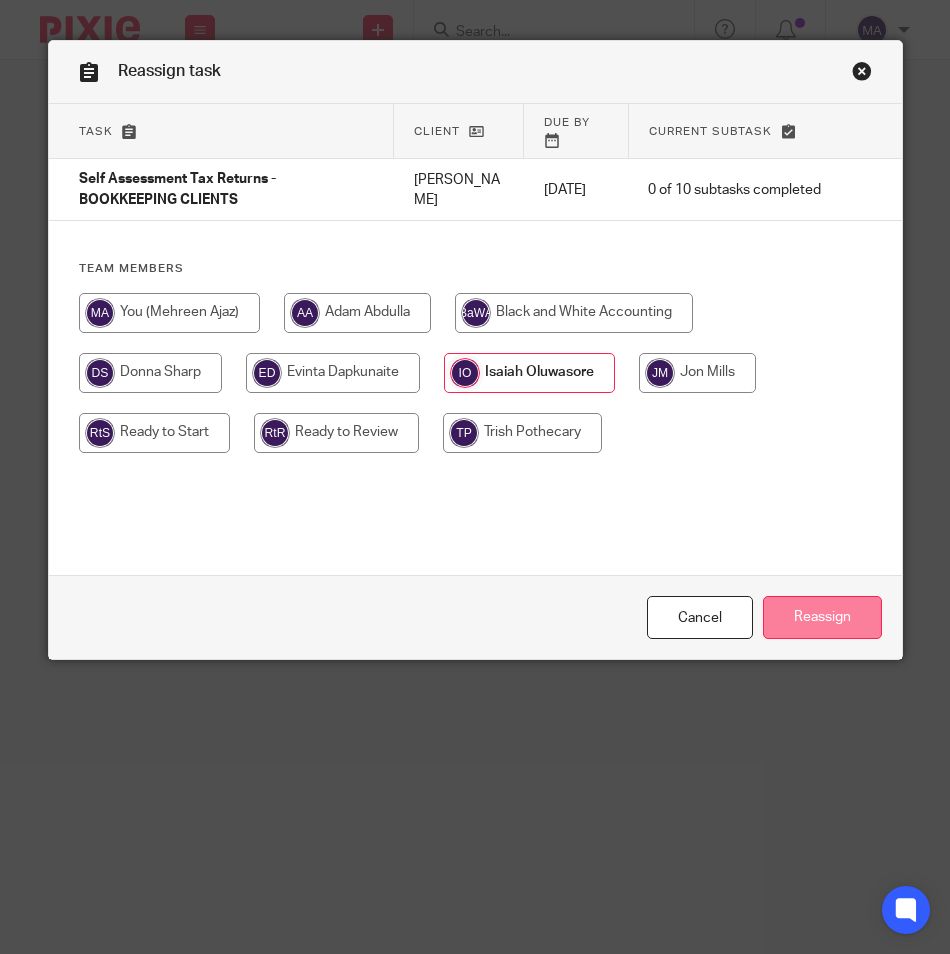 click on "Reassign" at bounding box center (822, 617) 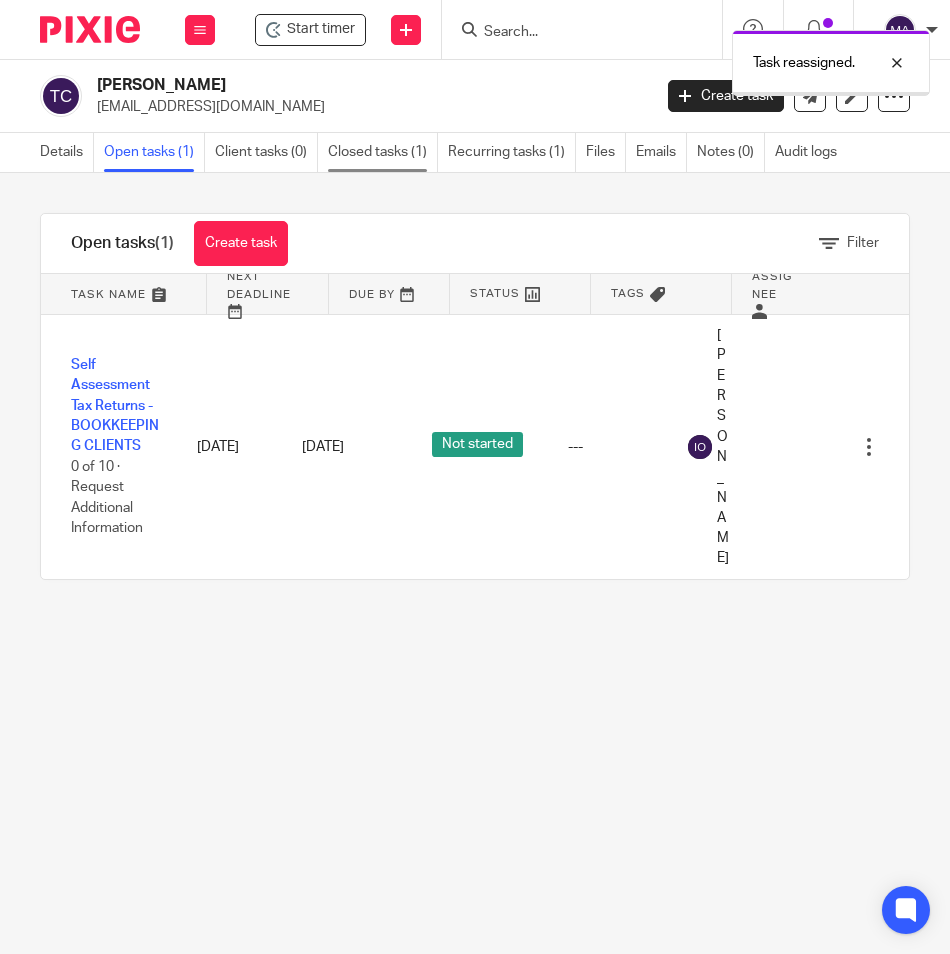 scroll, scrollTop: 0, scrollLeft: 0, axis: both 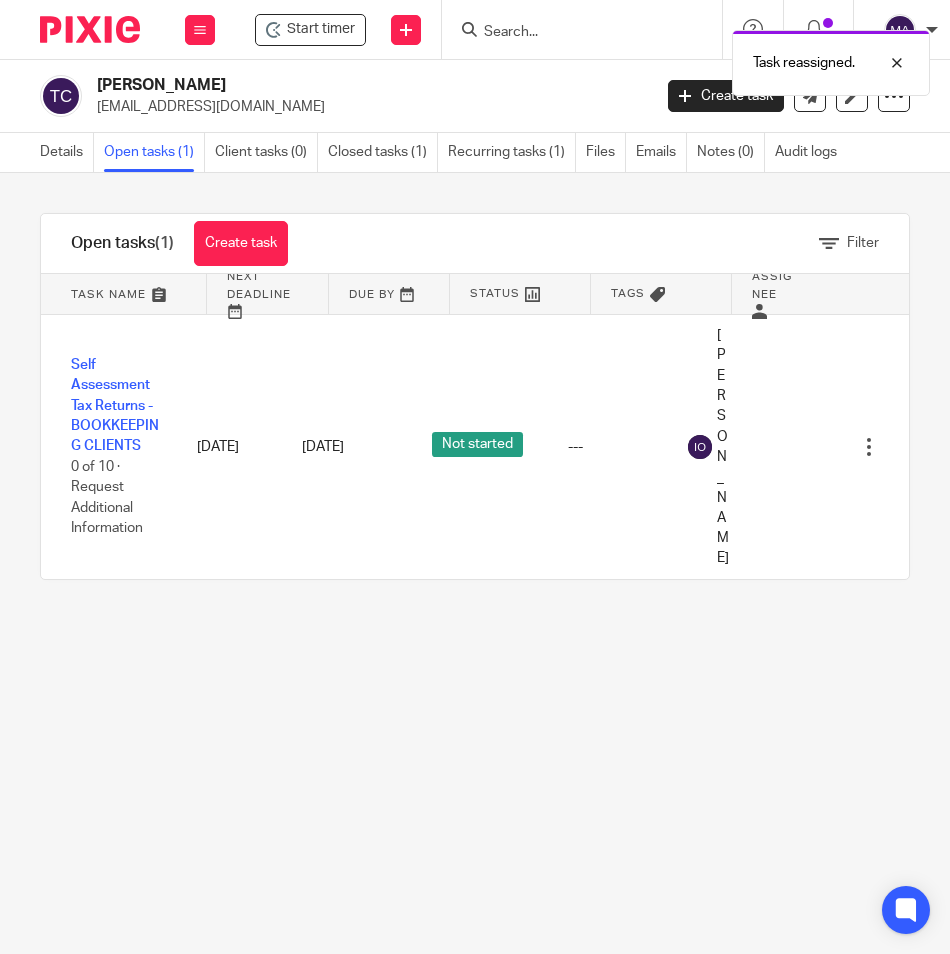 click on "Task reassigned." at bounding box center (702, 58) 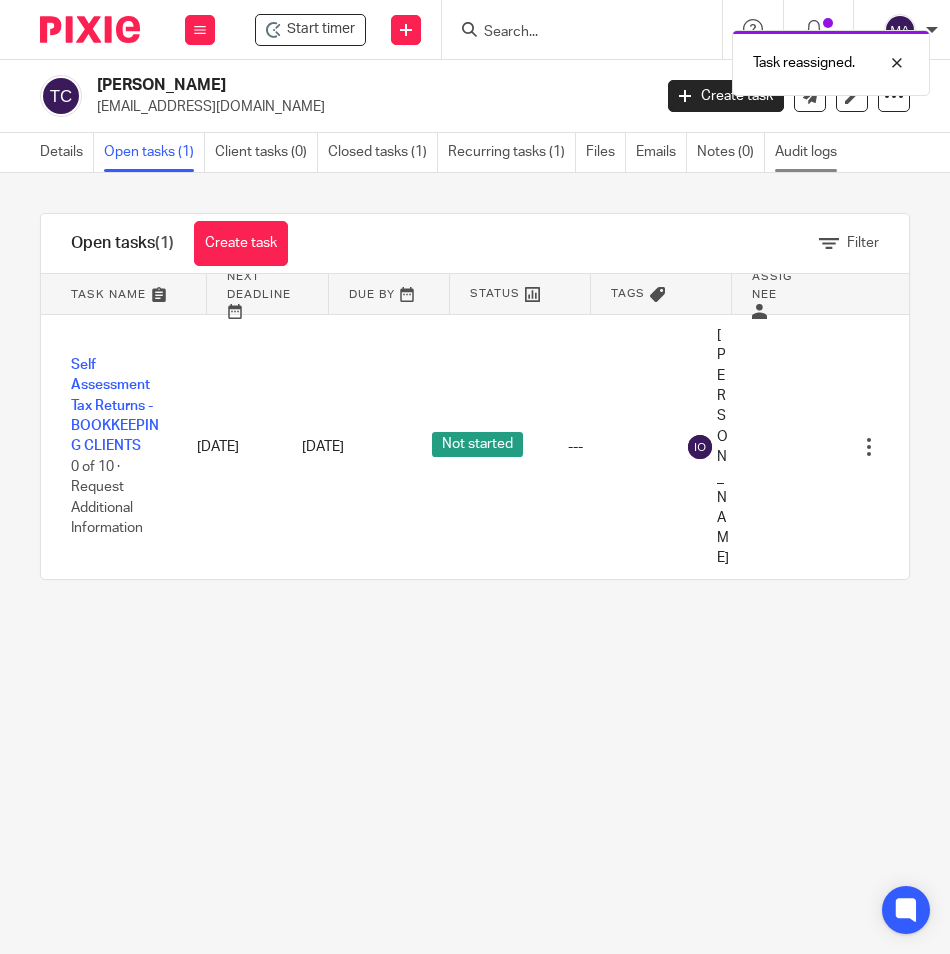 click on "Audit logs" at bounding box center (811, 152) 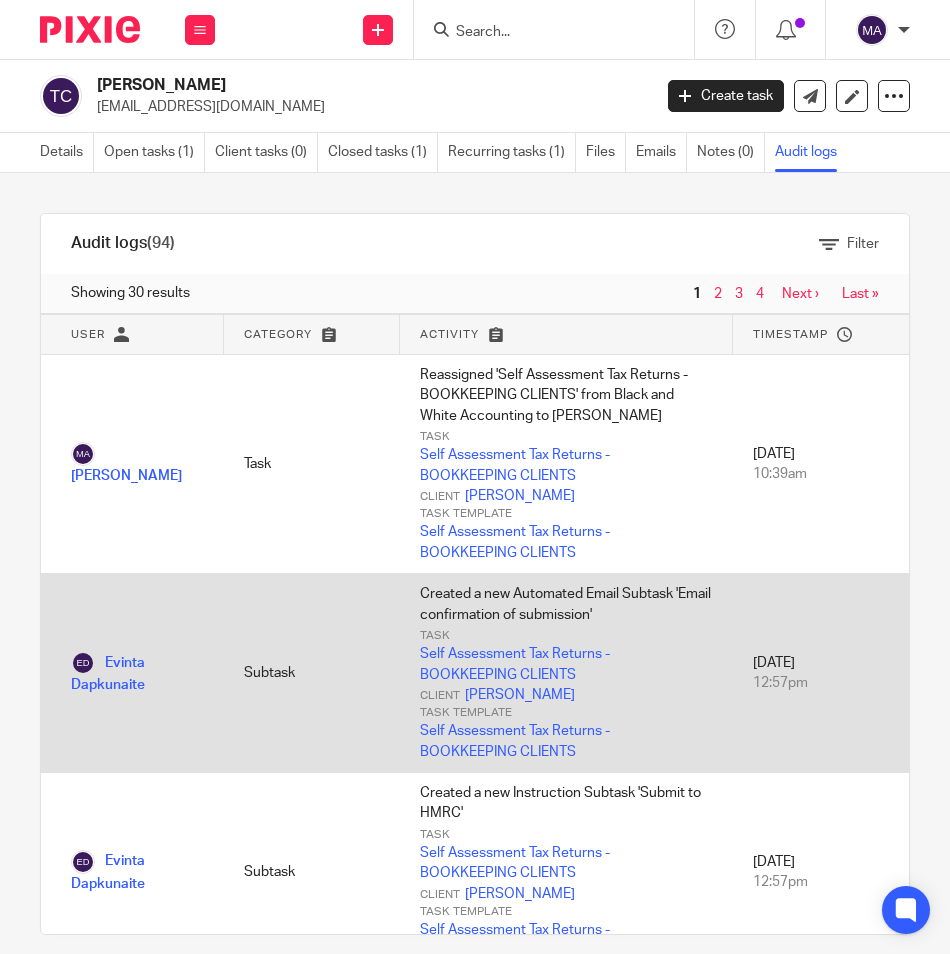 scroll, scrollTop: 0, scrollLeft: 0, axis: both 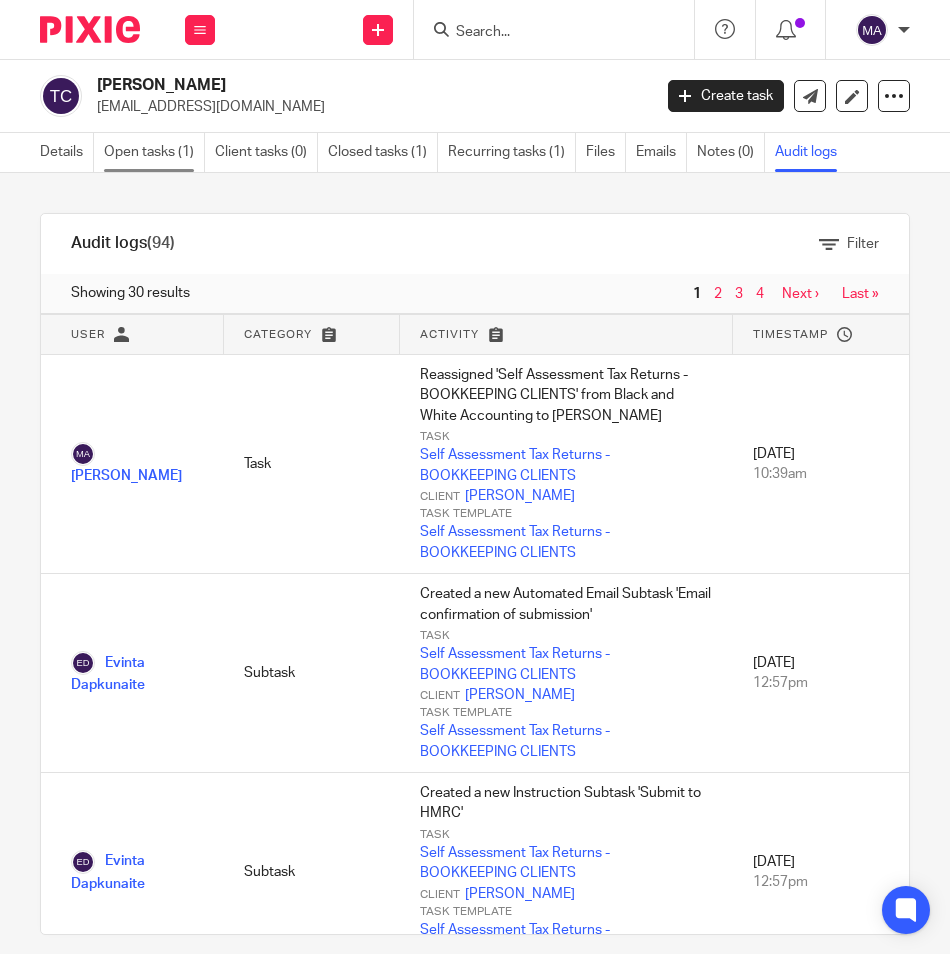 click on "Open tasks (1)" at bounding box center (154, 152) 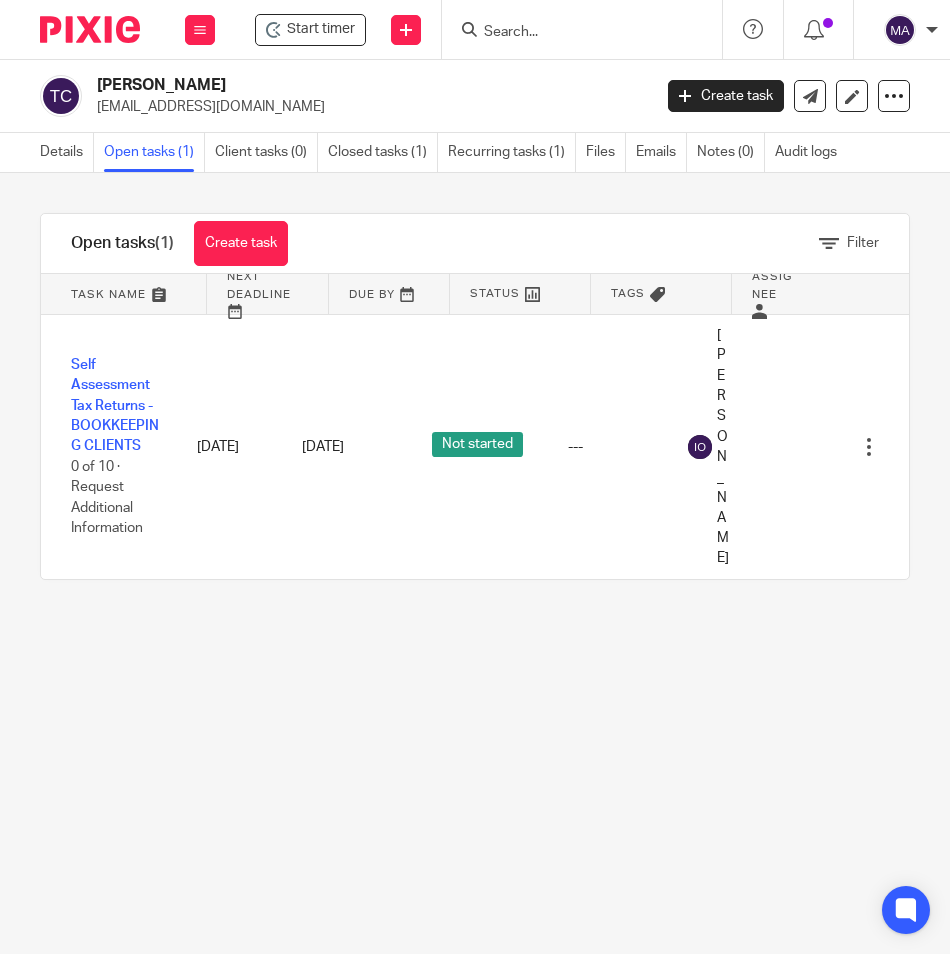 scroll, scrollTop: 0, scrollLeft: 0, axis: both 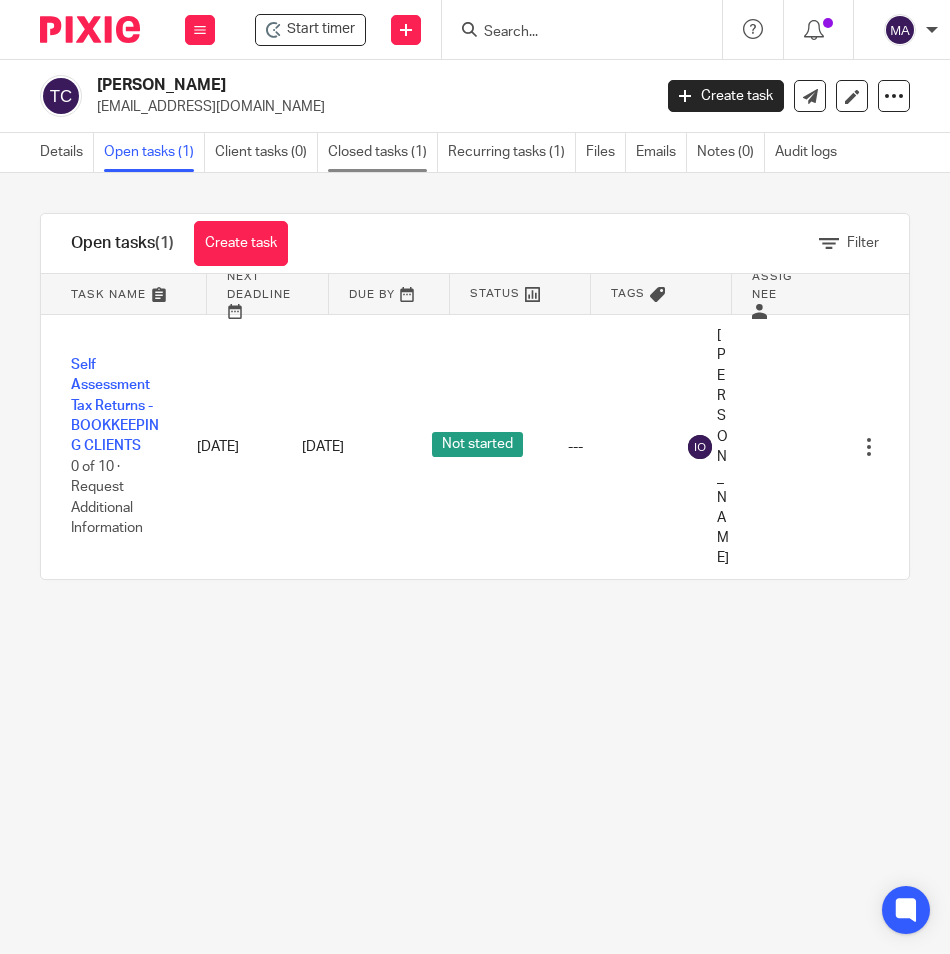 click on "Closed tasks (1)" at bounding box center (383, 152) 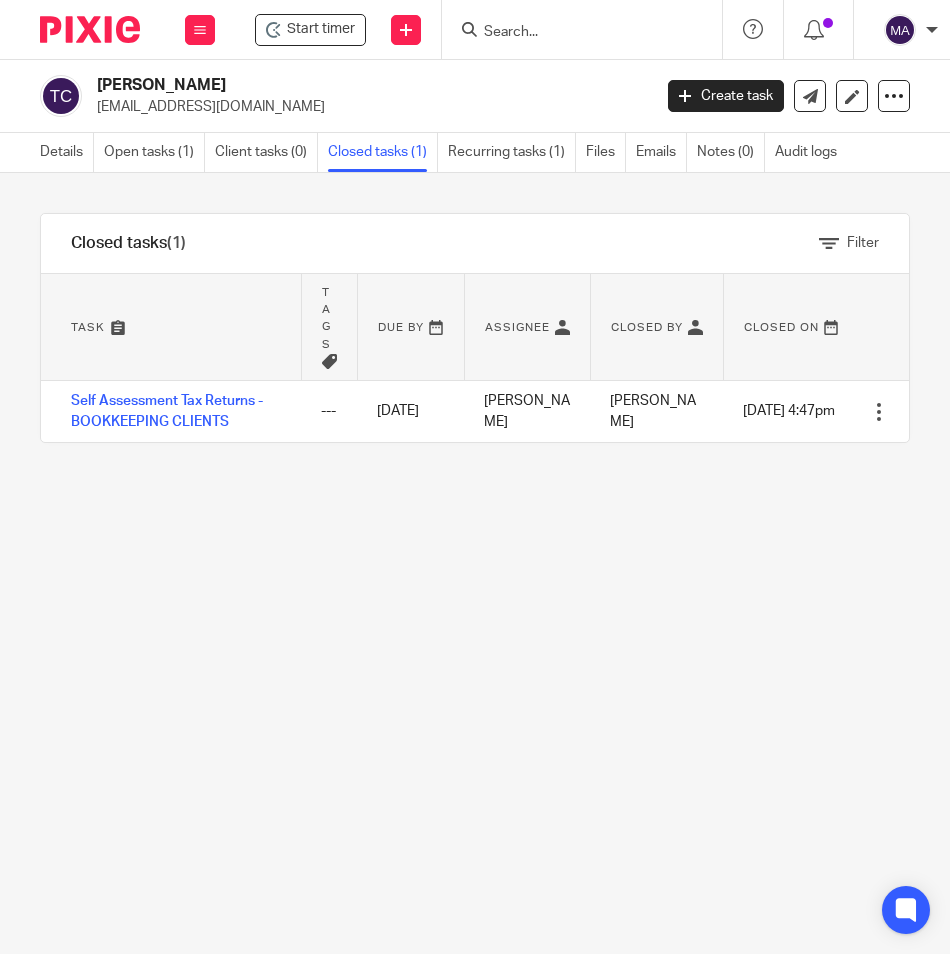 scroll, scrollTop: 0, scrollLeft: 0, axis: both 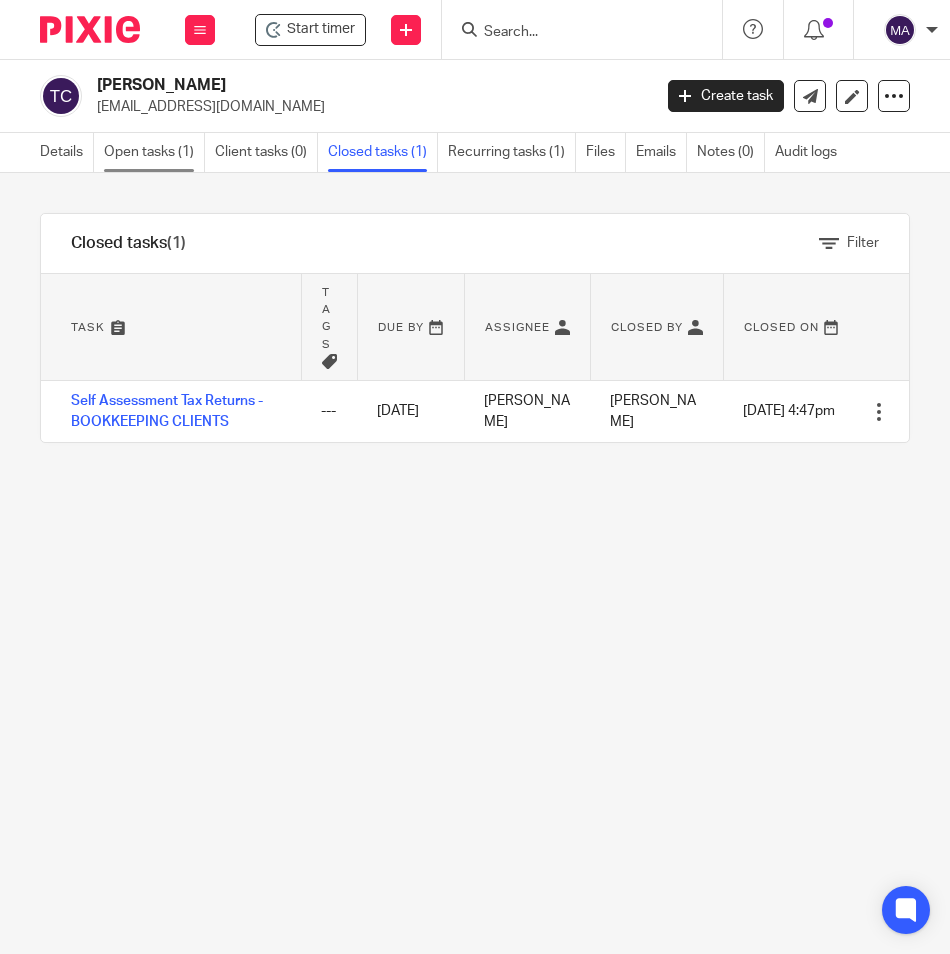 click on "Open tasks (1)" at bounding box center [154, 152] 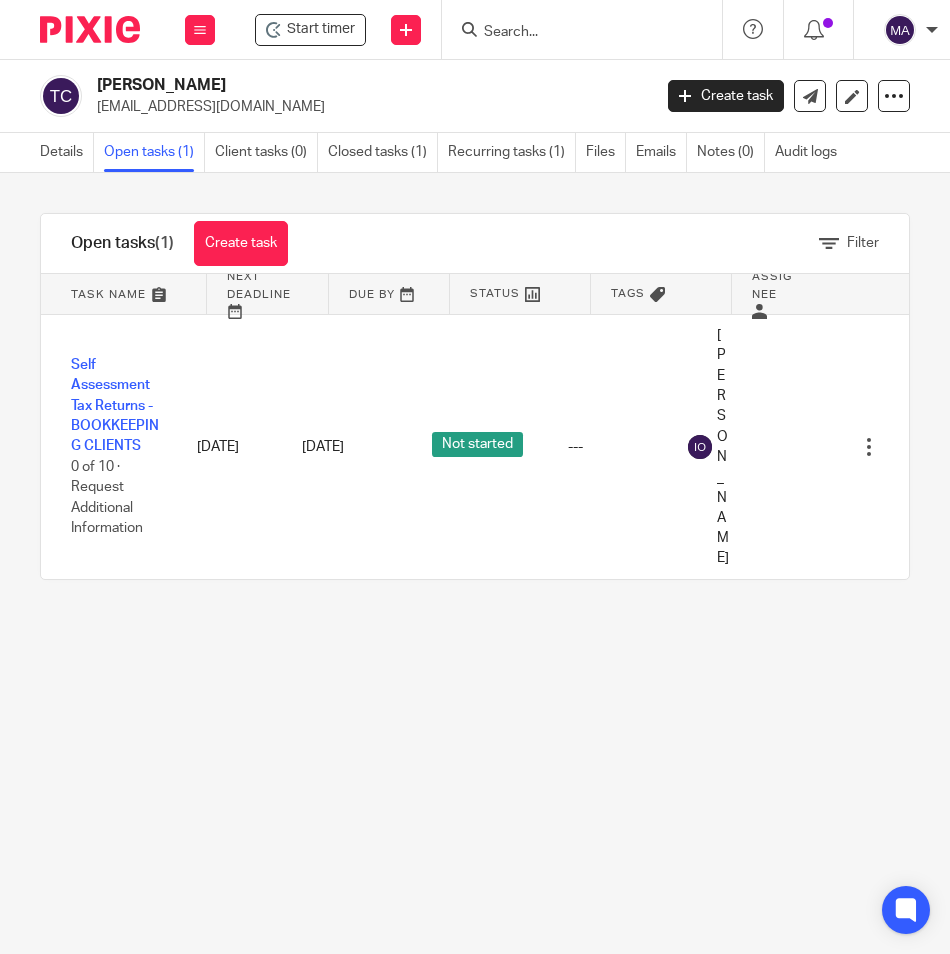scroll, scrollTop: 0, scrollLeft: 0, axis: both 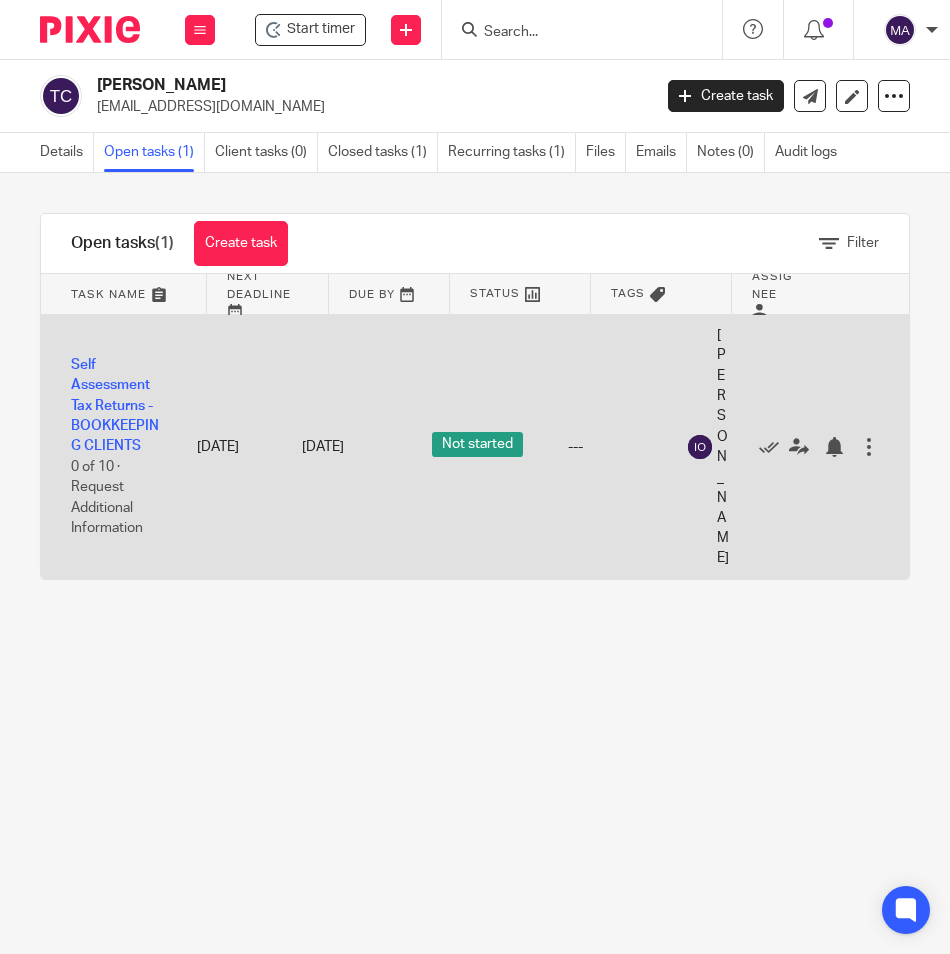 click on "Self Assessment Tax Returns - BOOKKEEPING CLIENTS
0
of
10 ·
Request Additional Information" at bounding box center (109, 447) 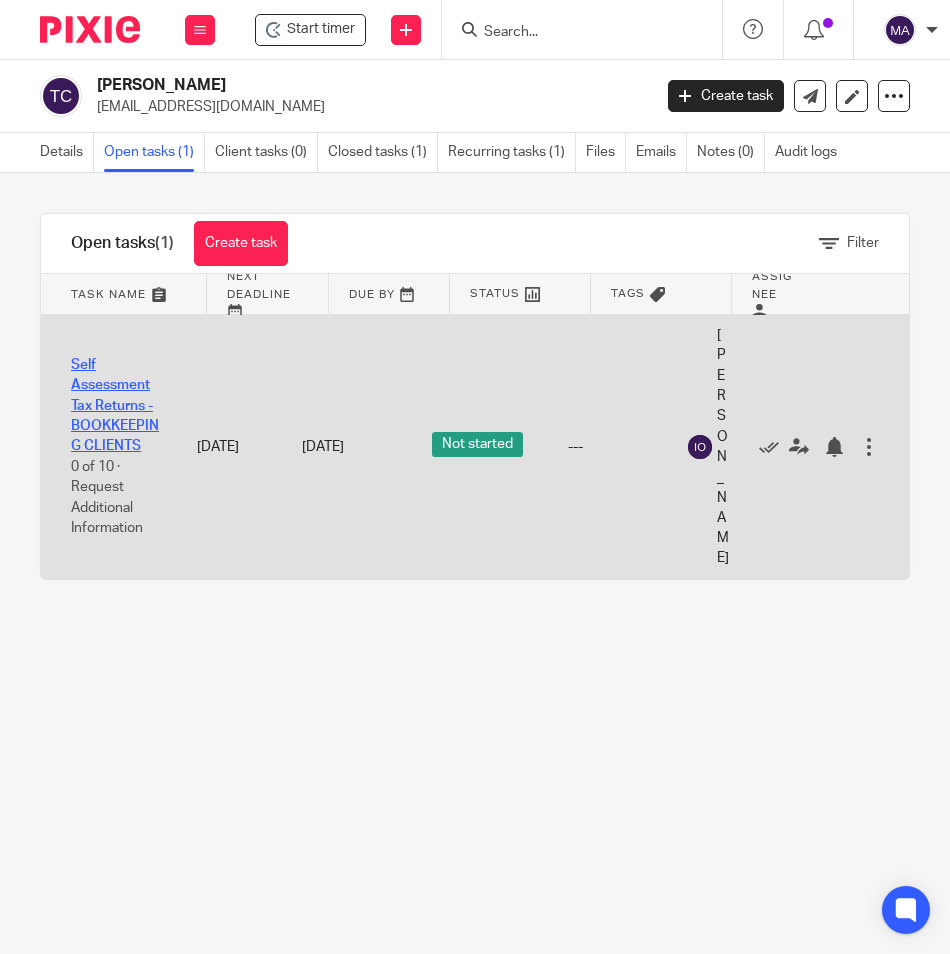click on "Self Assessment Tax Returns - BOOKKEEPING CLIENTS" at bounding box center [115, 405] 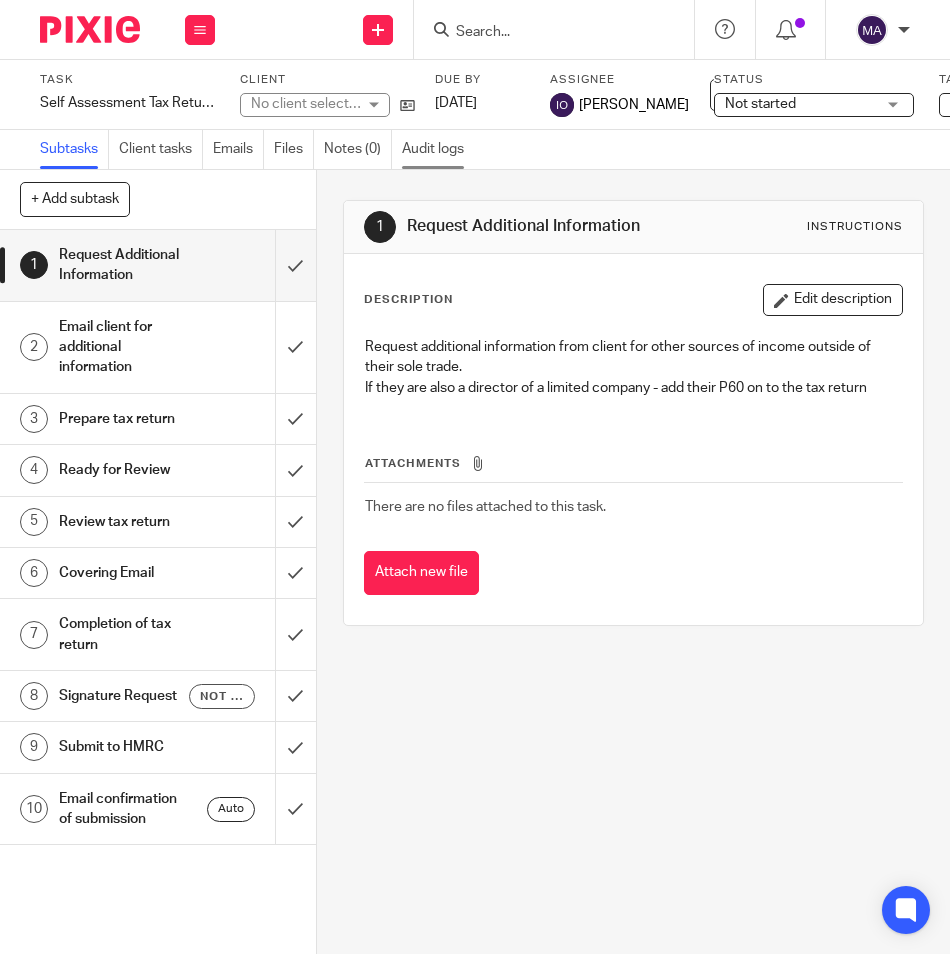 scroll, scrollTop: 0, scrollLeft: 0, axis: both 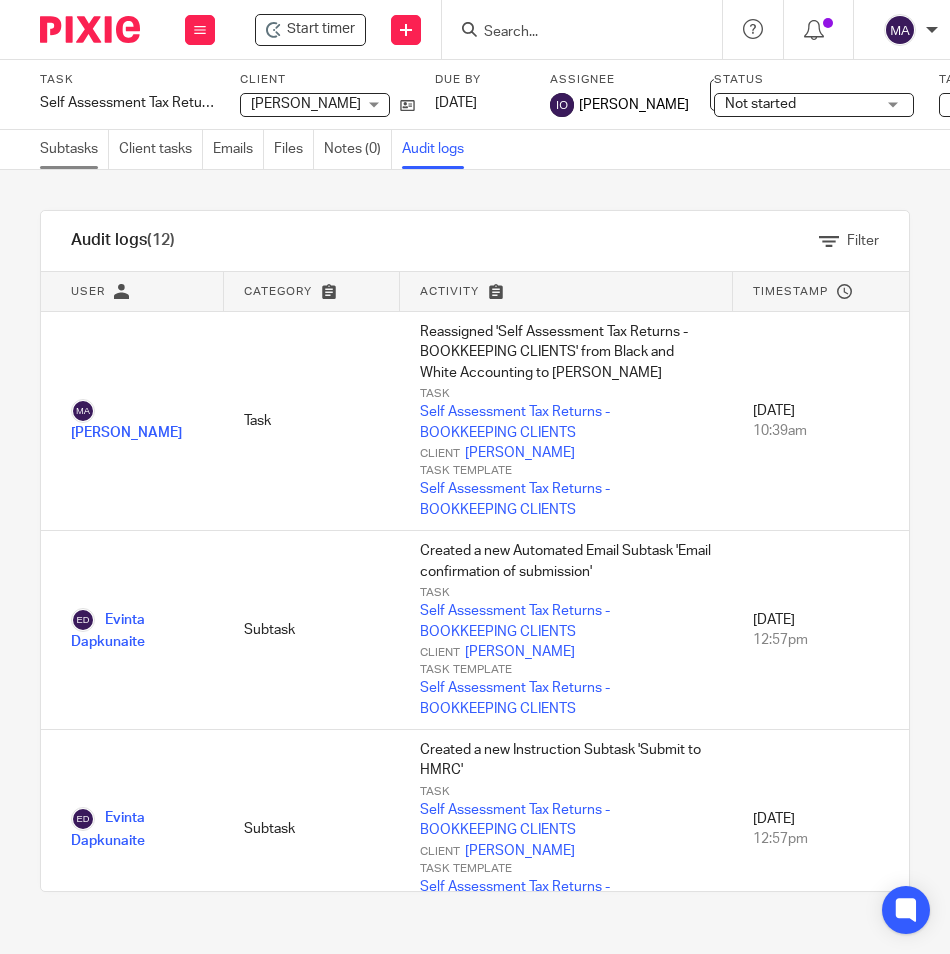 click on "Subtasks" at bounding box center [74, 149] 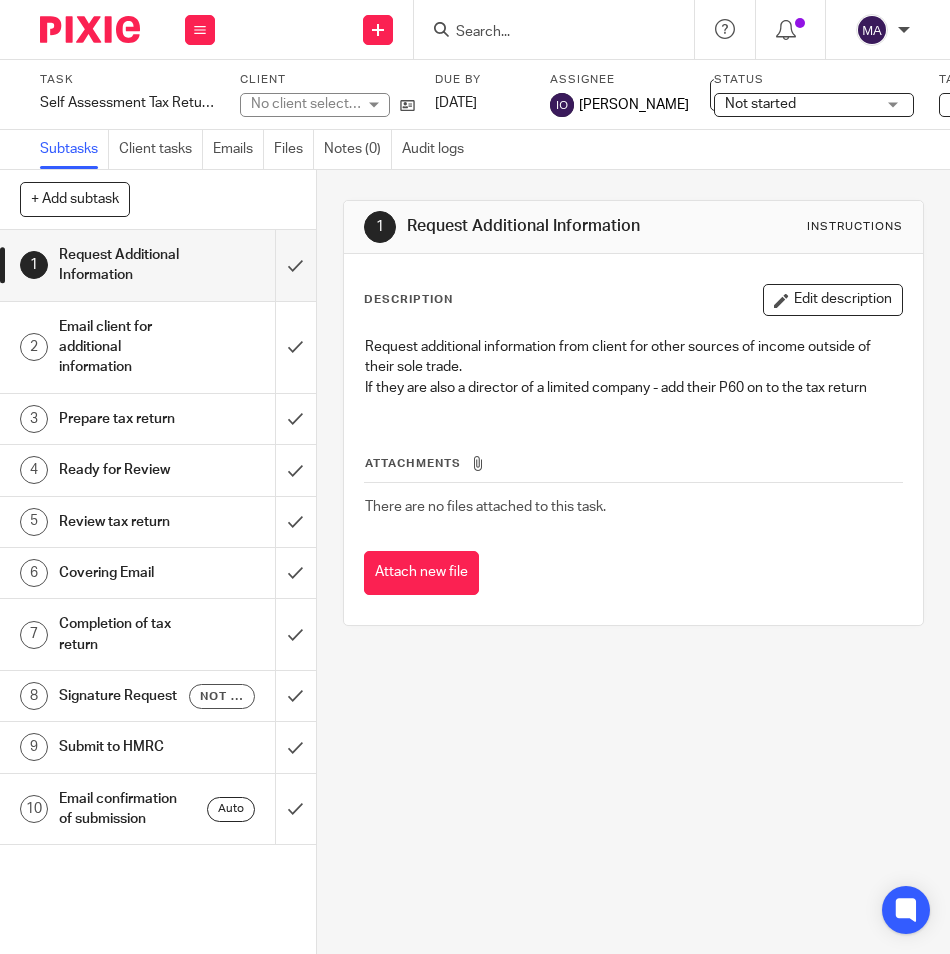 scroll, scrollTop: 0, scrollLeft: 0, axis: both 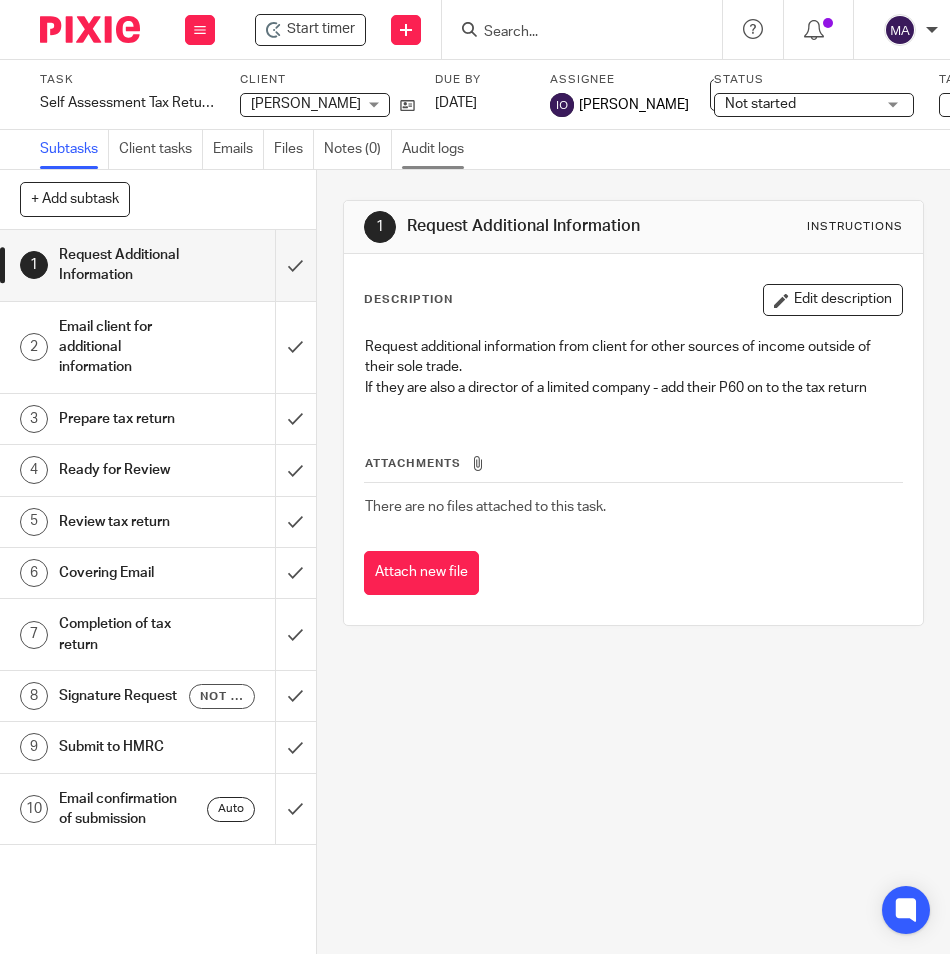 click on "Audit logs" at bounding box center [438, 149] 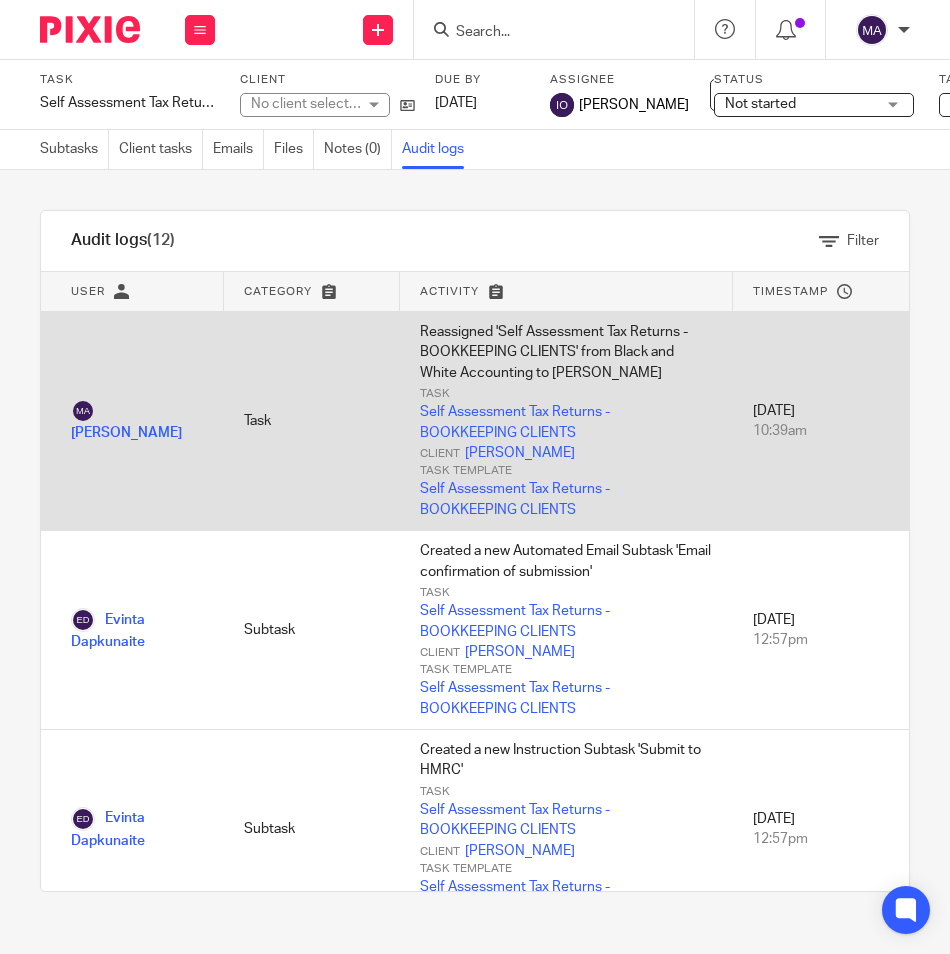 scroll, scrollTop: 0, scrollLeft: 0, axis: both 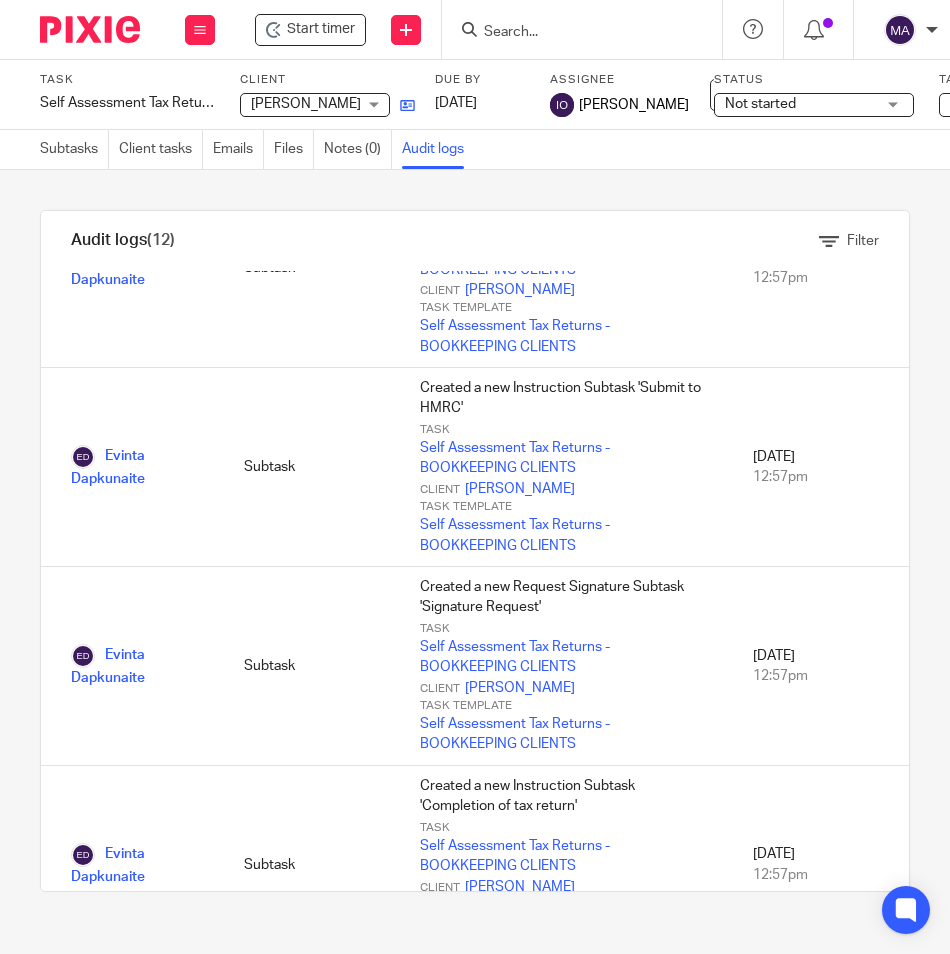 click at bounding box center (407, 105) 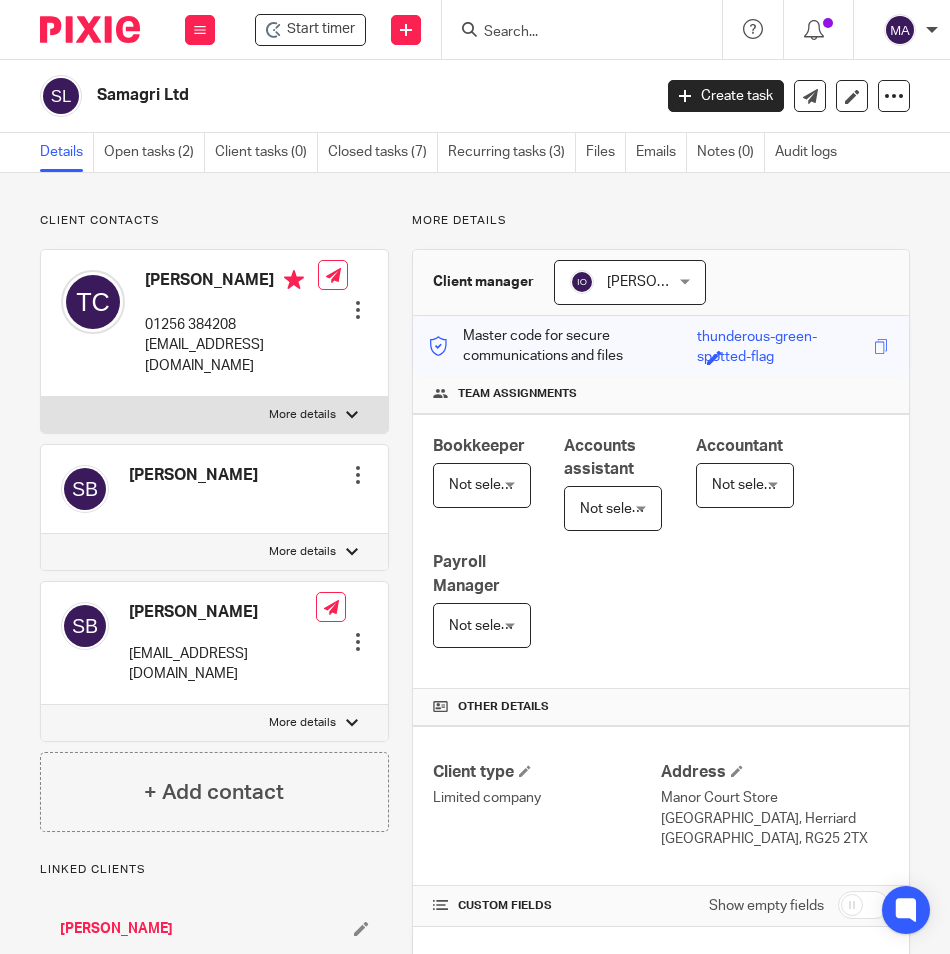 scroll, scrollTop: 0, scrollLeft: 0, axis: both 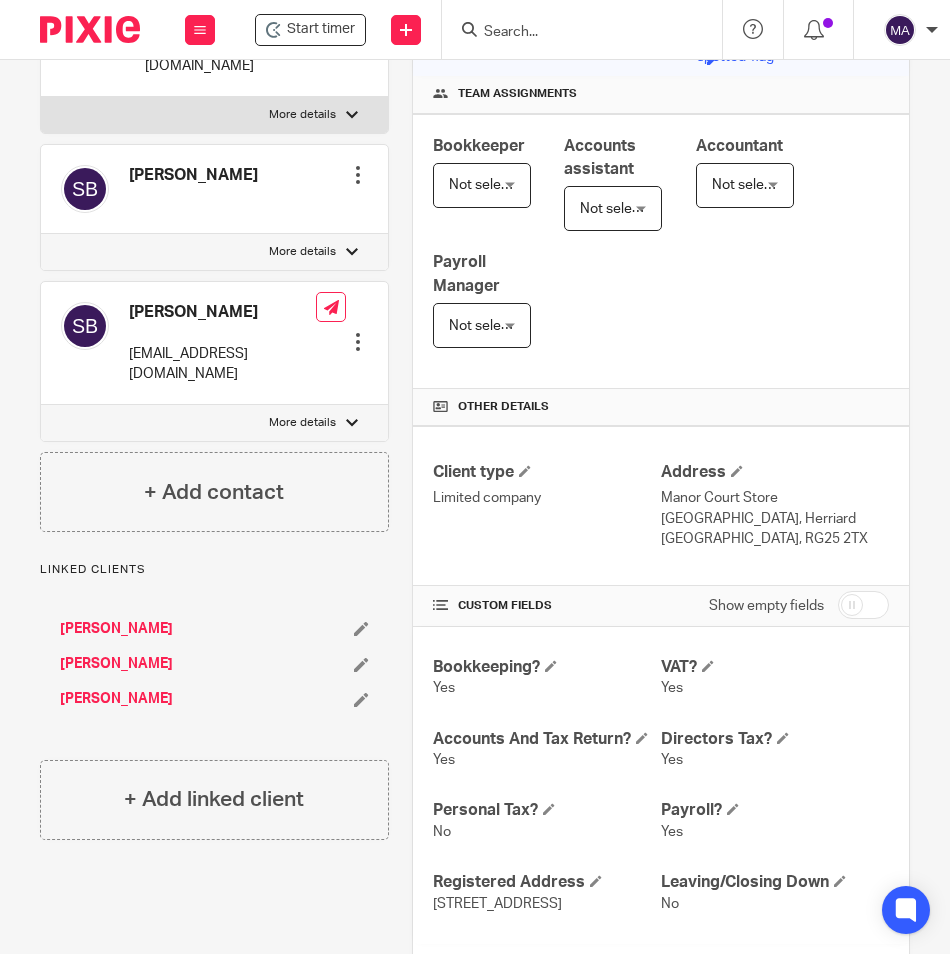 click on "Stephen Berry" at bounding box center (116, 699) 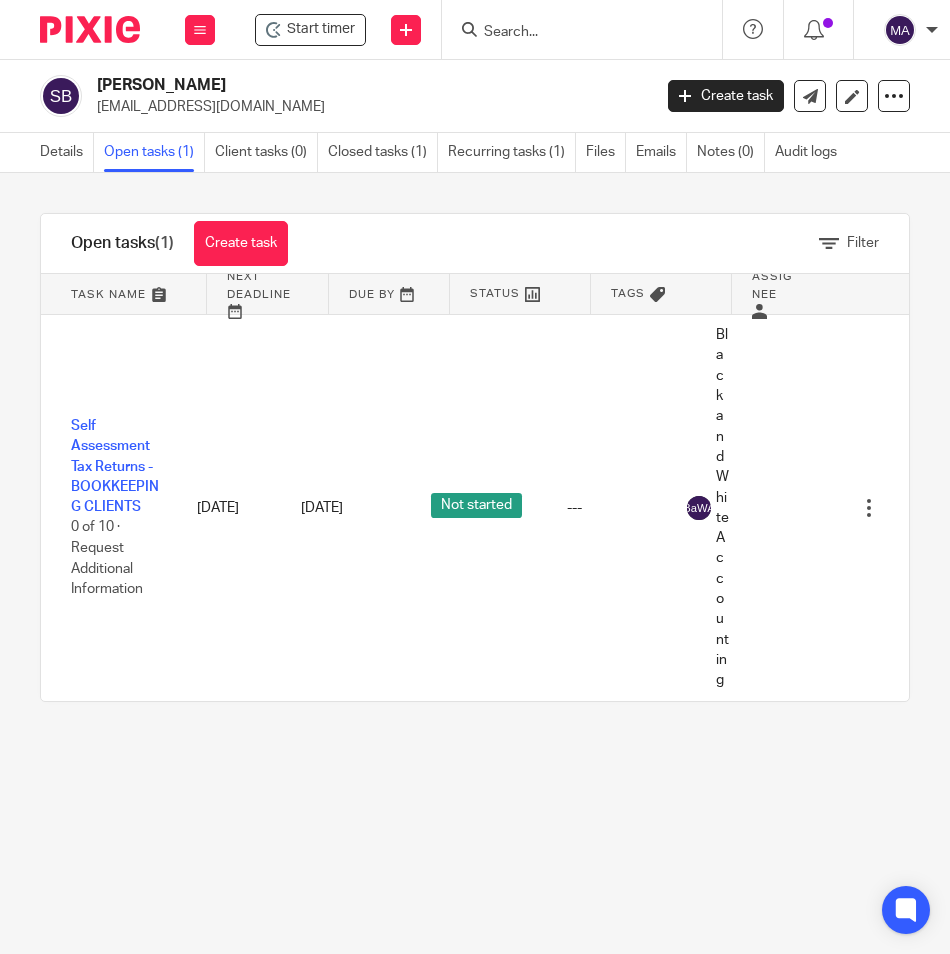 scroll, scrollTop: 0, scrollLeft: 0, axis: both 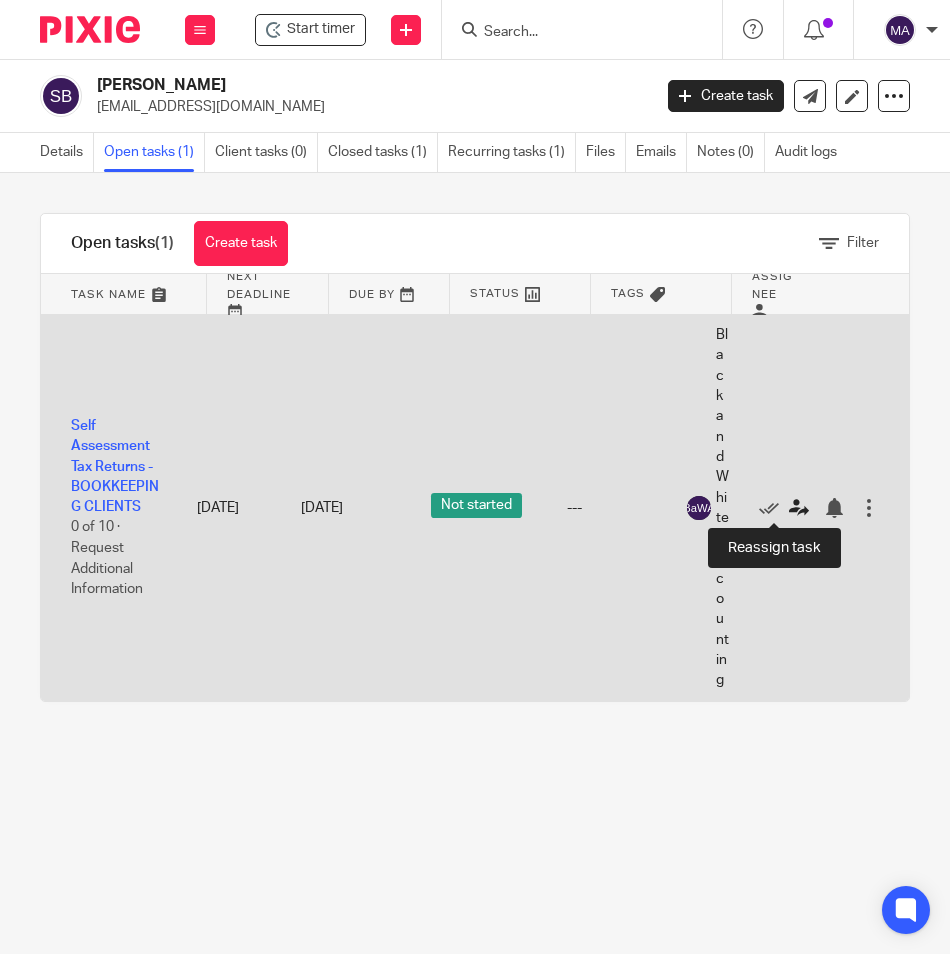 click at bounding box center (799, 508) 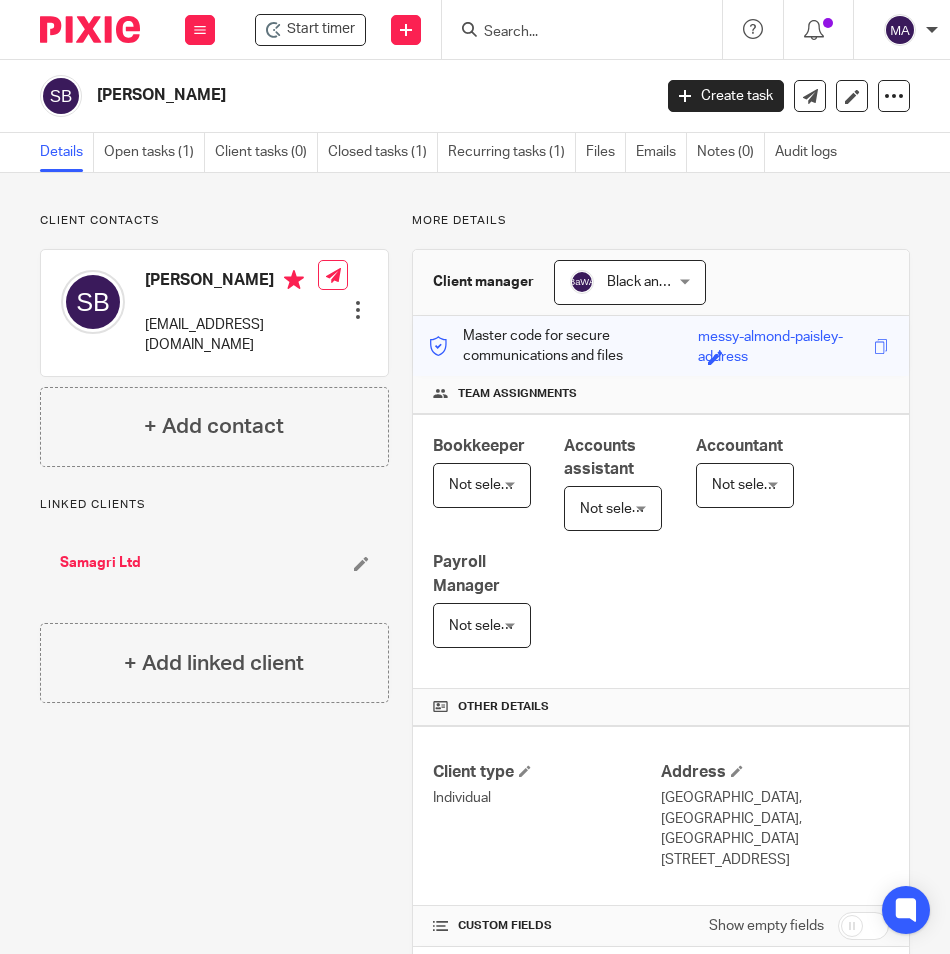 scroll, scrollTop: 0, scrollLeft: 0, axis: both 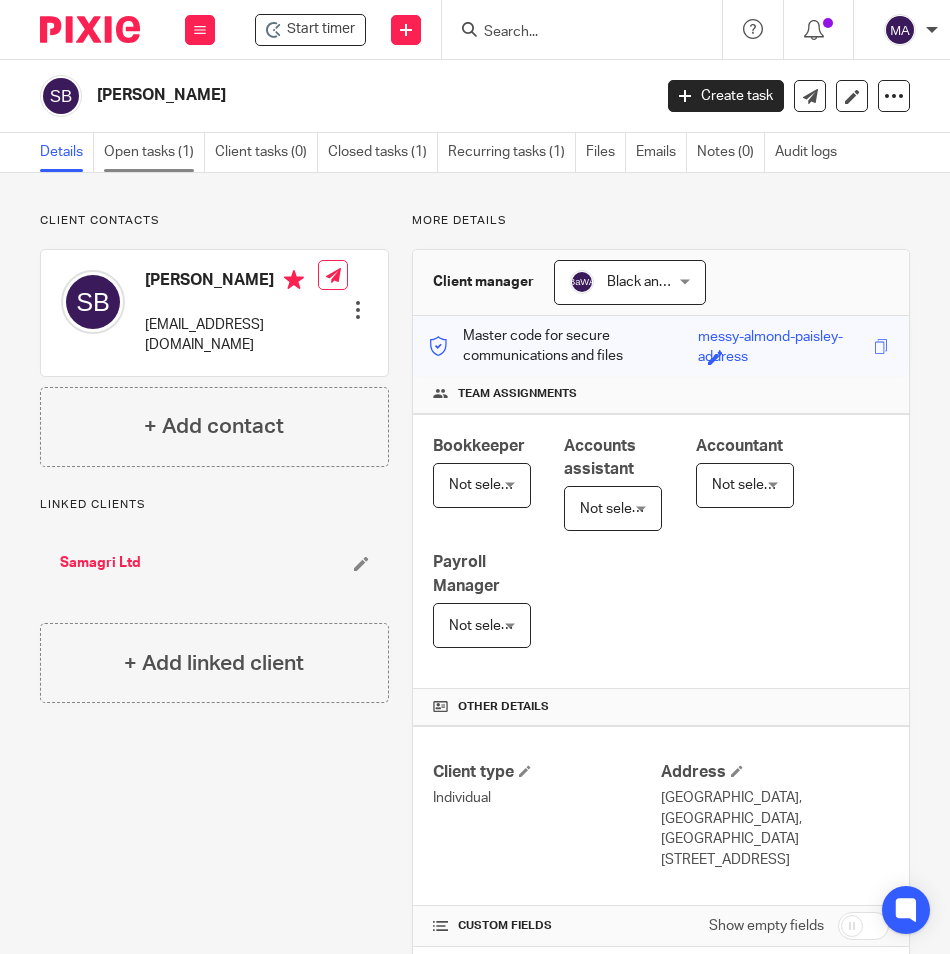 click on "Open tasks (1)" at bounding box center [154, 152] 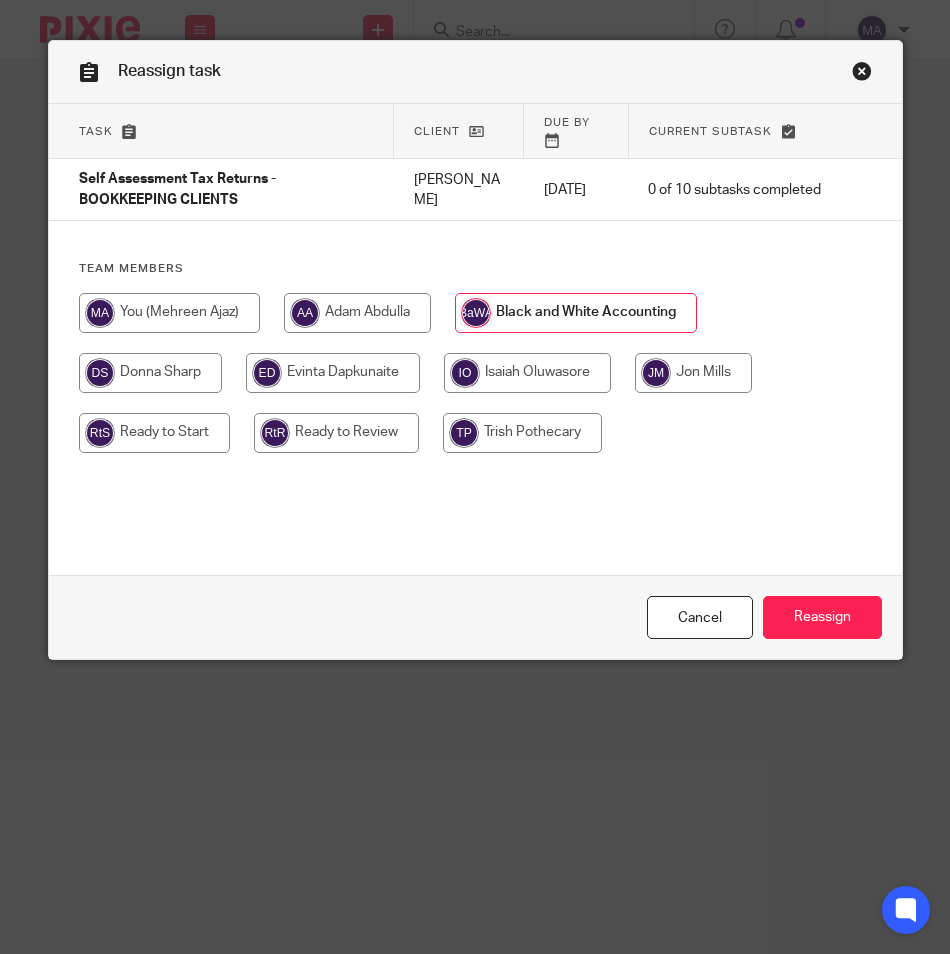 scroll, scrollTop: 0, scrollLeft: 0, axis: both 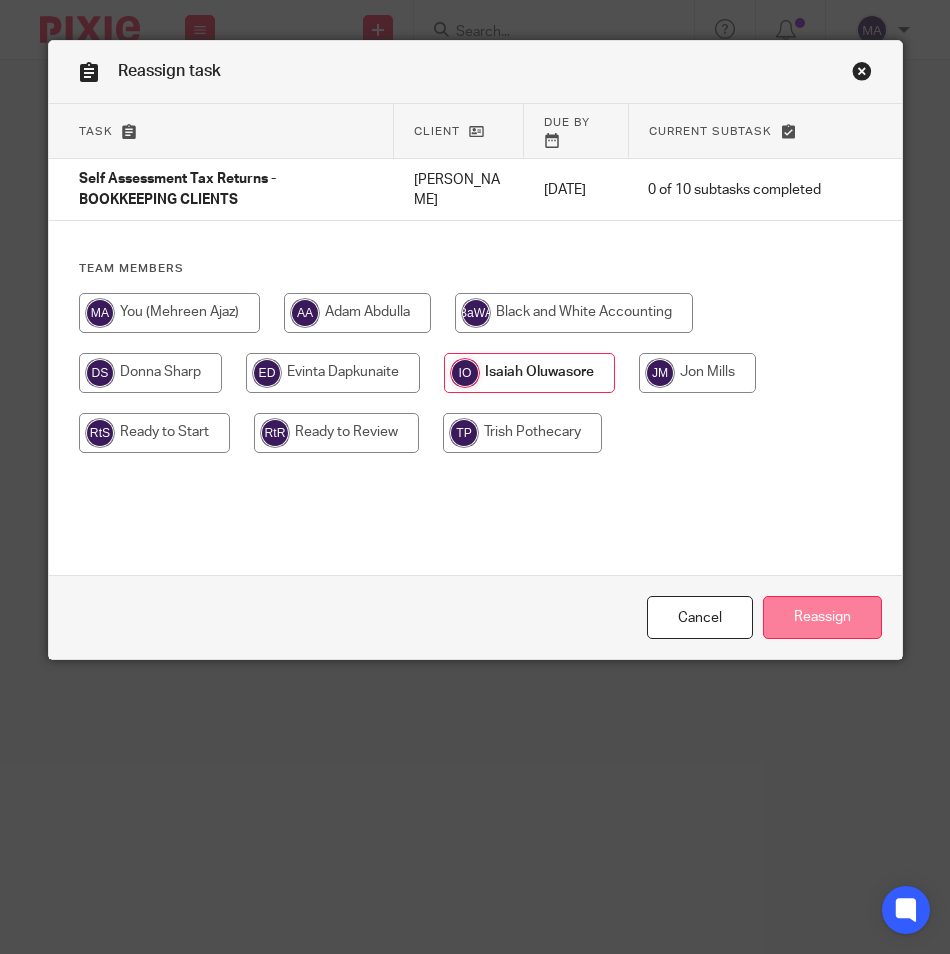 click on "Reassign" at bounding box center (822, 617) 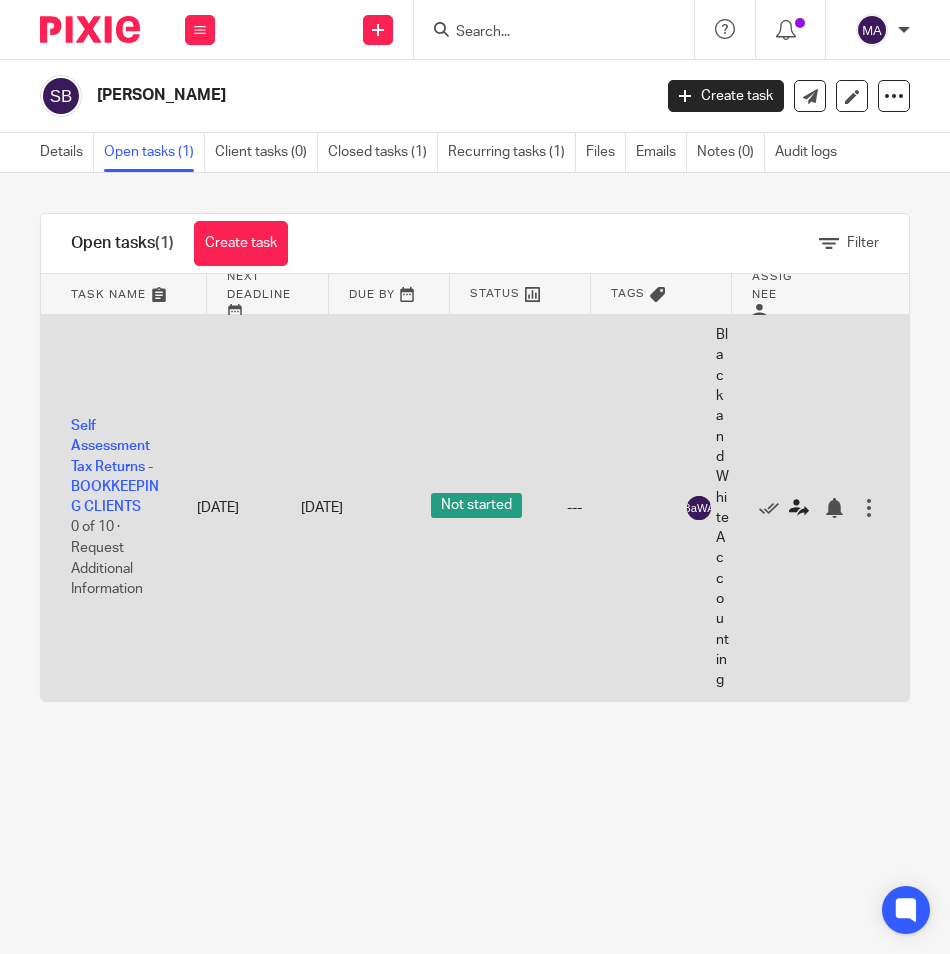 scroll, scrollTop: 0, scrollLeft: 0, axis: both 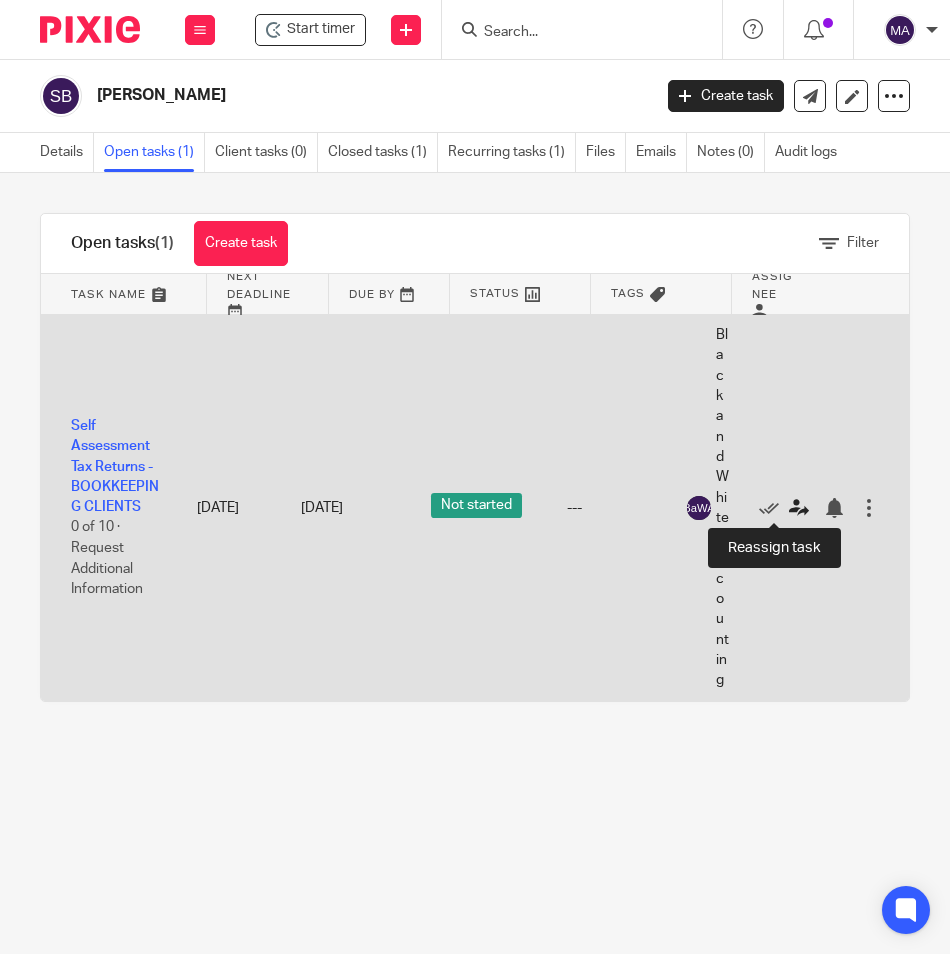 click at bounding box center (799, 508) 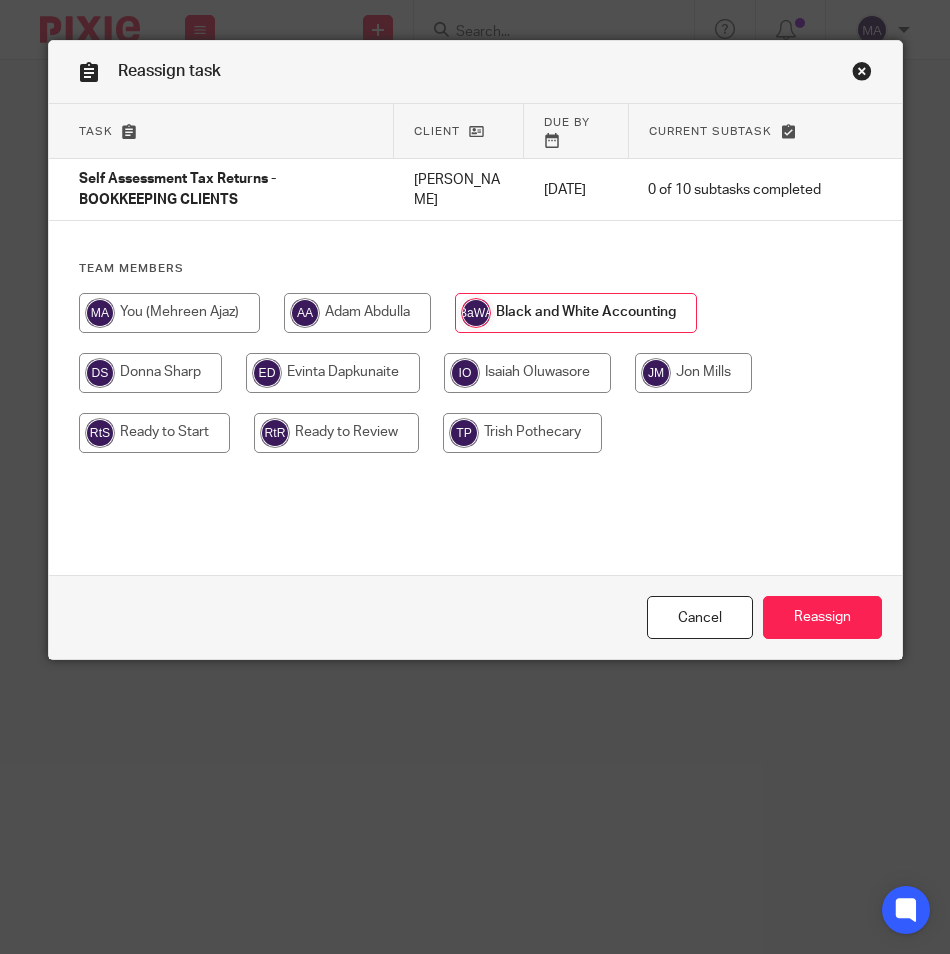 scroll, scrollTop: 0, scrollLeft: 0, axis: both 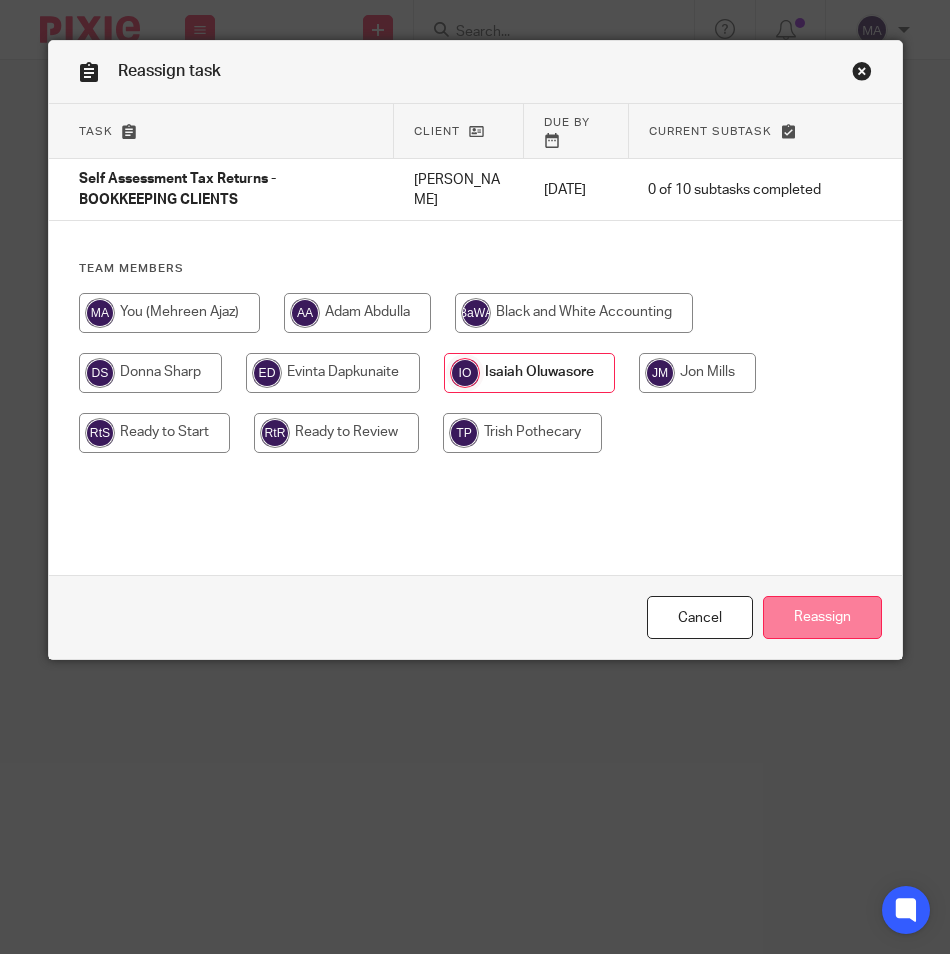 click on "Reassign" at bounding box center (822, 617) 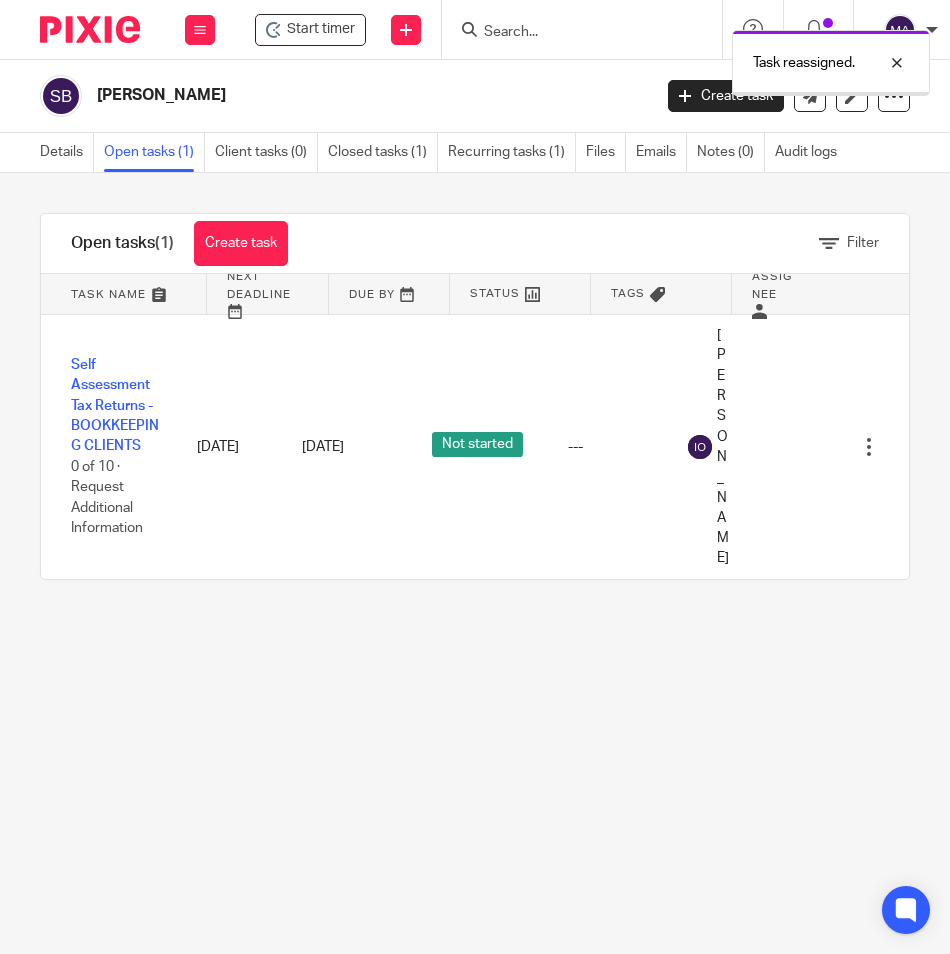 scroll, scrollTop: 0, scrollLeft: 0, axis: both 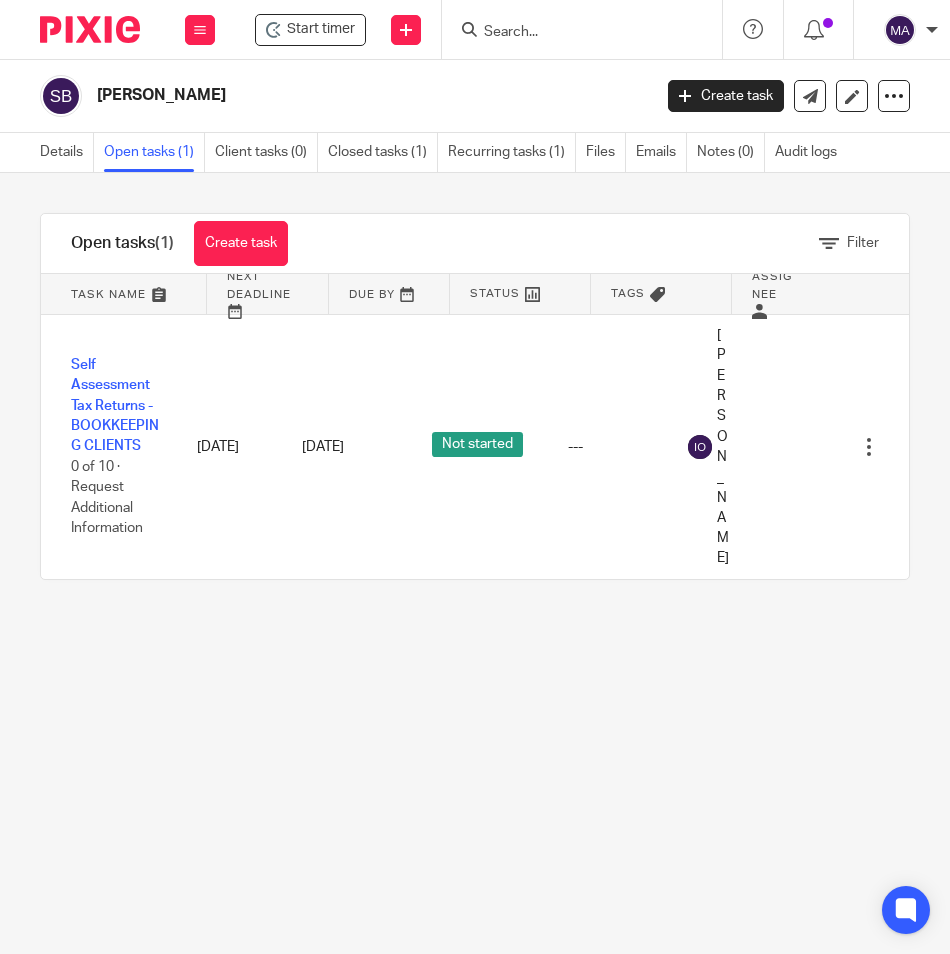 click at bounding box center (572, 33) 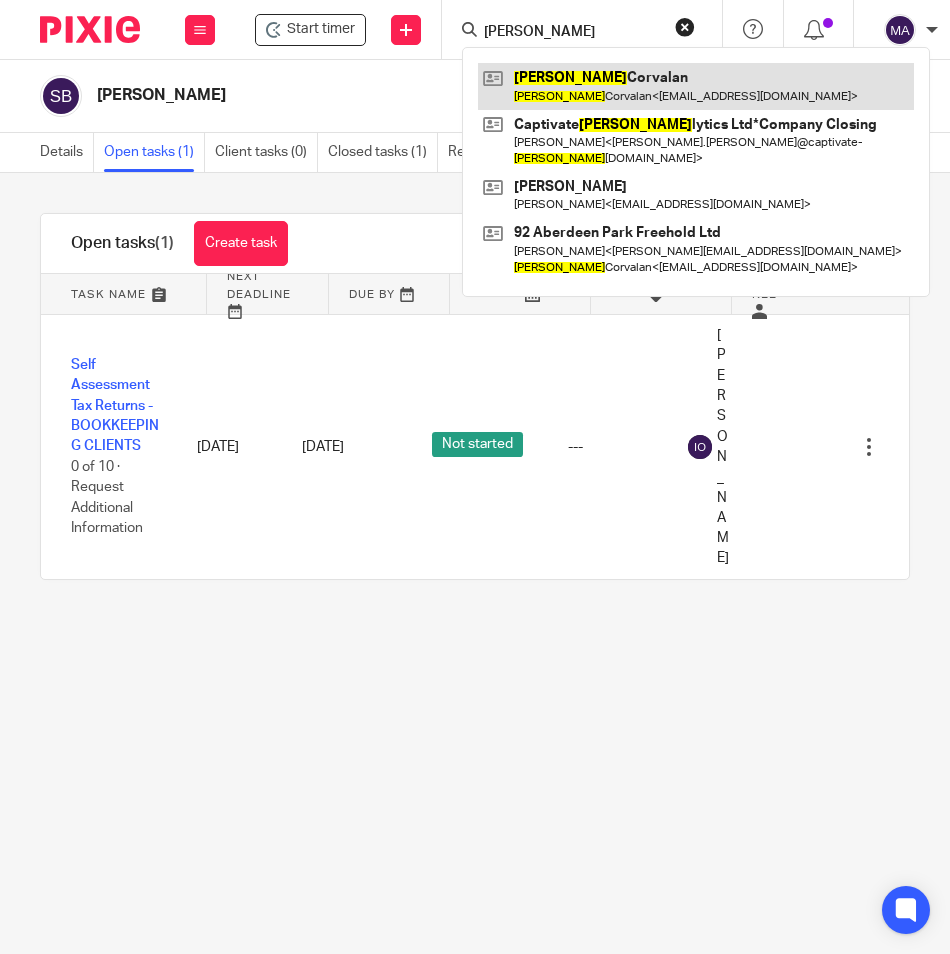 type on "ana" 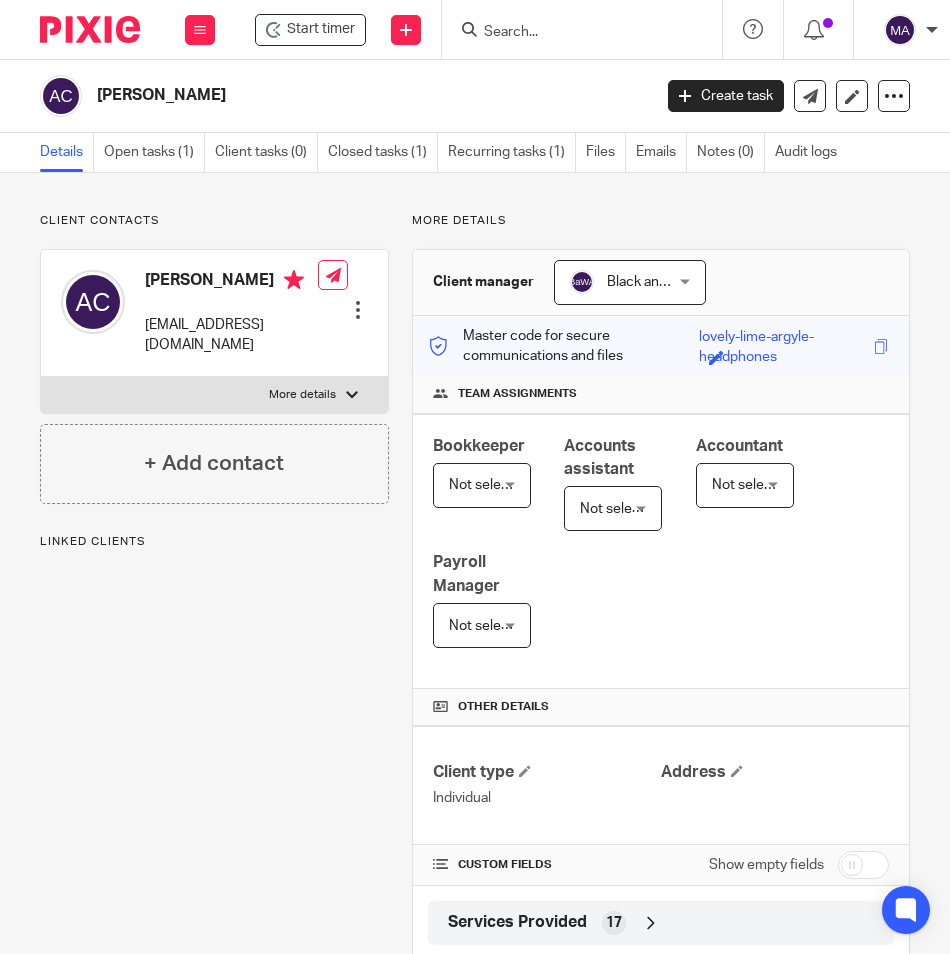 scroll, scrollTop: 0, scrollLeft: 0, axis: both 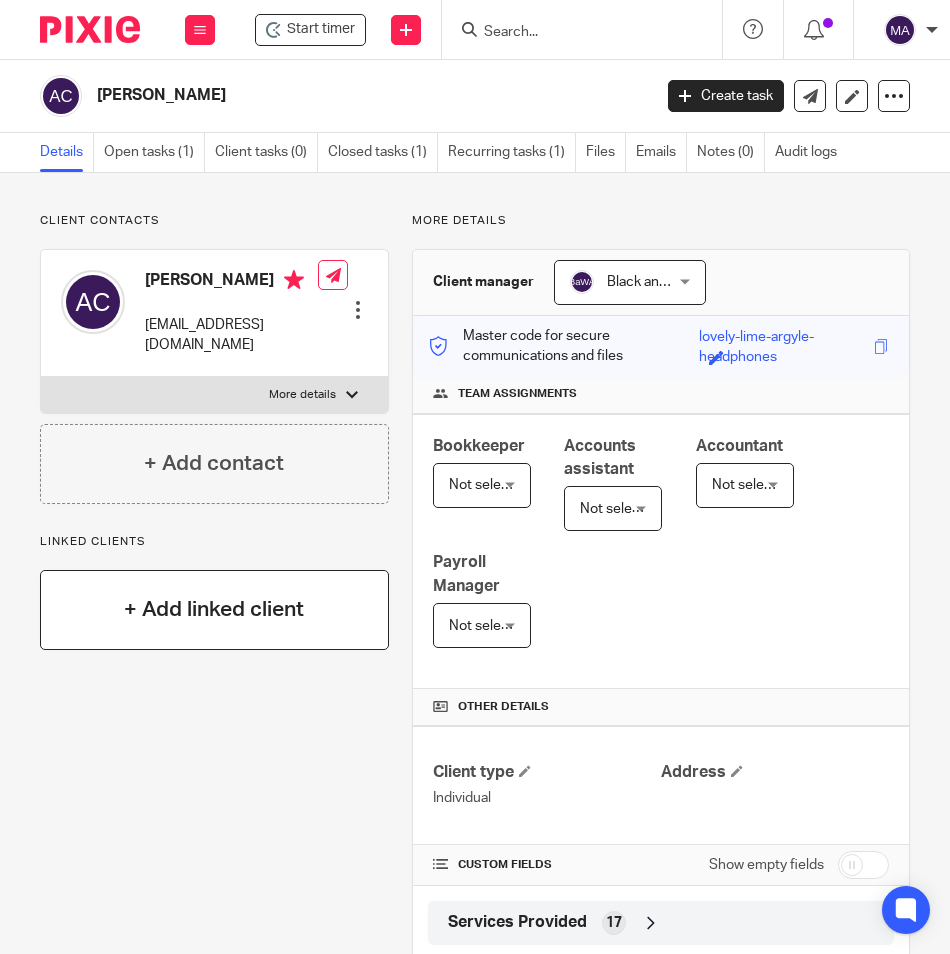 click on "+ Add linked client" at bounding box center (214, 610) 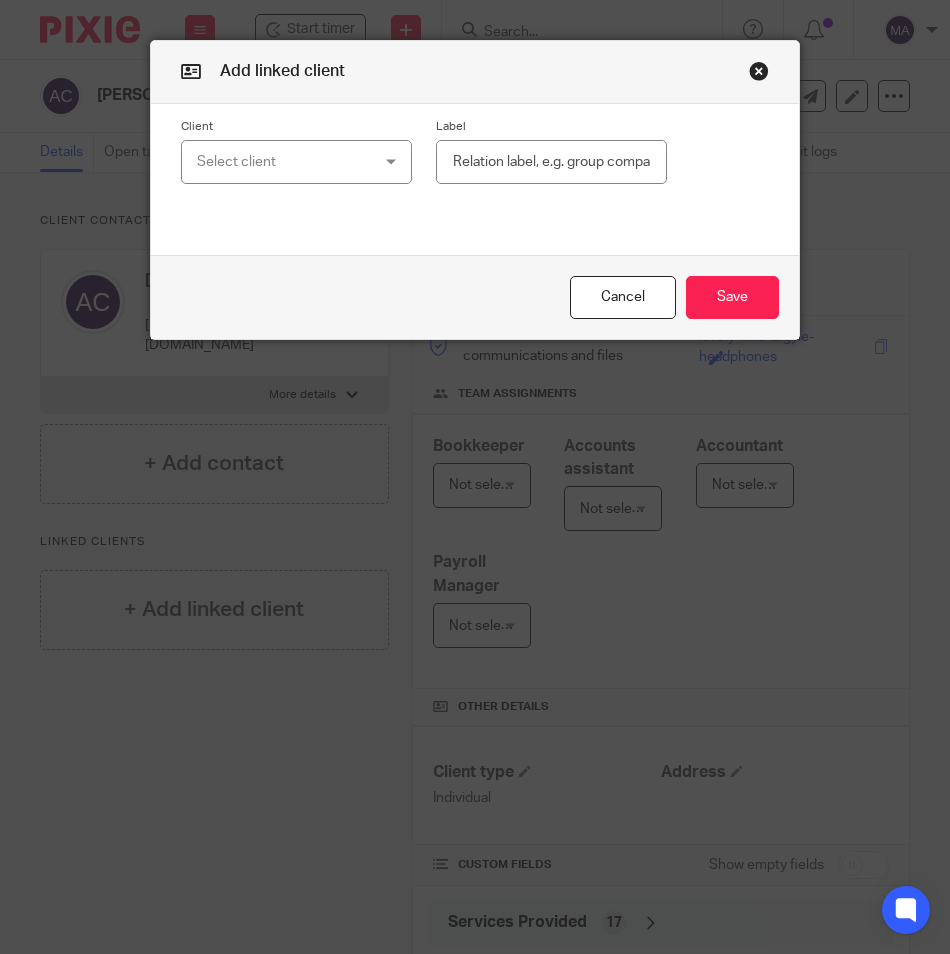 click on "Select client" at bounding box center [296, 162] 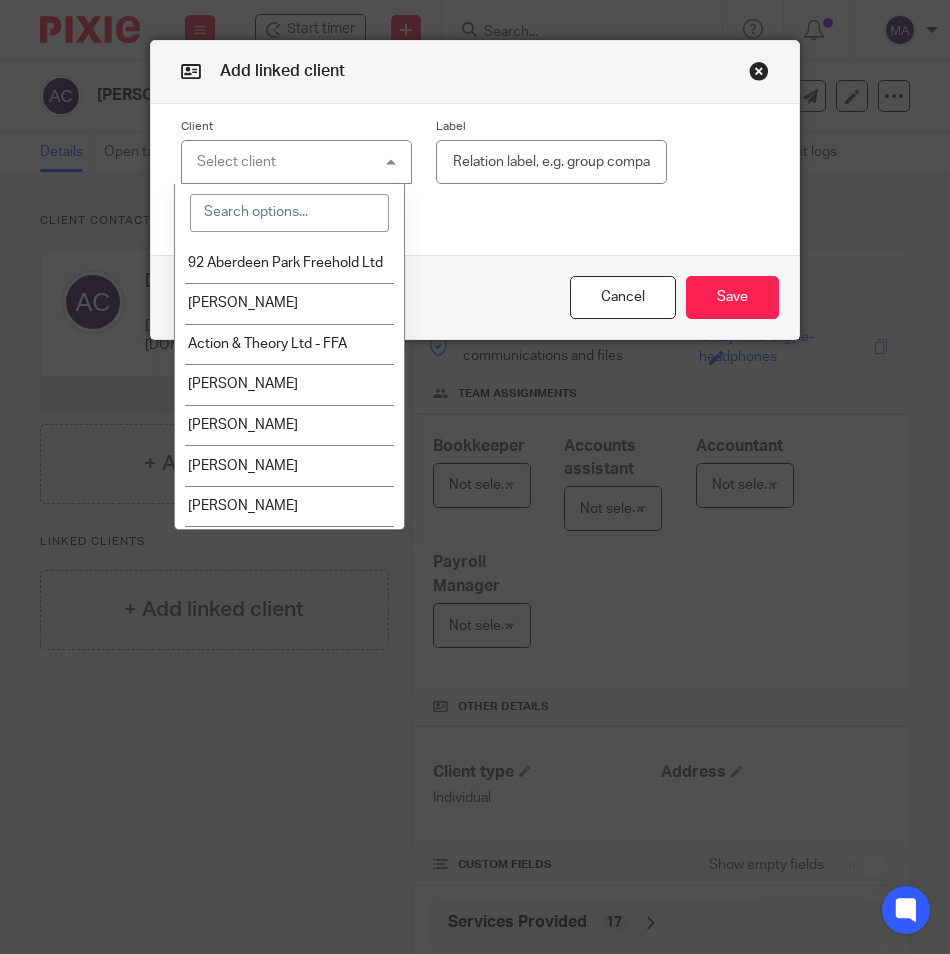 click on "Select client" at bounding box center (296, 162) 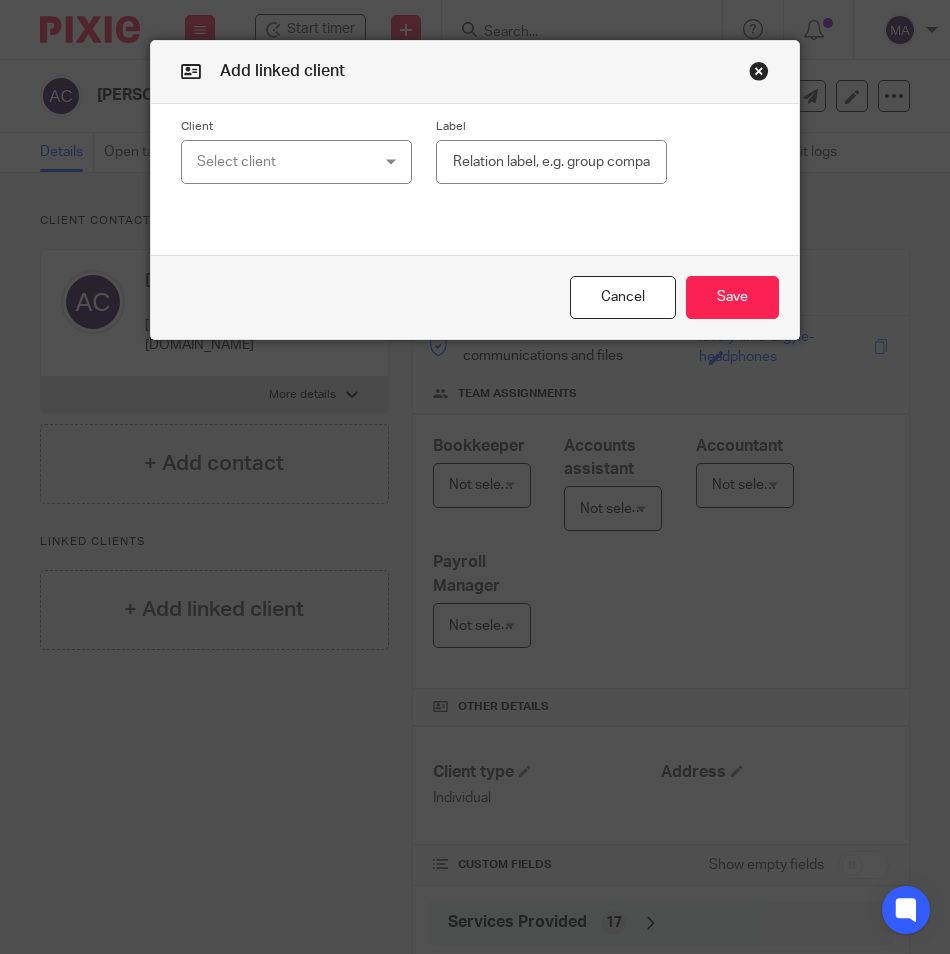 click on "Select client" at bounding box center (282, 162) 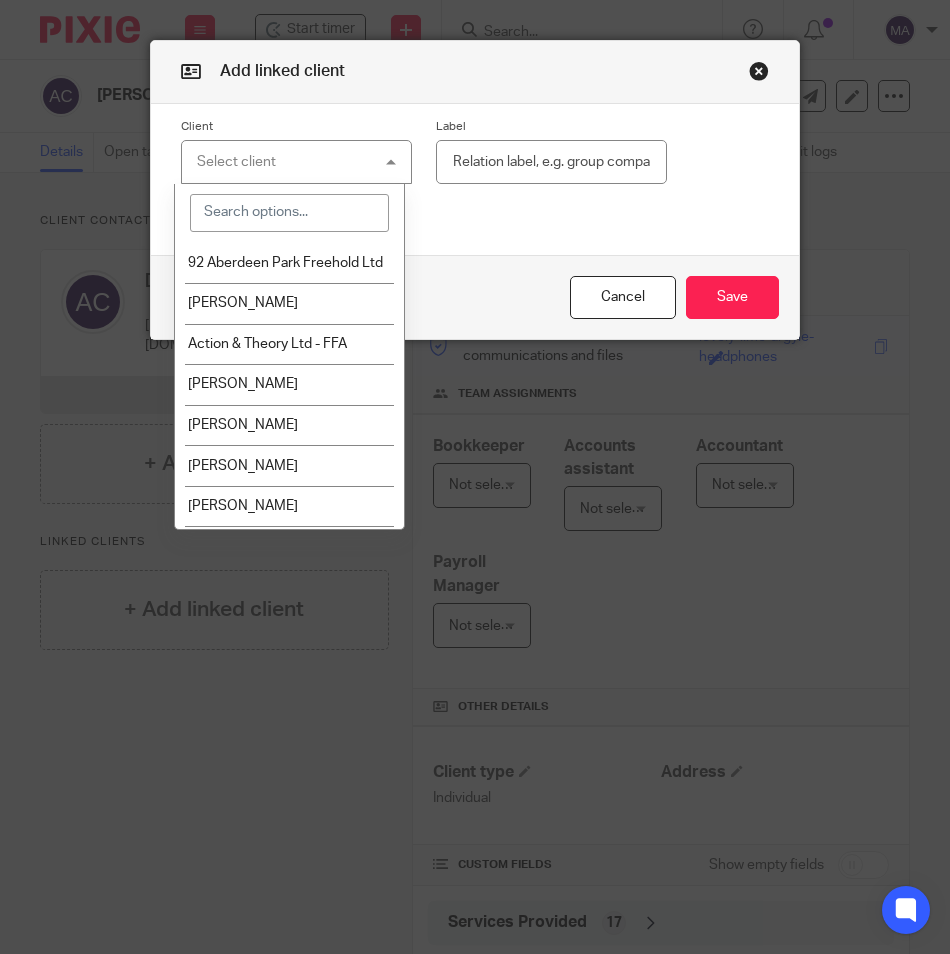 click on "92 Aberdeen Park Freehold Ltd" at bounding box center [285, 263] 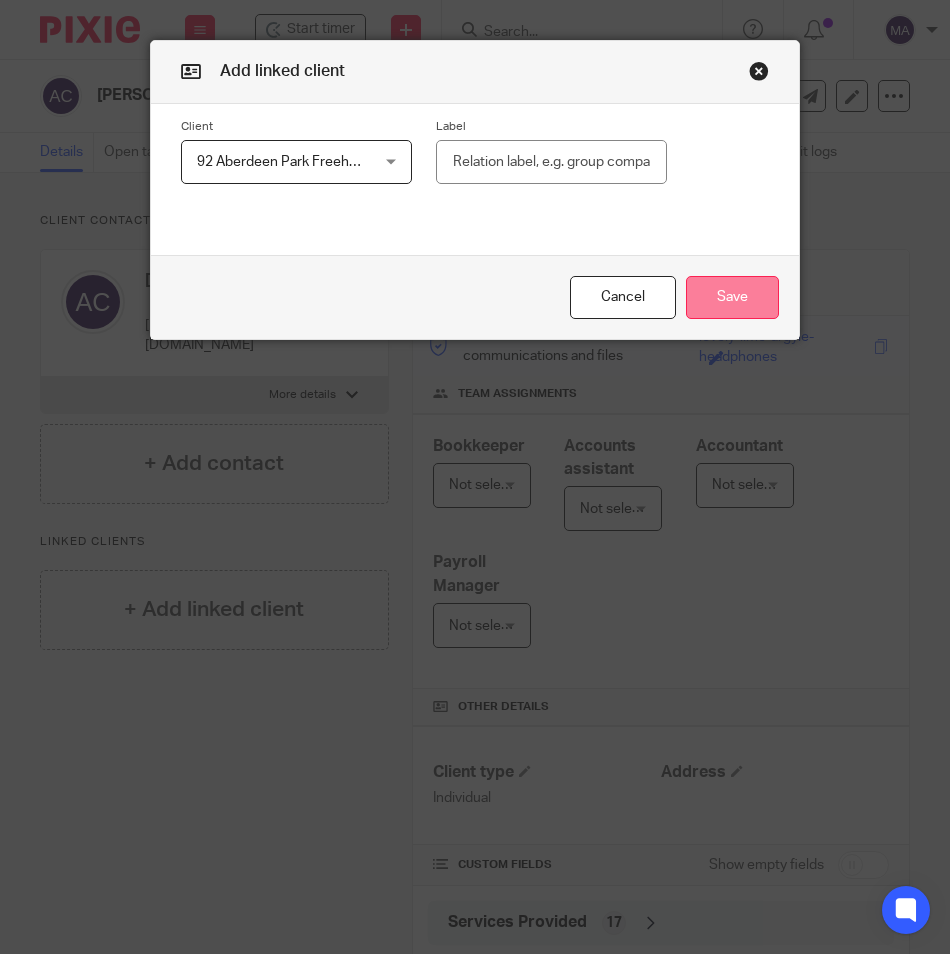click on "Save" at bounding box center [732, 297] 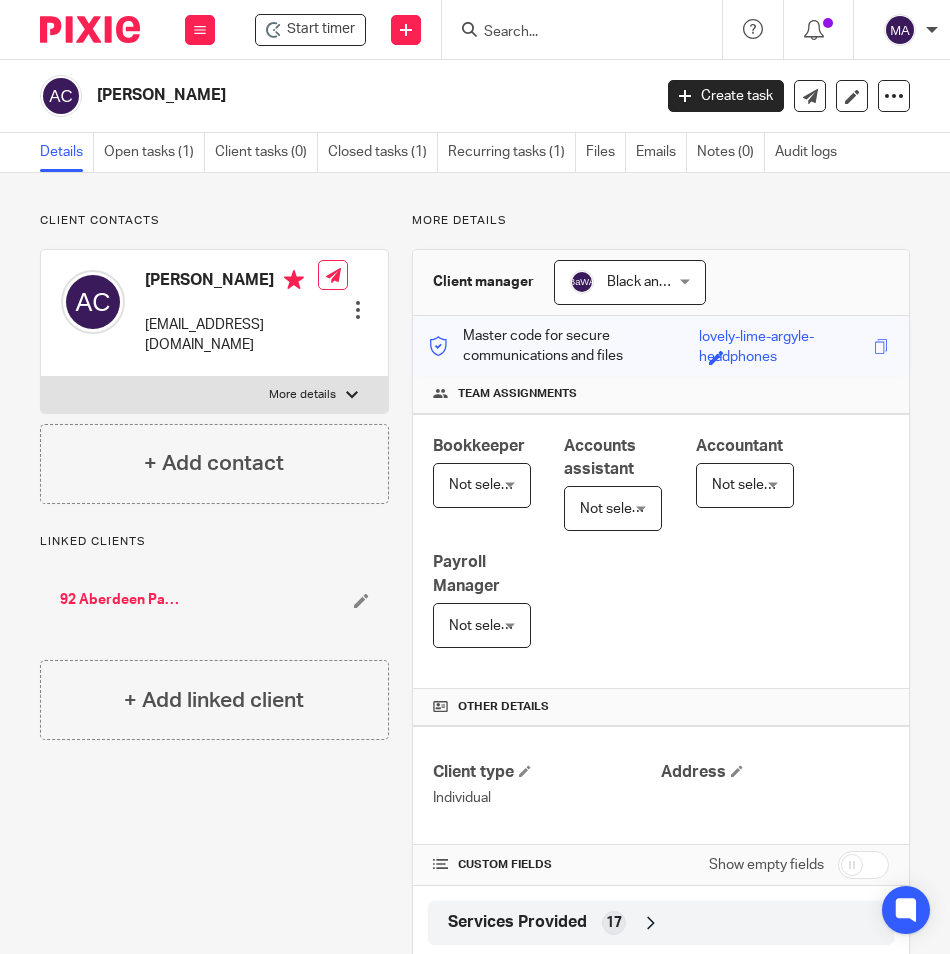 click at bounding box center [572, 33] 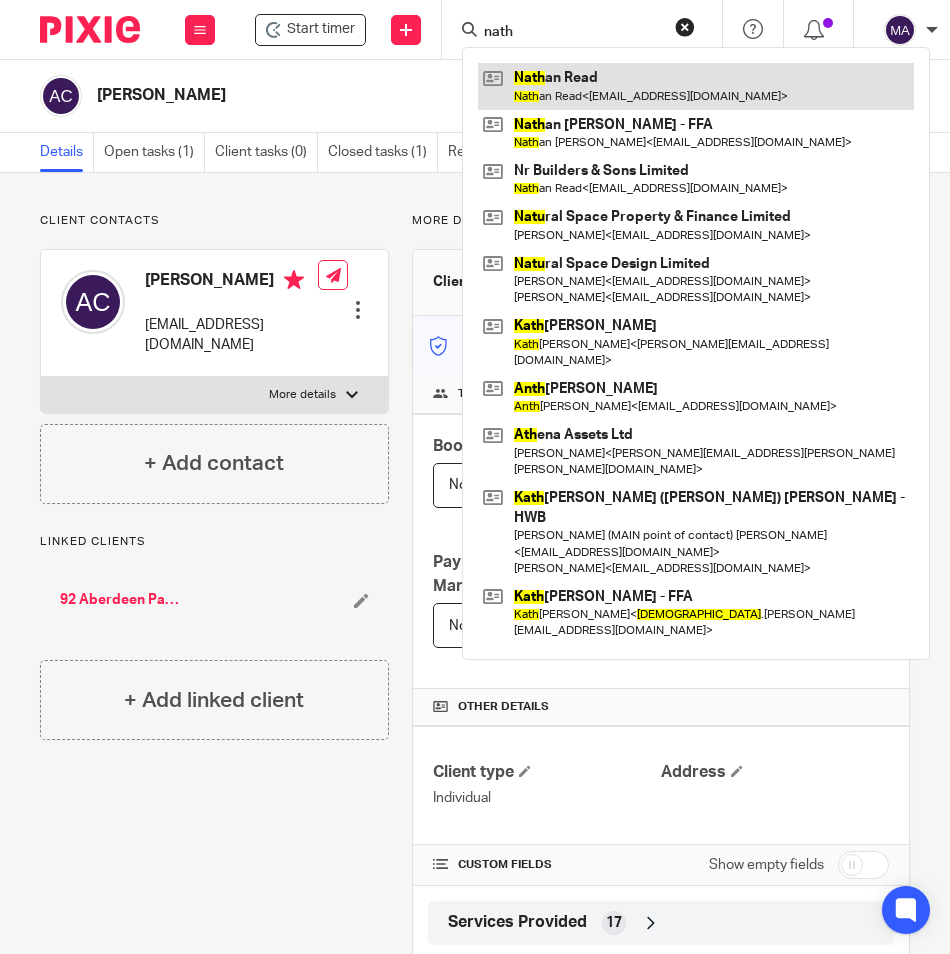 type on "nath" 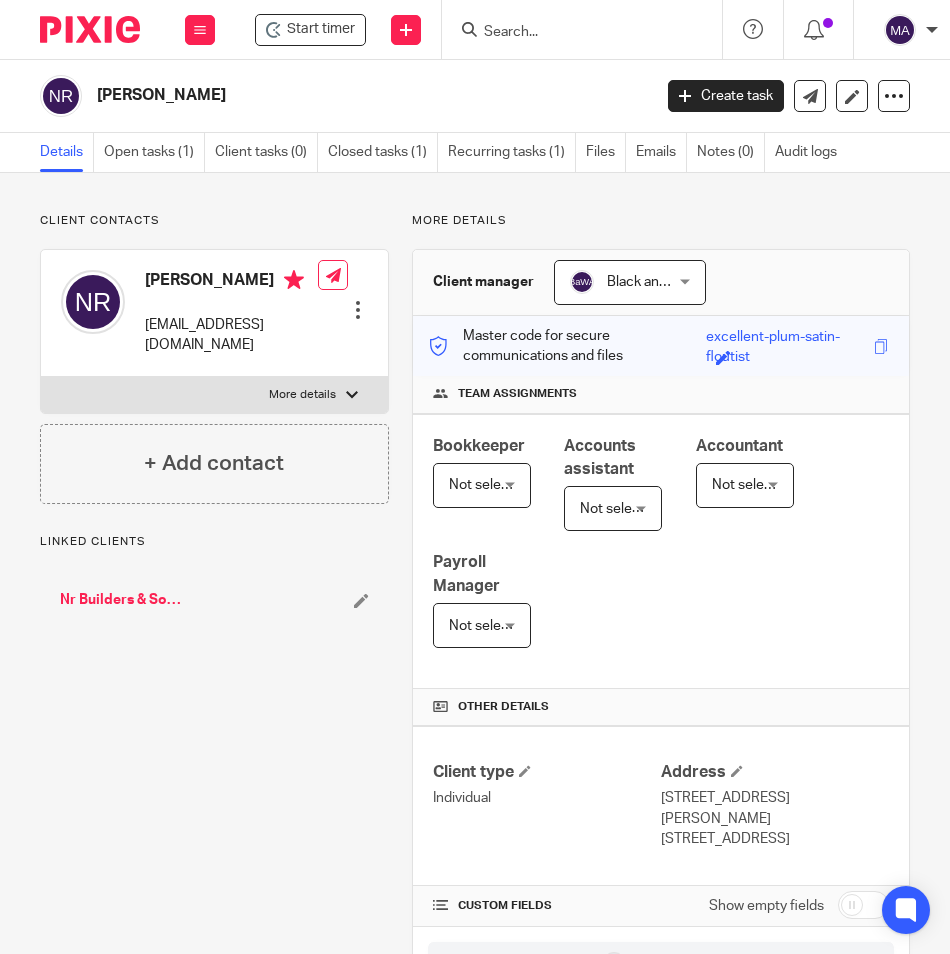 scroll, scrollTop: 0, scrollLeft: 0, axis: both 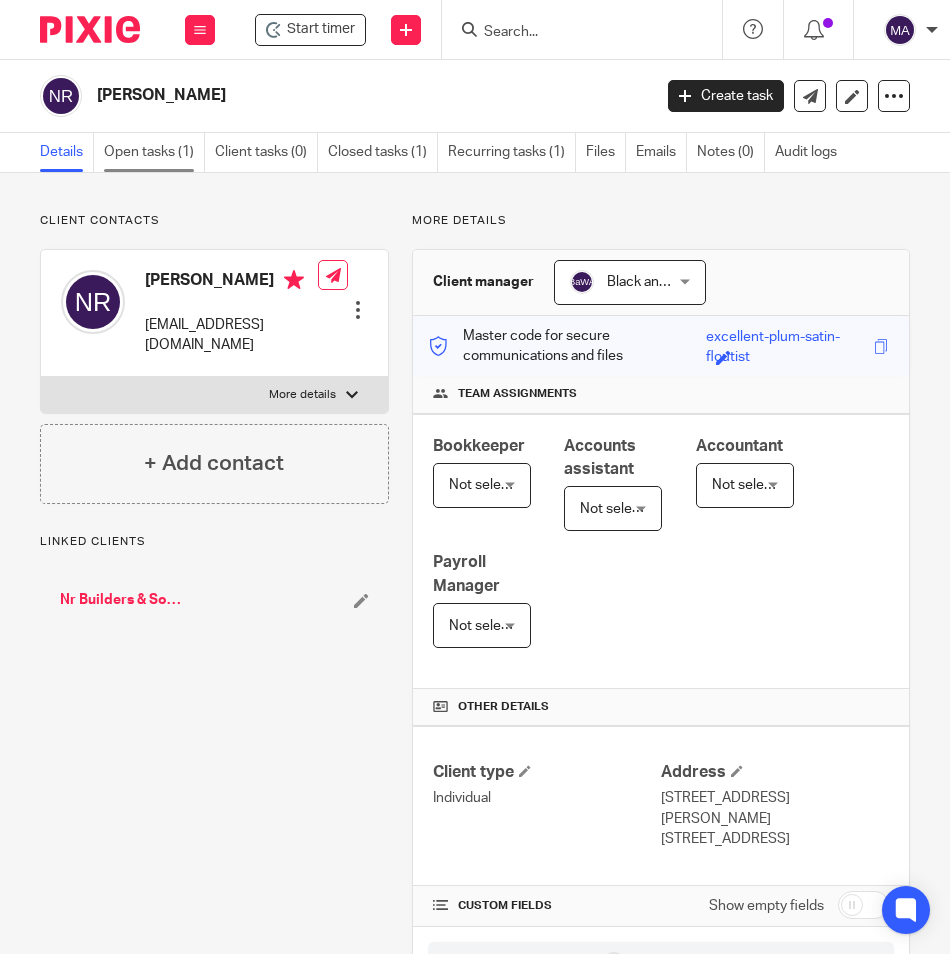 click on "Open tasks (1)" at bounding box center (154, 152) 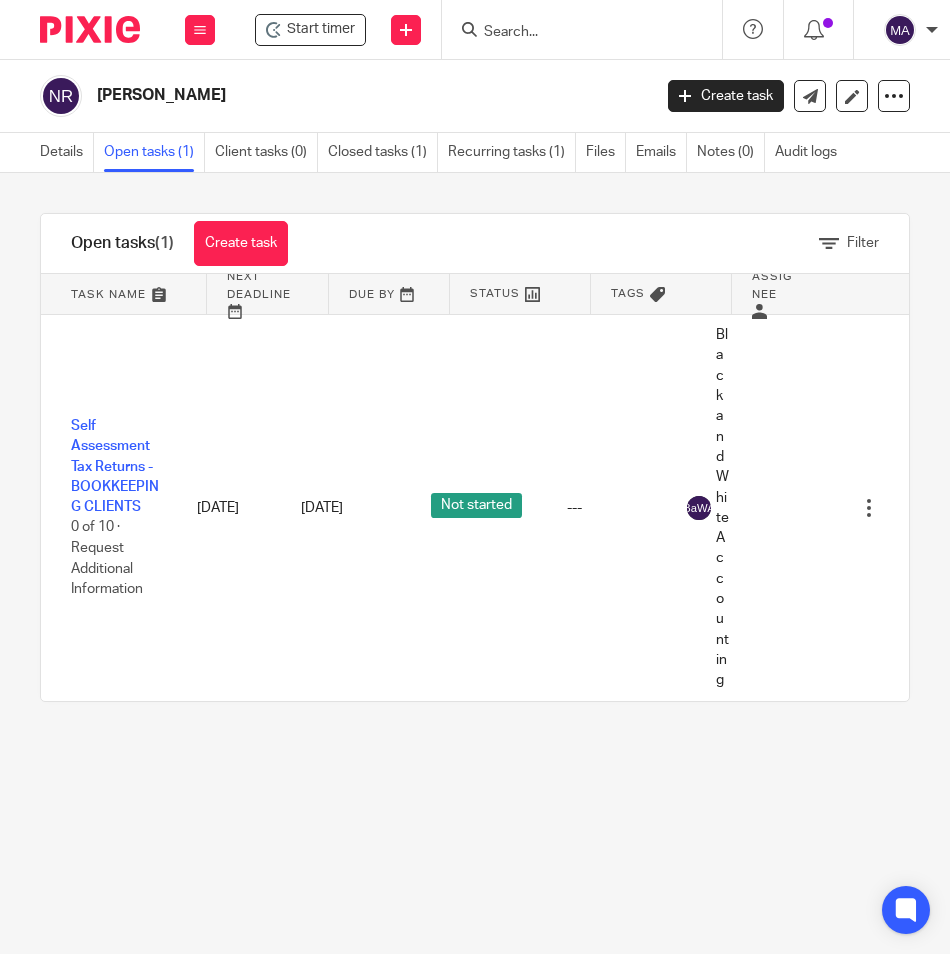 scroll, scrollTop: 0, scrollLeft: 0, axis: both 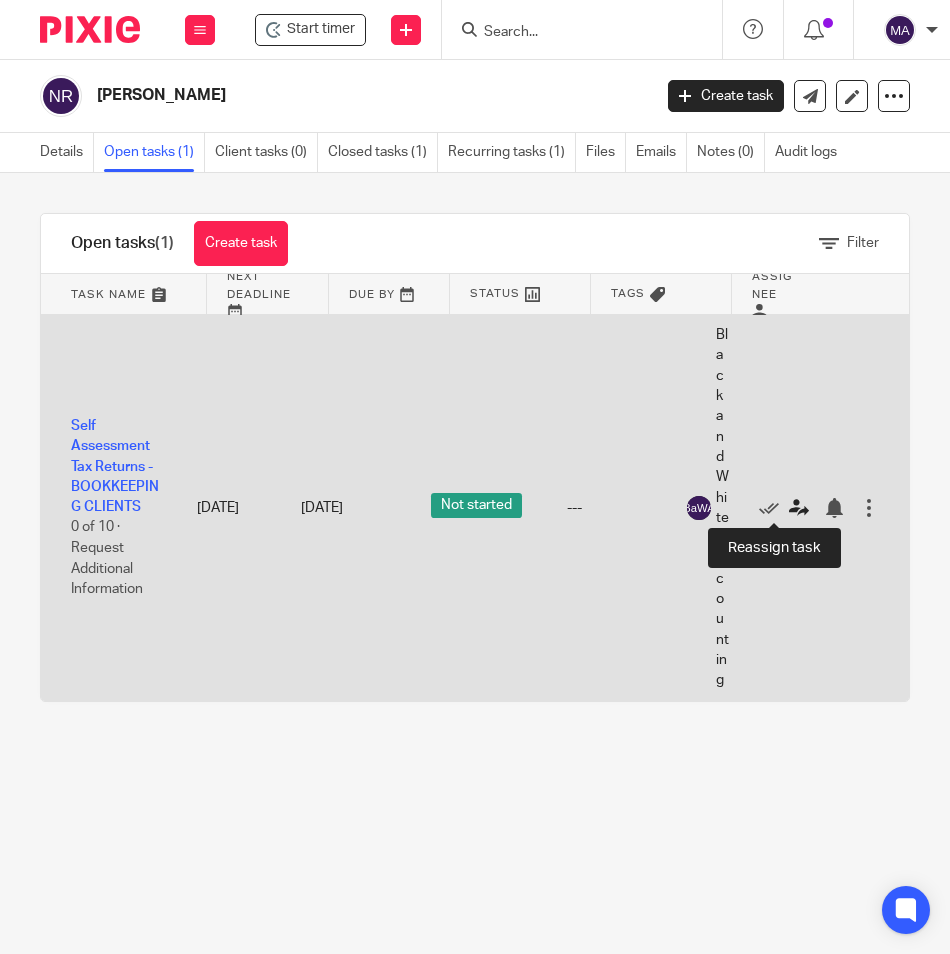 click at bounding box center [799, 508] 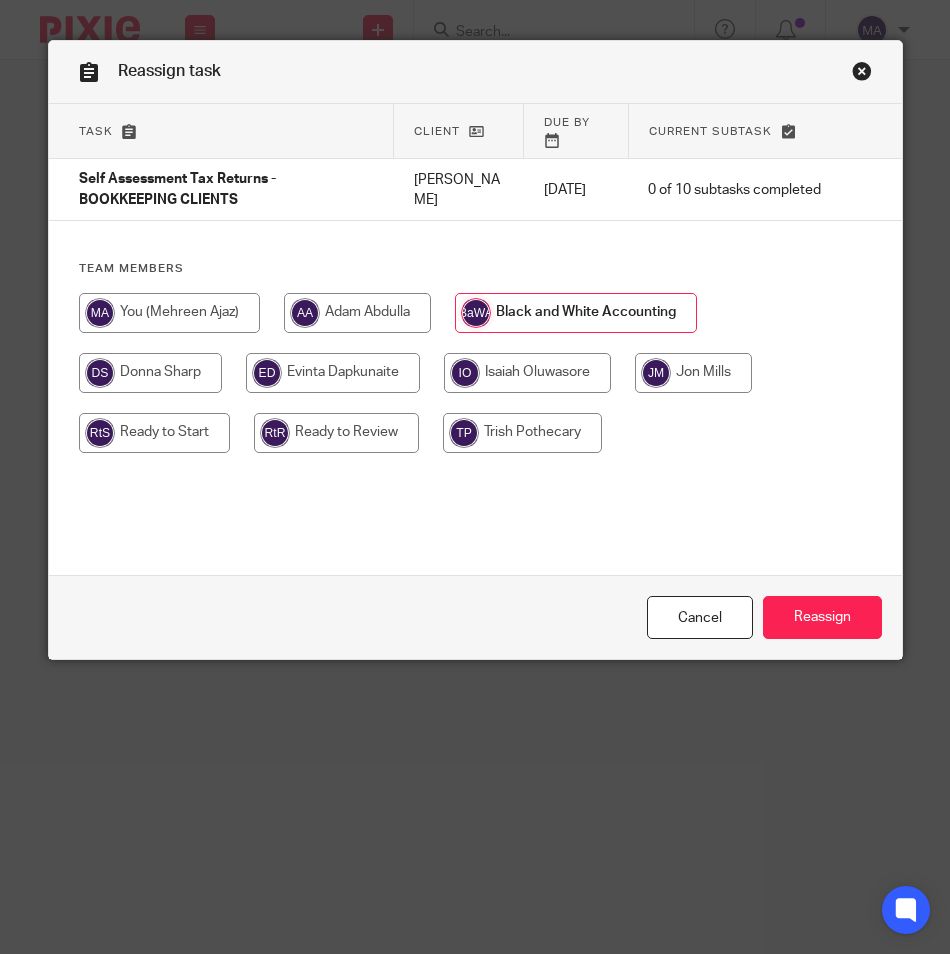 scroll, scrollTop: 0, scrollLeft: 0, axis: both 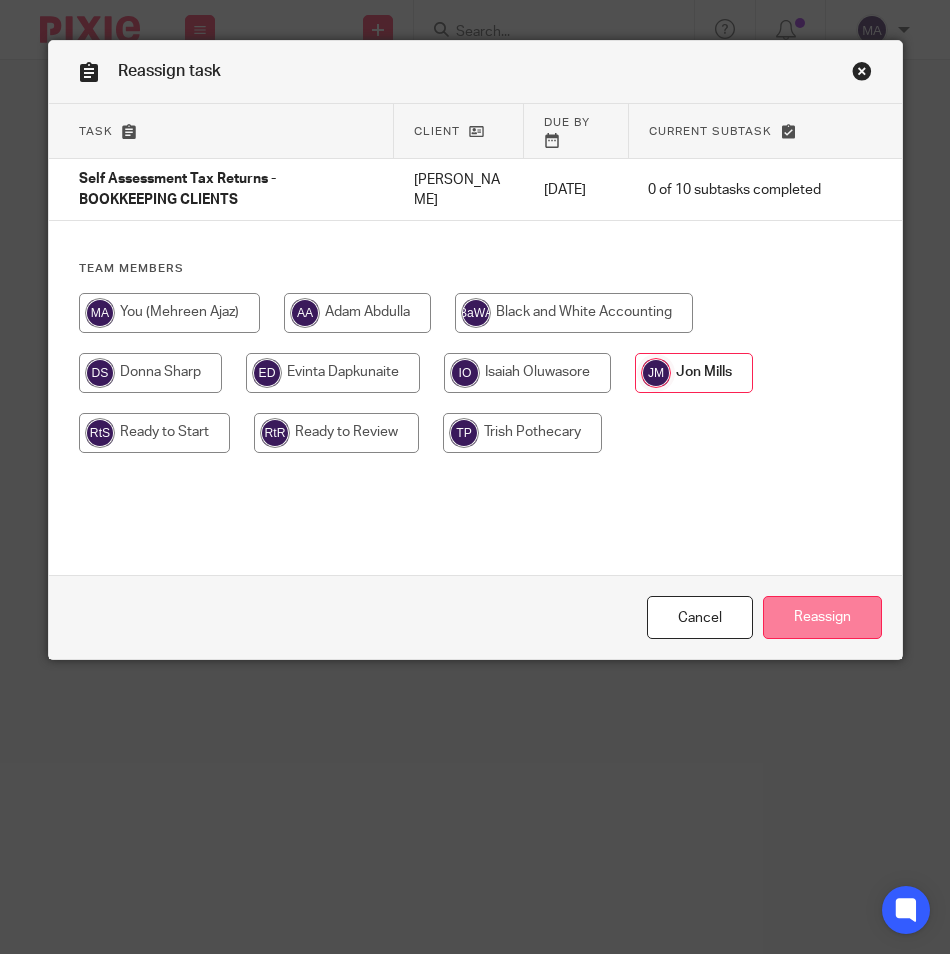 click on "Reassign" at bounding box center [822, 617] 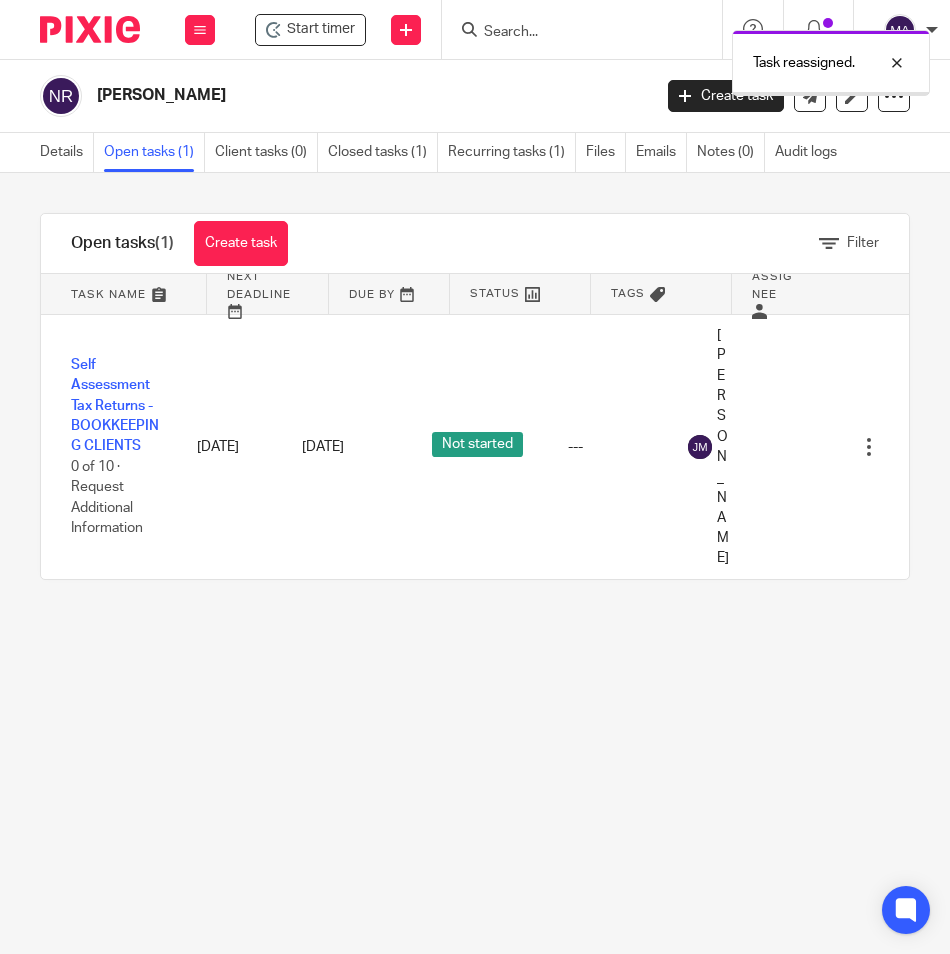 scroll, scrollTop: 0, scrollLeft: 0, axis: both 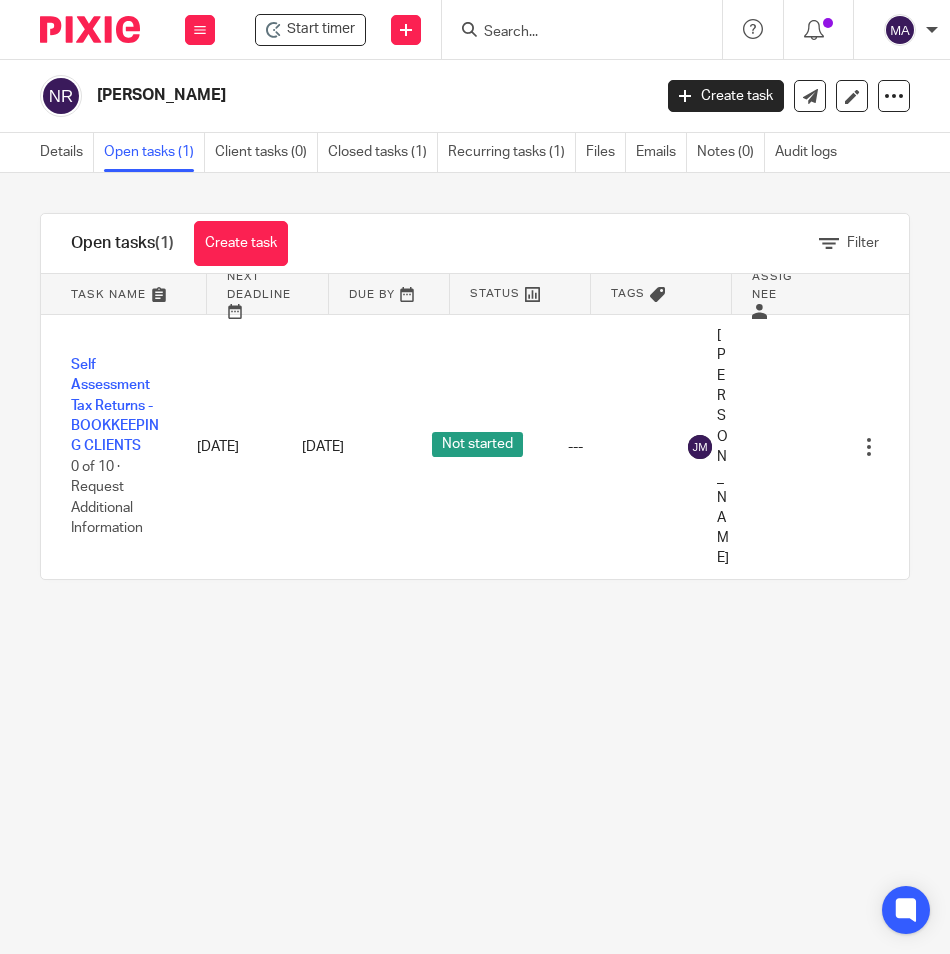 click at bounding box center (572, 33) 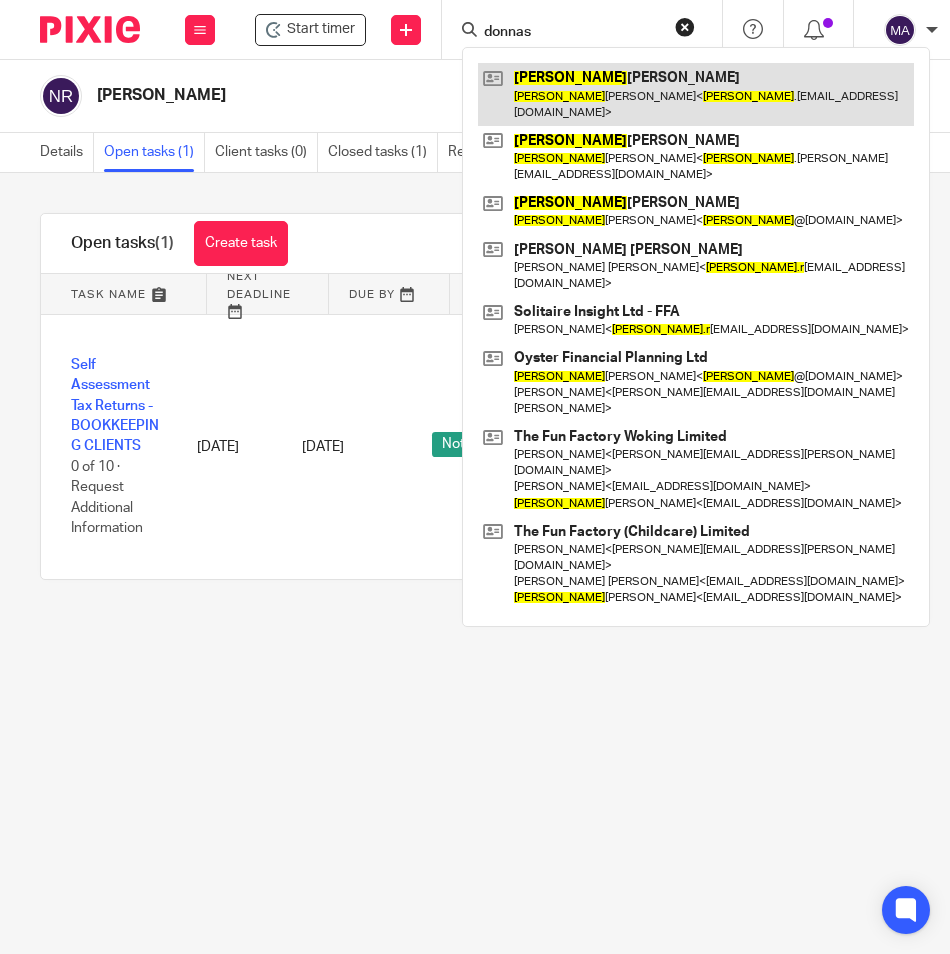 type on "donnas" 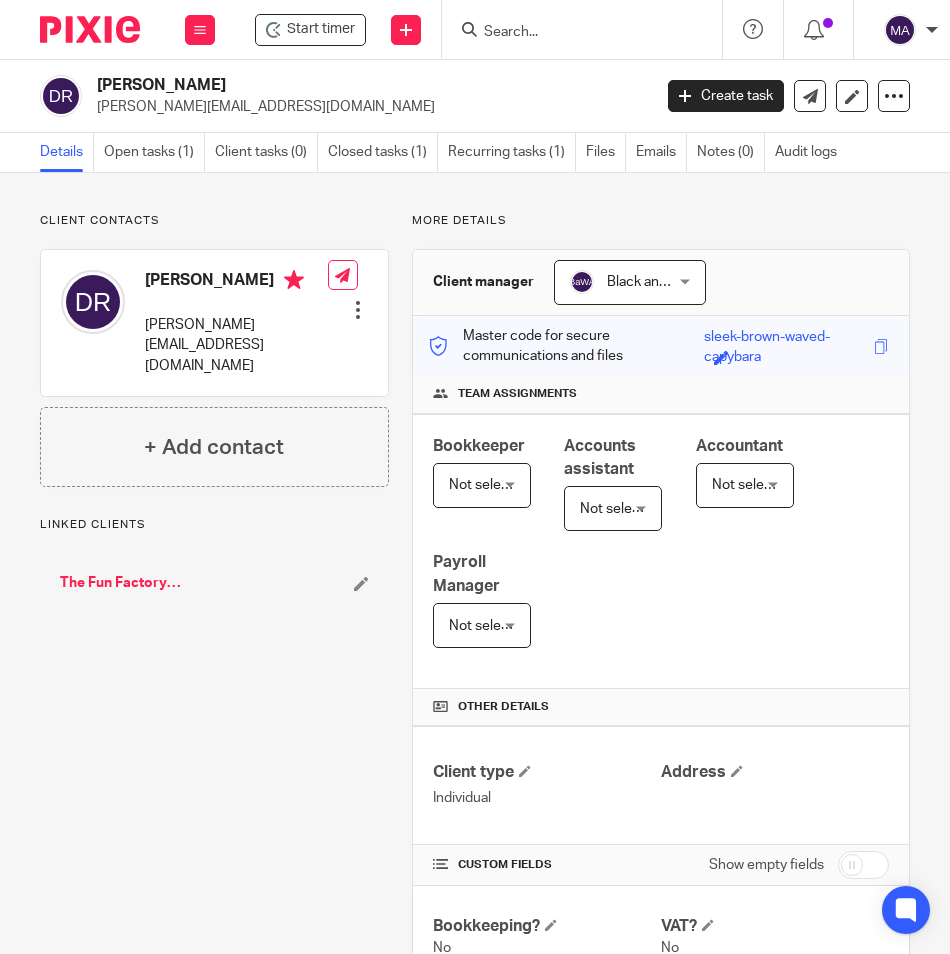 scroll, scrollTop: 0, scrollLeft: 0, axis: both 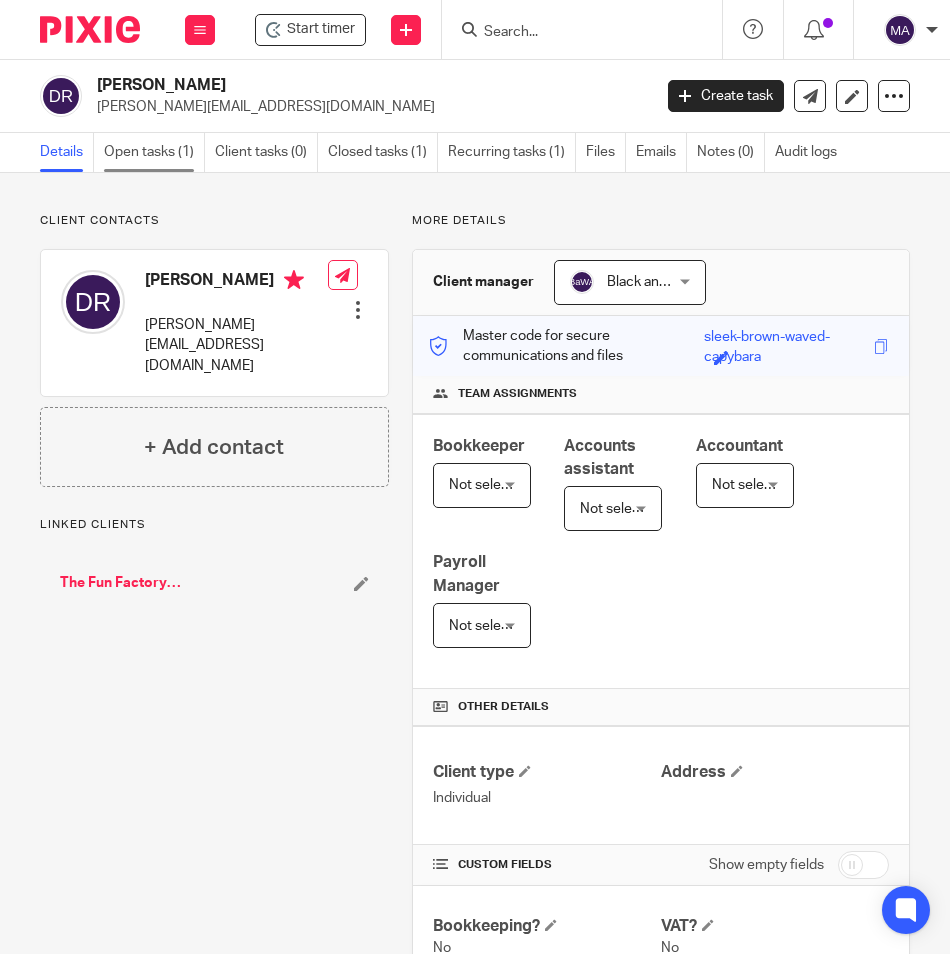 click on "Open tasks (1)" at bounding box center [154, 152] 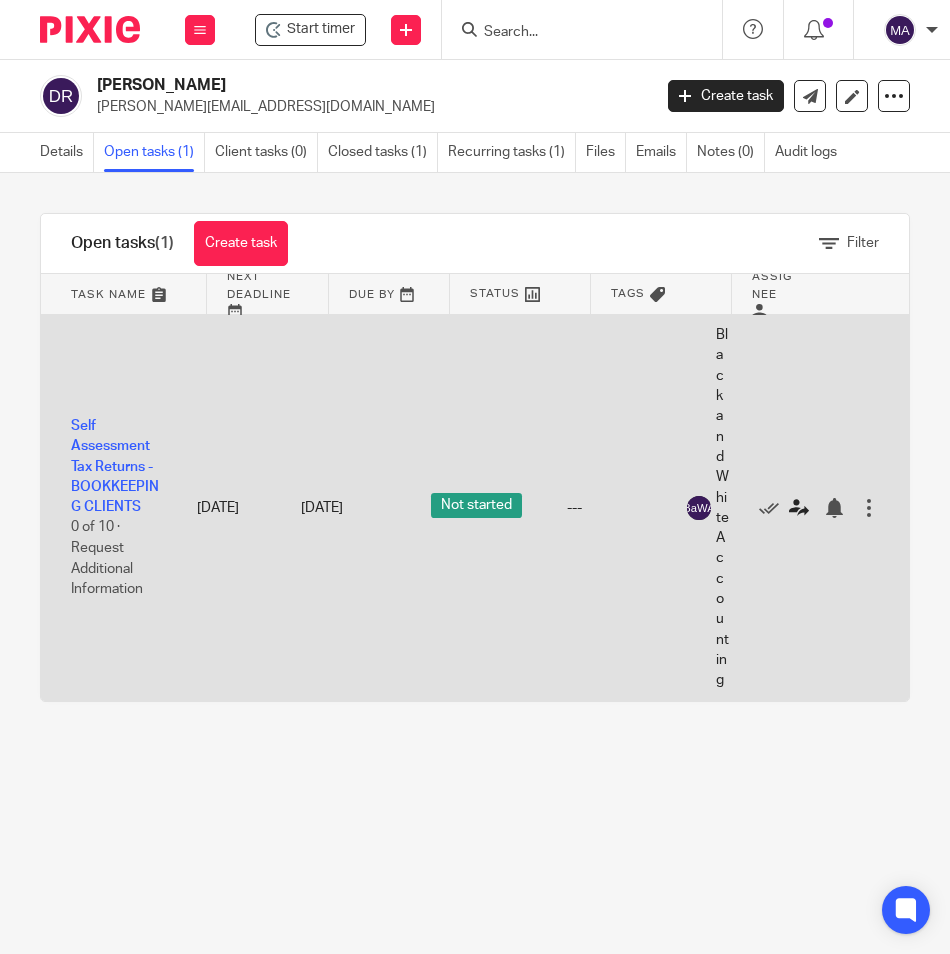 scroll, scrollTop: 0, scrollLeft: 0, axis: both 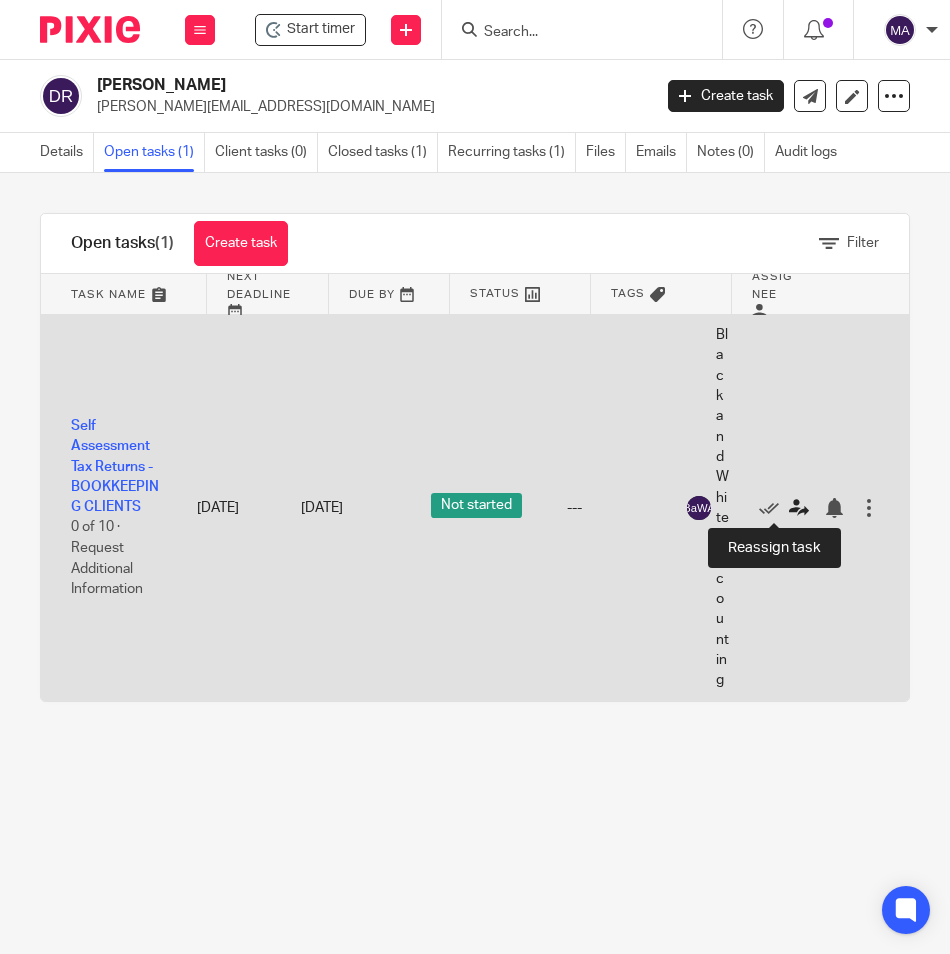 click at bounding box center (799, 508) 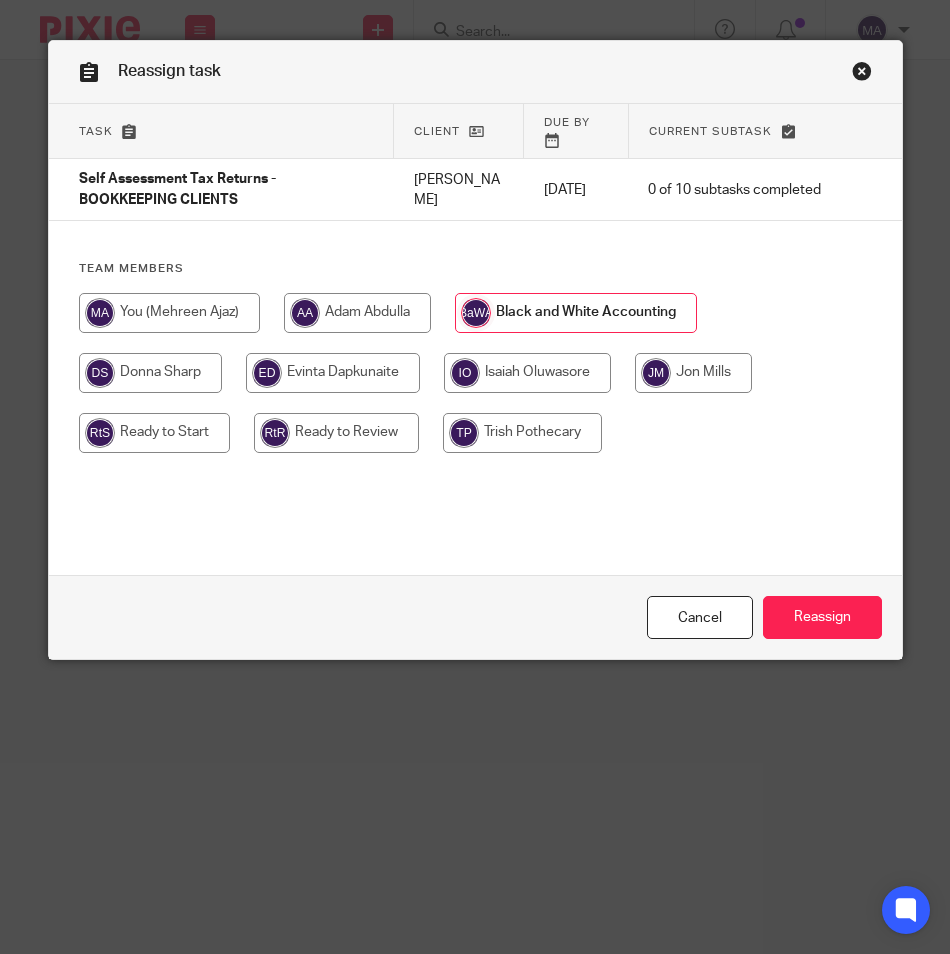 scroll, scrollTop: 0, scrollLeft: 0, axis: both 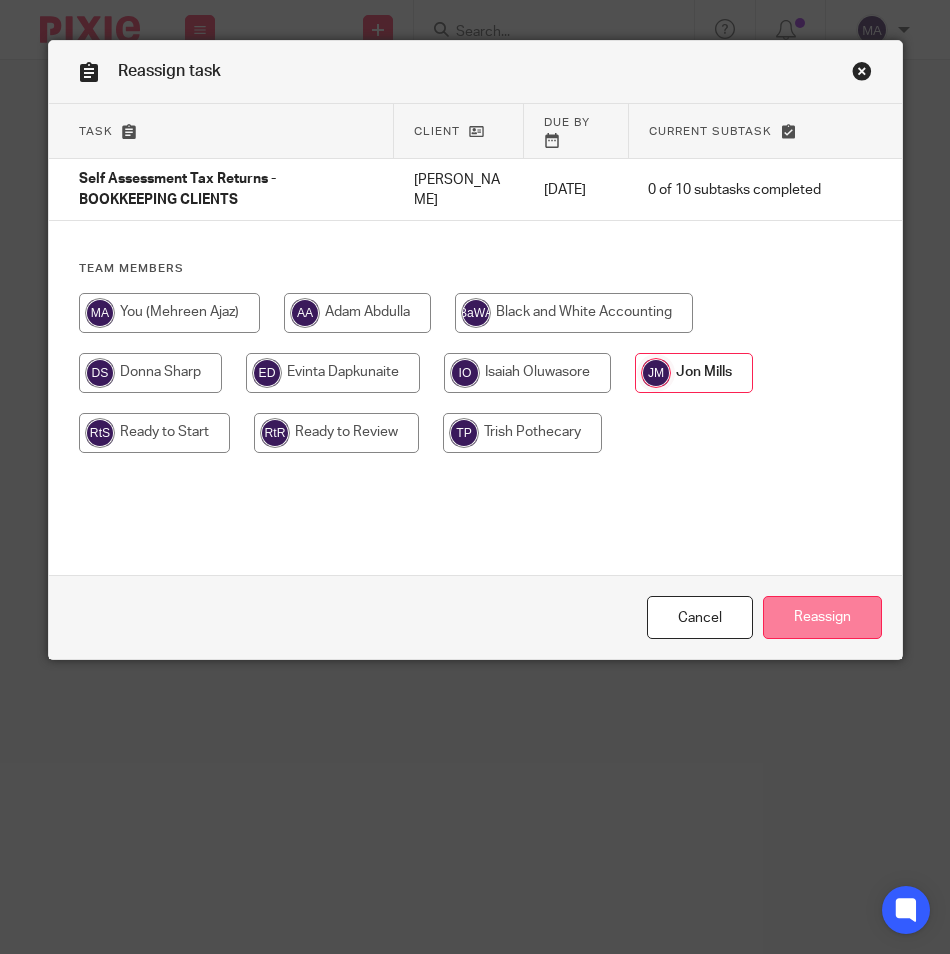 click on "Reassign" at bounding box center [822, 617] 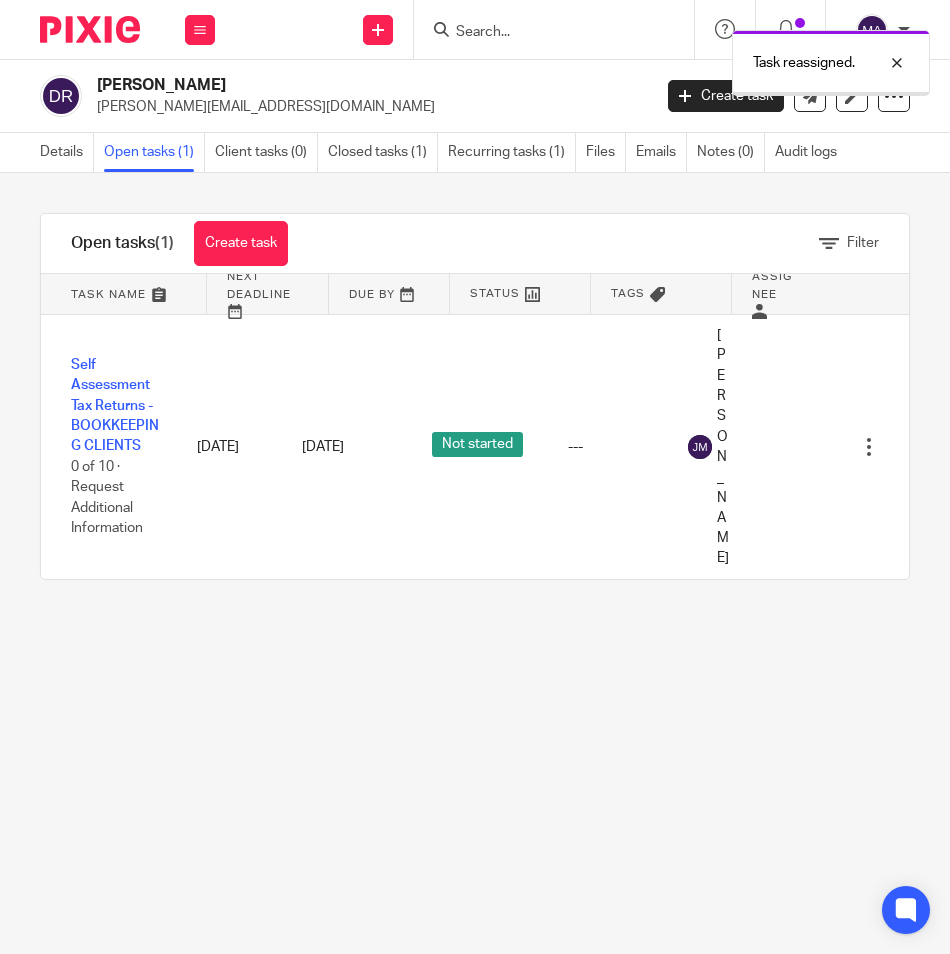 scroll, scrollTop: 0, scrollLeft: 0, axis: both 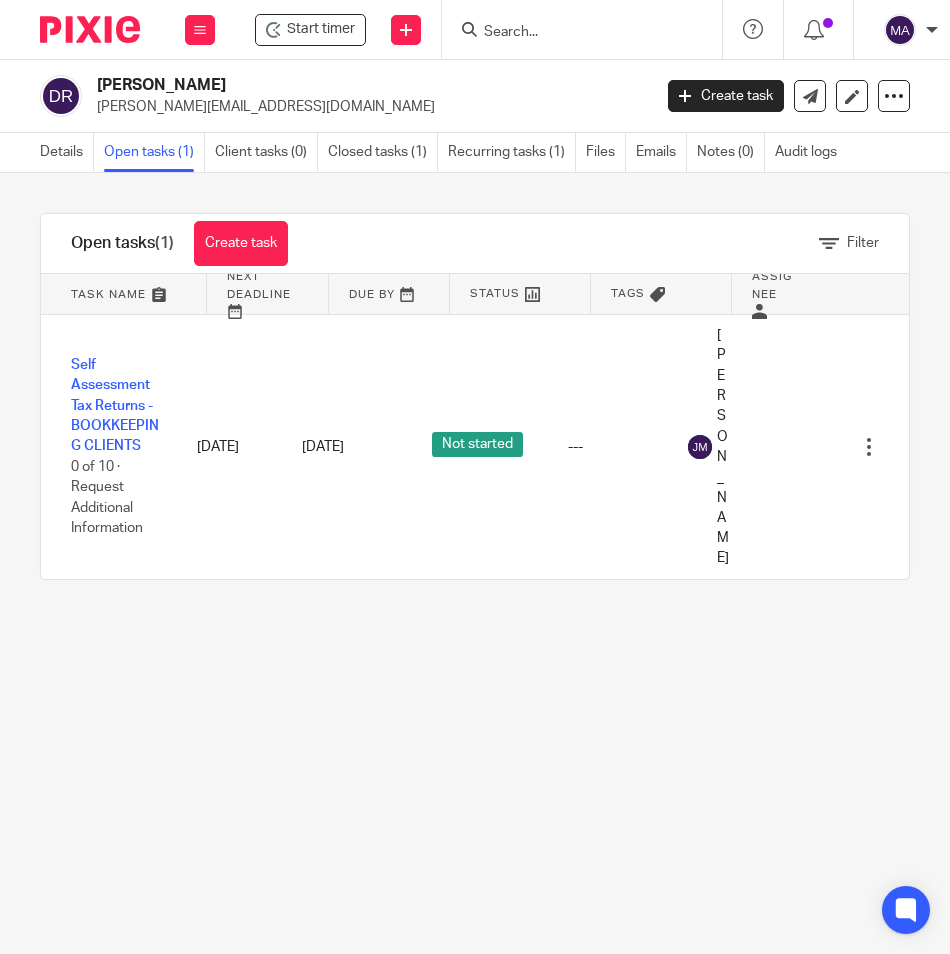 click at bounding box center [582, 29] 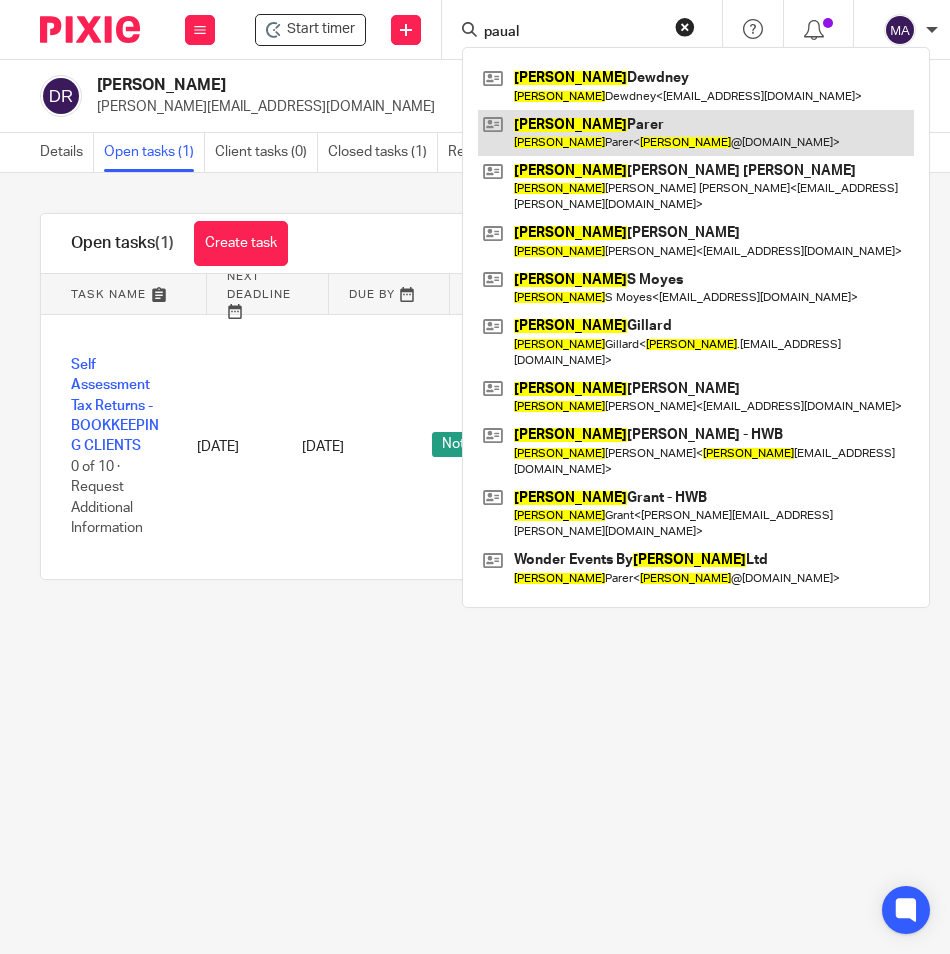 type on "paual" 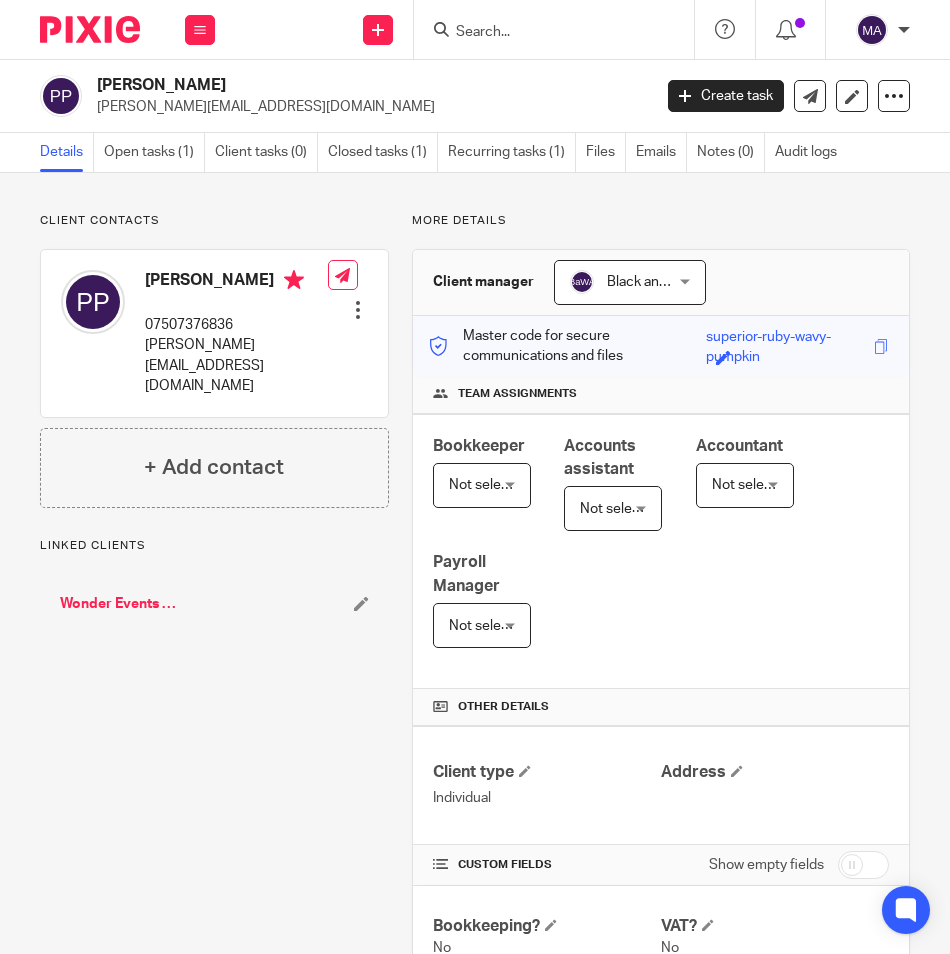 scroll, scrollTop: 0, scrollLeft: 0, axis: both 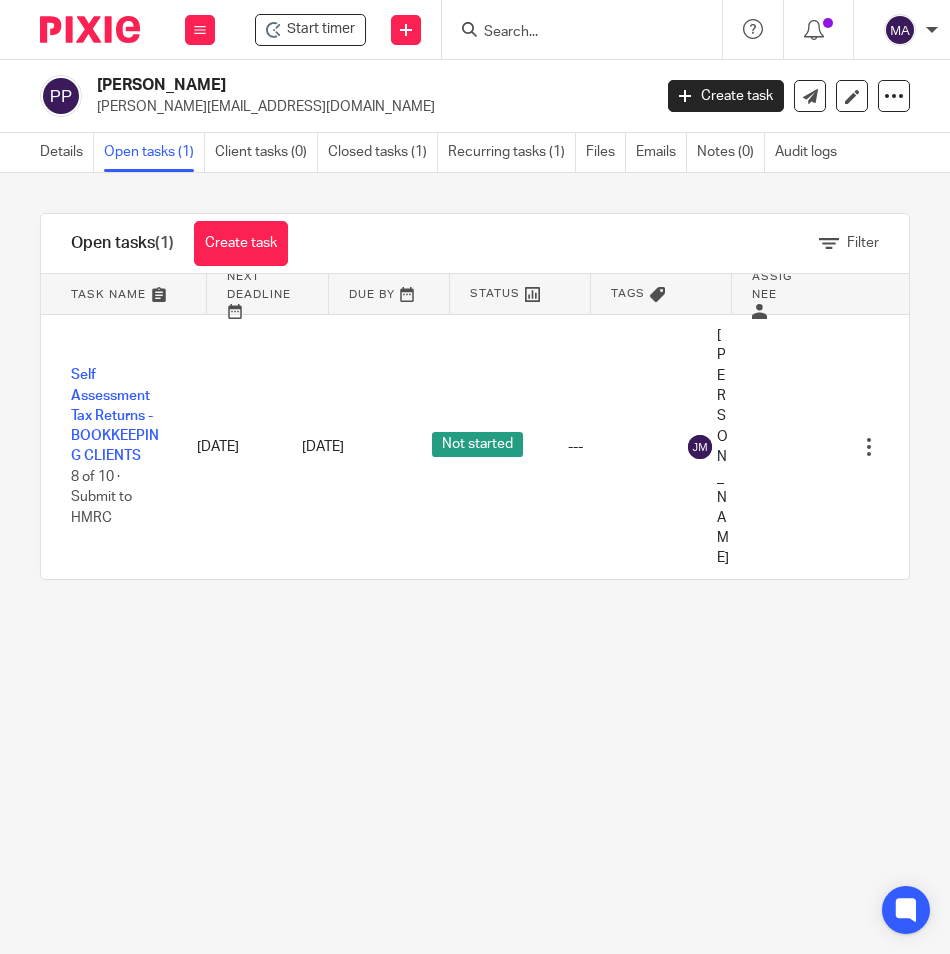 click at bounding box center [582, 29] 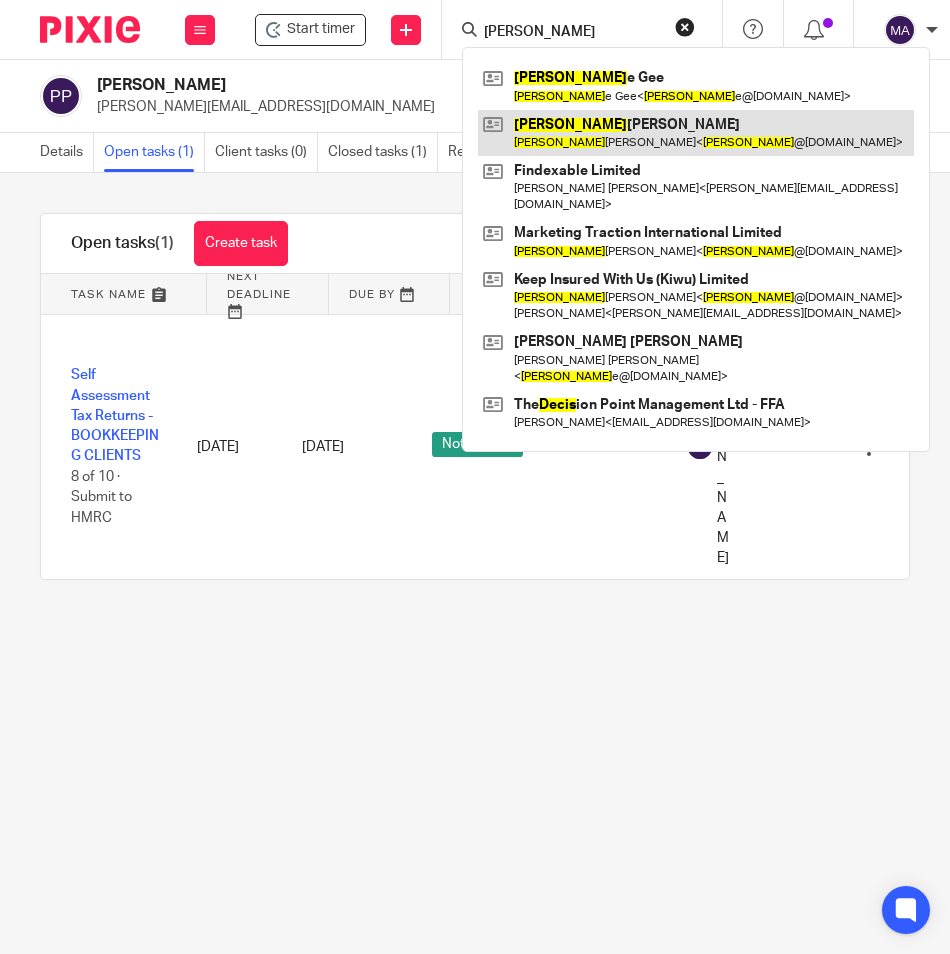 type on "denis" 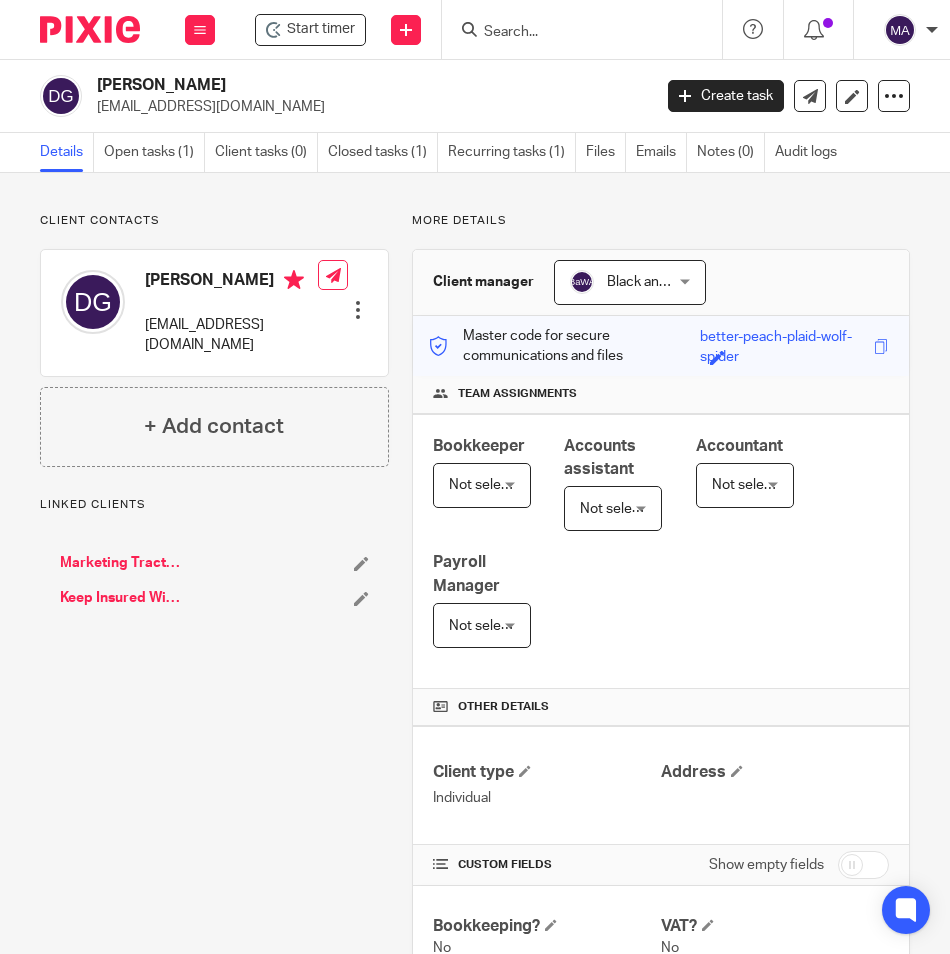 scroll, scrollTop: 0, scrollLeft: 0, axis: both 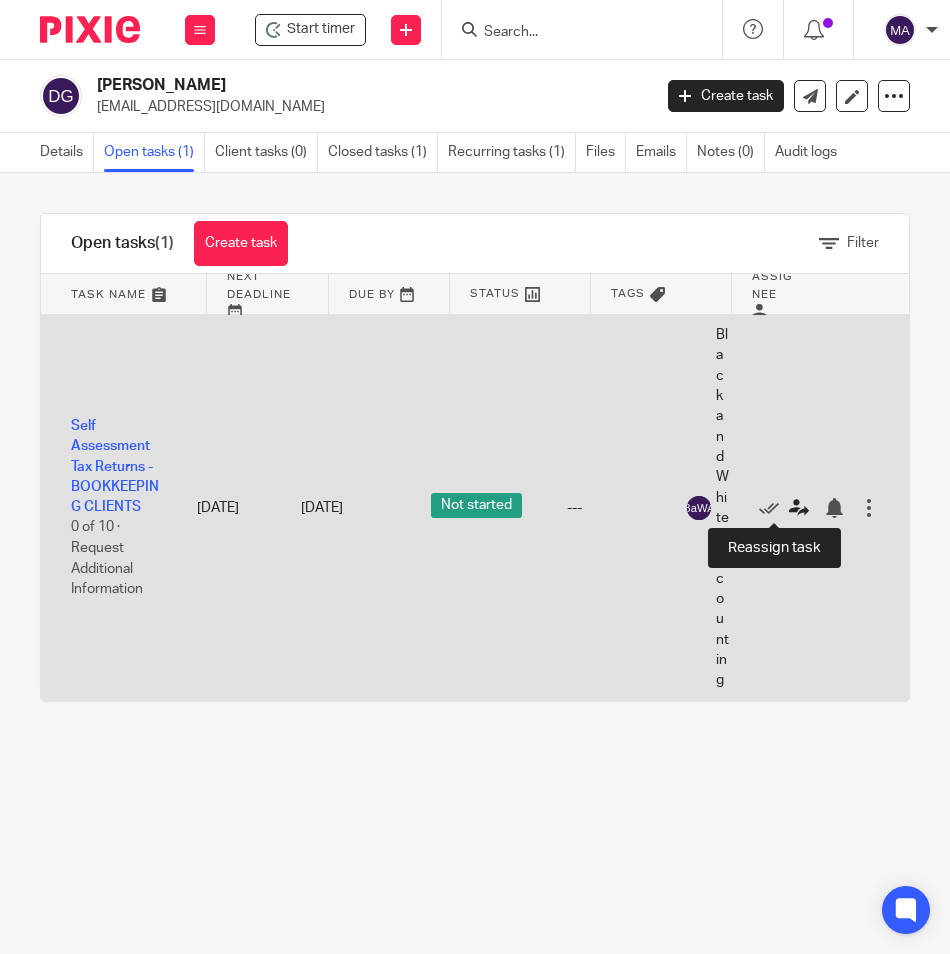 click at bounding box center (799, 508) 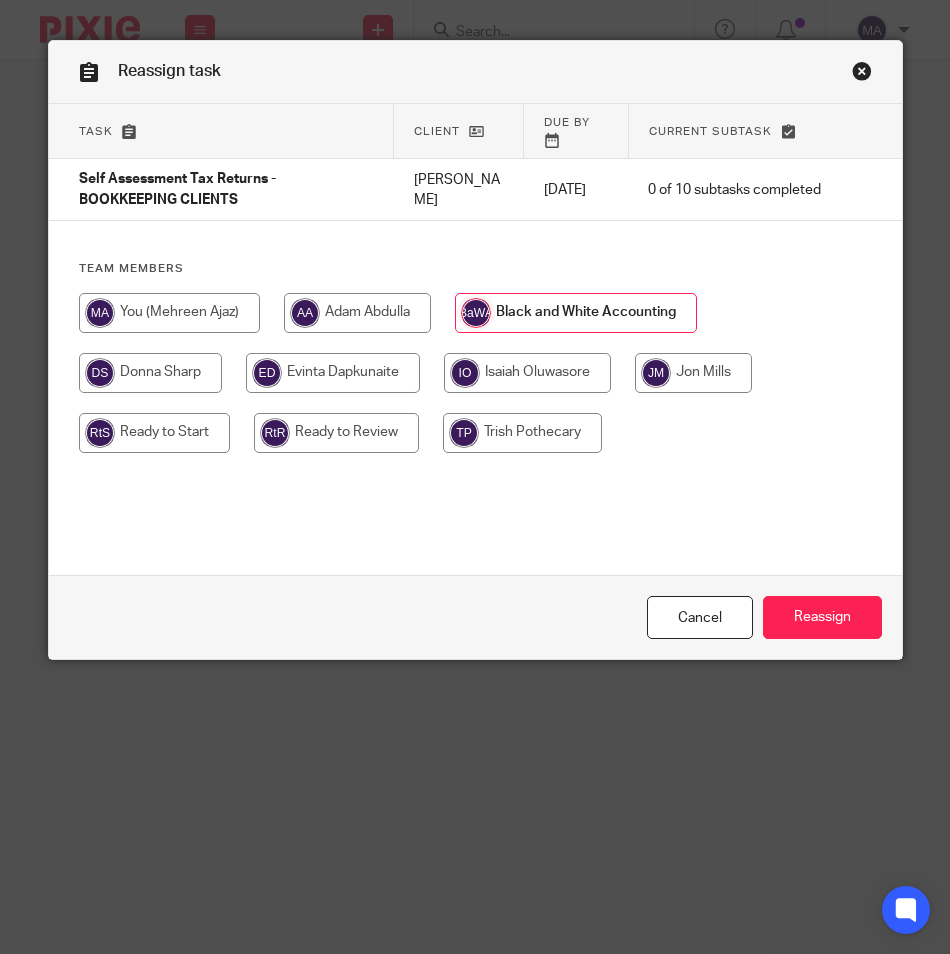 scroll, scrollTop: 0, scrollLeft: 0, axis: both 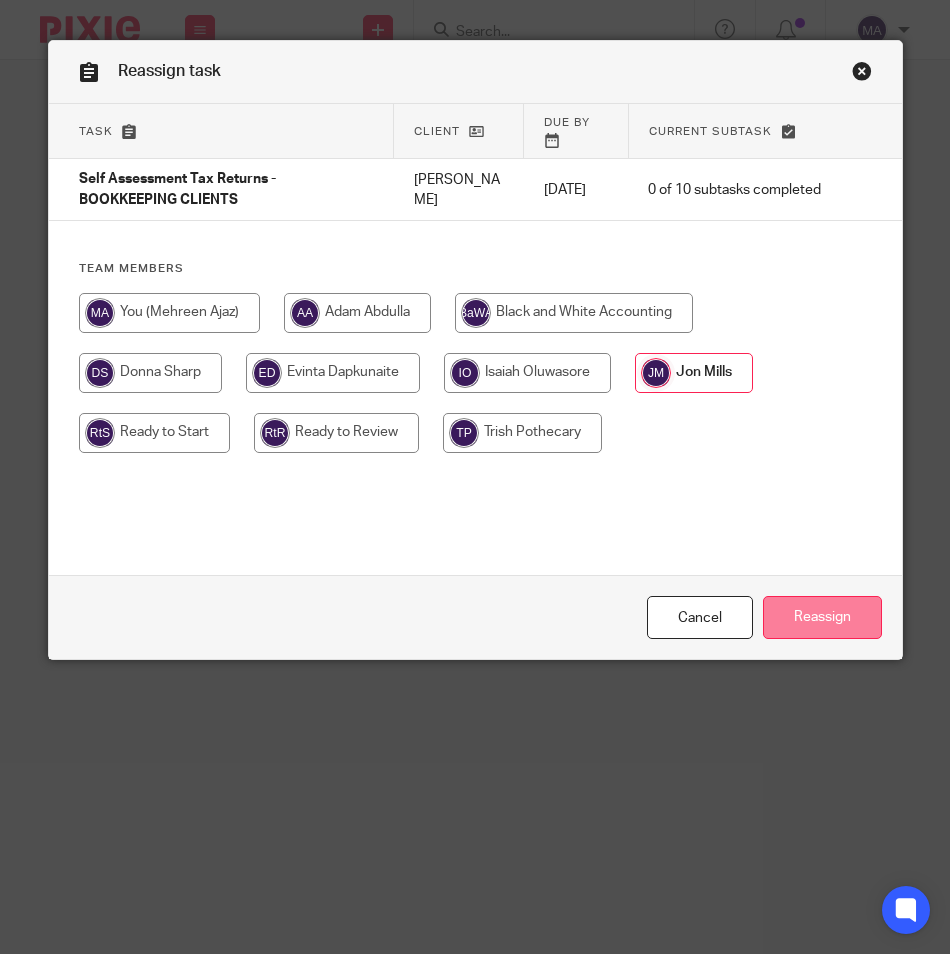 click on "Reassign" at bounding box center (822, 617) 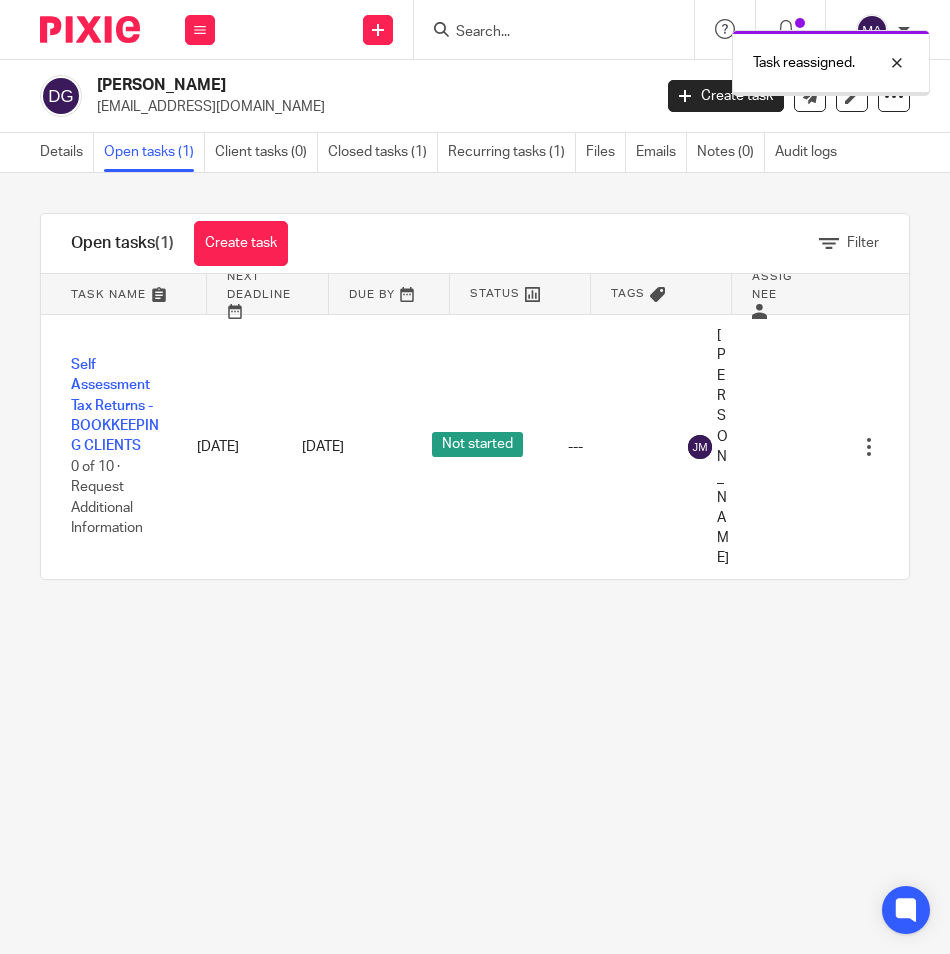 scroll, scrollTop: 0, scrollLeft: 0, axis: both 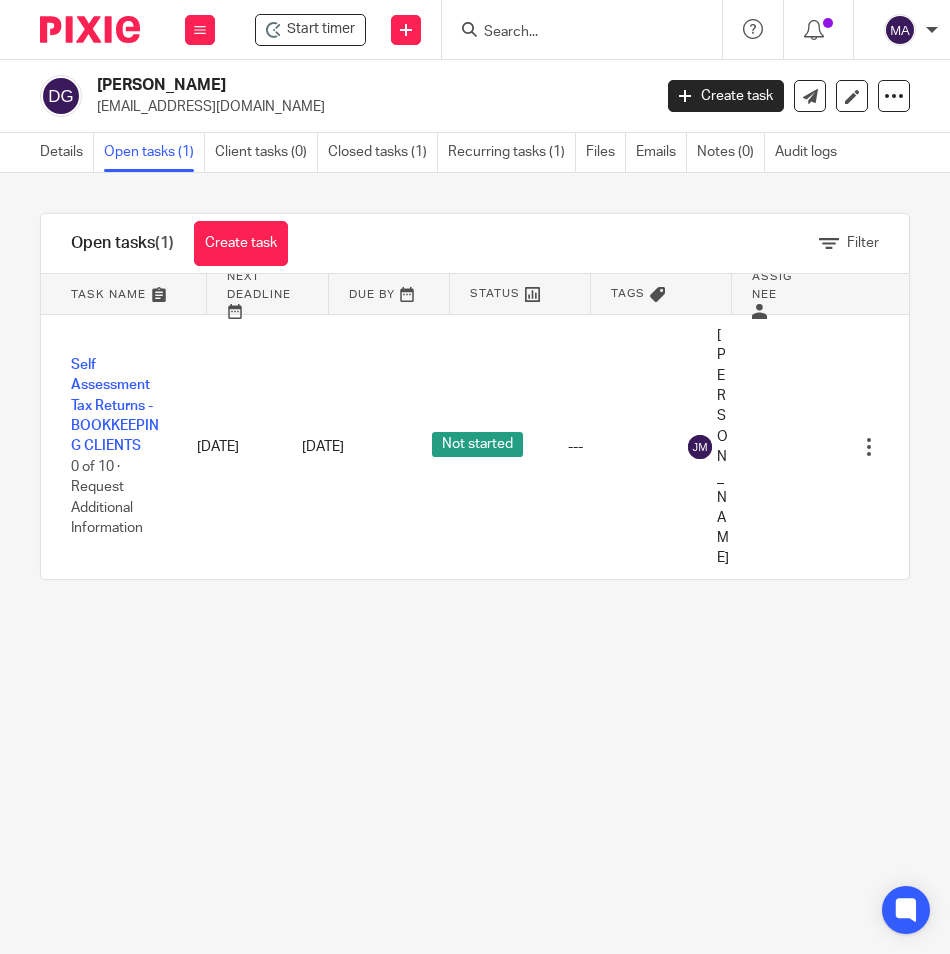 click at bounding box center (572, 33) 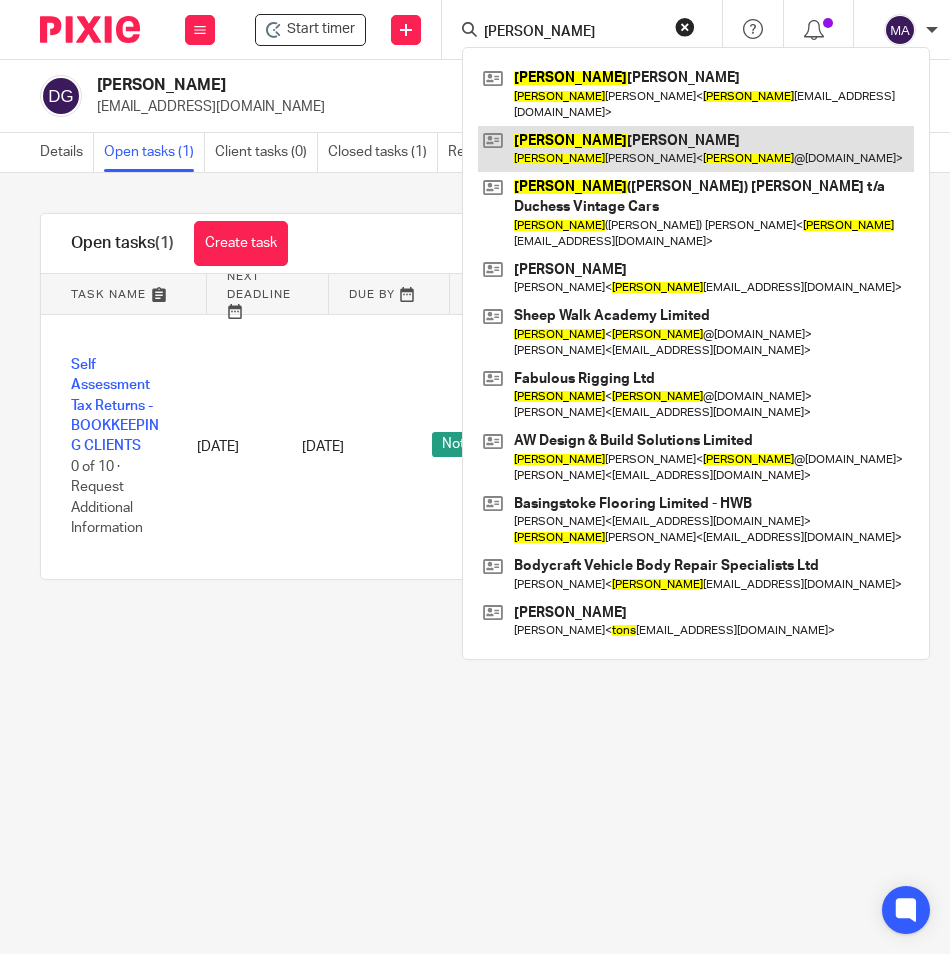 type on "tony" 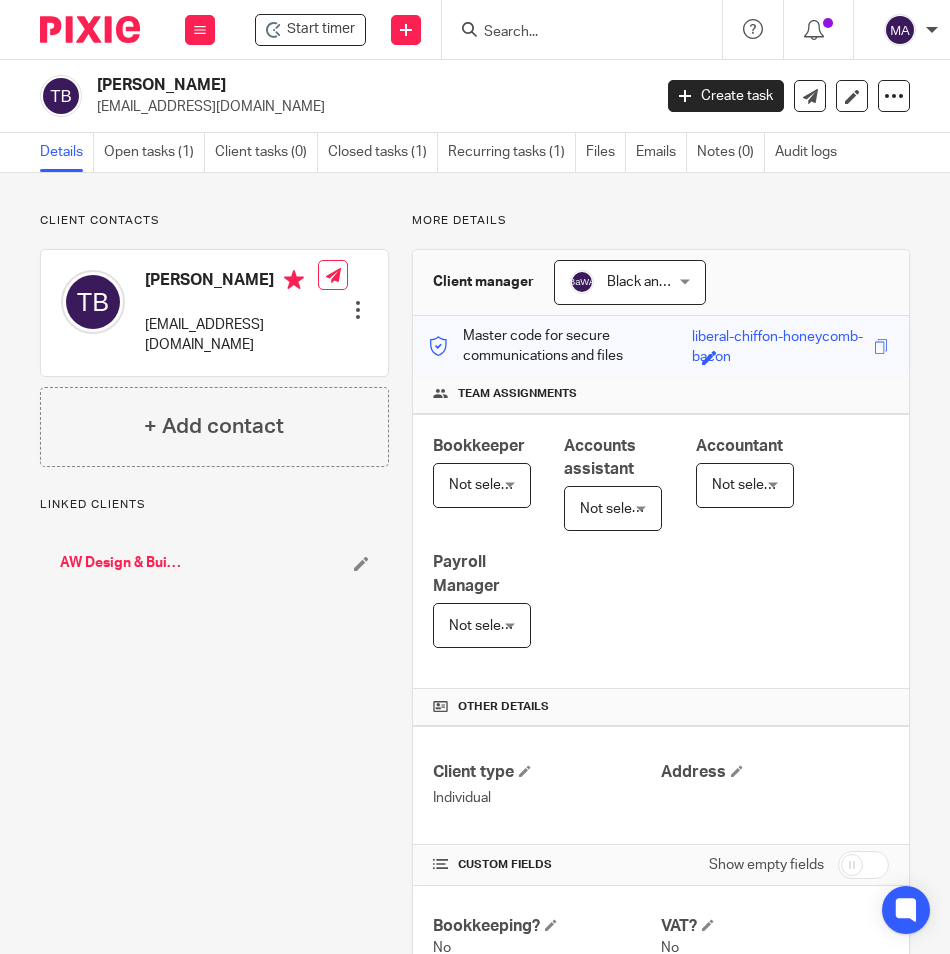 click on "Open tasks (1)" at bounding box center (154, 152) 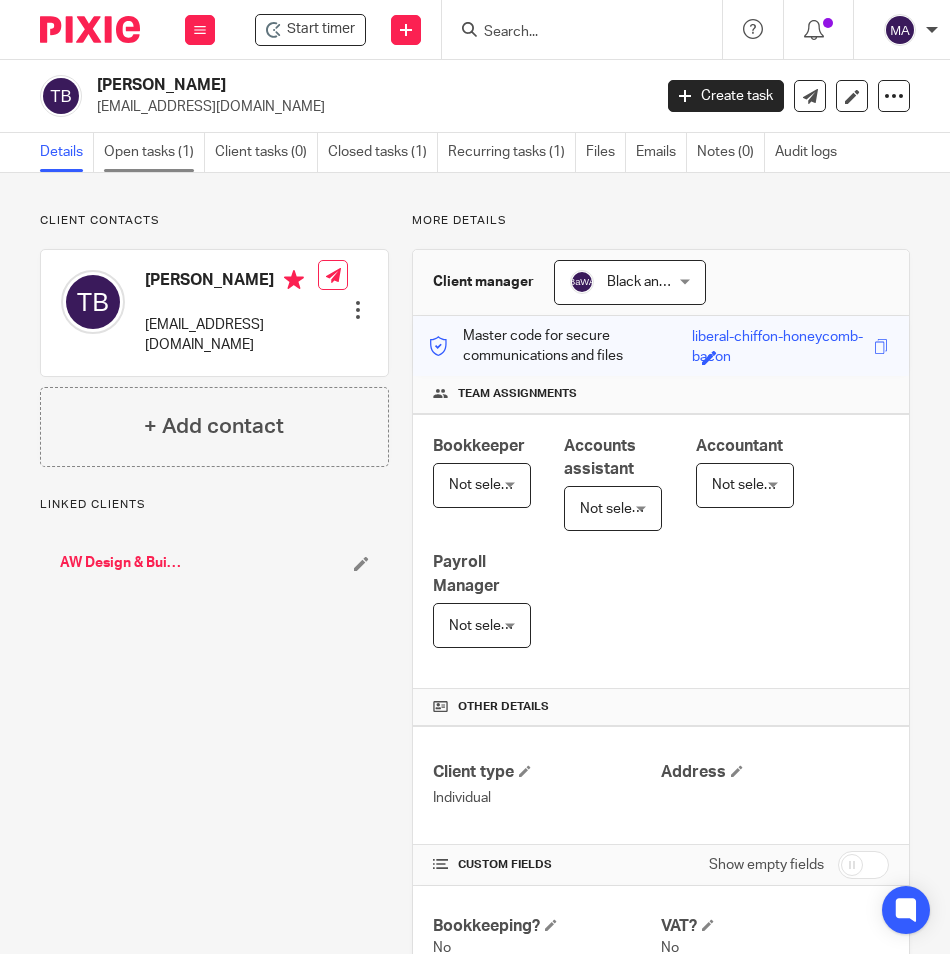 scroll, scrollTop: 0, scrollLeft: 0, axis: both 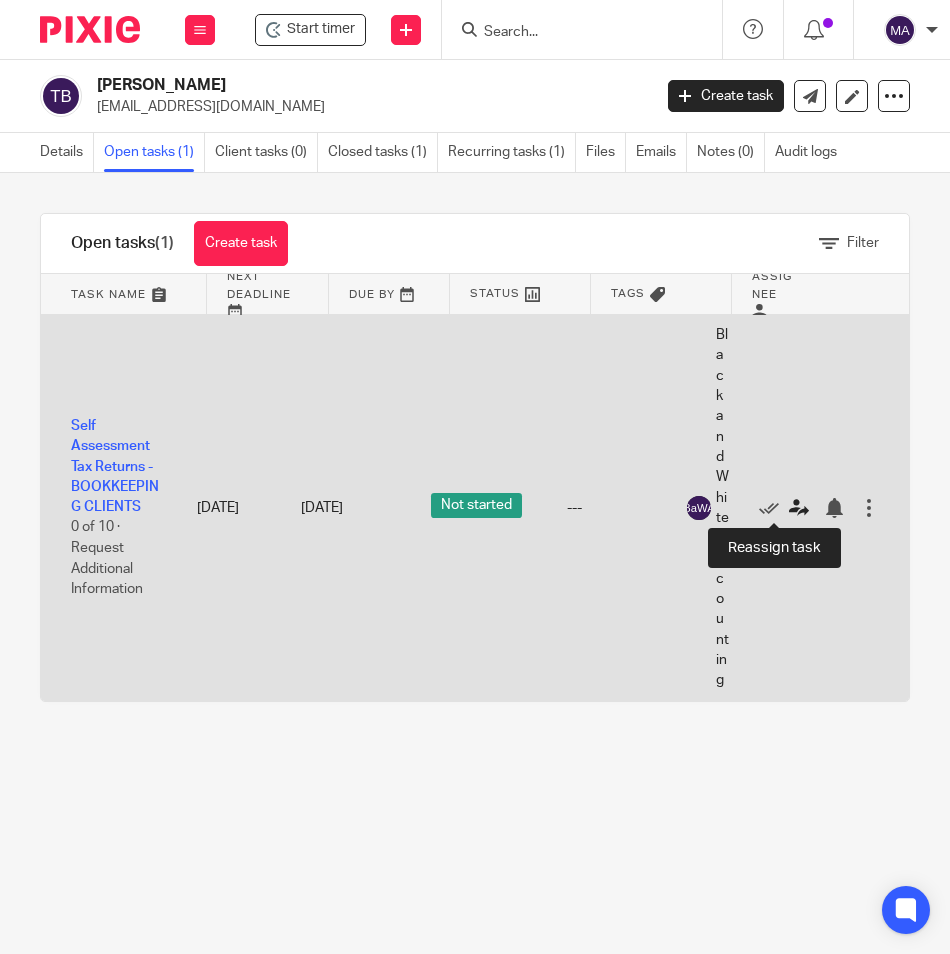 click at bounding box center (799, 508) 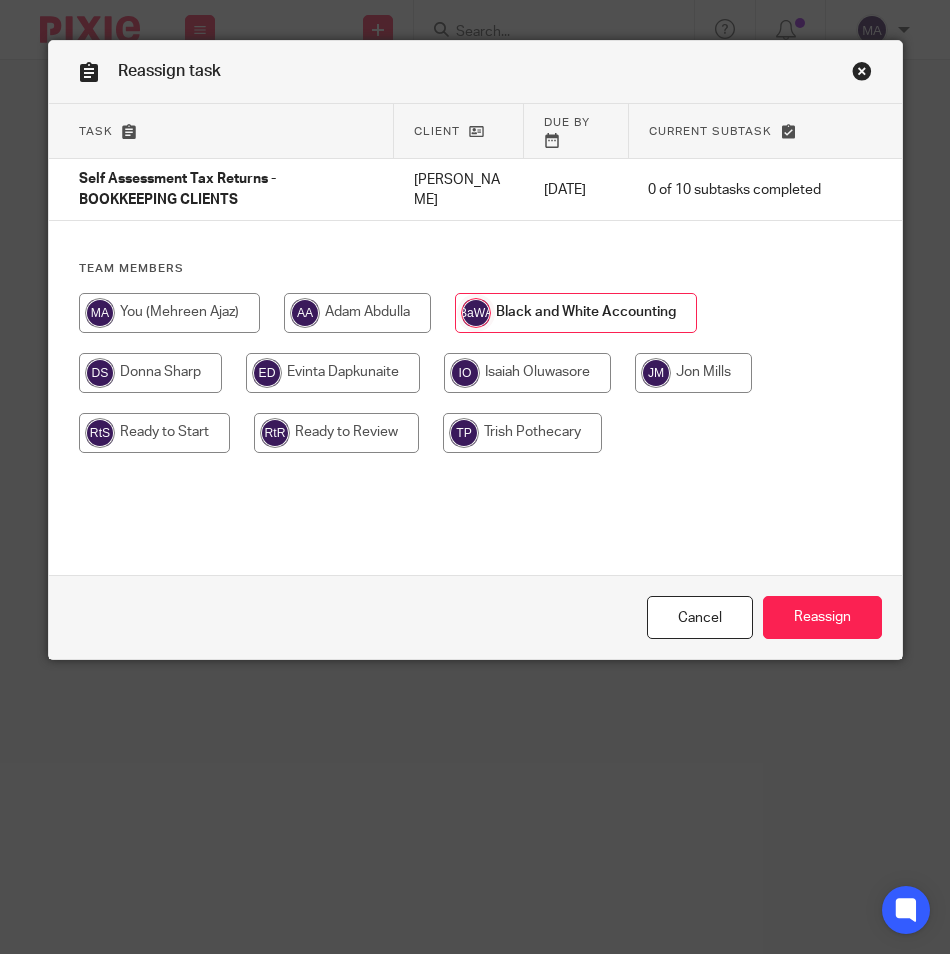 scroll, scrollTop: 0, scrollLeft: 0, axis: both 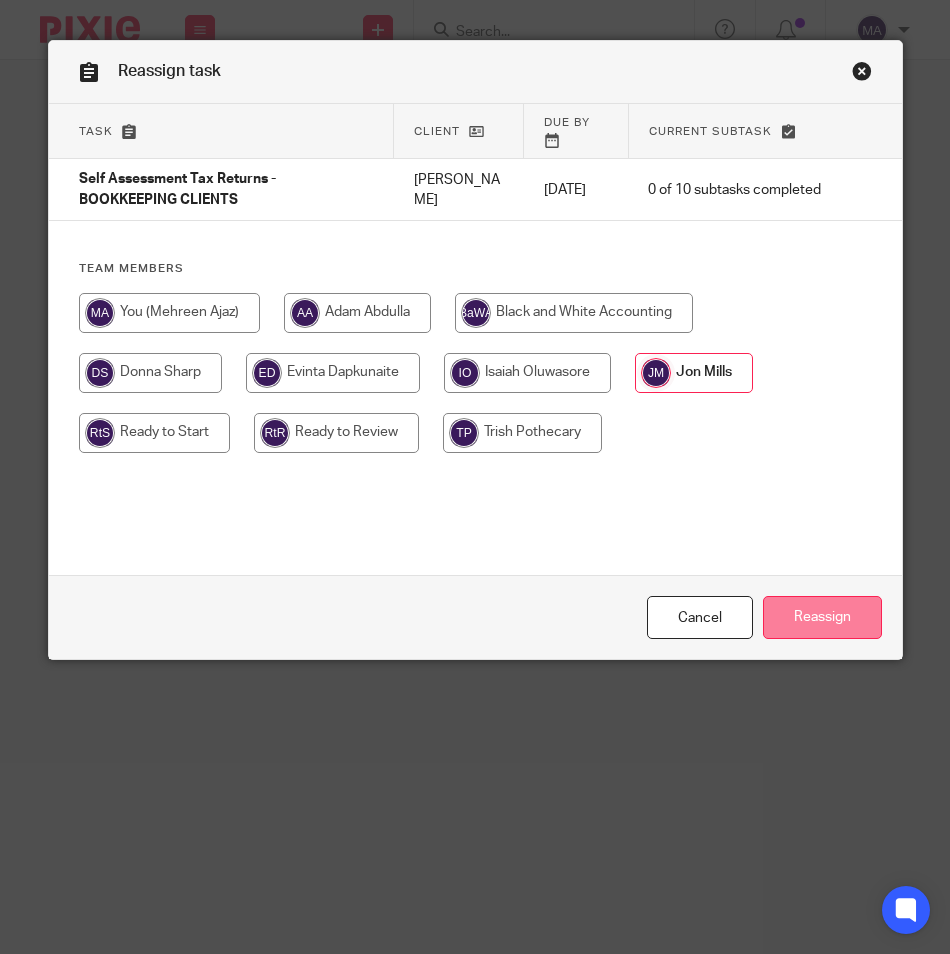 click on "Reassign" at bounding box center (822, 617) 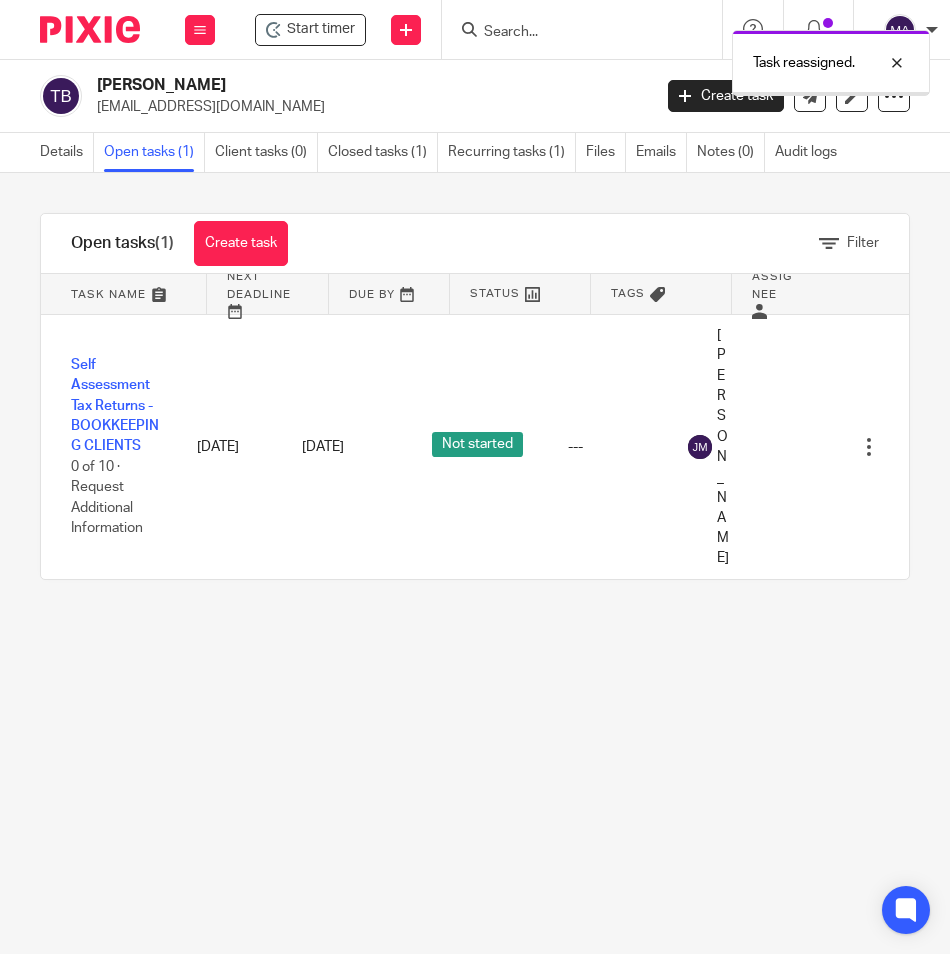 scroll, scrollTop: 0, scrollLeft: 0, axis: both 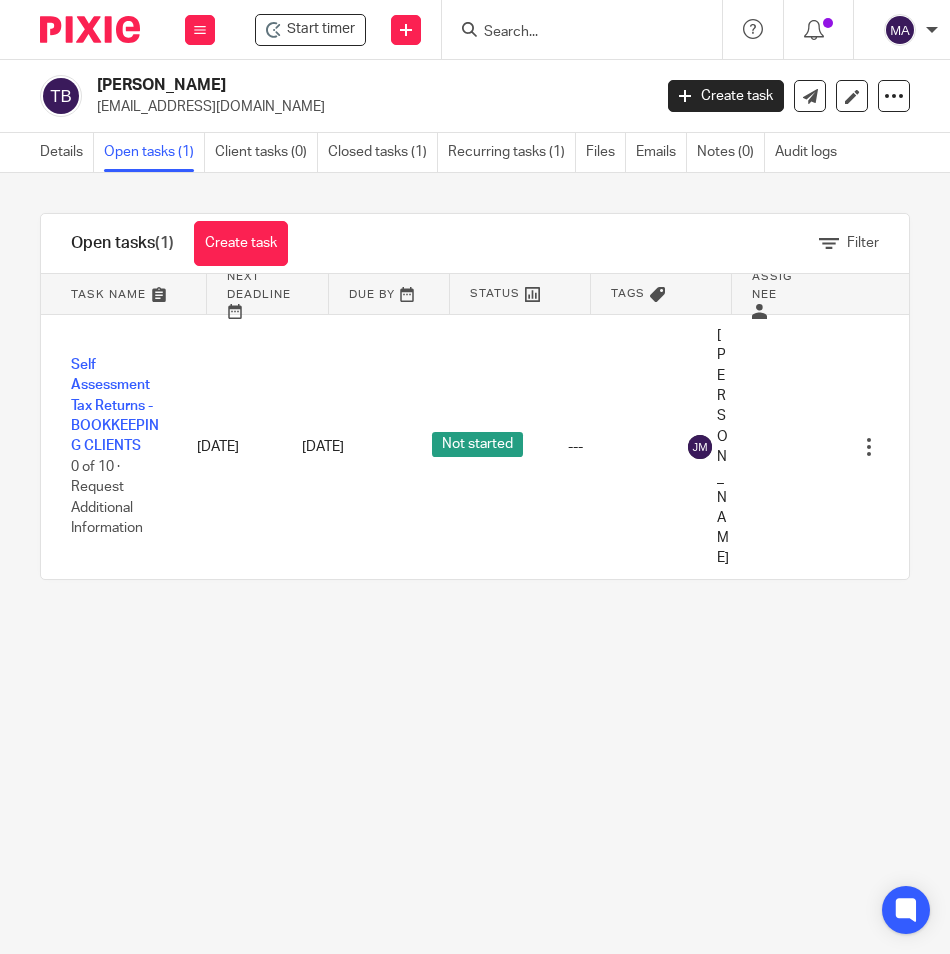 click at bounding box center (572, 33) 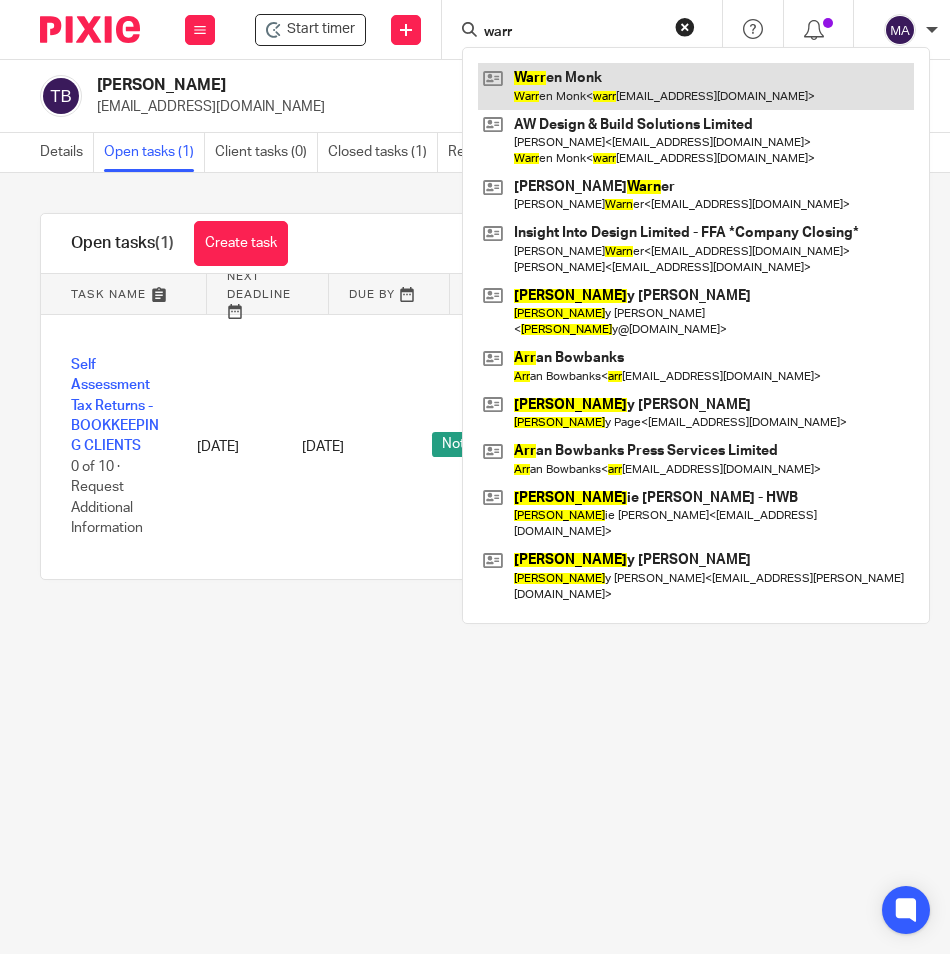 type on "warr" 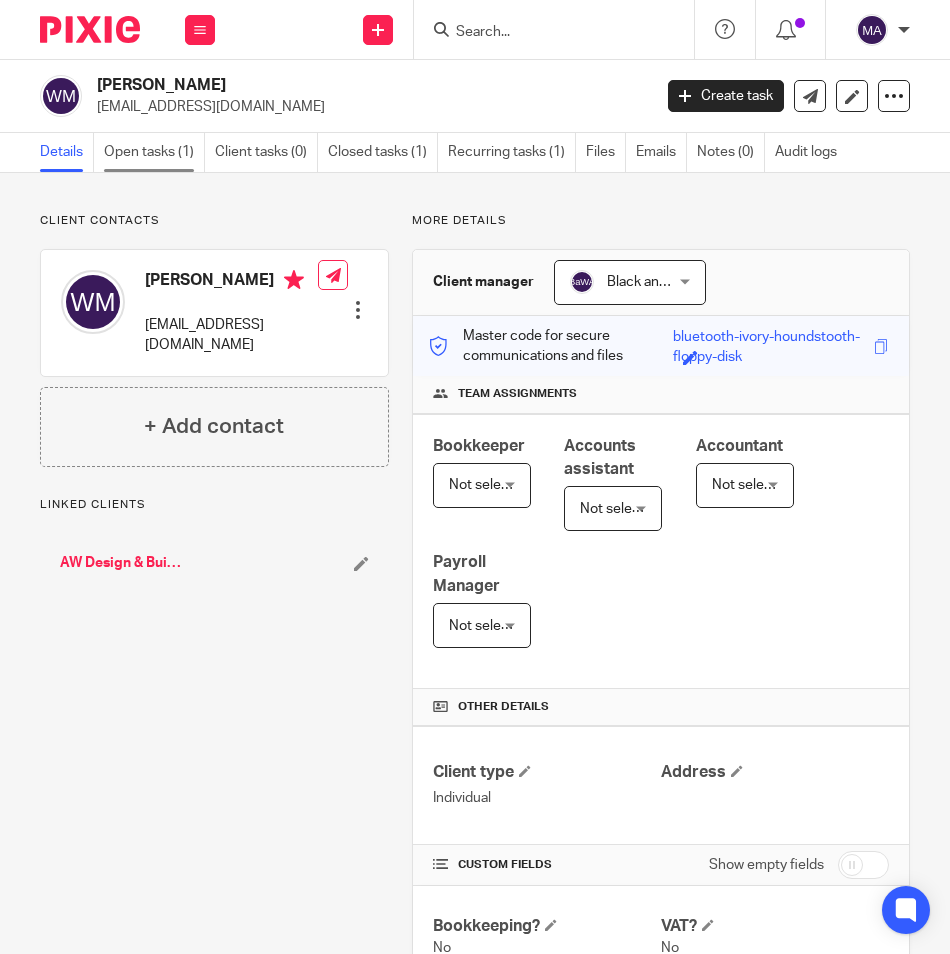 drag, startPoint x: 0, startPoint y: 0, endPoint x: 151, endPoint y: 141, distance: 206.59622 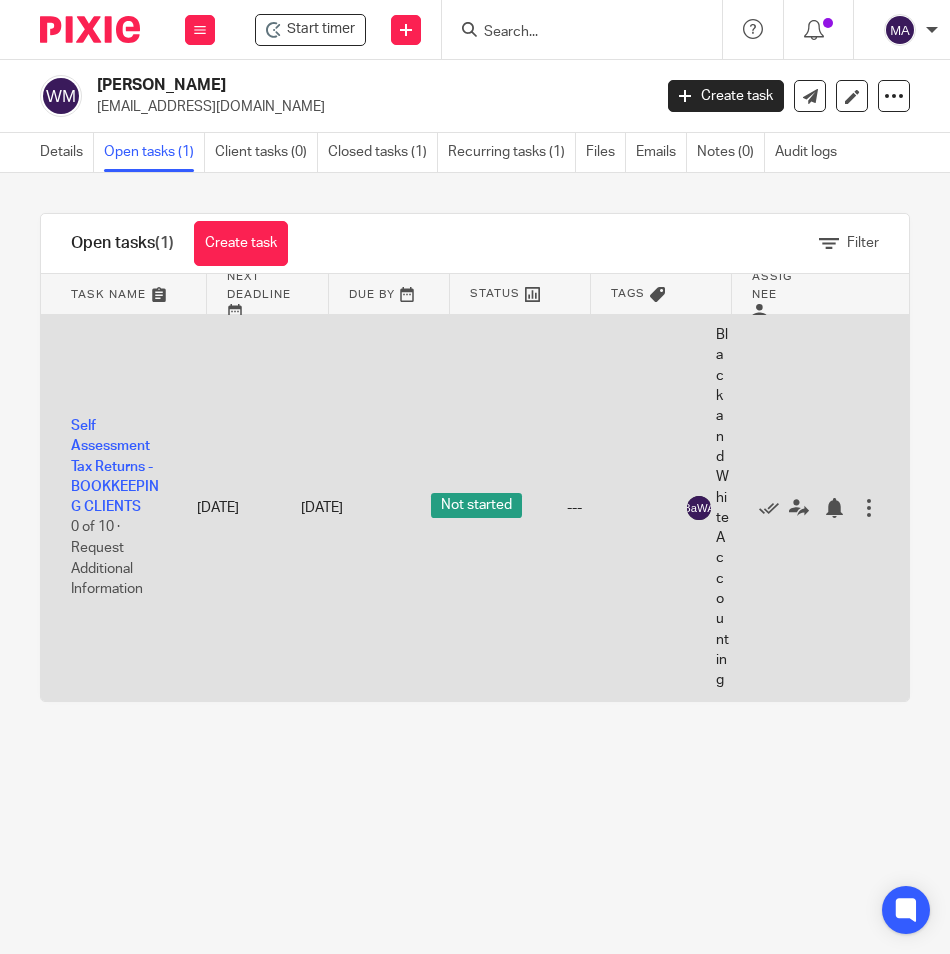 scroll, scrollTop: 0, scrollLeft: 0, axis: both 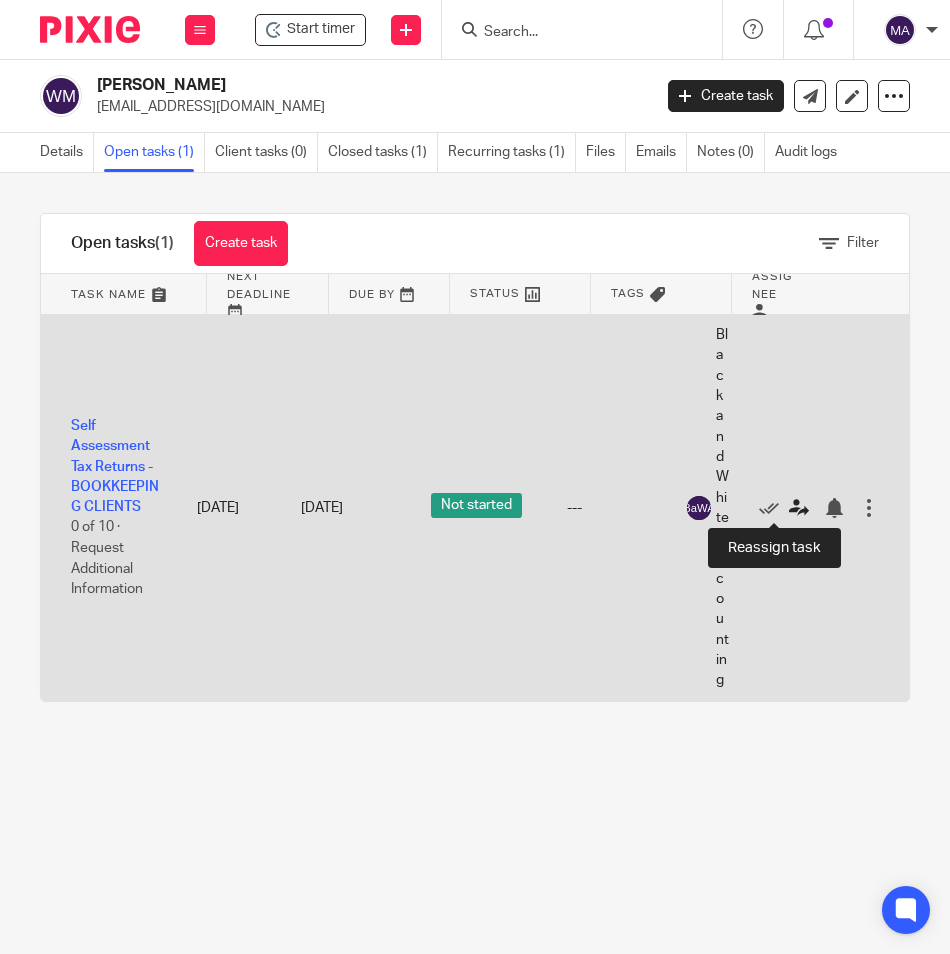 click at bounding box center (799, 508) 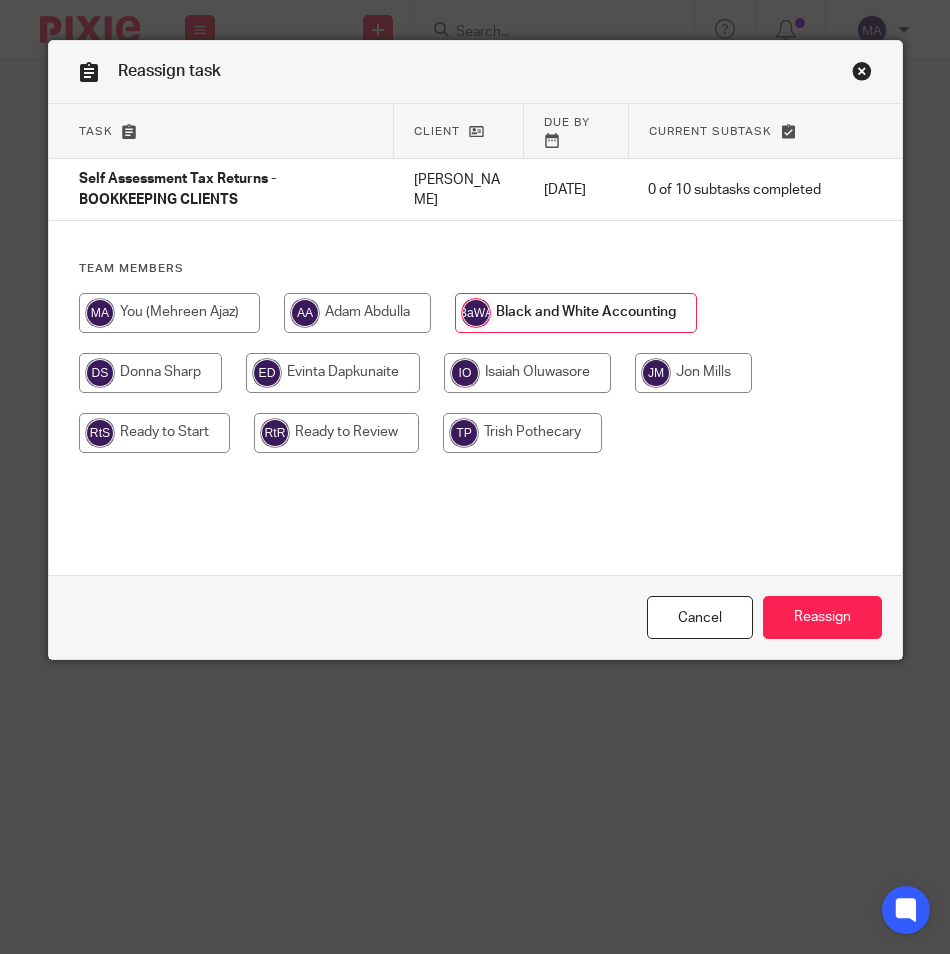 scroll, scrollTop: 0, scrollLeft: 0, axis: both 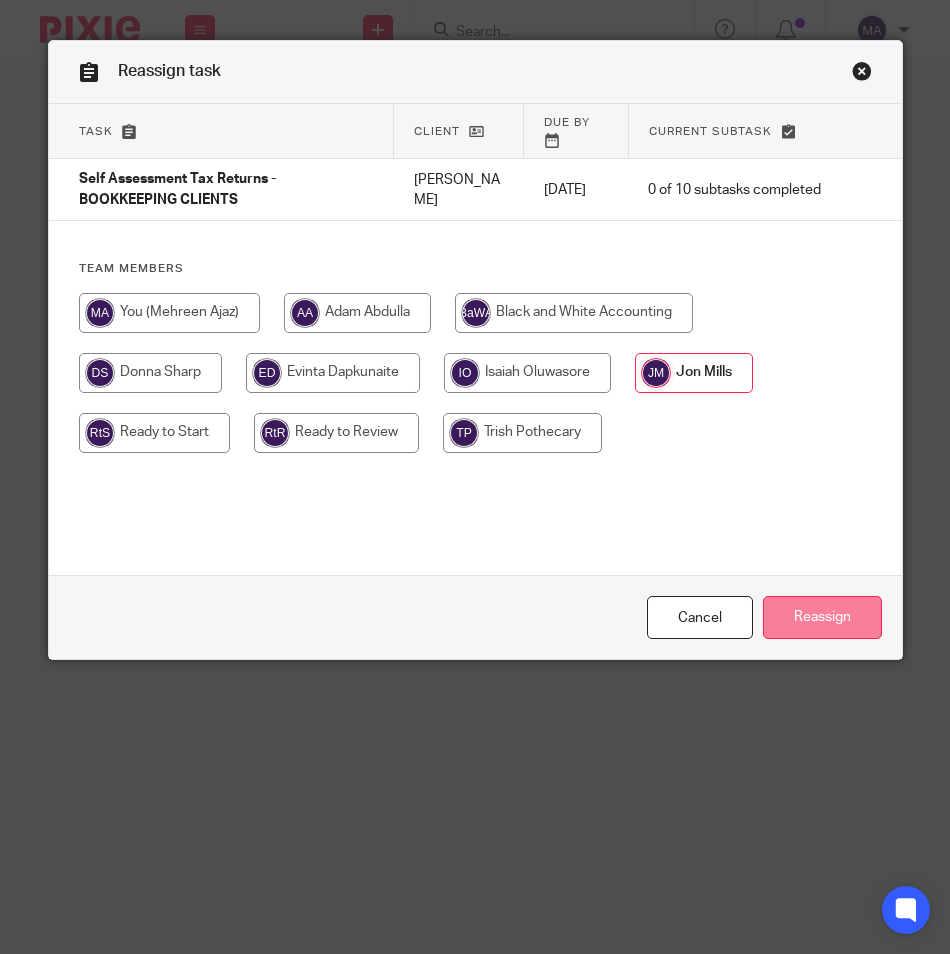 click on "Reassign" at bounding box center [822, 617] 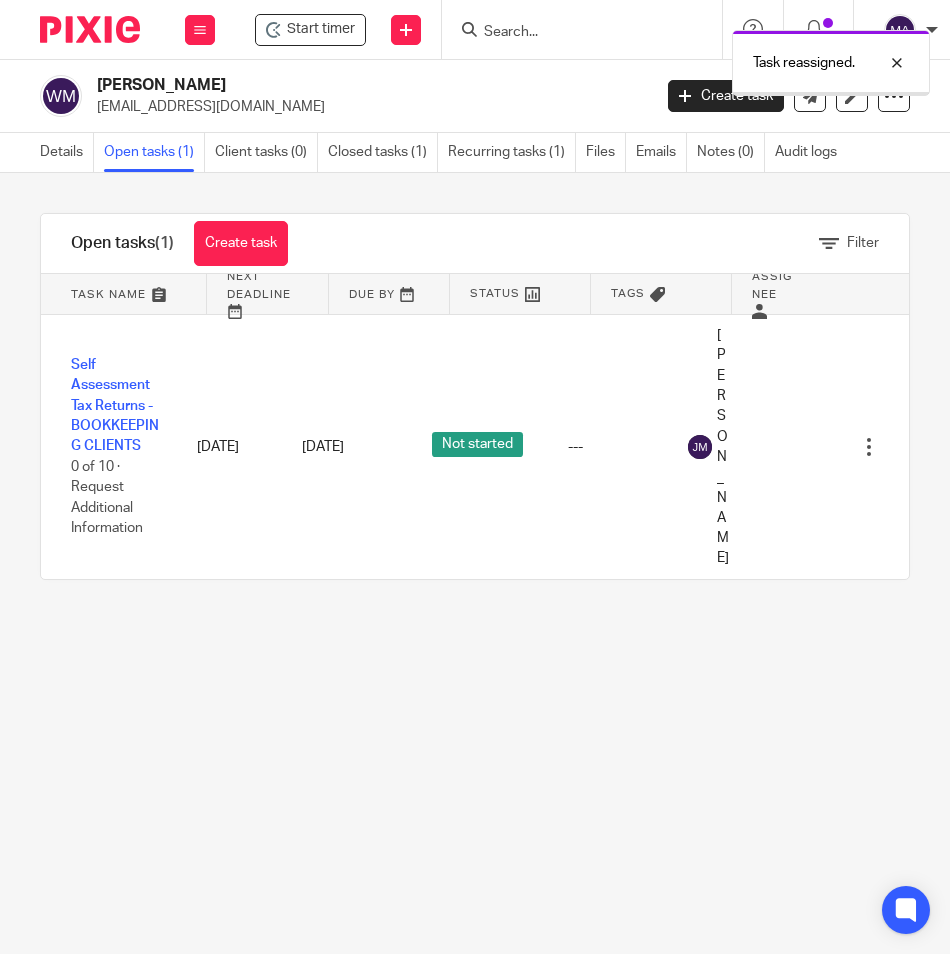 scroll, scrollTop: 0, scrollLeft: 0, axis: both 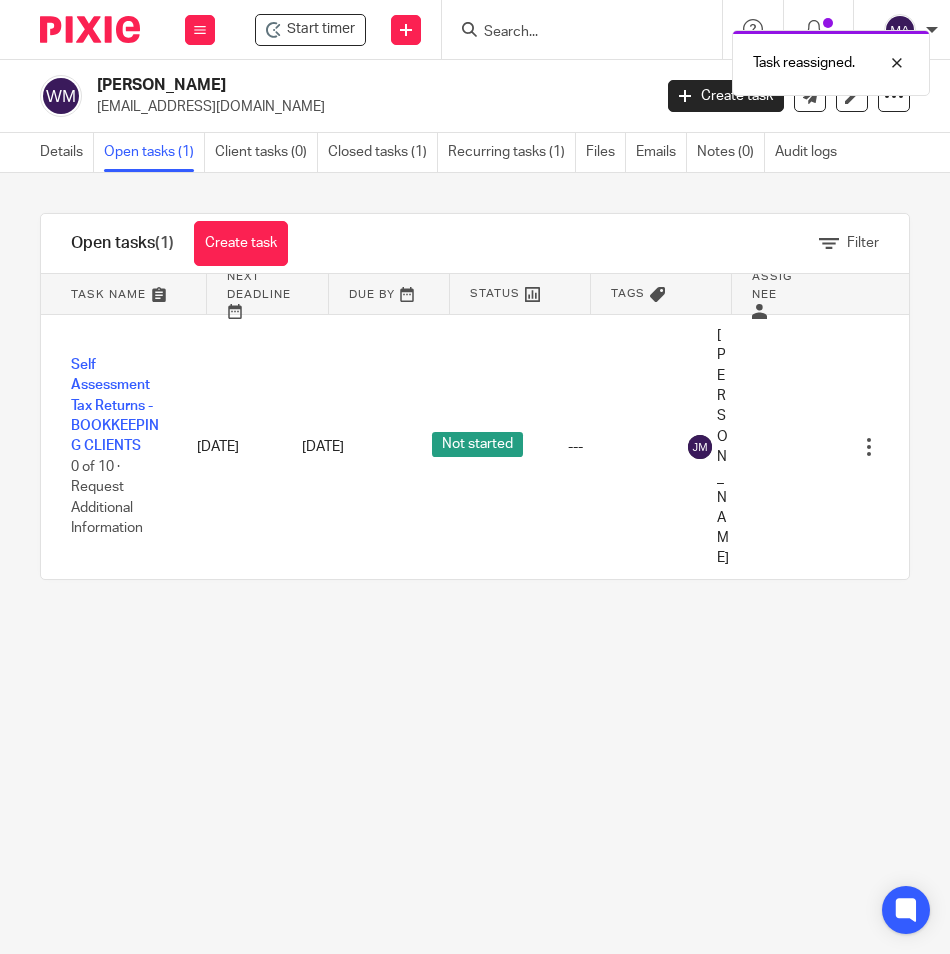 click on "Task reassigned." at bounding box center [702, 58] 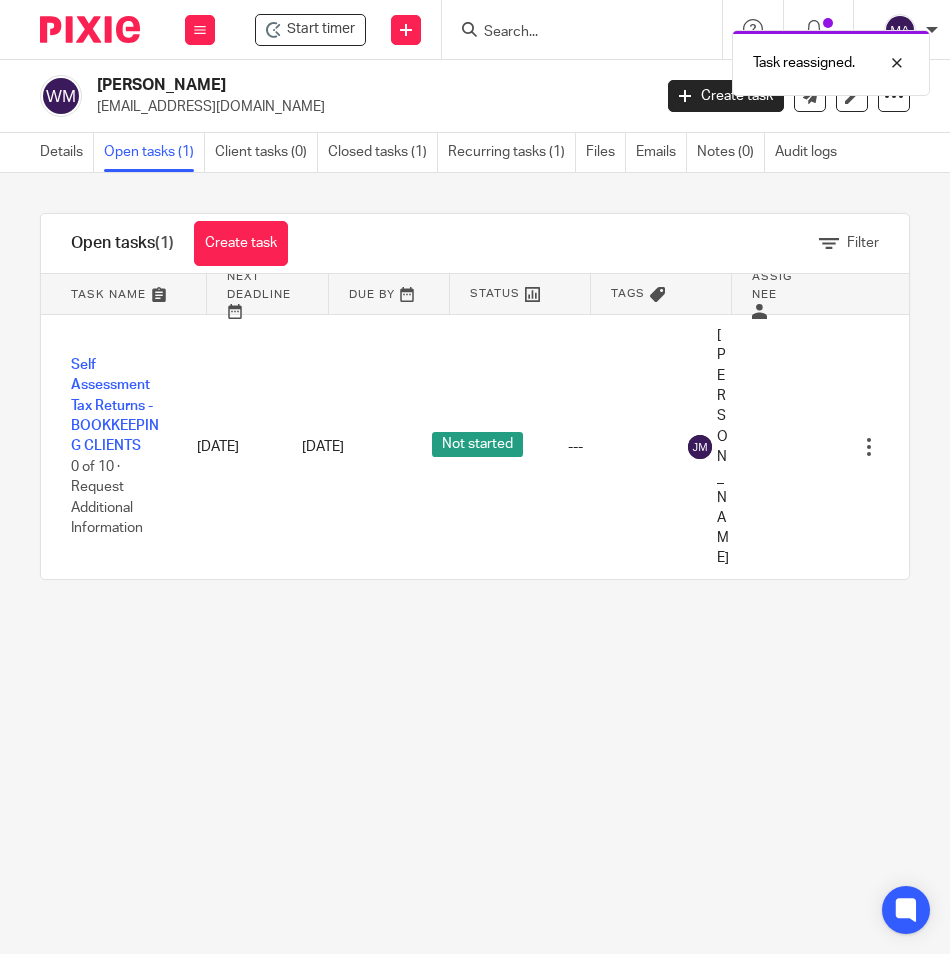 click on "Task reassigned." at bounding box center (702, 58) 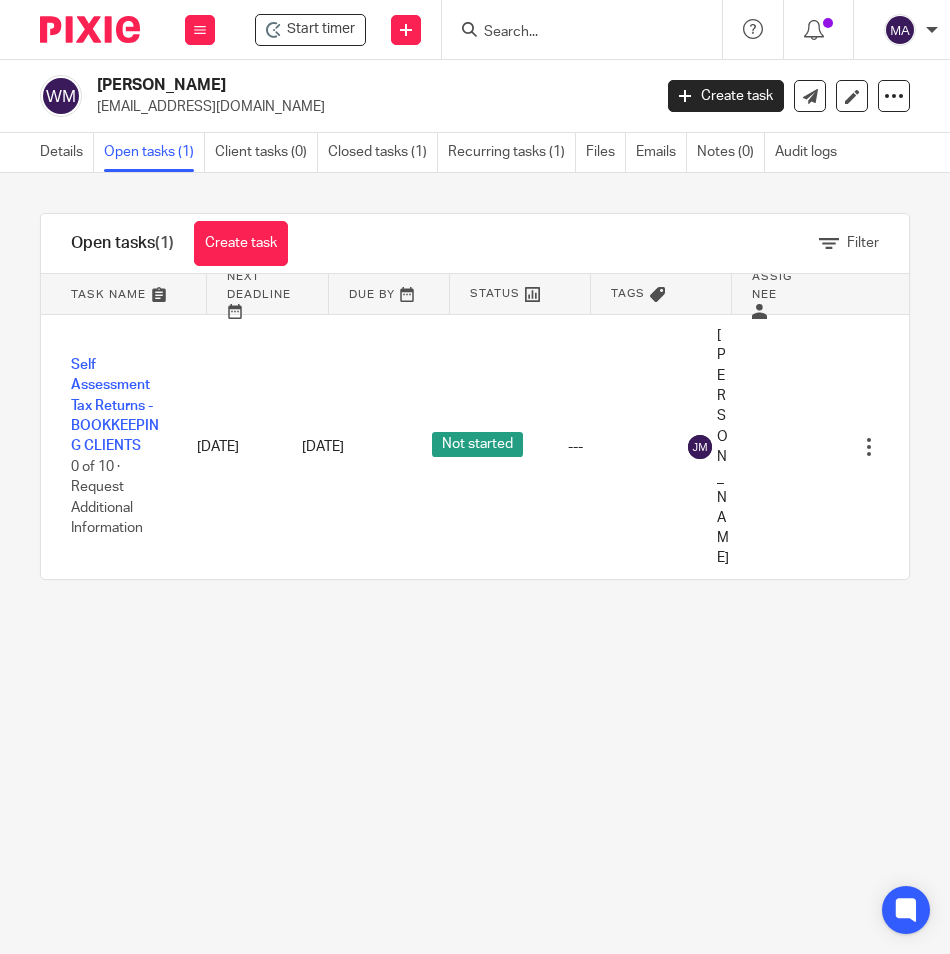 click at bounding box center (572, 33) 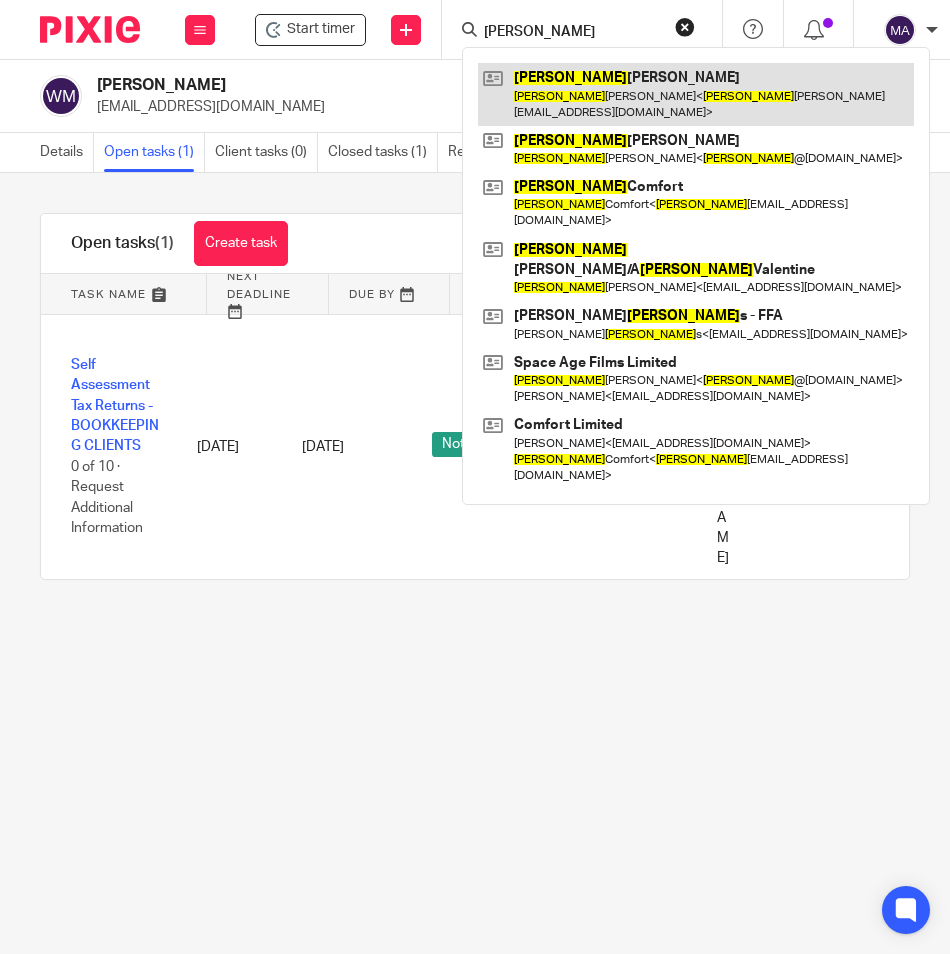 type on "robert" 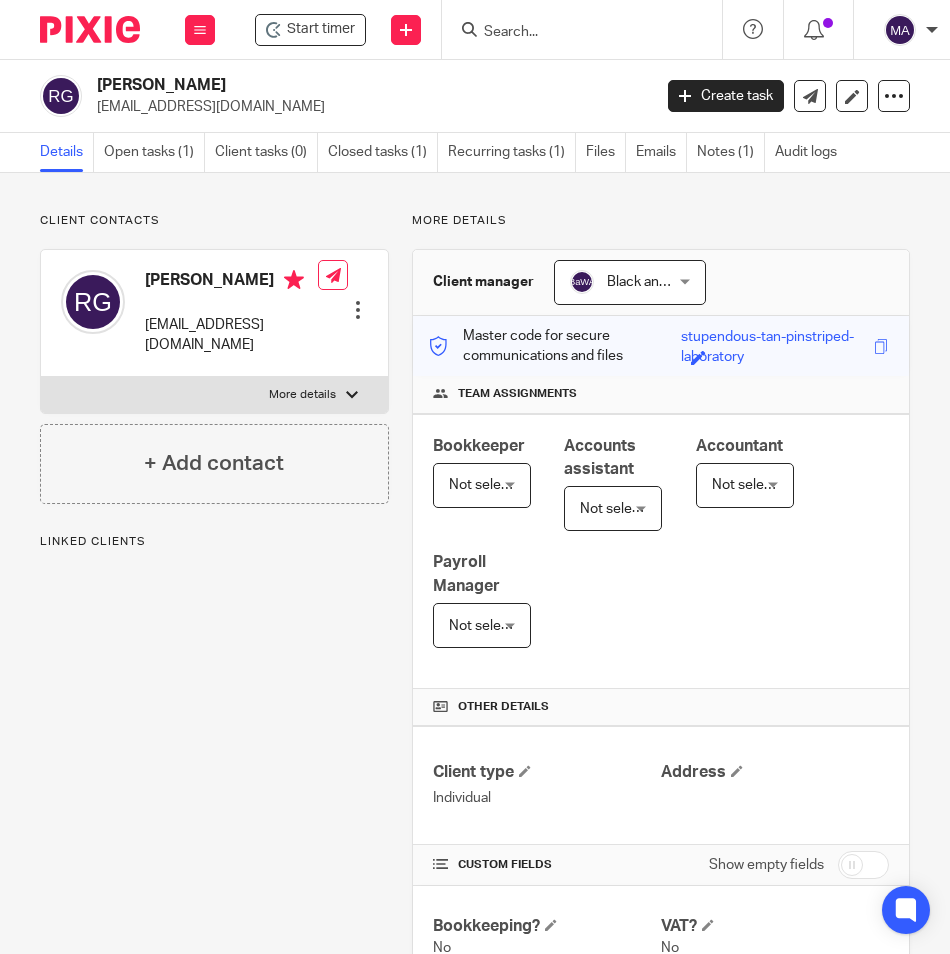 scroll, scrollTop: 0, scrollLeft: 0, axis: both 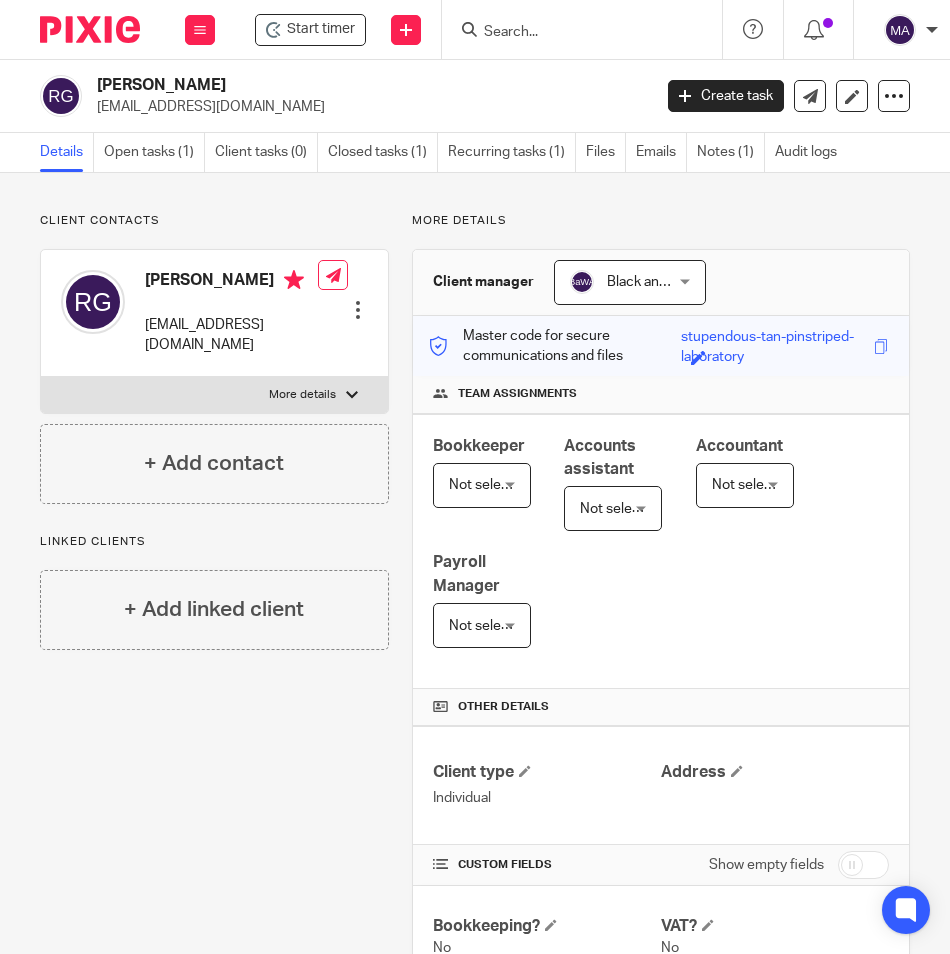 click at bounding box center (578, 29) 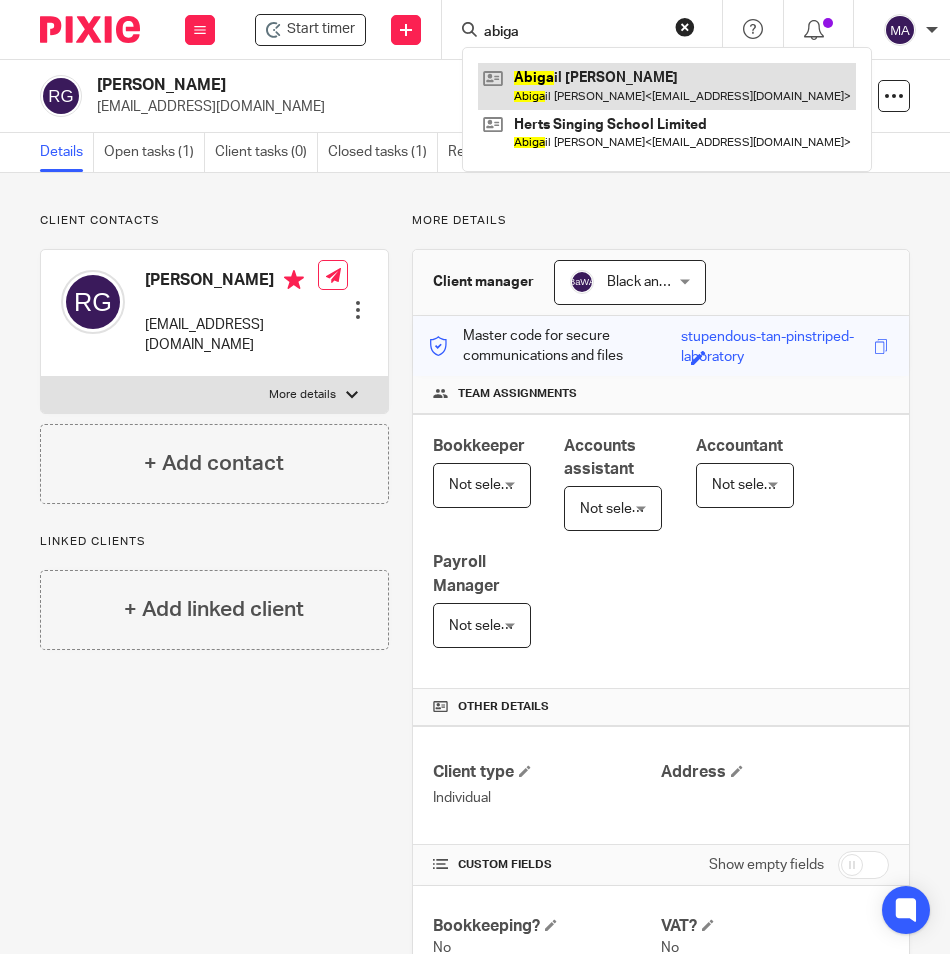 type on "abiga" 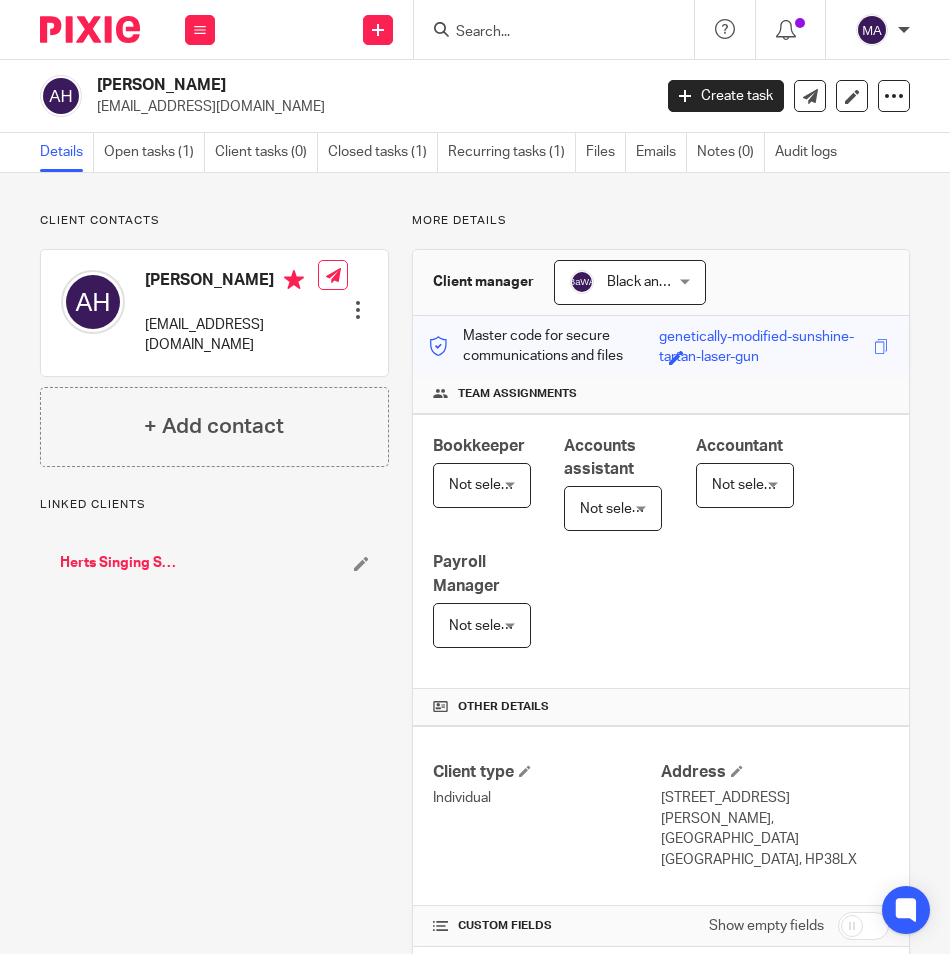 scroll, scrollTop: 0, scrollLeft: 0, axis: both 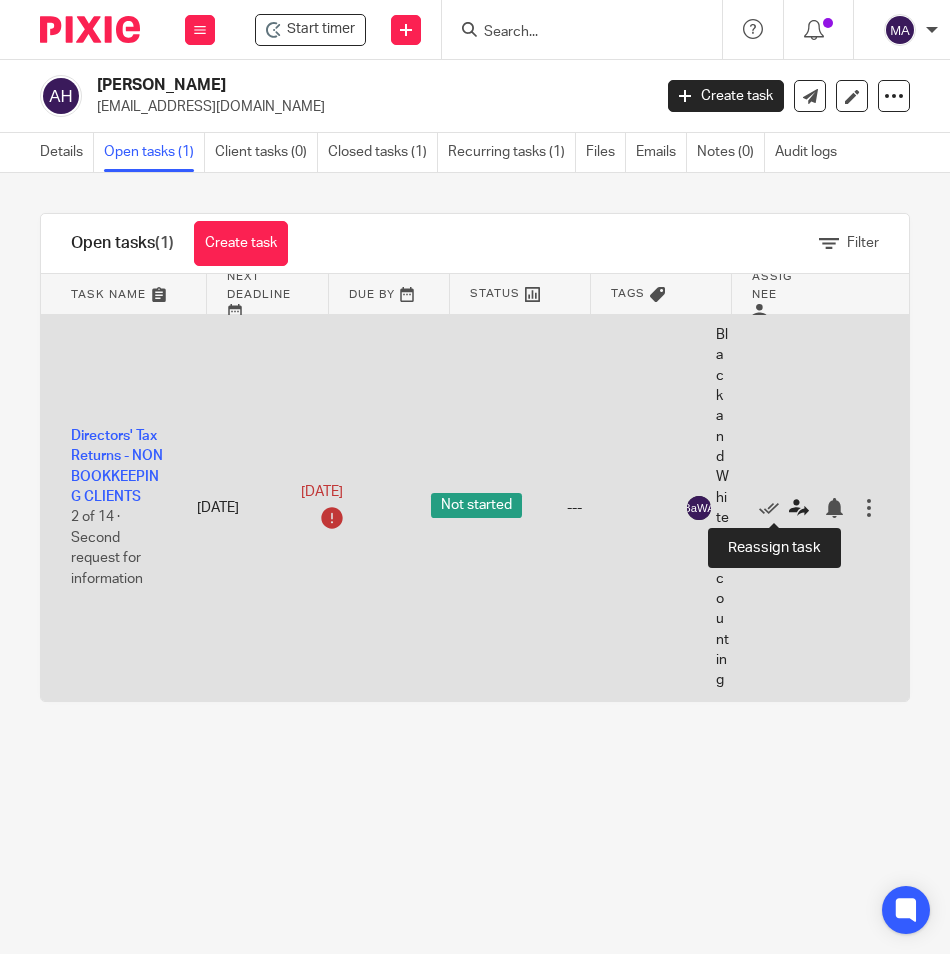 click at bounding box center (799, 508) 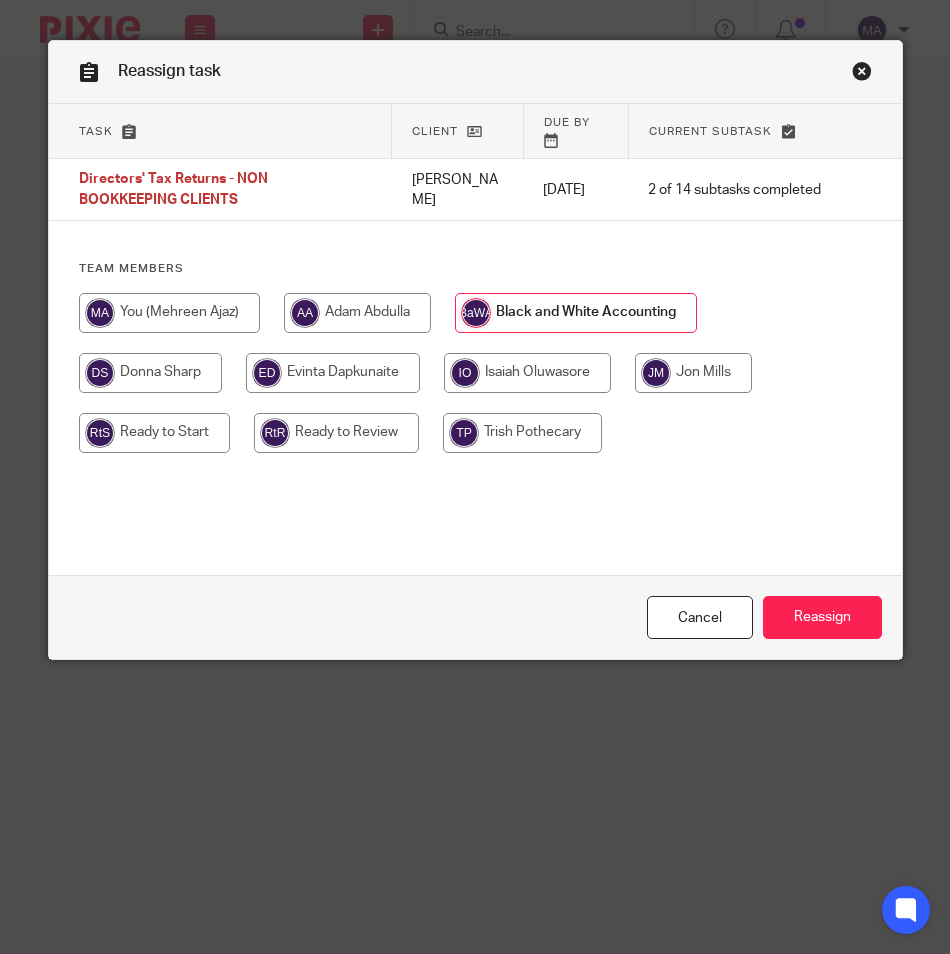 scroll, scrollTop: 0, scrollLeft: 0, axis: both 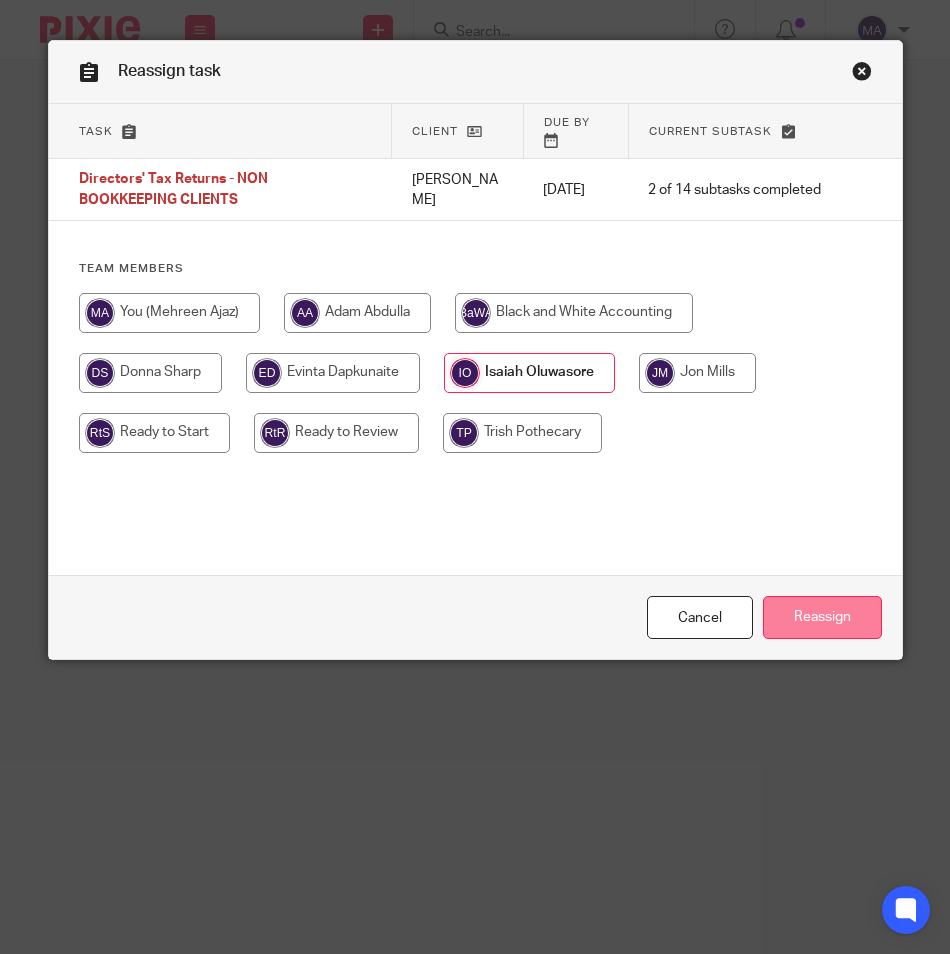 click on "Reassign" at bounding box center (822, 617) 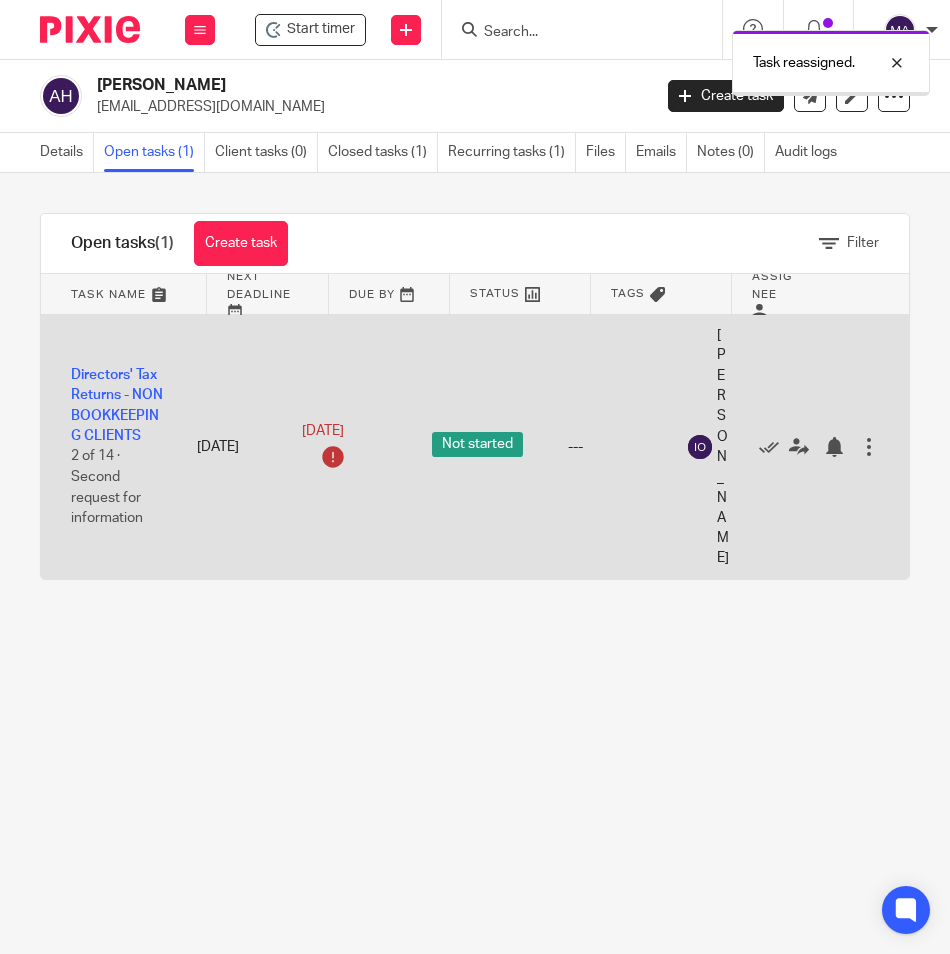 scroll, scrollTop: 0, scrollLeft: 0, axis: both 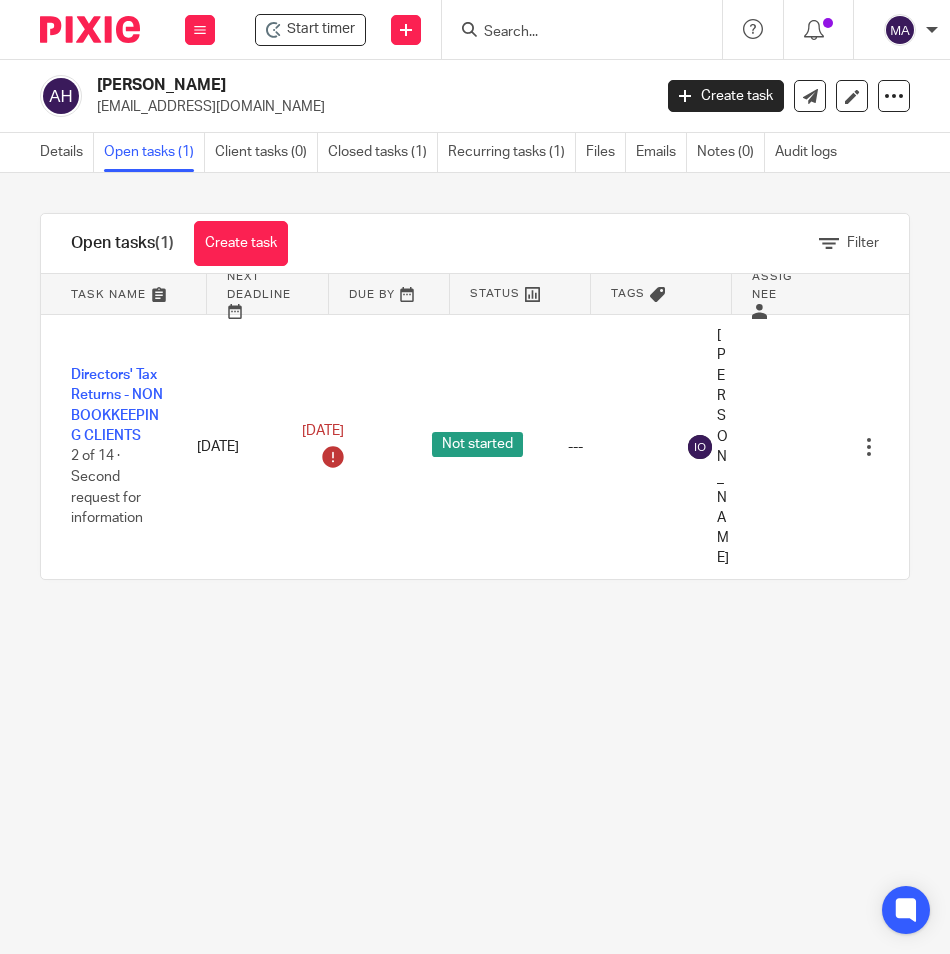 click at bounding box center [572, 33] 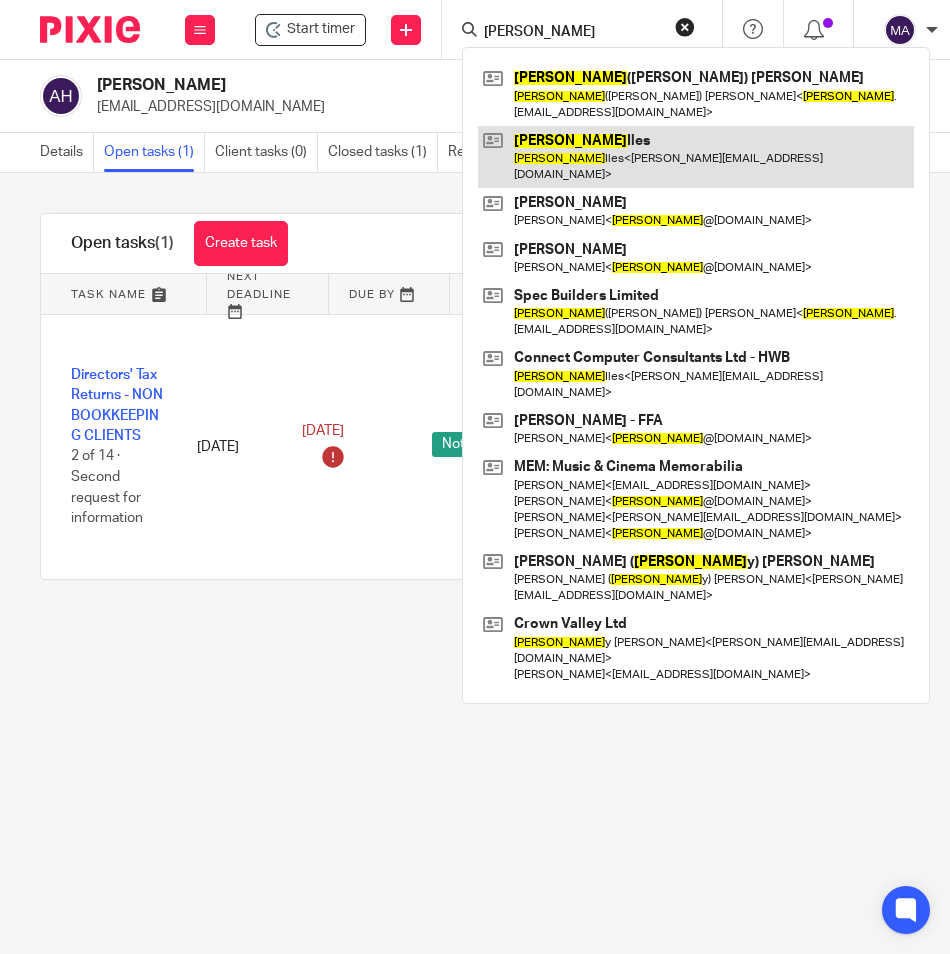 type on "[PERSON_NAME]" 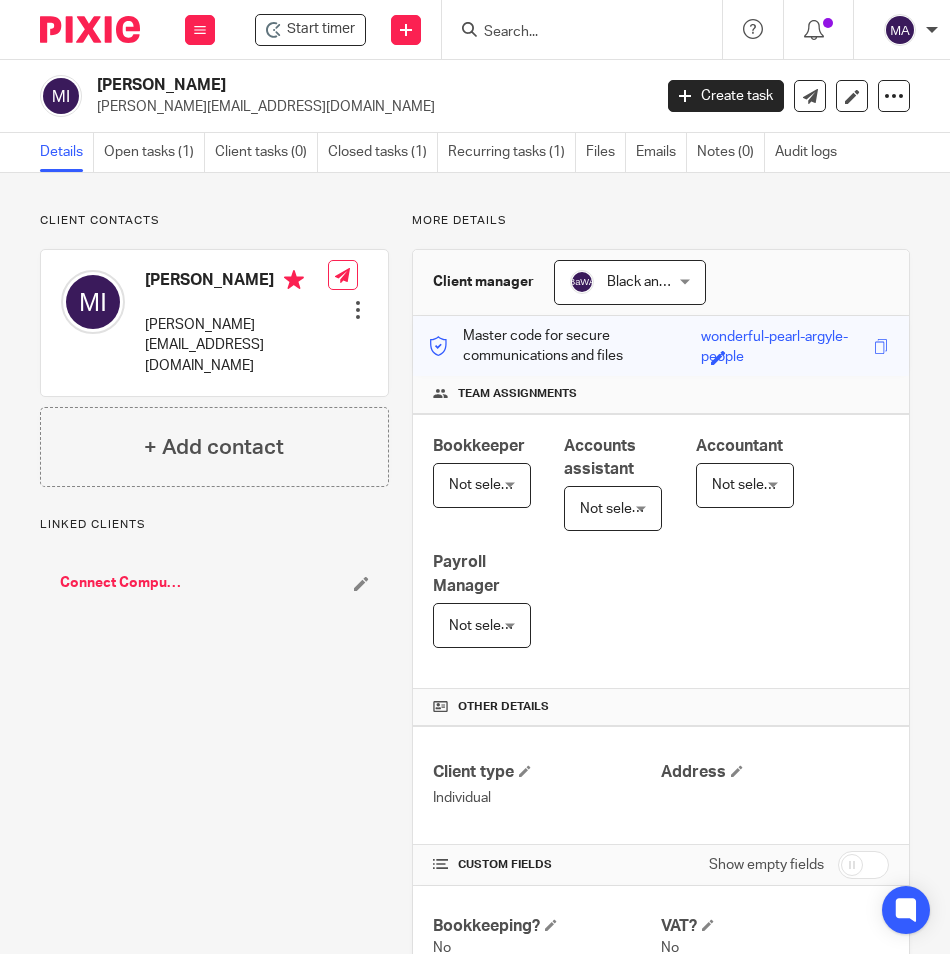 scroll, scrollTop: 0, scrollLeft: 0, axis: both 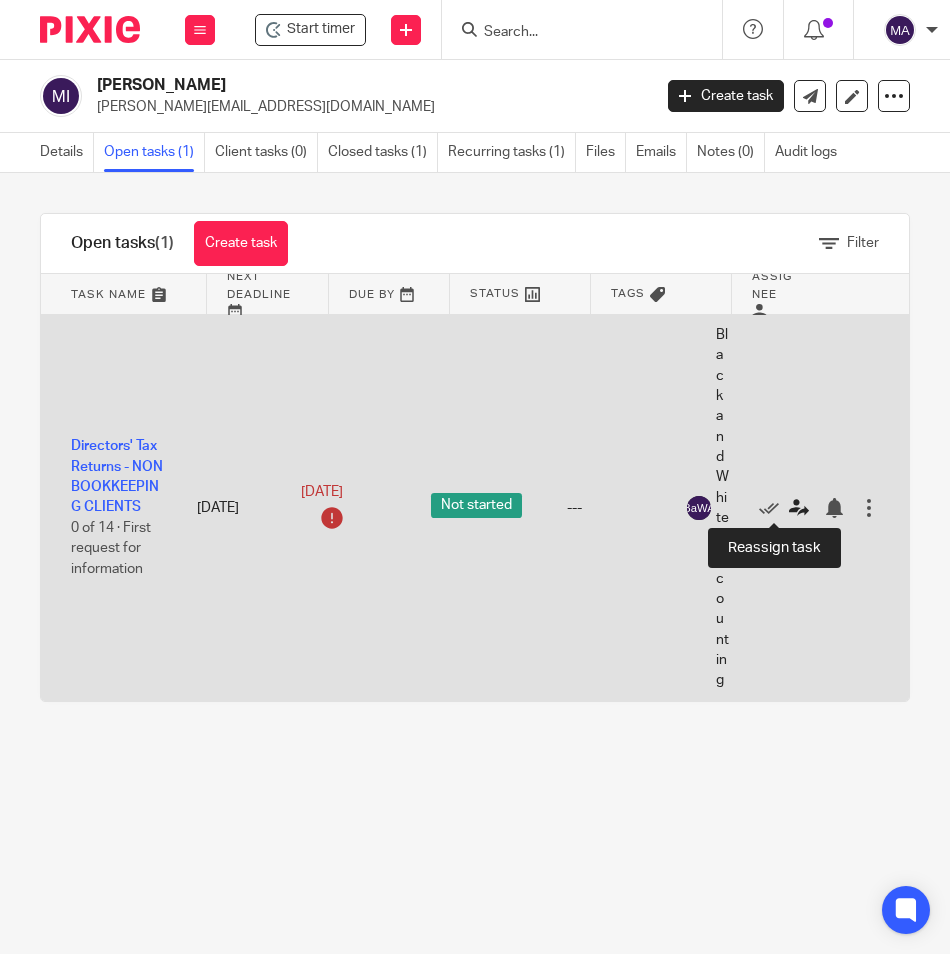 click at bounding box center [799, 508] 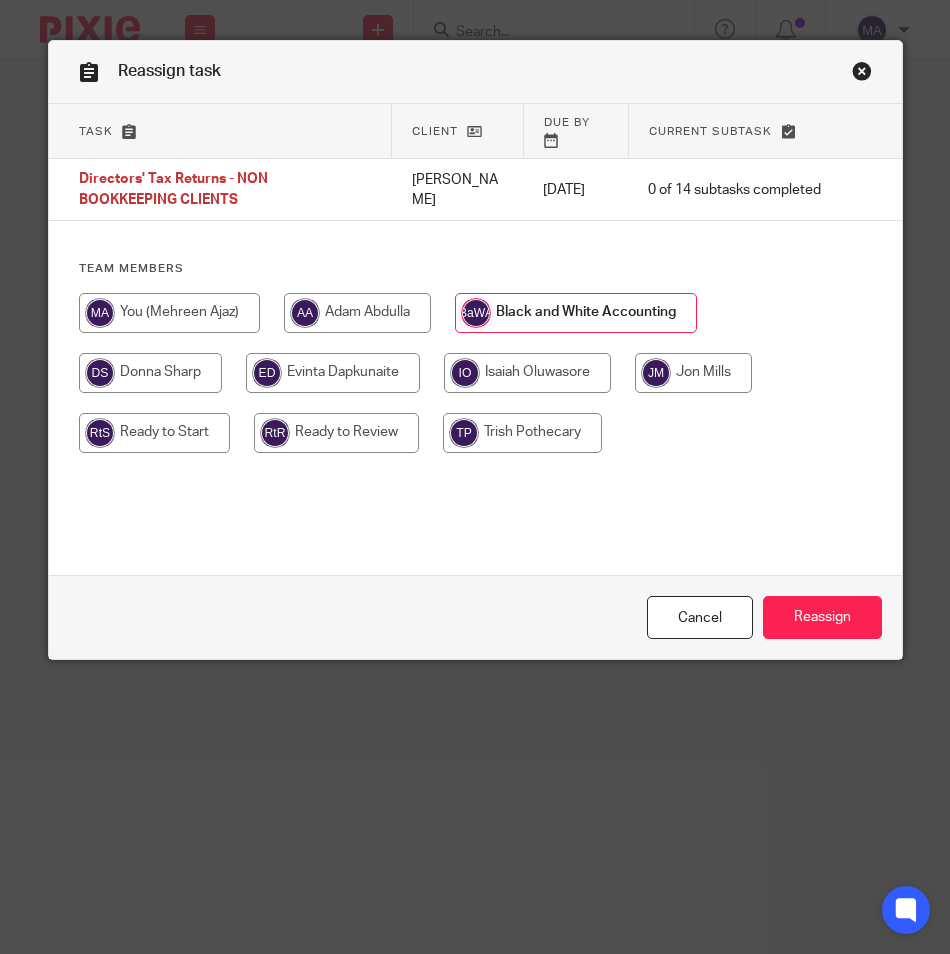 scroll, scrollTop: 0, scrollLeft: 0, axis: both 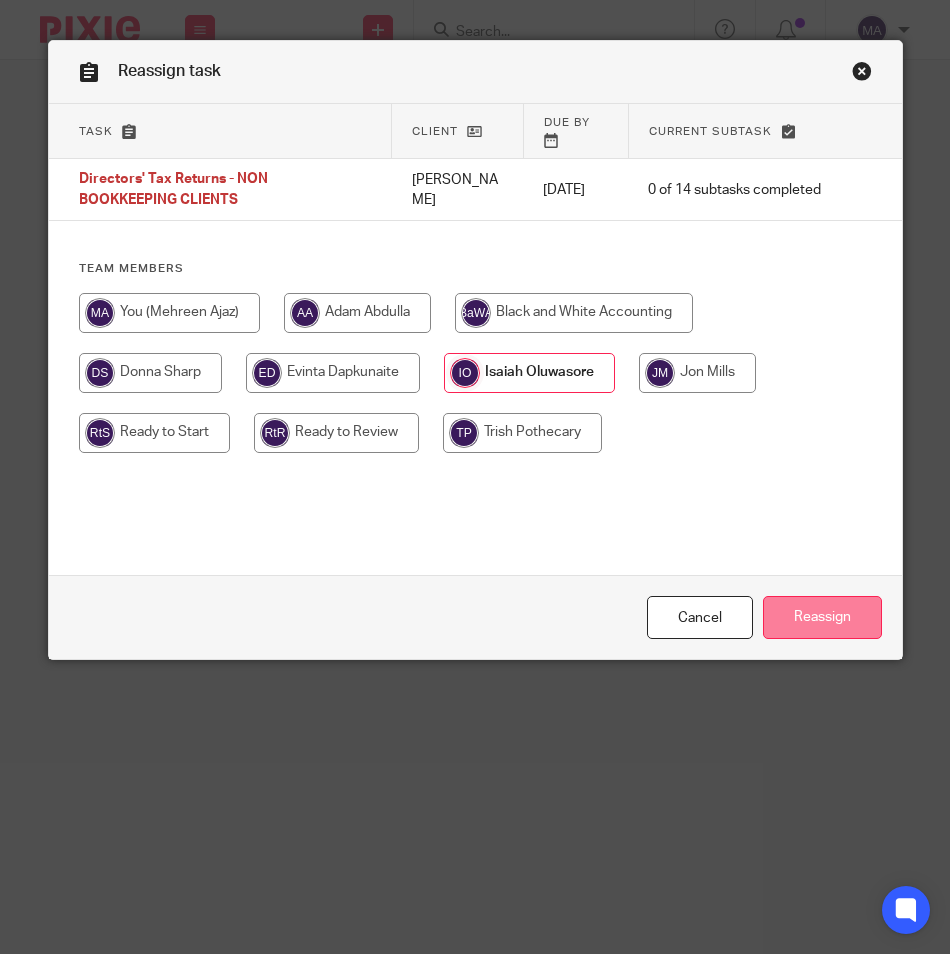 click on "Reassign" at bounding box center [822, 617] 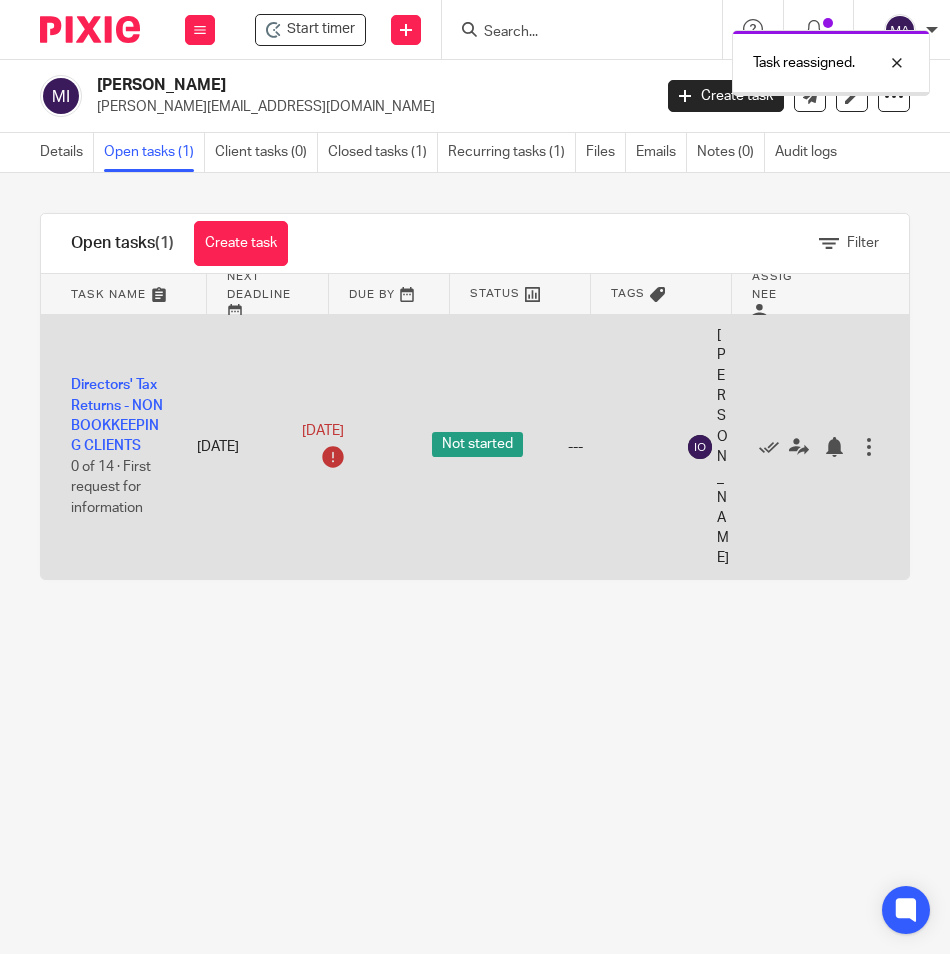 scroll, scrollTop: 0, scrollLeft: 0, axis: both 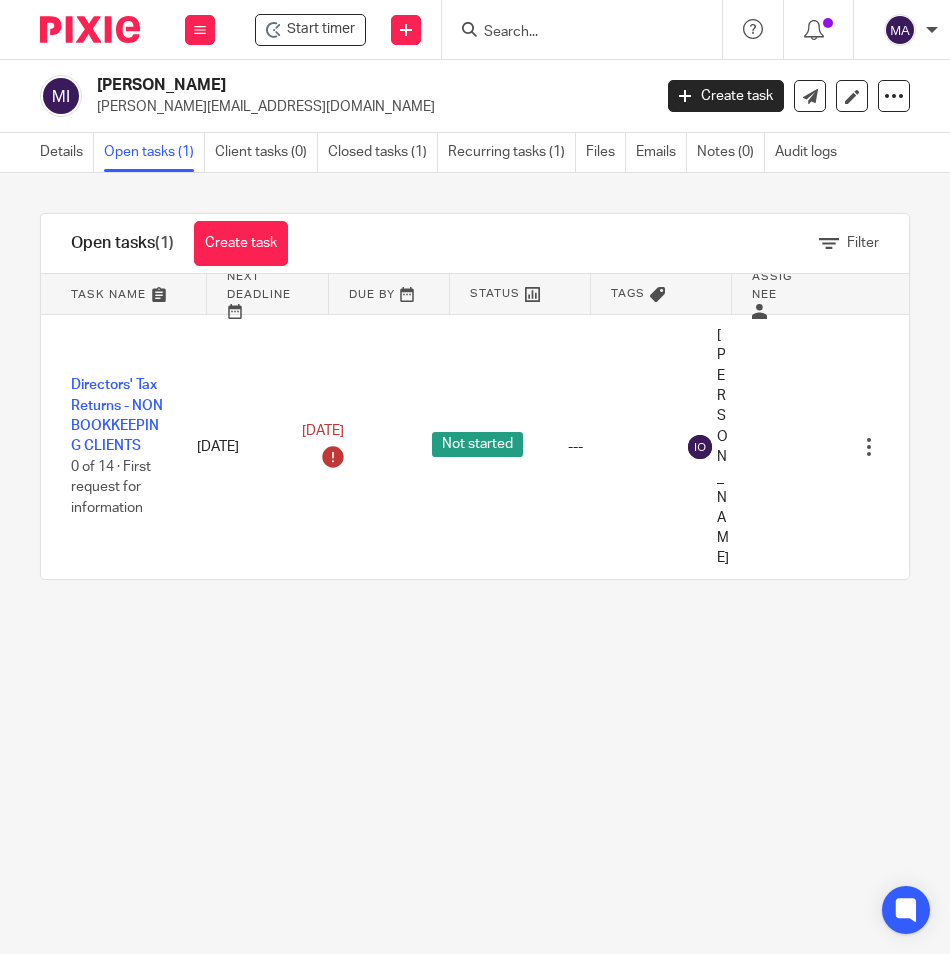 click on "Task reassigned." at bounding box center [702, 58] 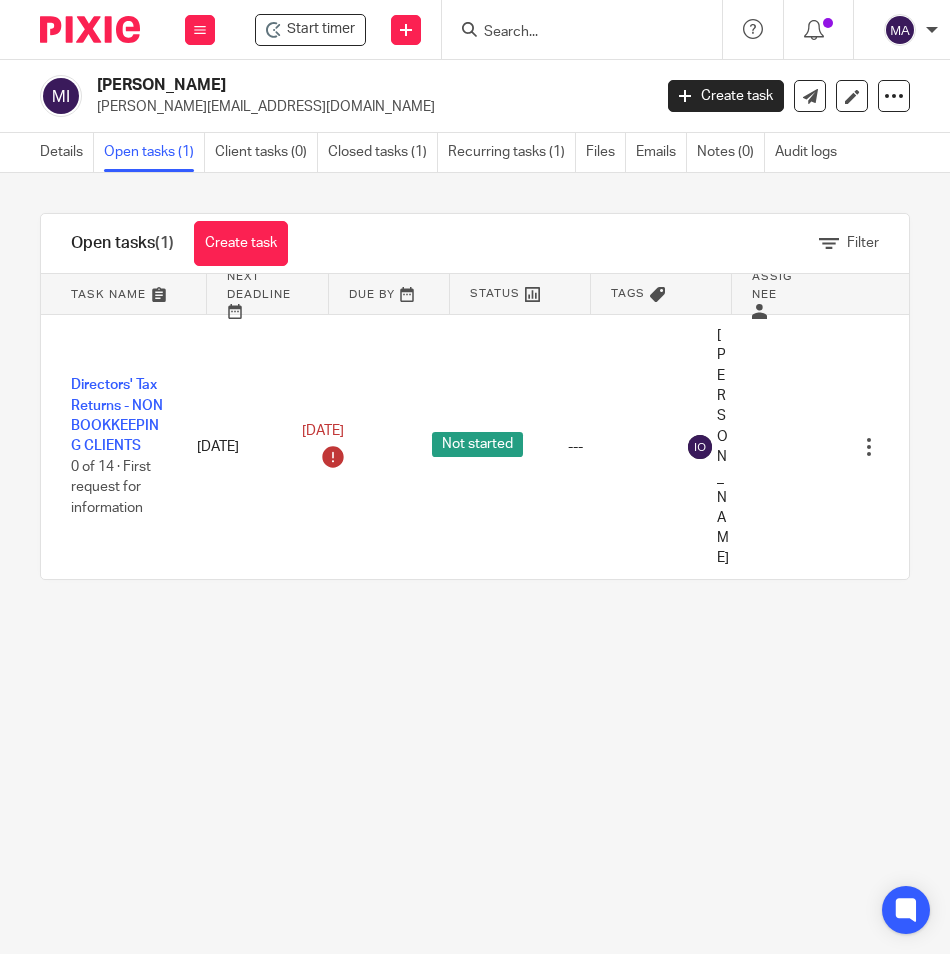 click at bounding box center [572, 33] 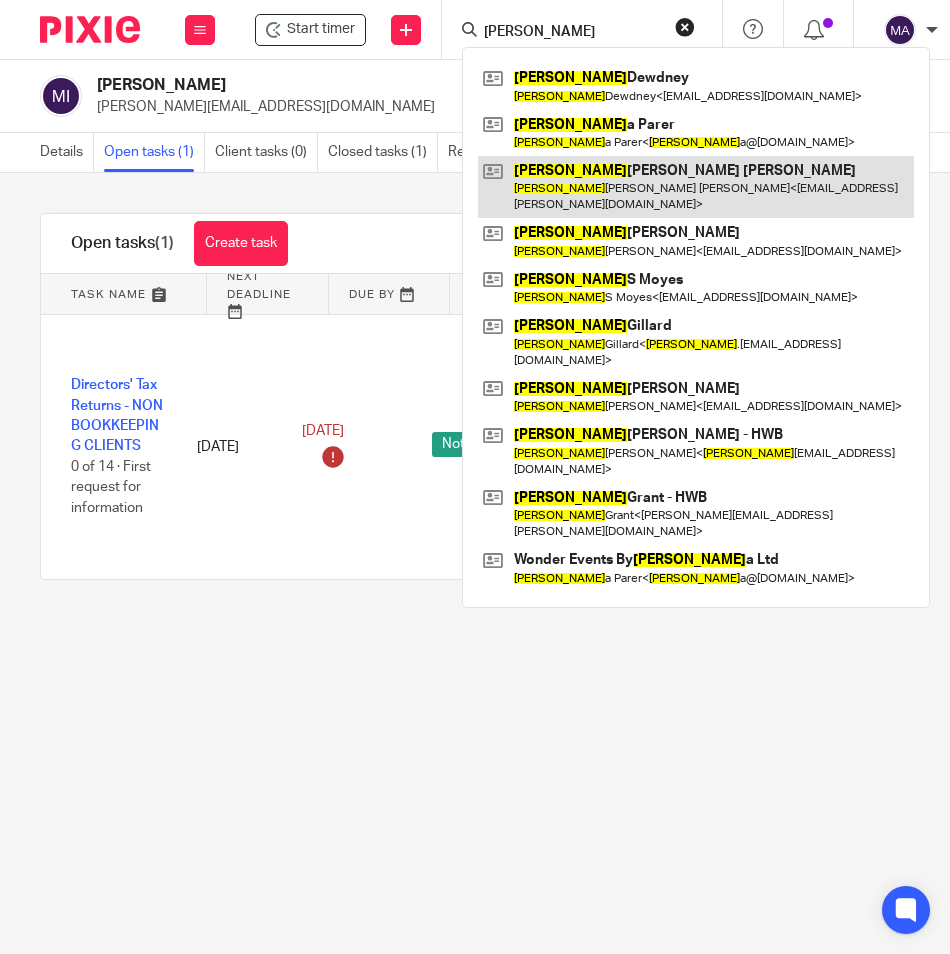 type on "[PERSON_NAME]" 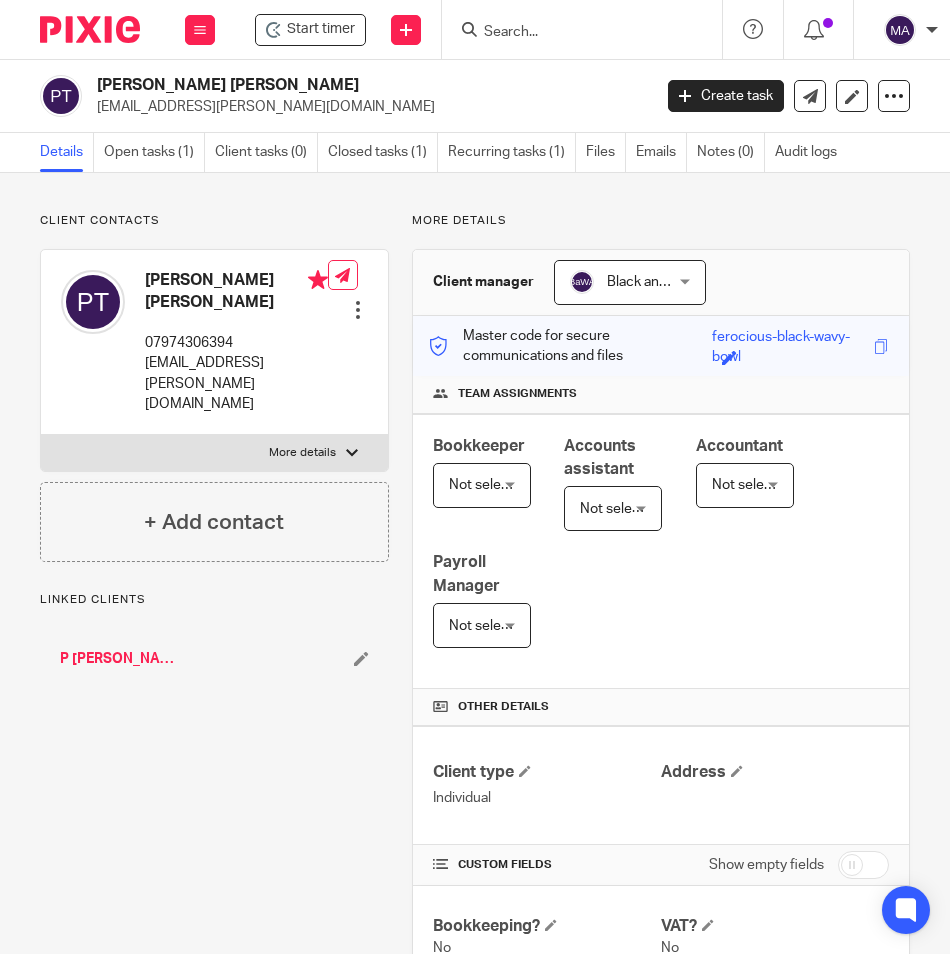 scroll, scrollTop: 0, scrollLeft: 0, axis: both 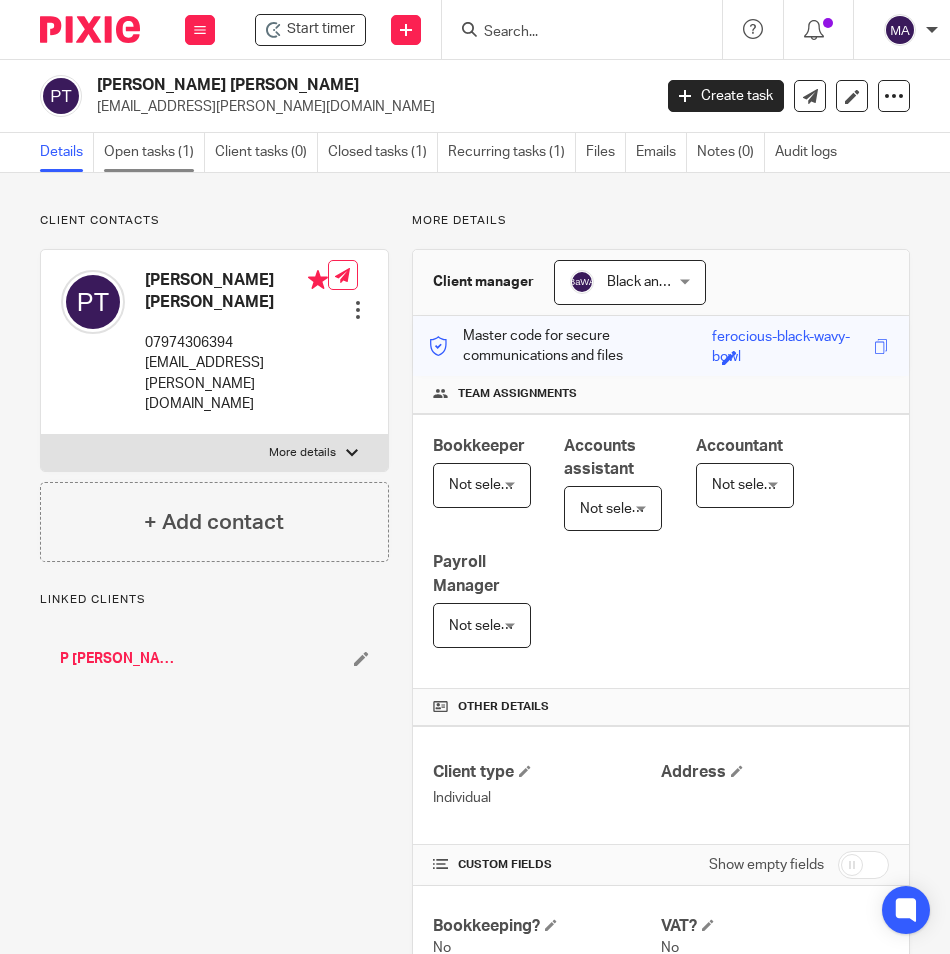 click on "Open tasks (1)" at bounding box center [154, 152] 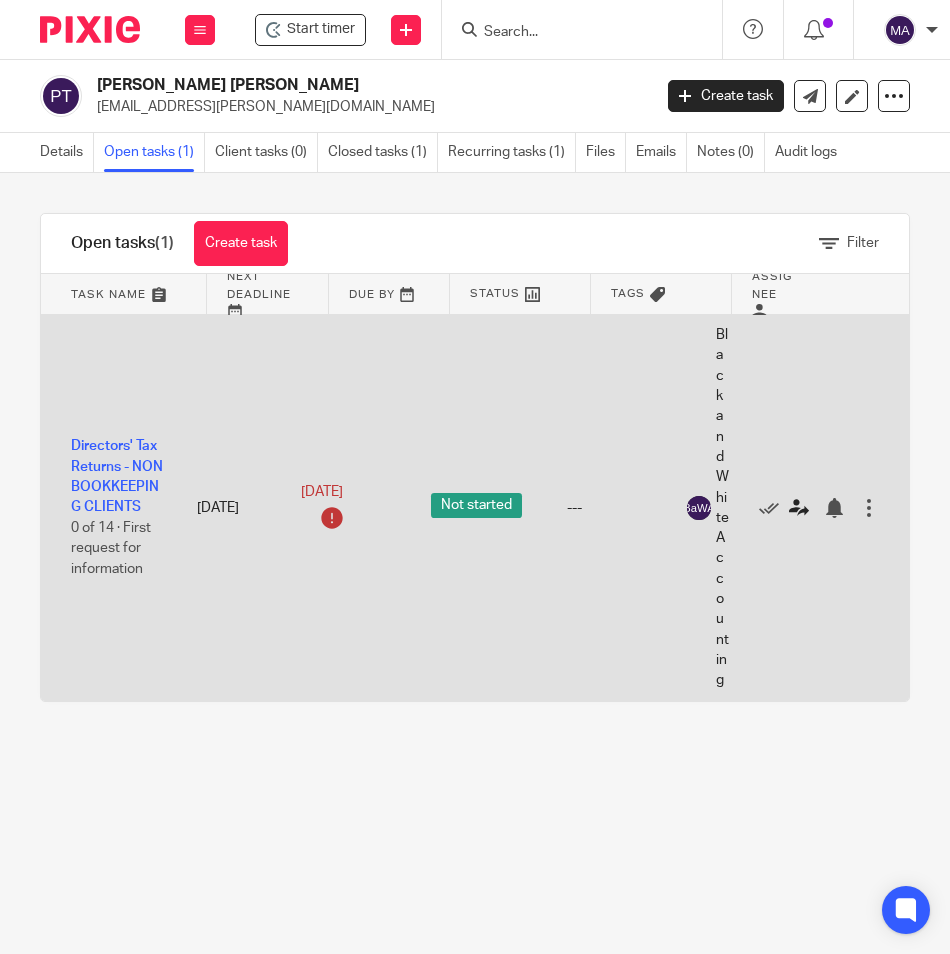 scroll, scrollTop: 0, scrollLeft: 0, axis: both 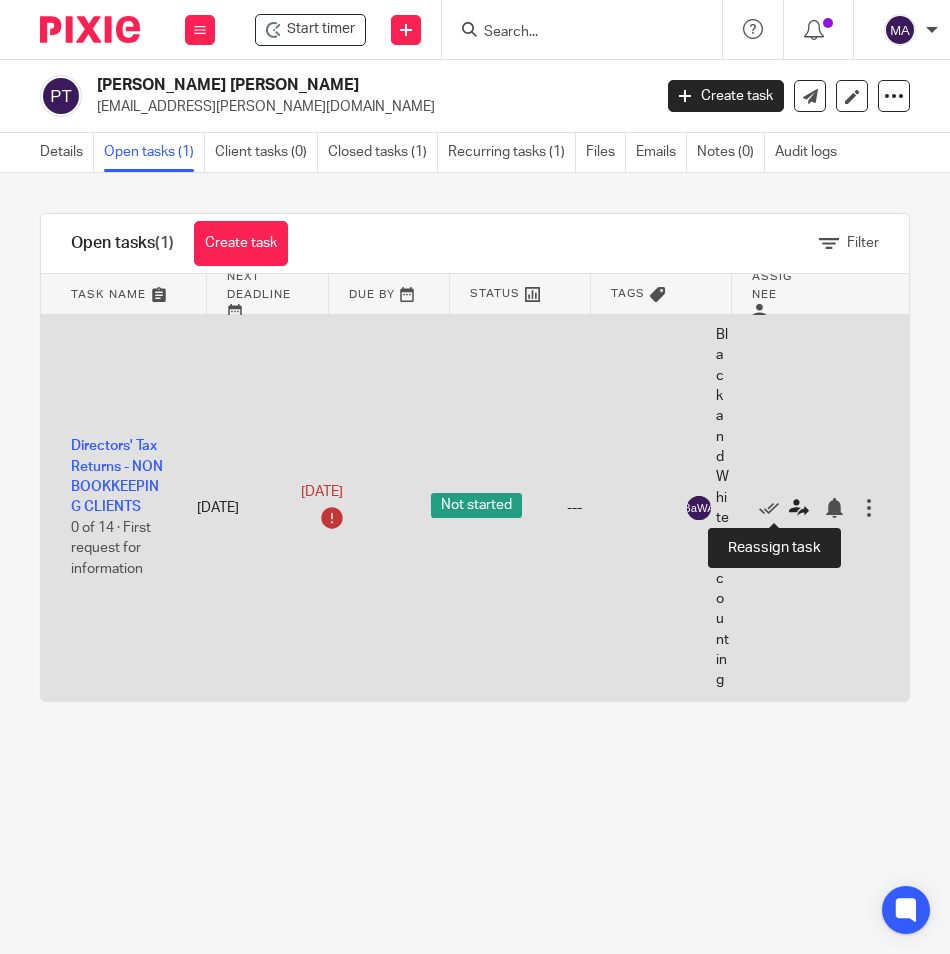 click at bounding box center (799, 508) 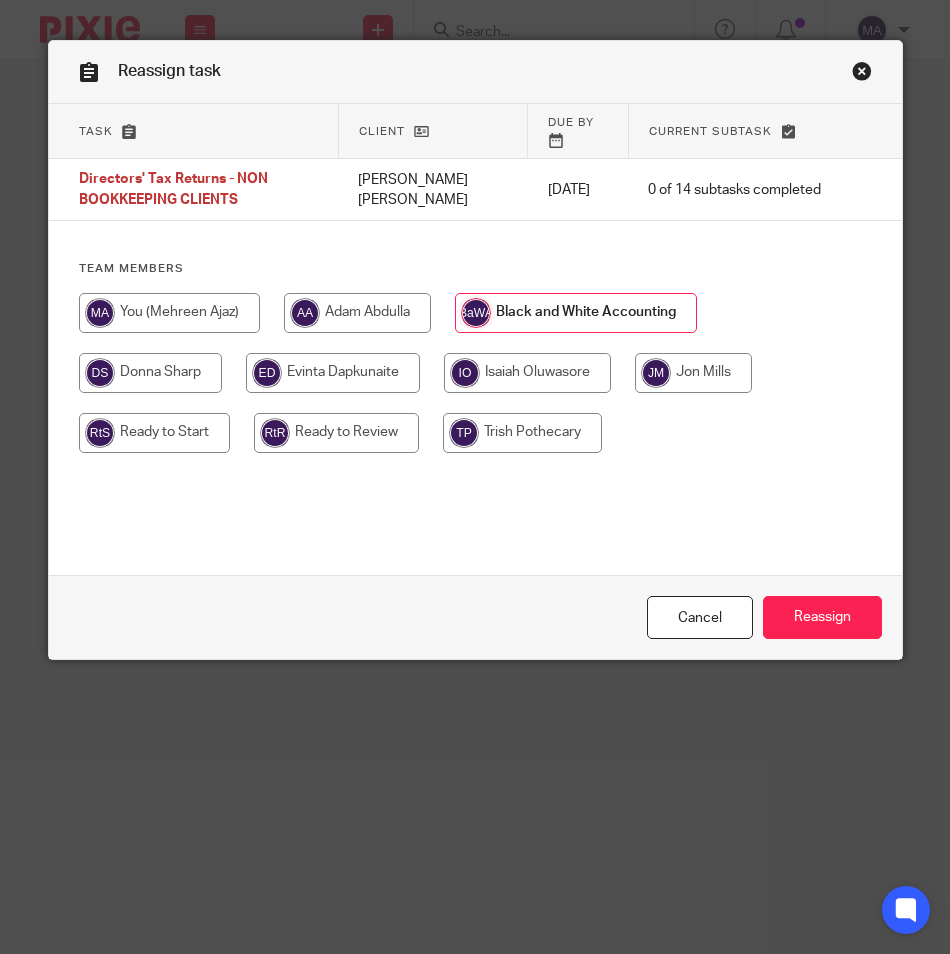 scroll, scrollTop: 0, scrollLeft: 0, axis: both 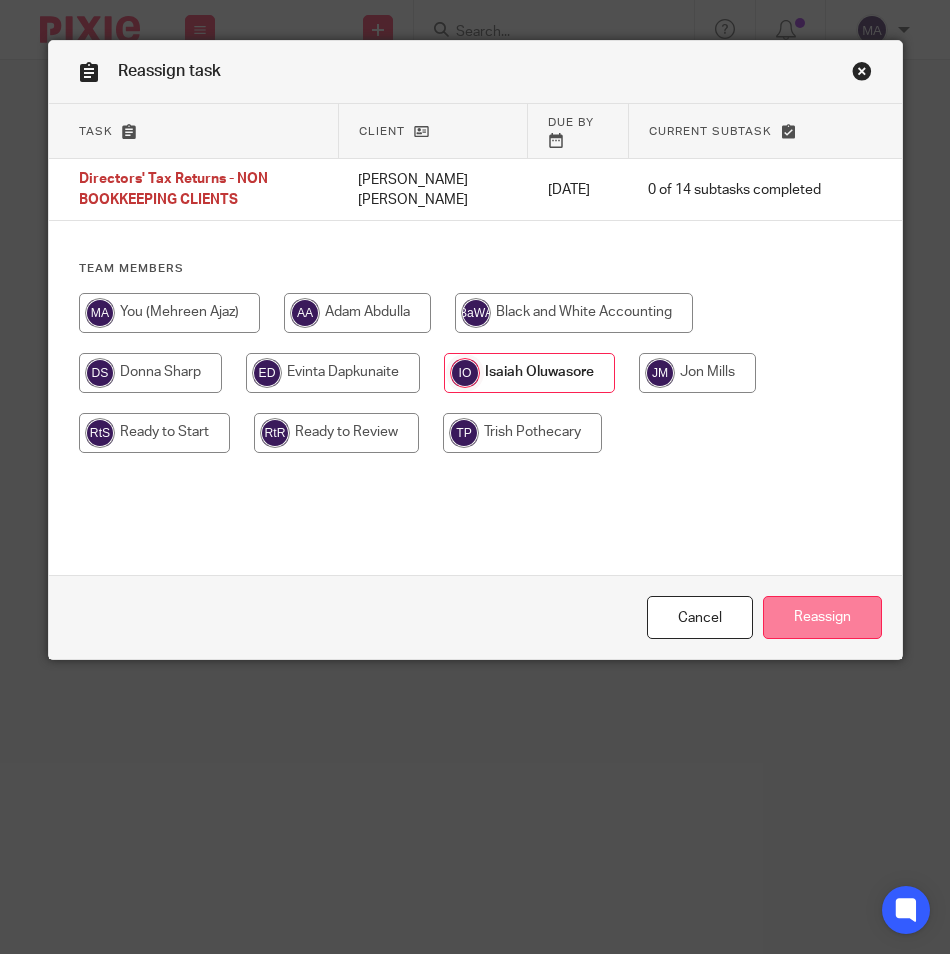 click on "Reassign" at bounding box center [822, 617] 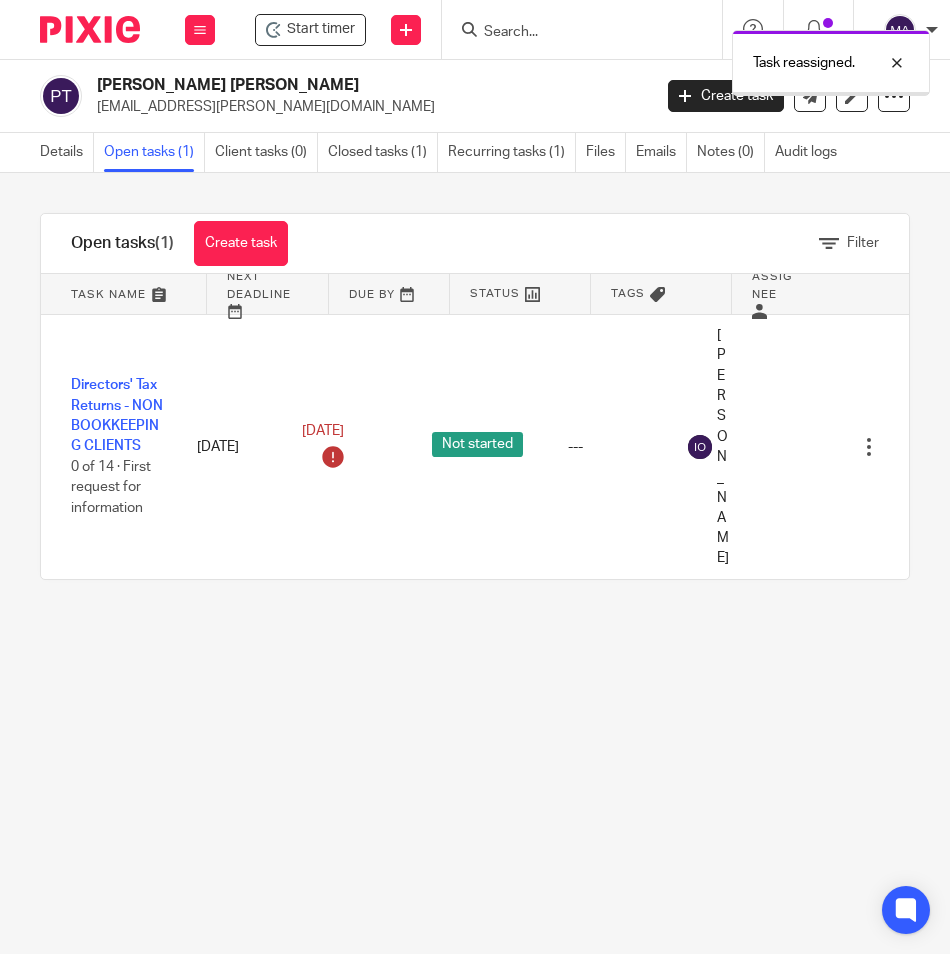 scroll, scrollTop: 0, scrollLeft: 0, axis: both 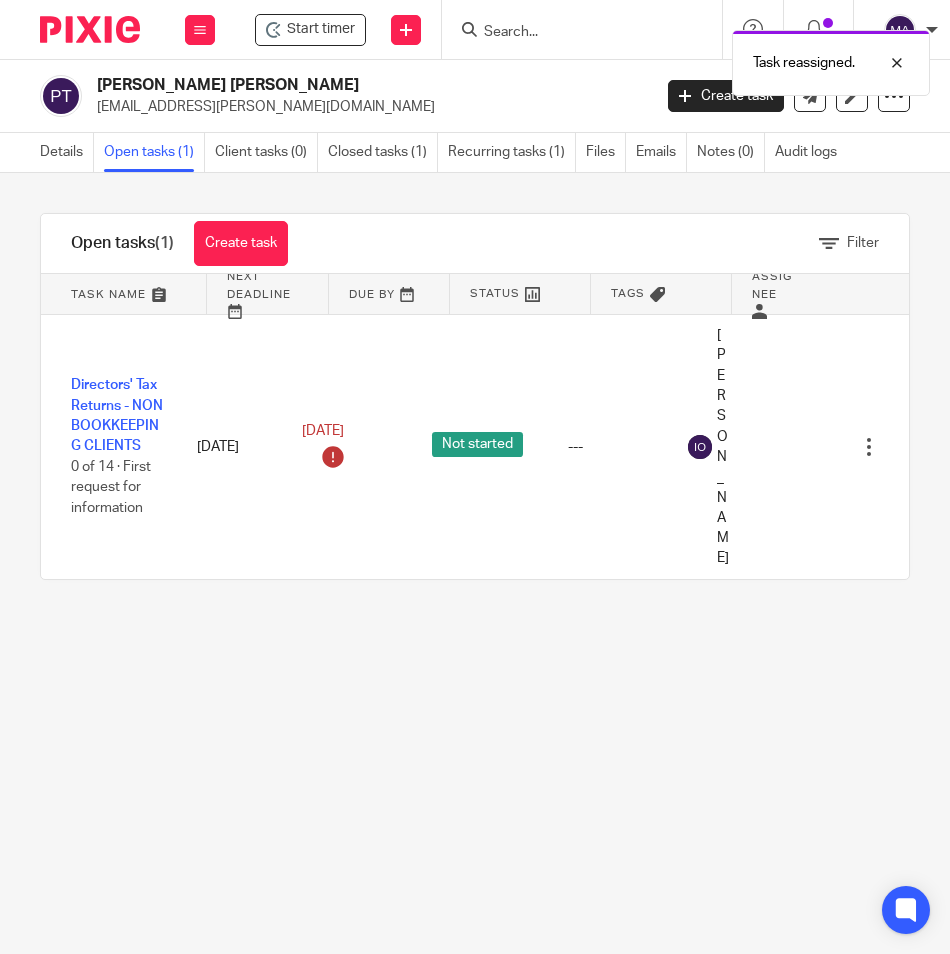 click on "Task reassigned." at bounding box center [702, 58] 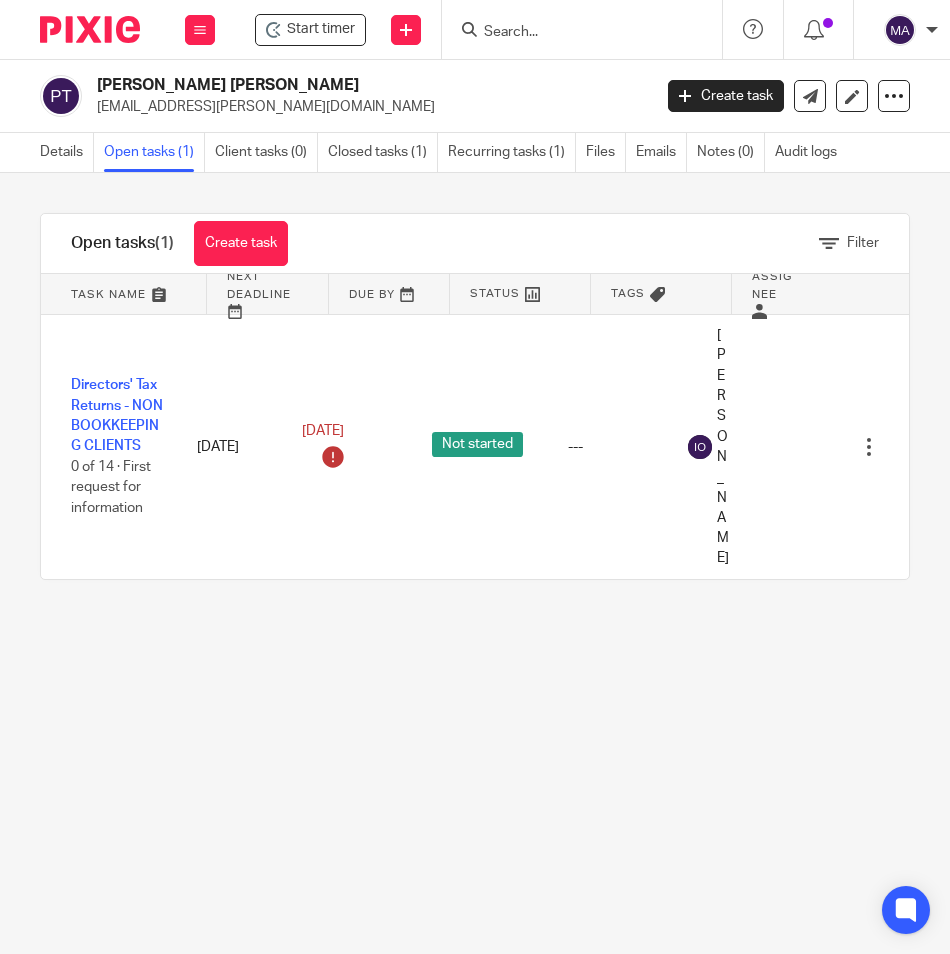 click at bounding box center [572, 33] 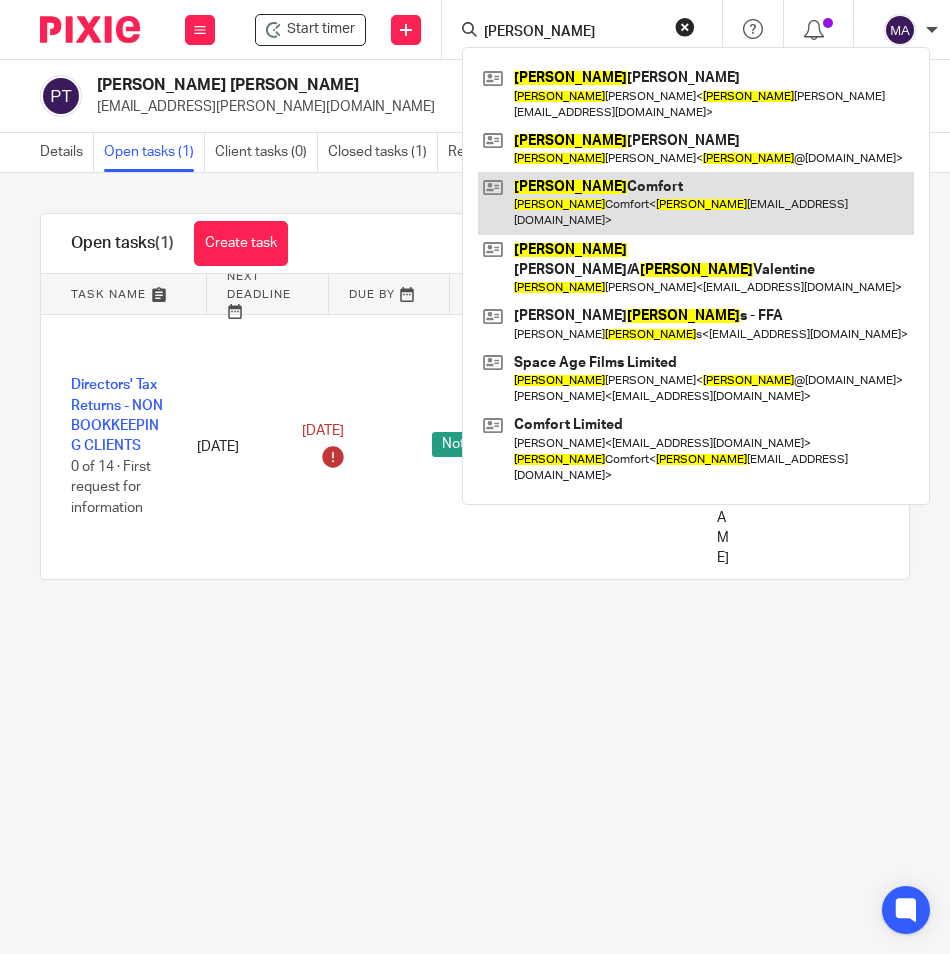 type on "robert" 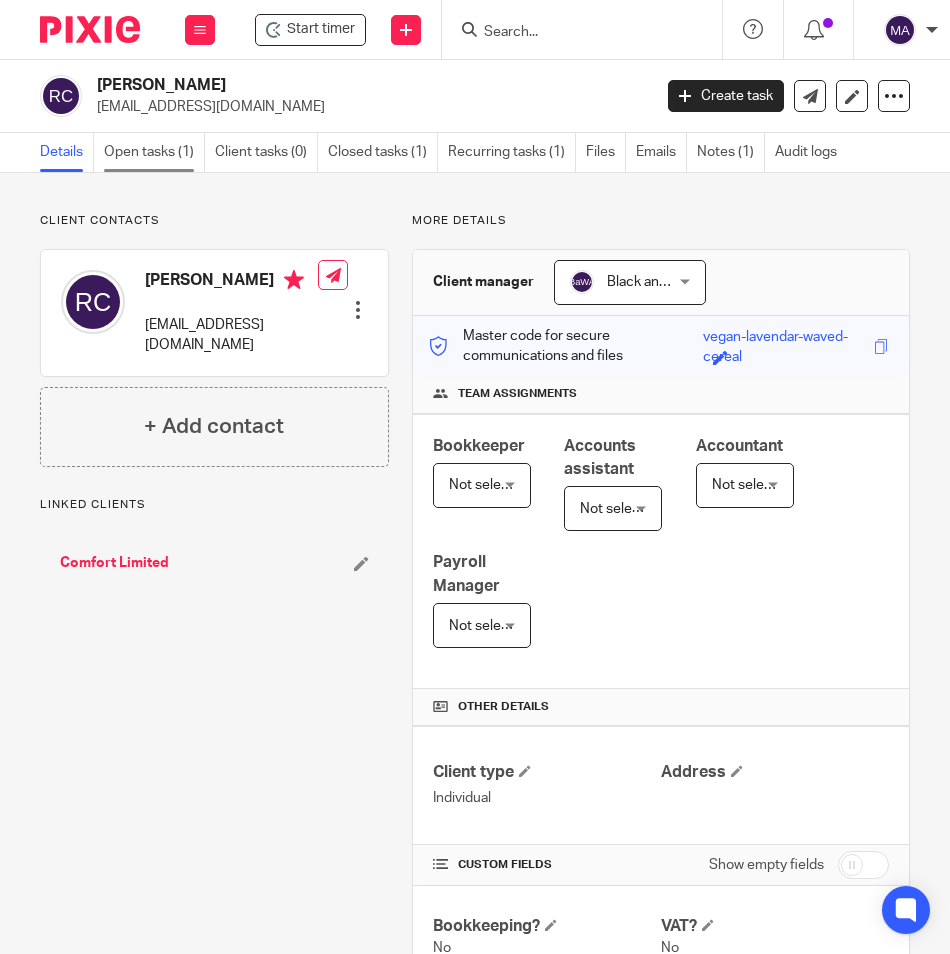 scroll, scrollTop: 0, scrollLeft: 0, axis: both 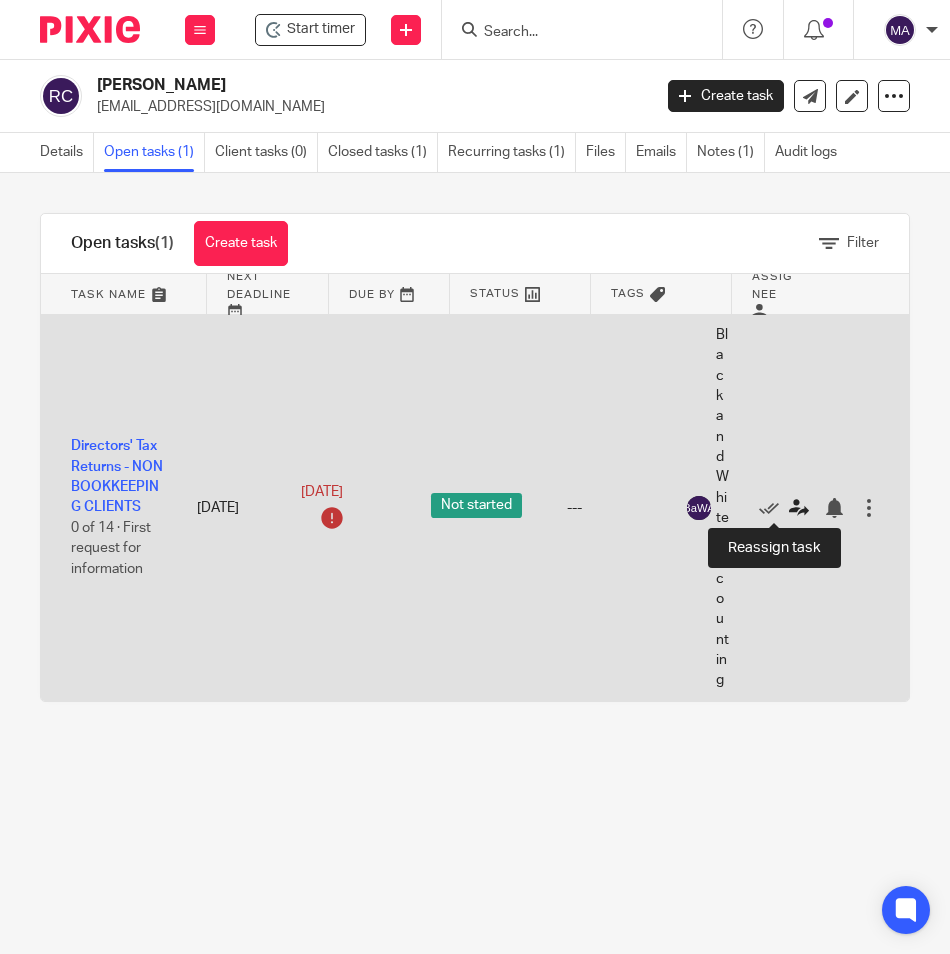 click at bounding box center (799, 508) 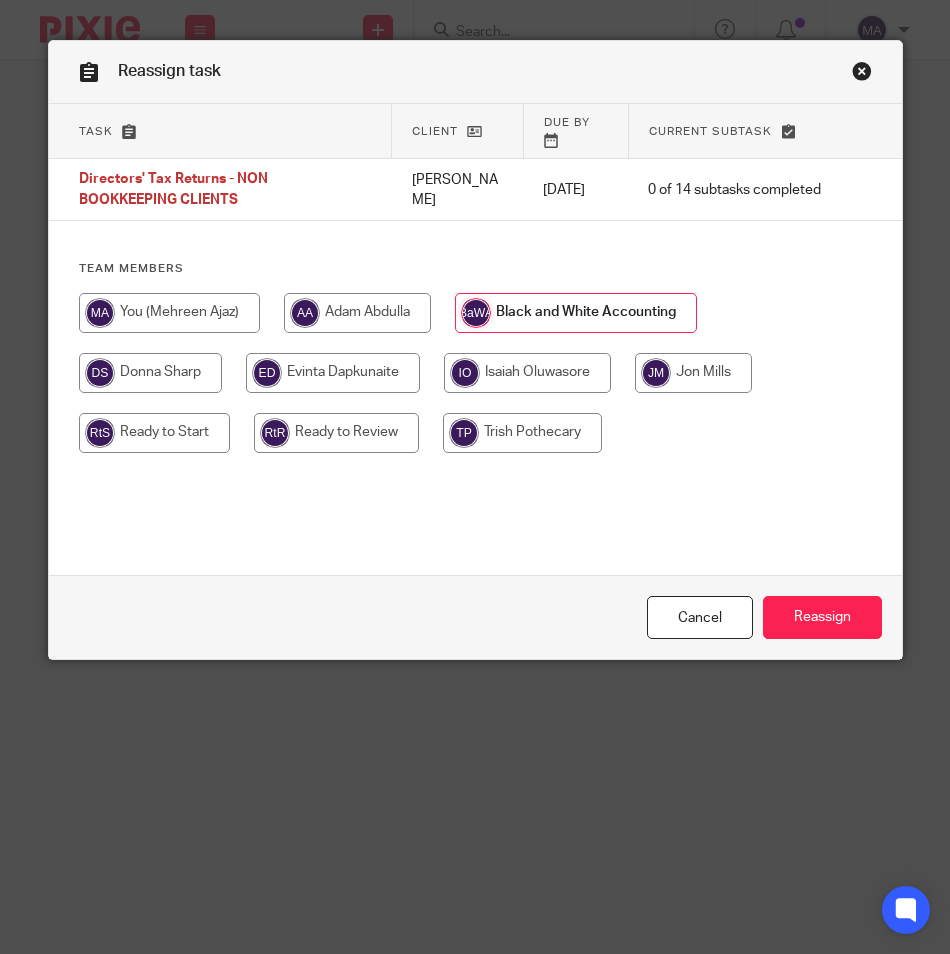 scroll, scrollTop: 0, scrollLeft: 0, axis: both 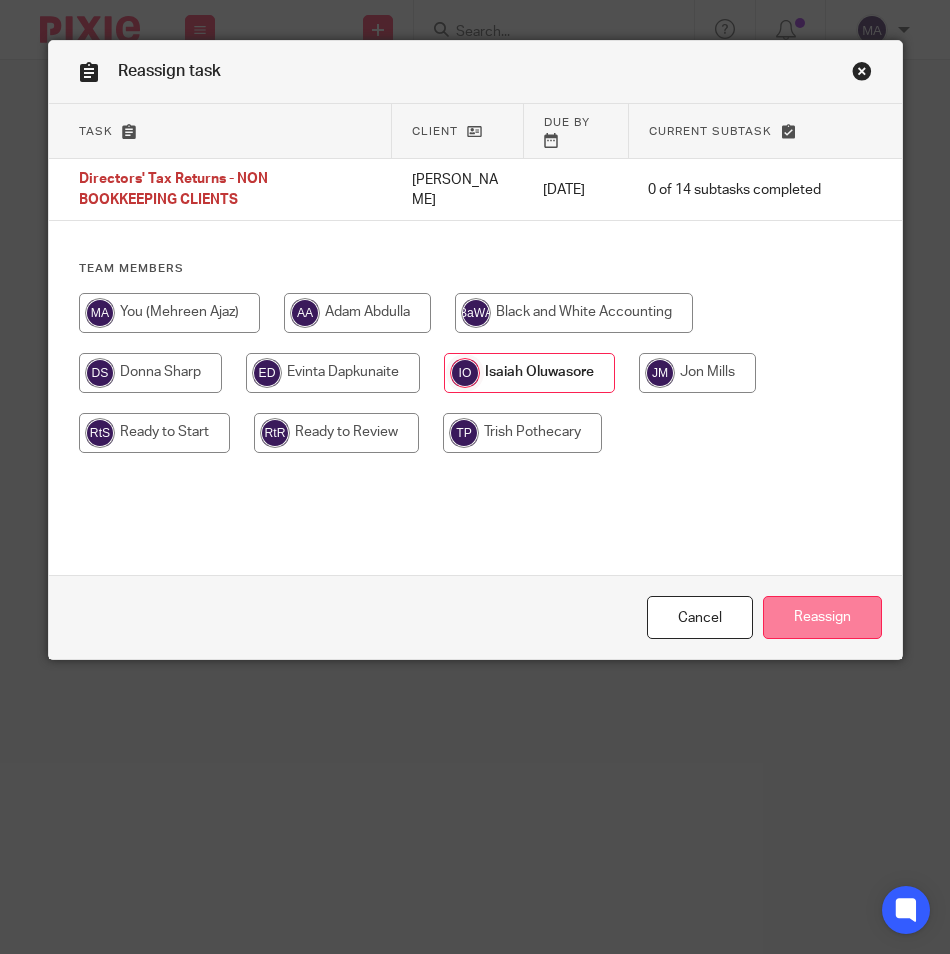 click on "Reassign" at bounding box center (822, 617) 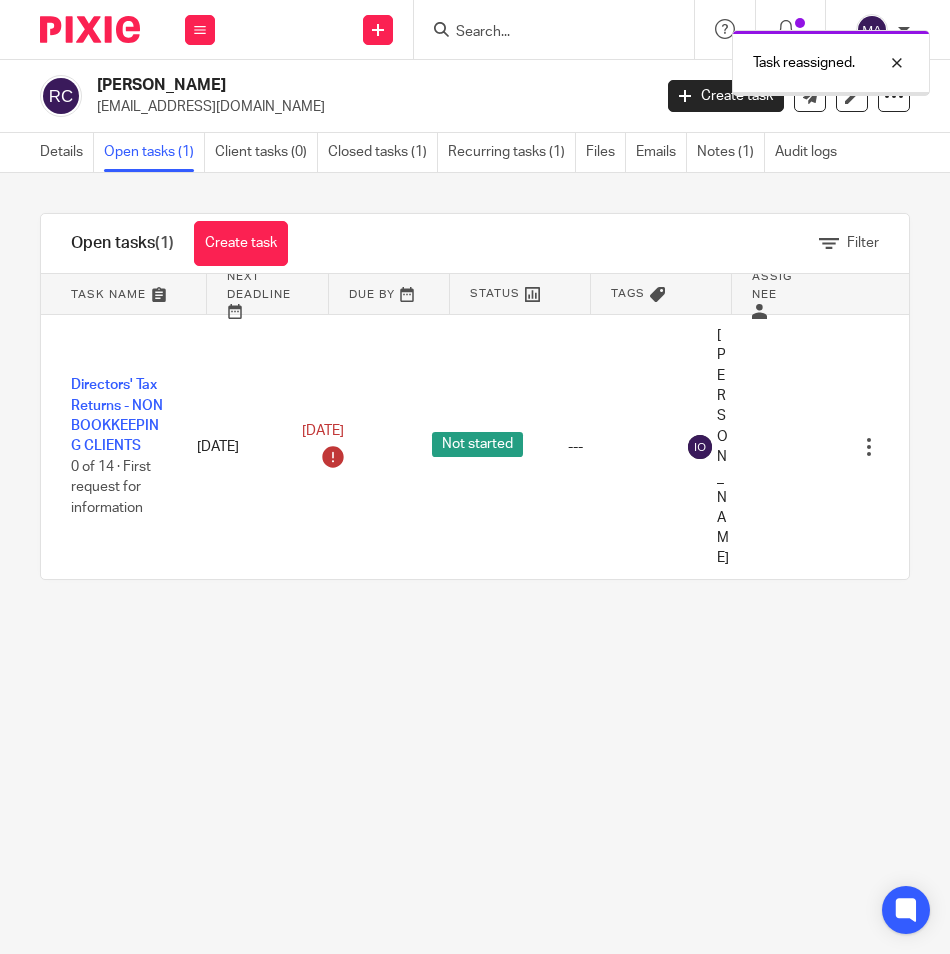 scroll, scrollTop: 0, scrollLeft: 0, axis: both 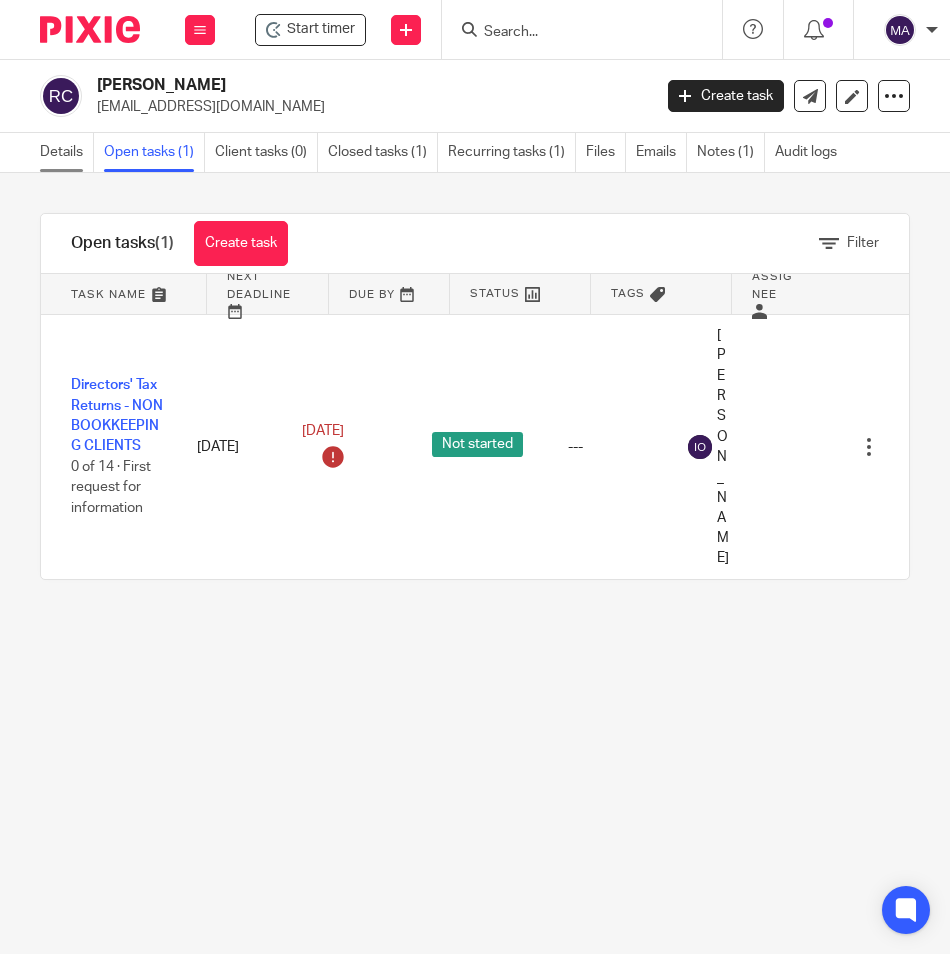 click on "Details" at bounding box center (67, 152) 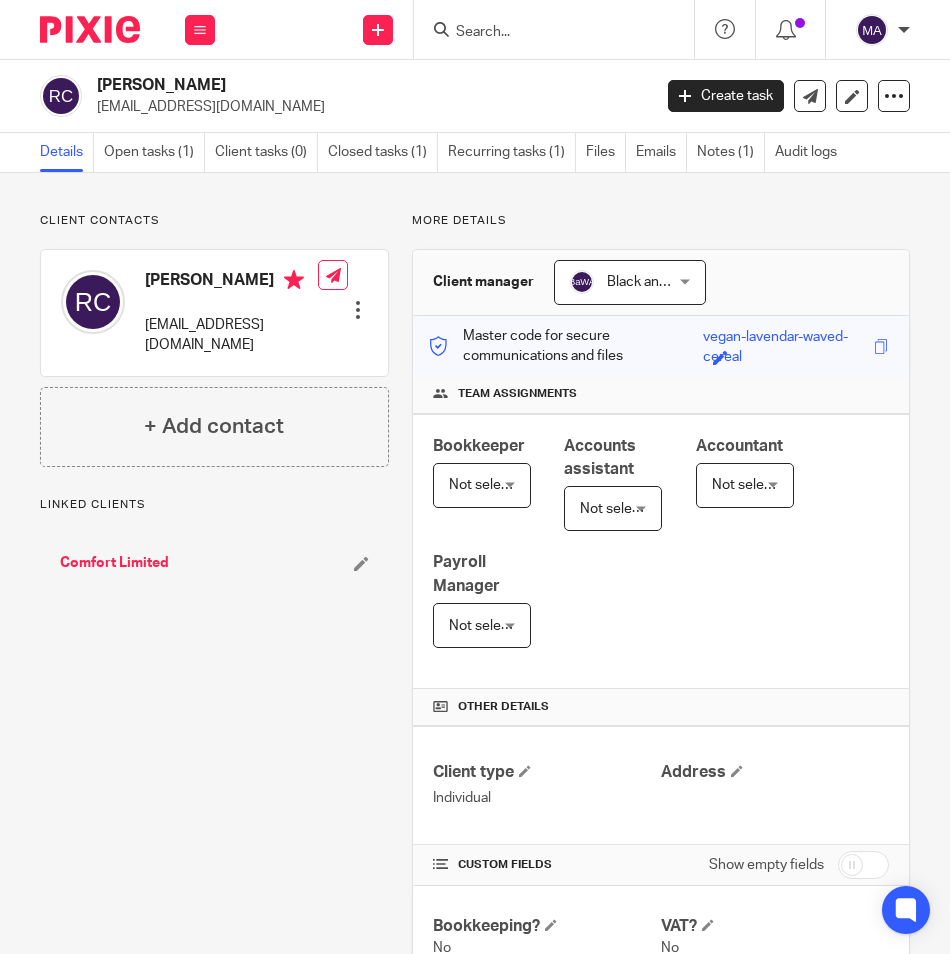 scroll, scrollTop: 0, scrollLeft: 0, axis: both 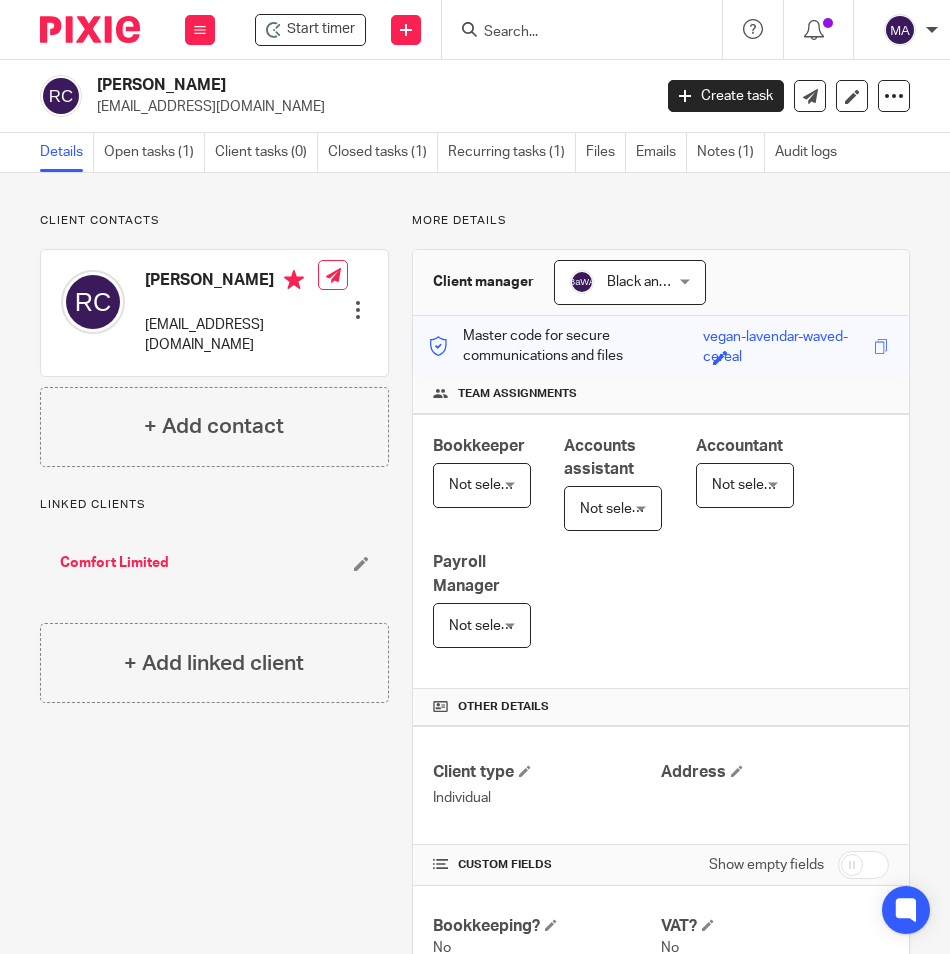 click on "Comfort Limited" at bounding box center (114, 563) 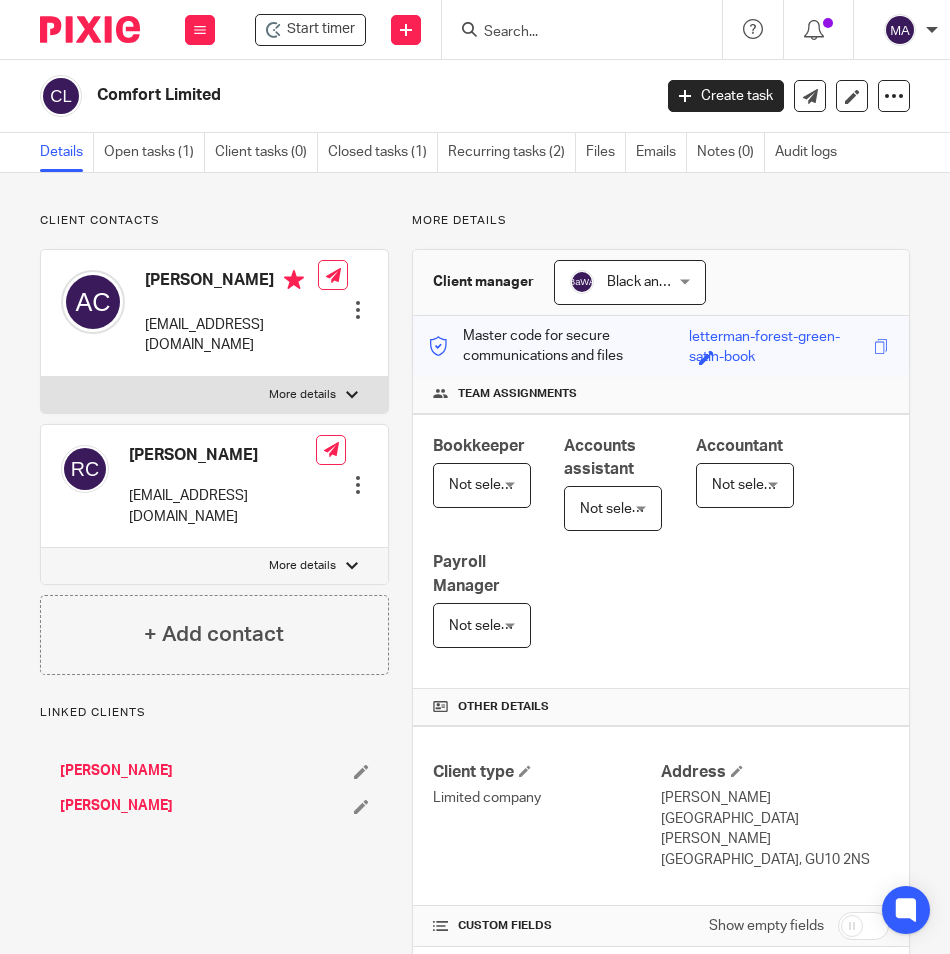 scroll, scrollTop: 0, scrollLeft: 0, axis: both 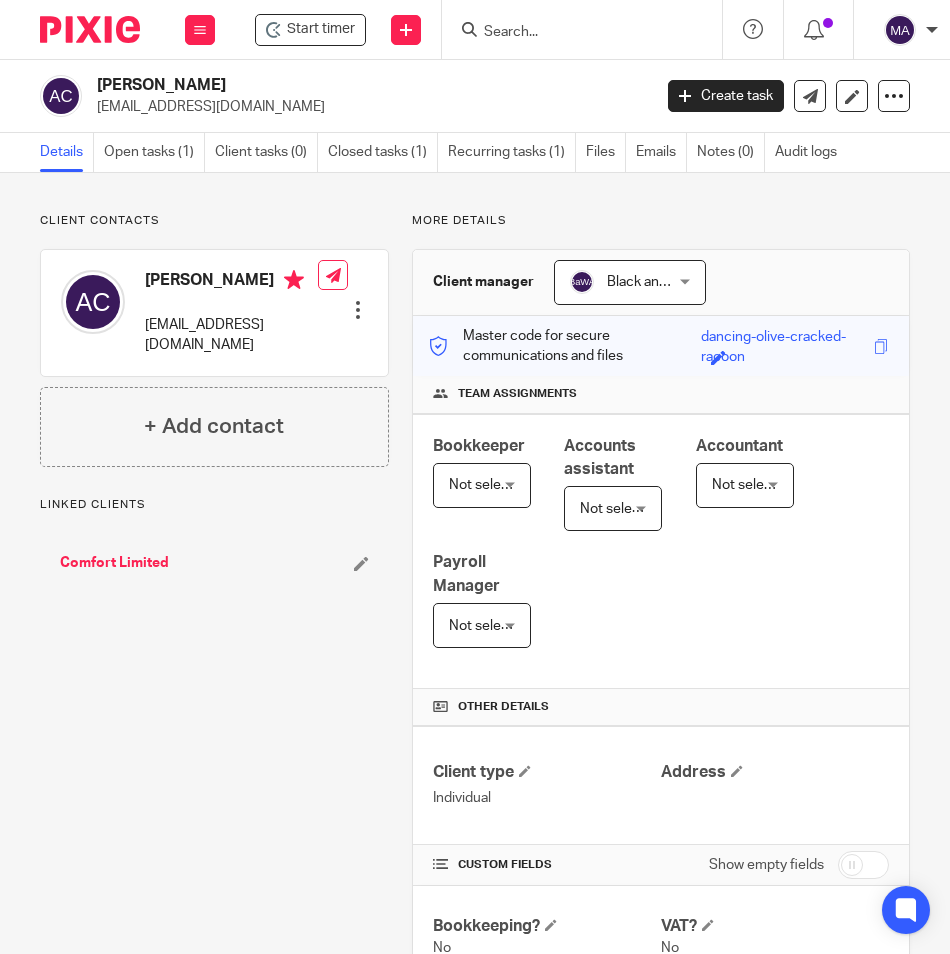 click on "Open tasks (1)" at bounding box center (154, 152) 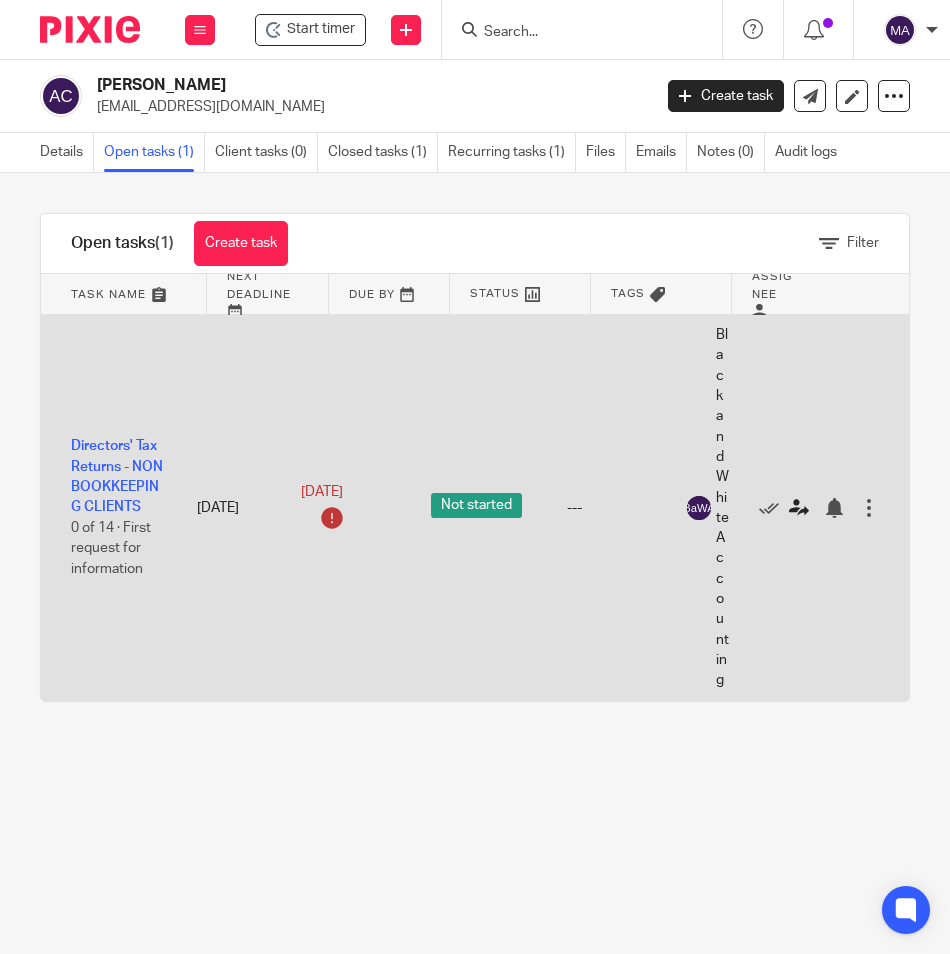 scroll, scrollTop: 0, scrollLeft: 0, axis: both 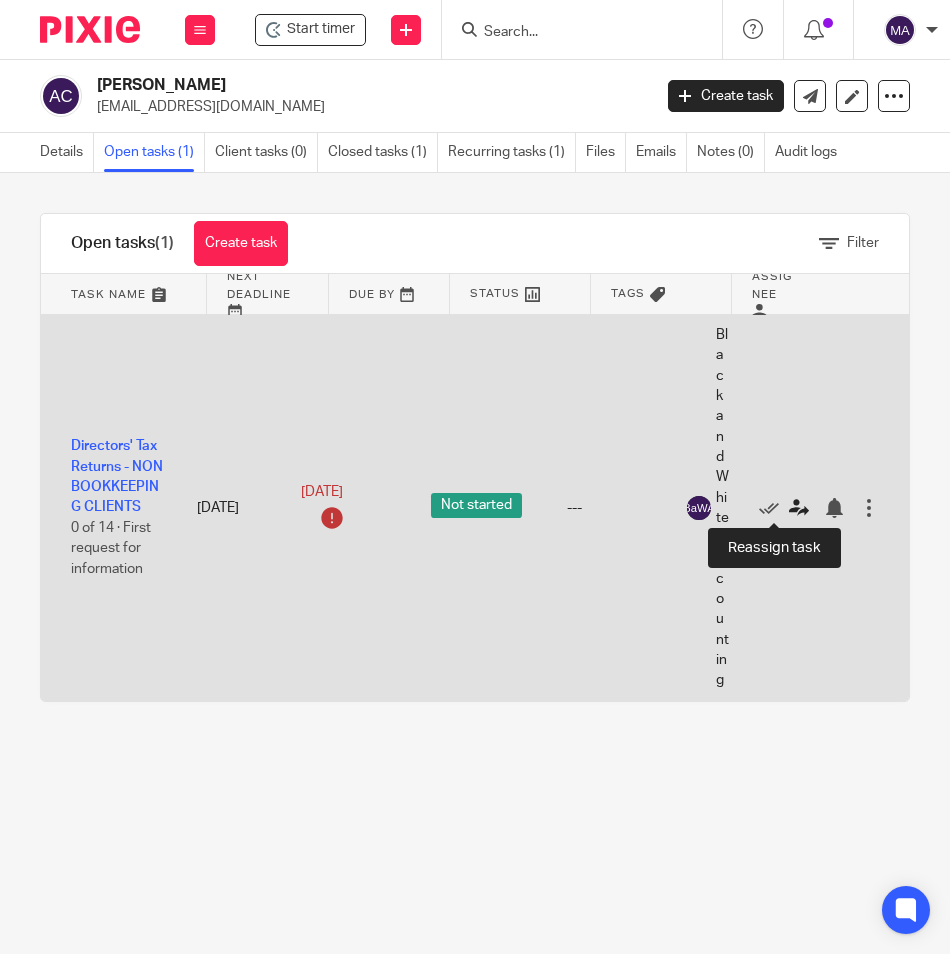 click at bounding box center (799, 508) 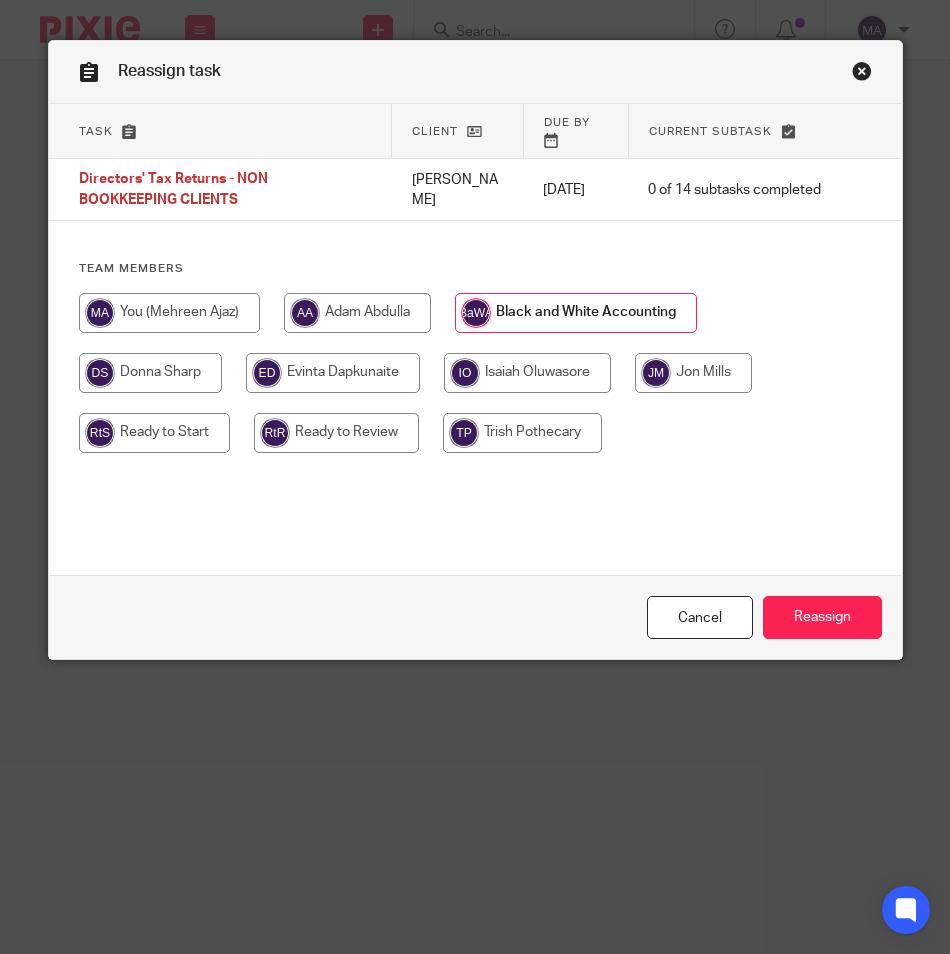 scroll, scrollTop: 0, scrollLeft: 0, axis: both 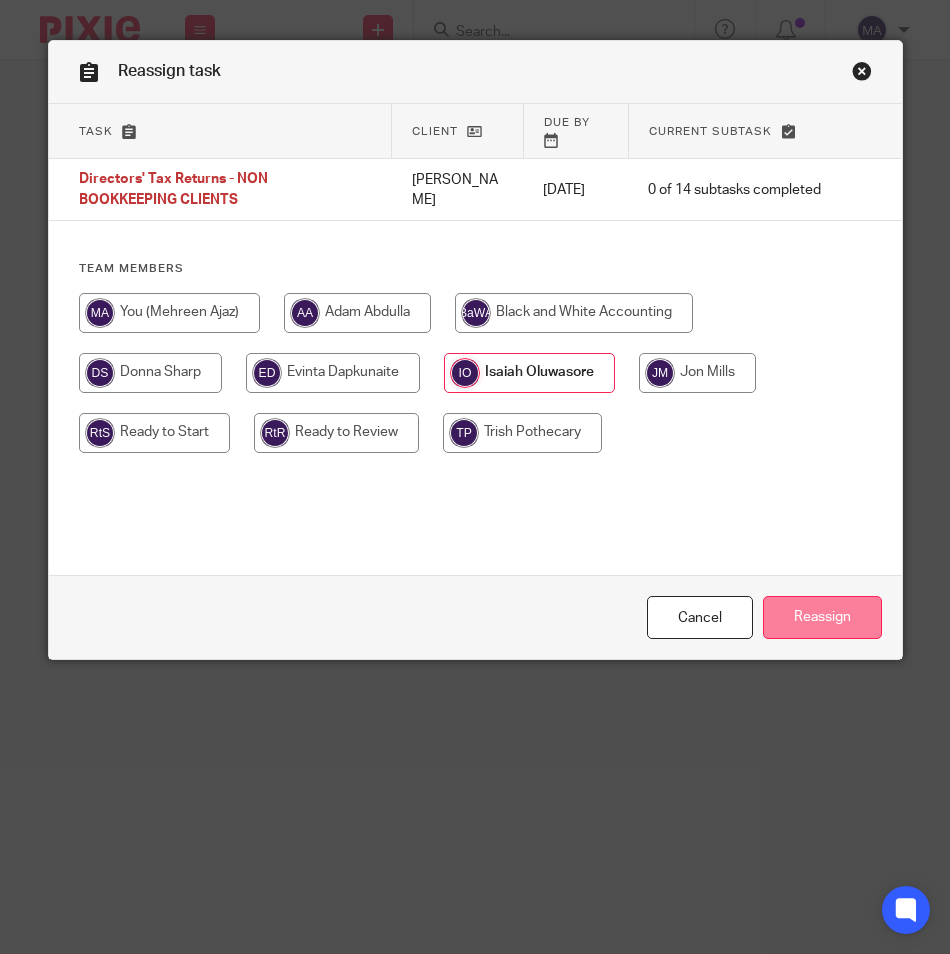 click on "Reassign" at bounding box center (822, 617) 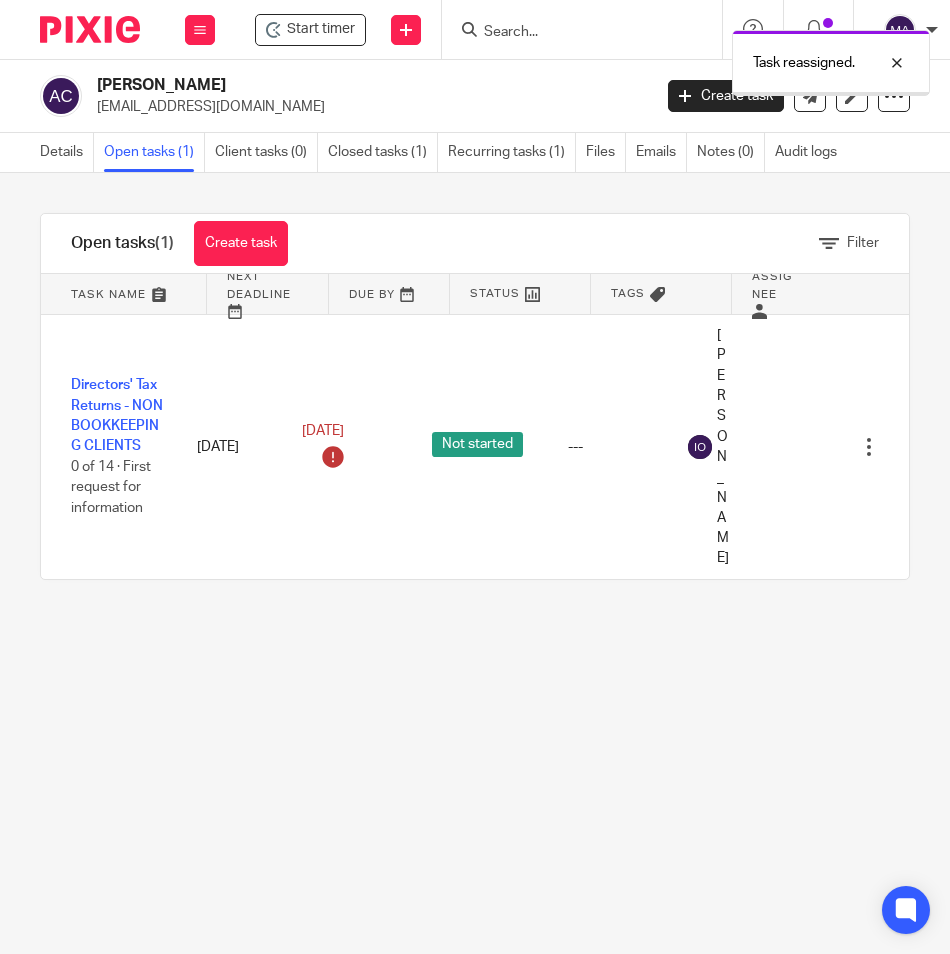 scroll, scrollTop: 0, scrollLeft: 0, axis: both 